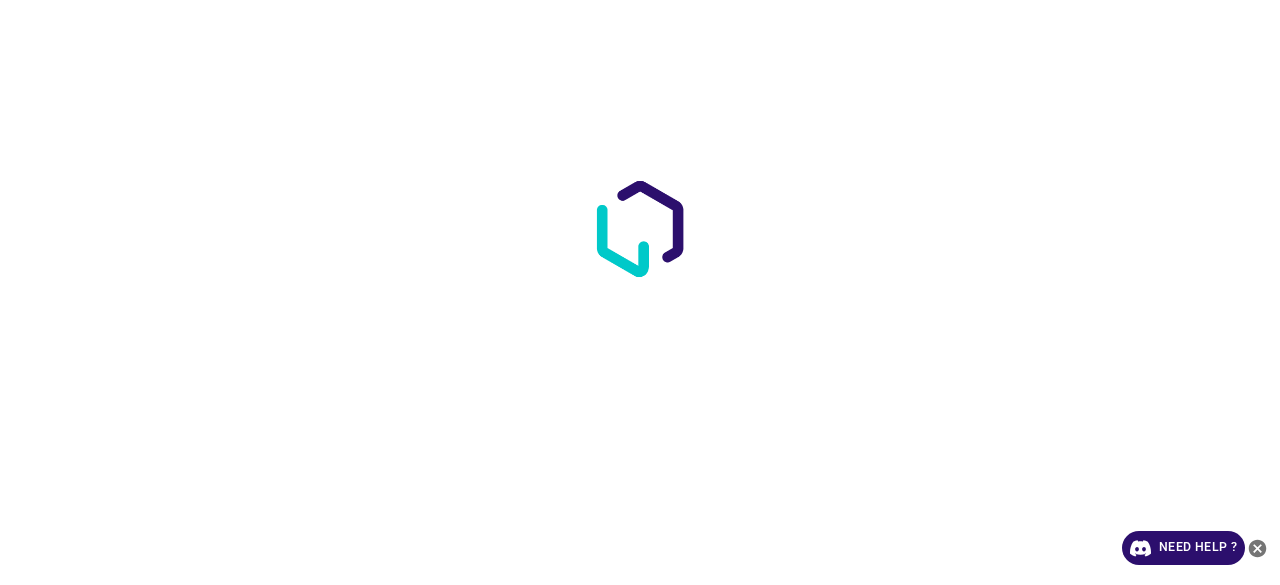 scroll, scrollTop: 0, scrollLeft: 0, axis: both 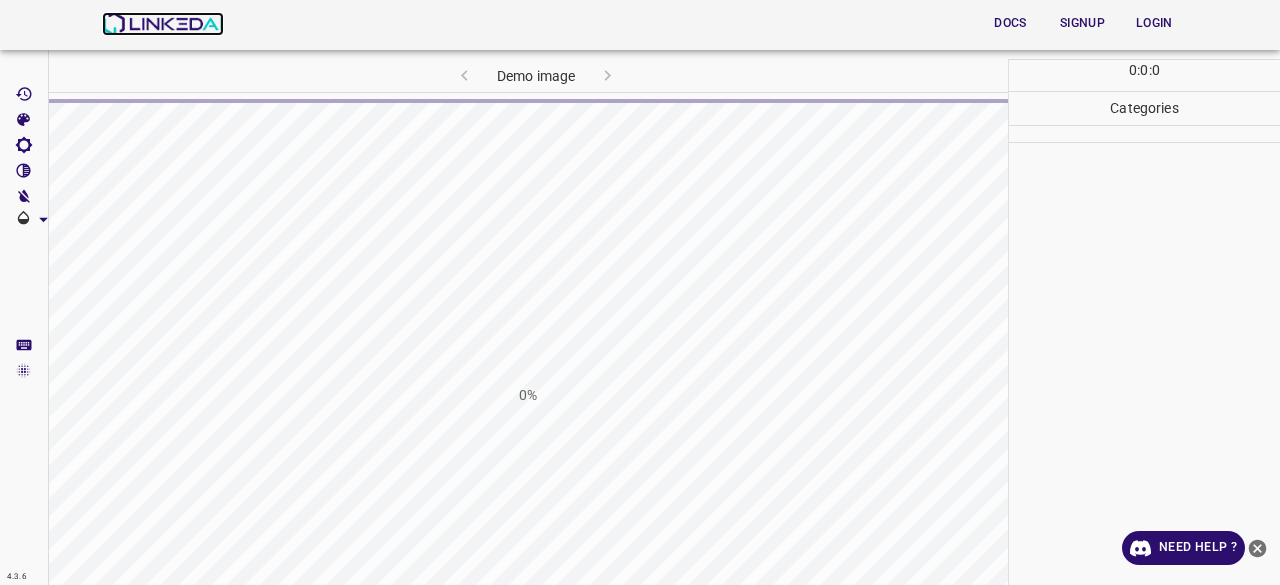click at bounding box center (162, 24) 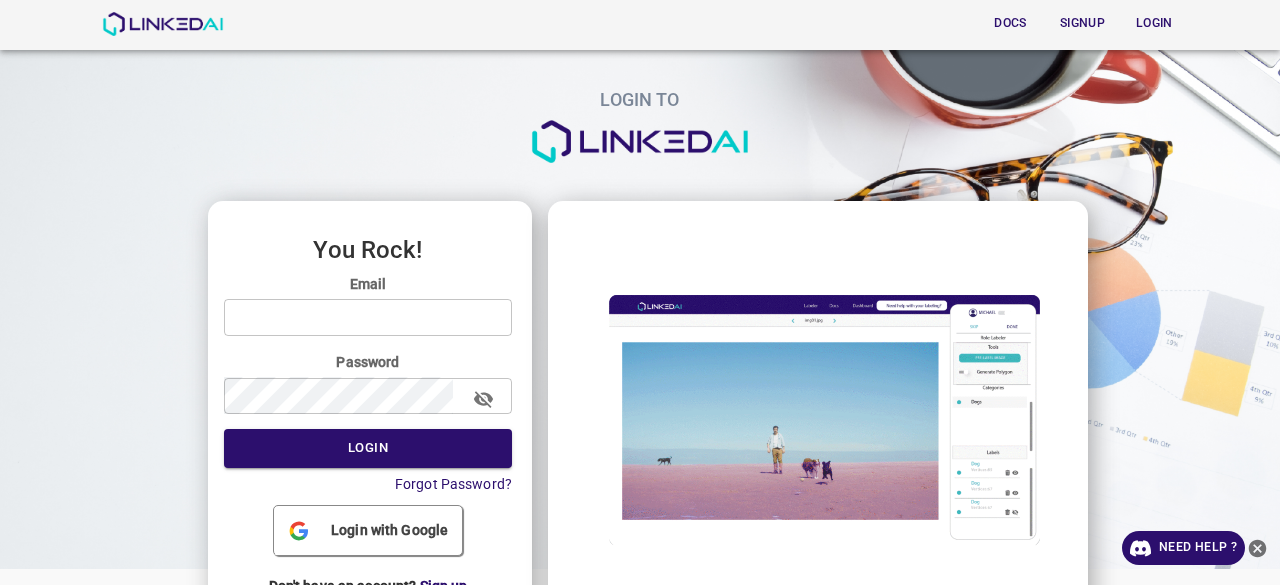 scroll, scrollTop: 0, scrollLeft: 0, axis: both 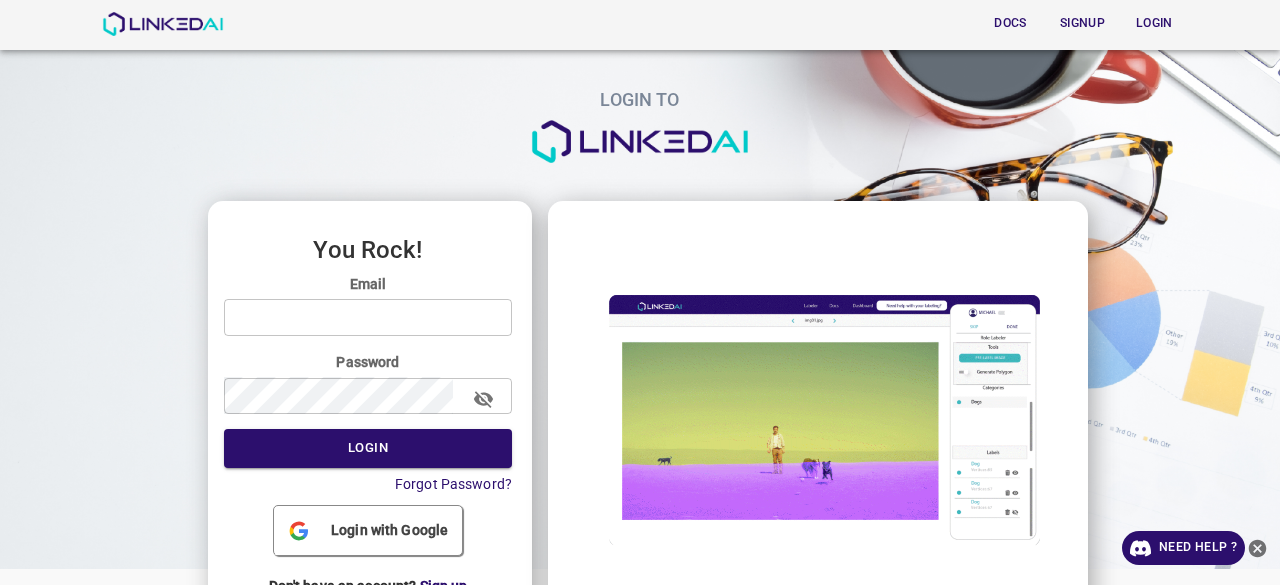 click on "Login" at bounding box center (1154, 23) 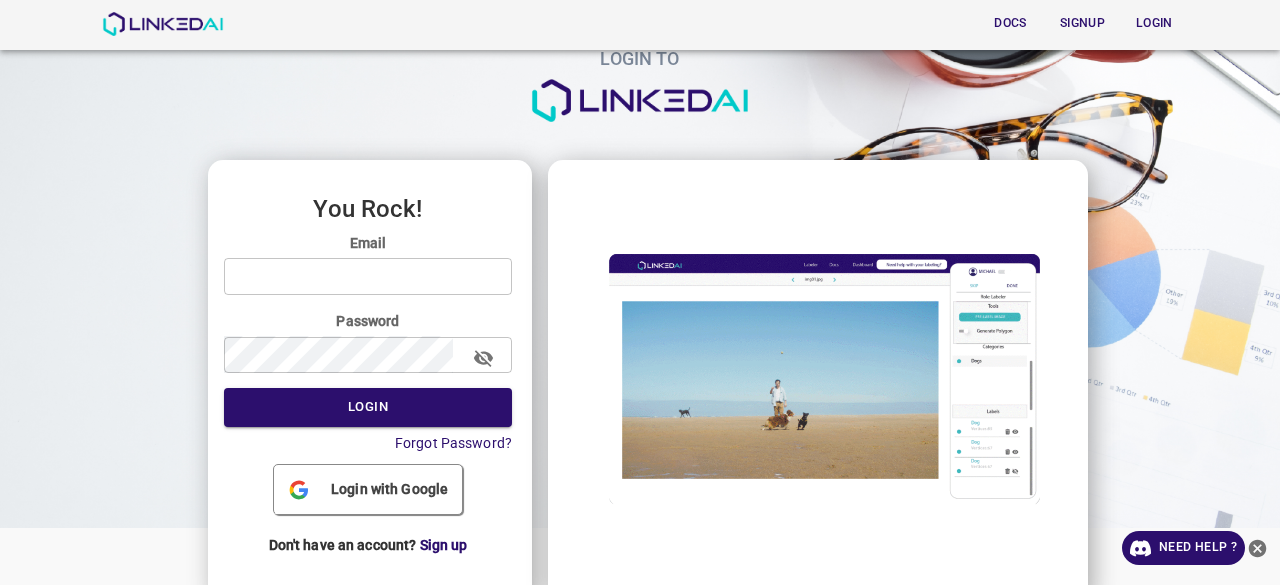 scroll, scrollTop: 64, scrollLeft: 0, axis: vertical 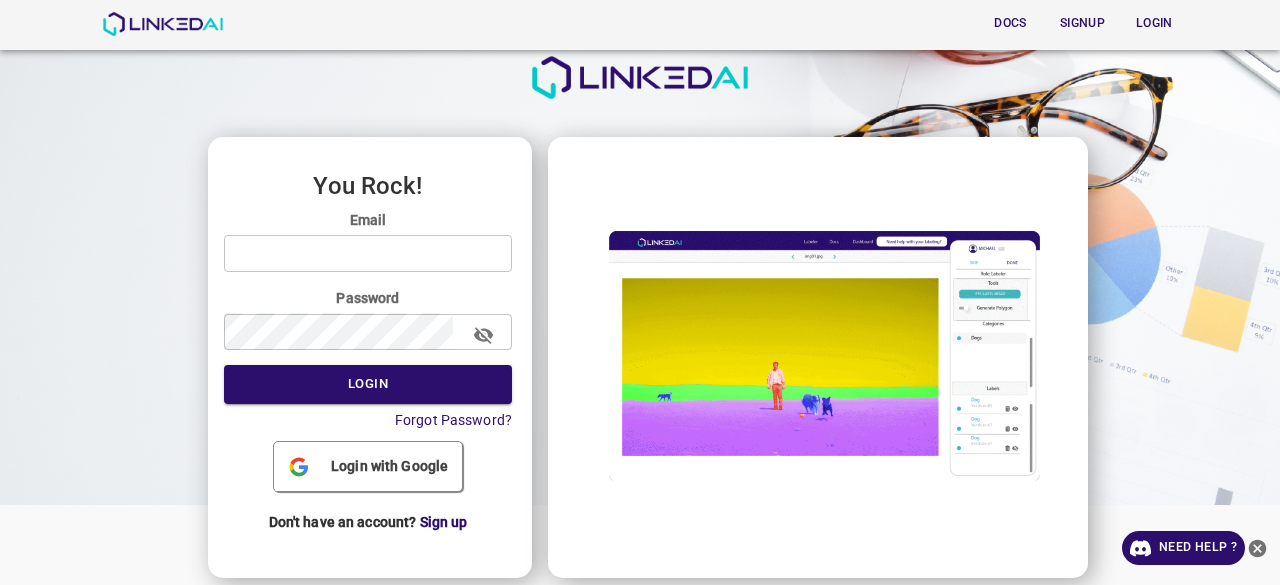 click on "Login with Google" at bounding box center [368, 466] 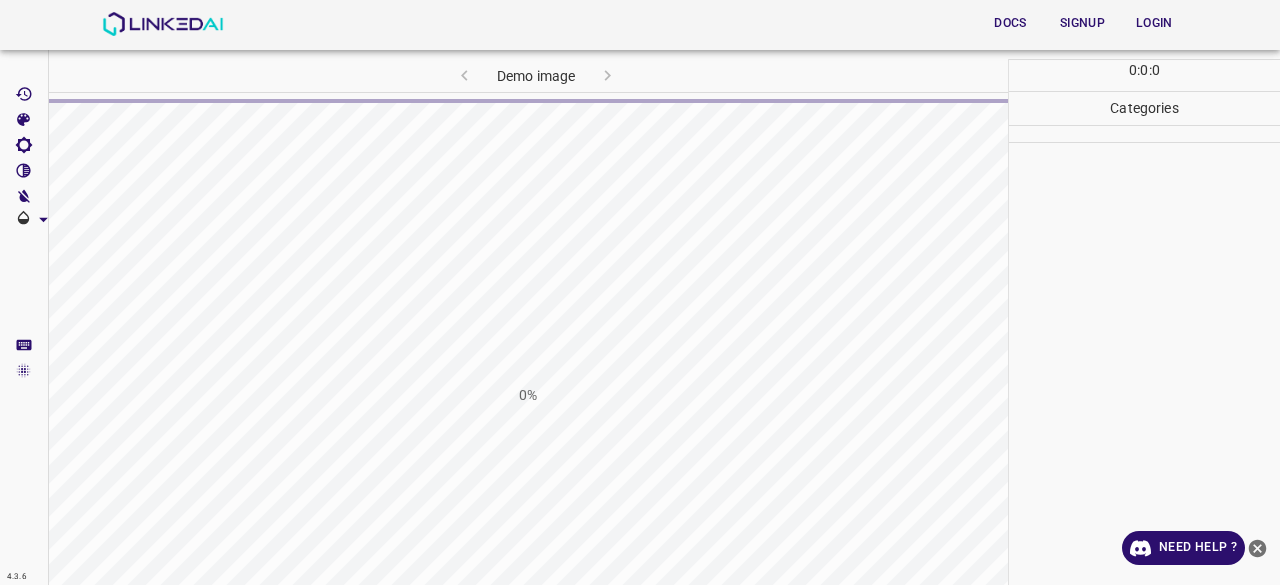scroll, scrollTop: 0, scrollLeft: 0, axis: both 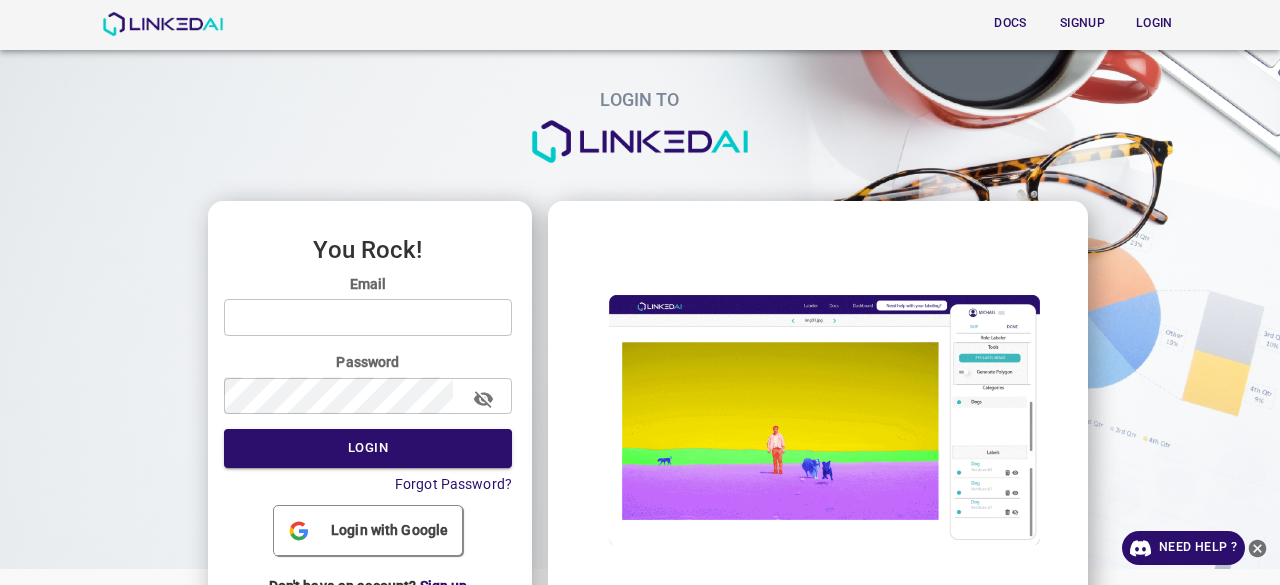 click 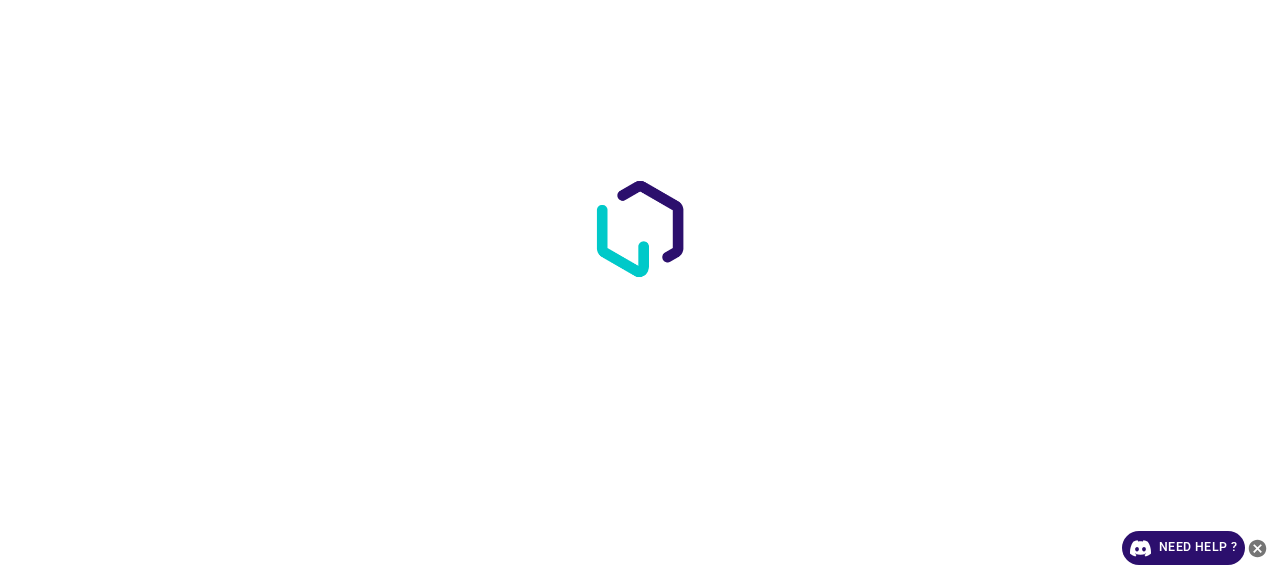 scroll, scrollTop: 0, scrollLeft: 0, axis: both 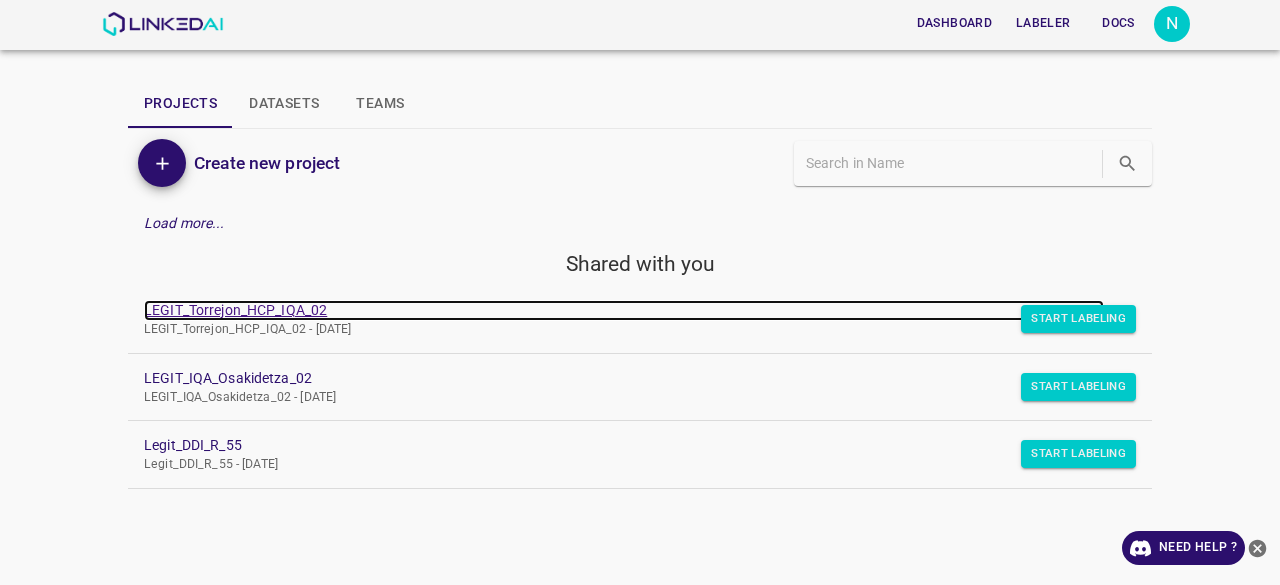 click on "LEGIT_Torrejon_HCP_IQA_02" at bounding box center (624, 310) 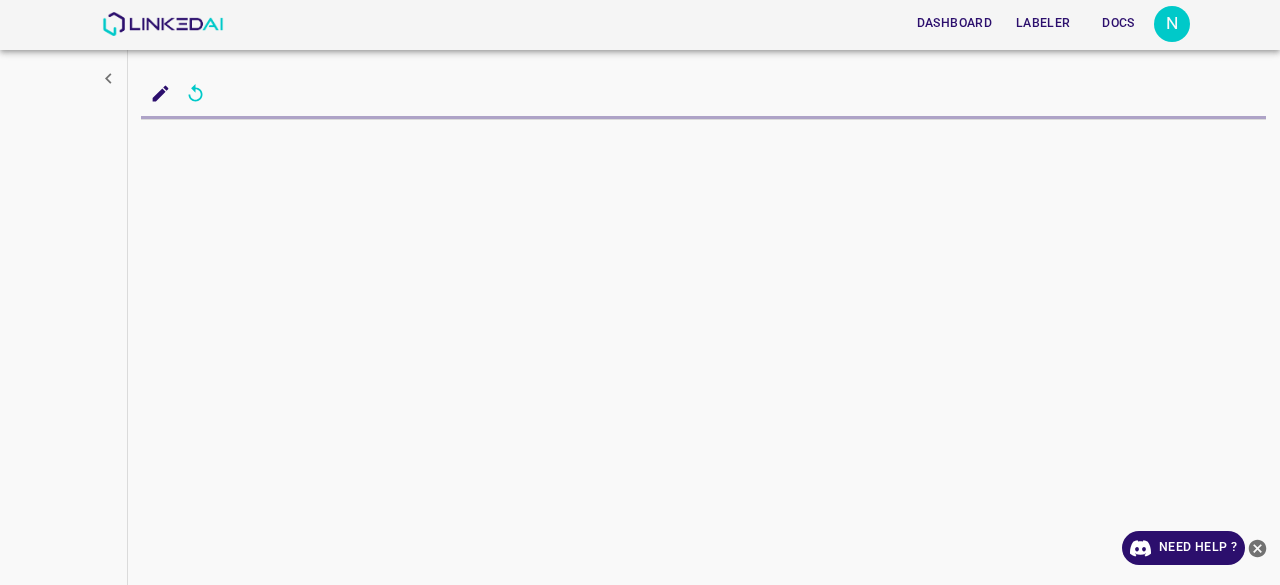 scroll, scrollTop: 0, scrollLeft: 0, axis: both 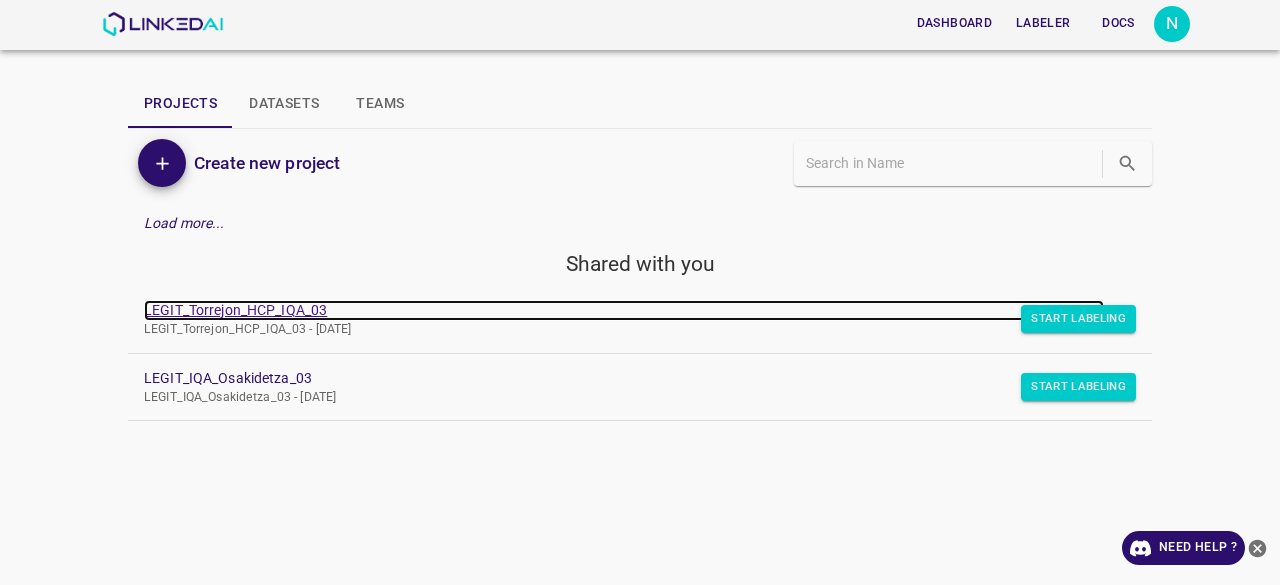 click on "LEGIT_Torrejon_HCP_IQA_03" at bounding box center [624, 310] 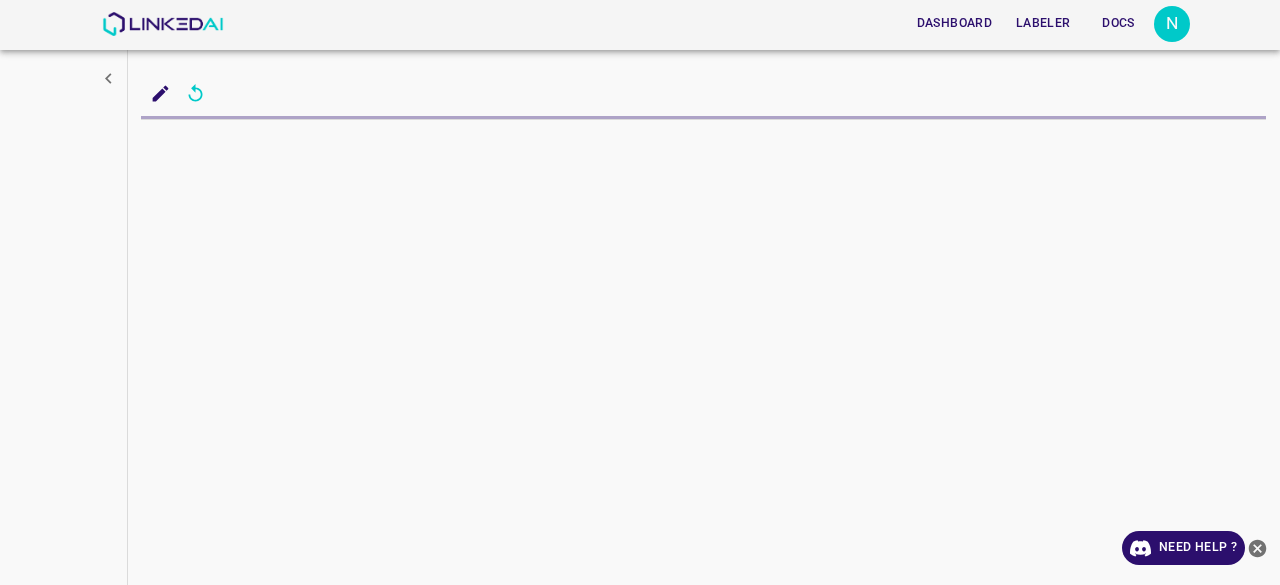 scroll, scrollTop: 0, scrollLeft: 0, axis: both 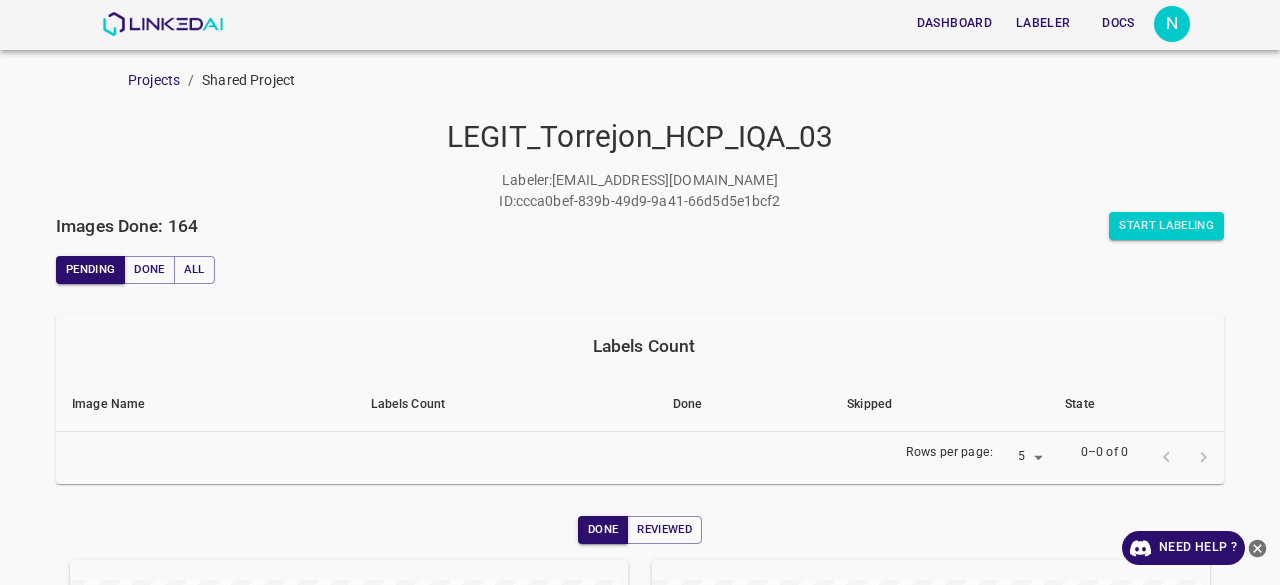 drag, startPoint x: 98, startPoint y: 240, endPoint x: 110, endPoint y: 144, distance: 96.74709 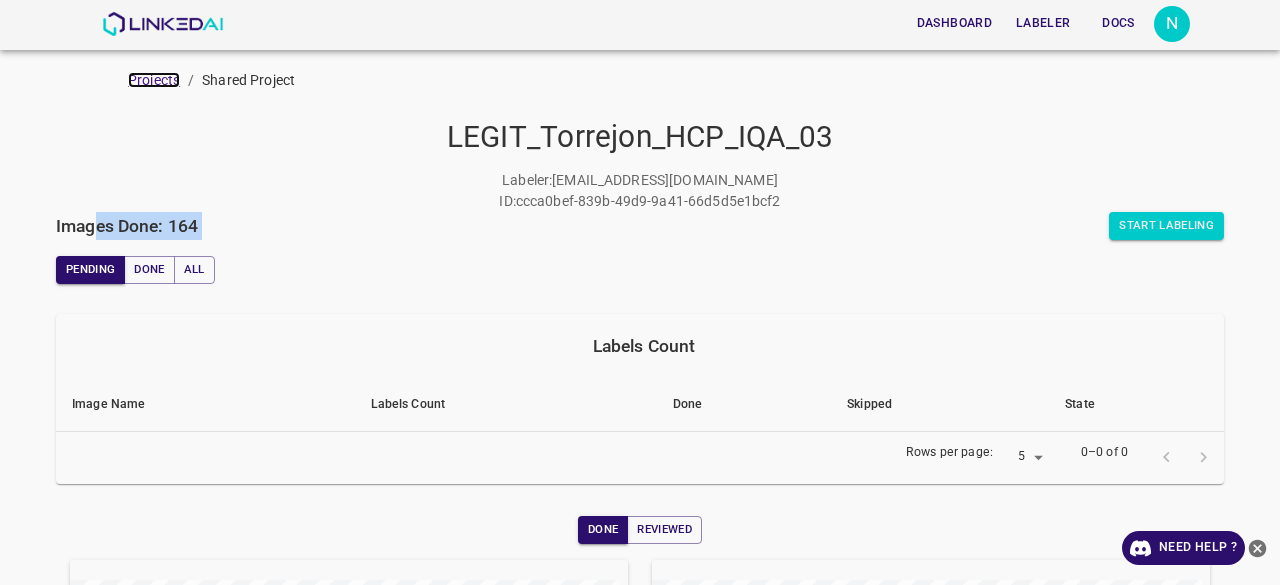 click on "Projects" at bounding box center (154, 80) 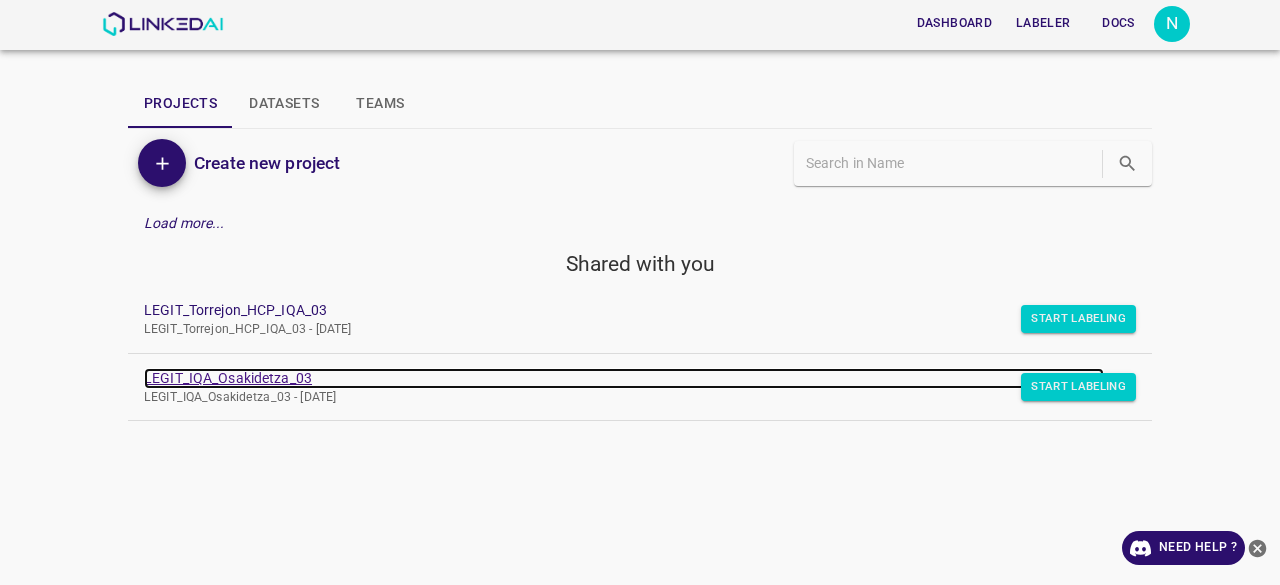 click on "LEGIT_IQA_Osakidetza_03" at bounding box center (624, 378) 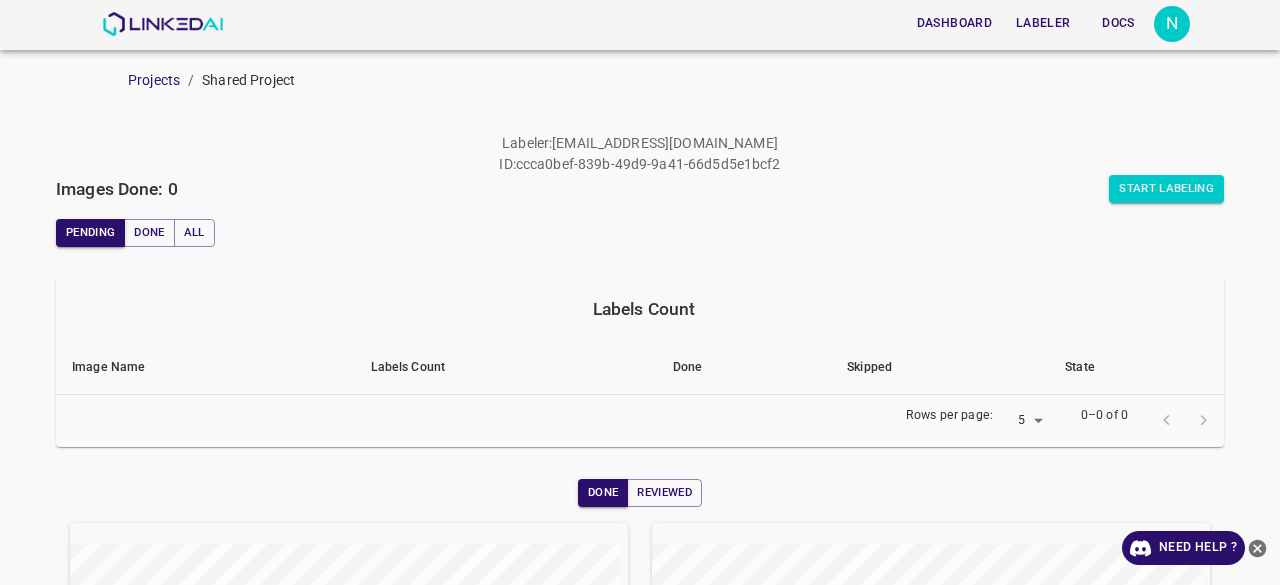 scroll, scrollTop: 0, scrollLeft: 0, axis: both 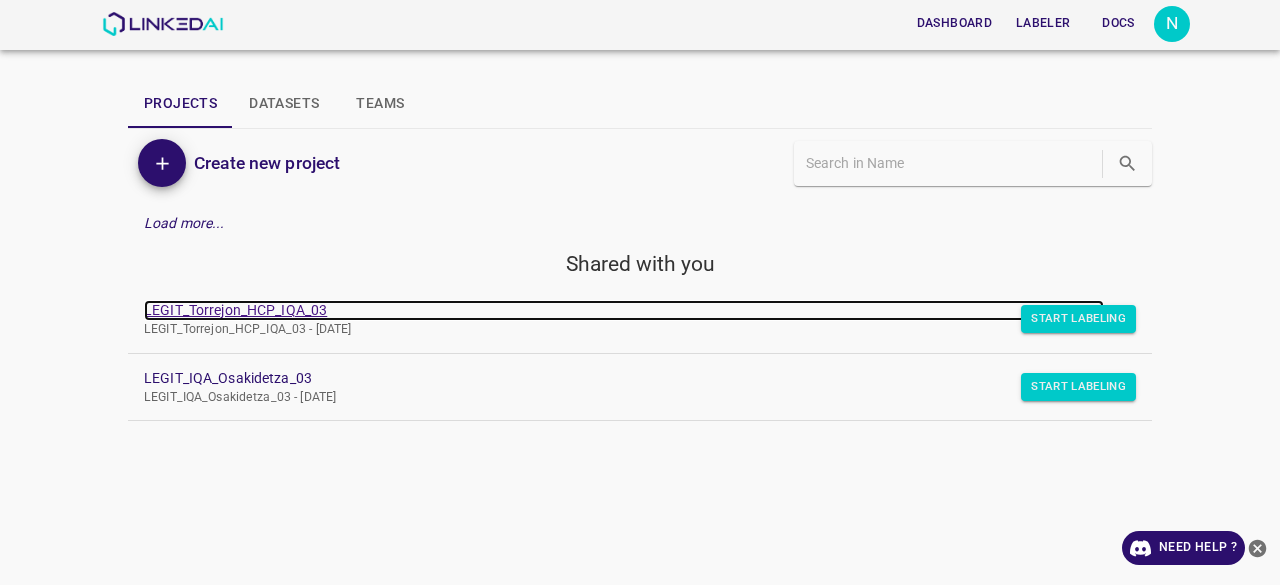 click on "LEGIT_Torrejon_HCP_IQA_03" at bounding box center [624, 310] 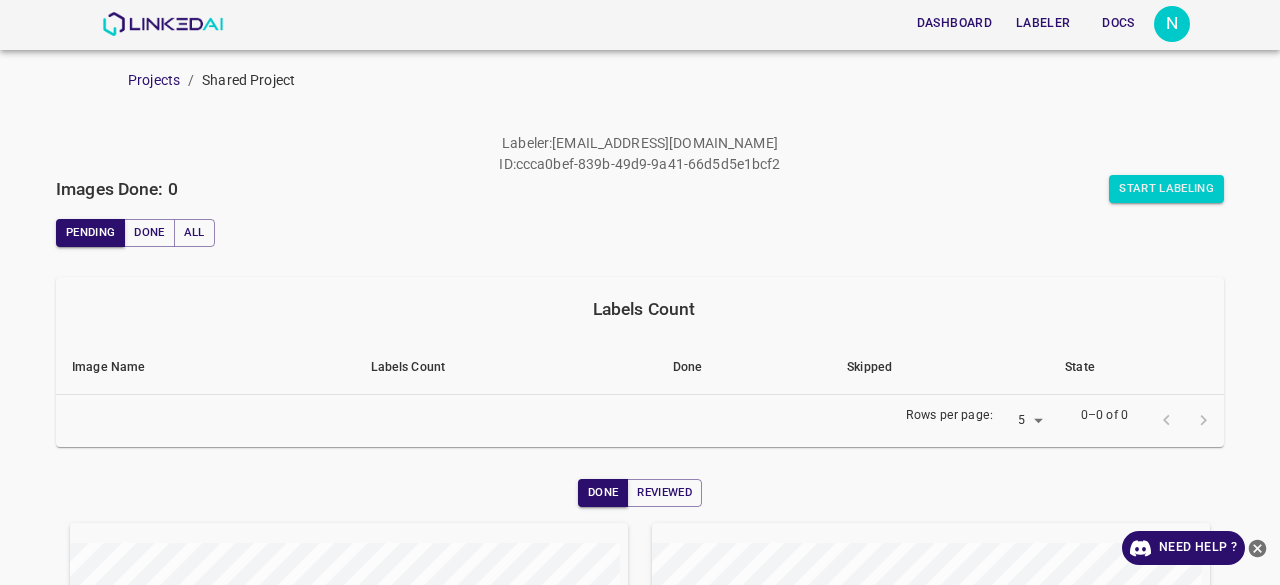 scroll, scrollTop: 0, scrollLeft: 0, axis: both 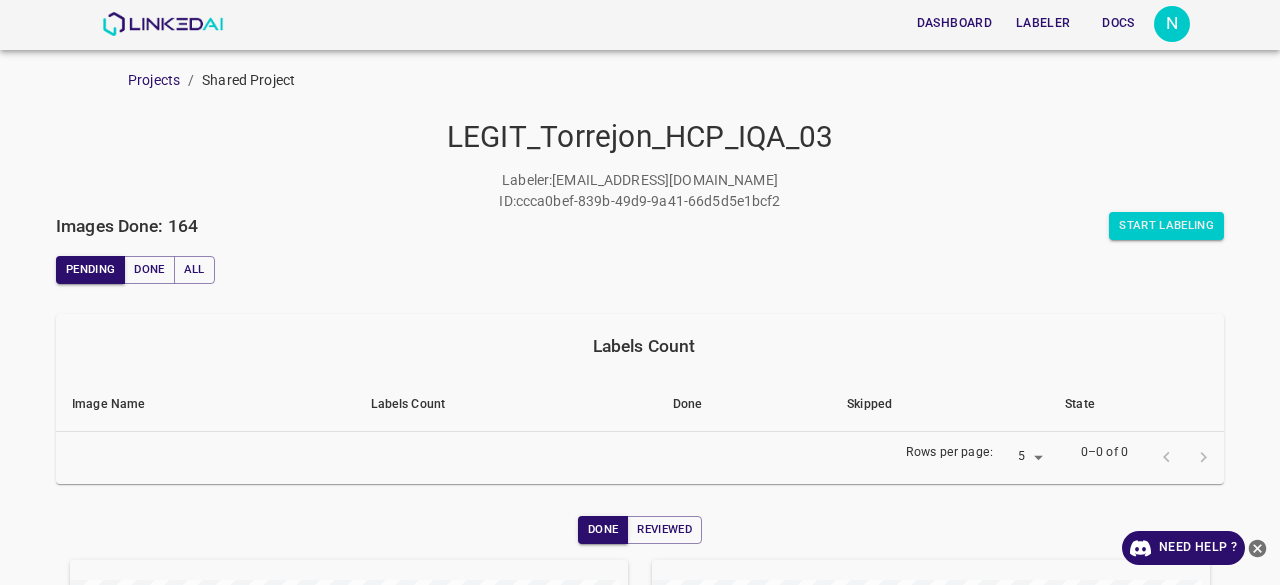 click on "Images Done: 164" at bounding box center (348, 226) 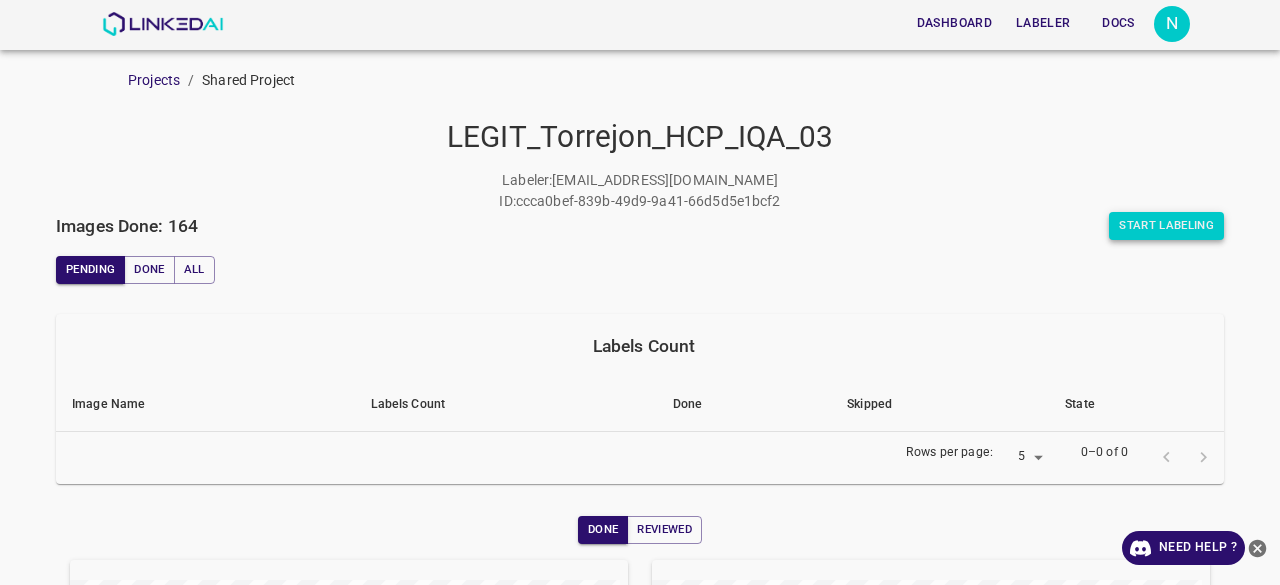 drag, startPoint x: 1177, startPoint y: 206, endPoint x: 1176, endPoint y: 217, distance: 11.045361 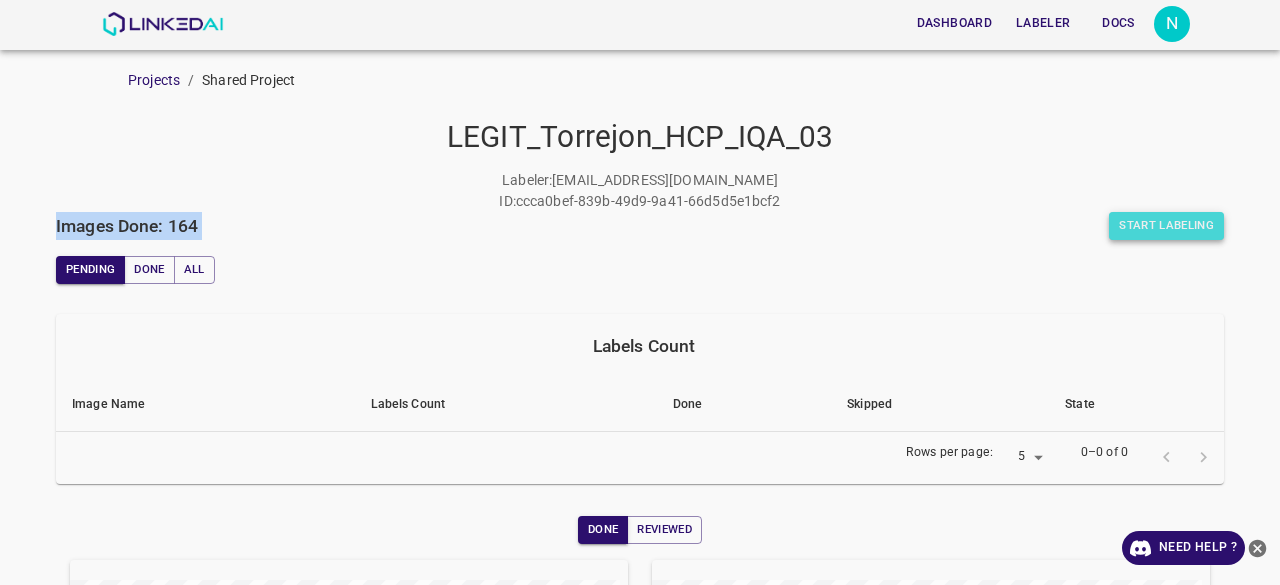 click on "Start Labeling" at bounding box center (1166, 226) 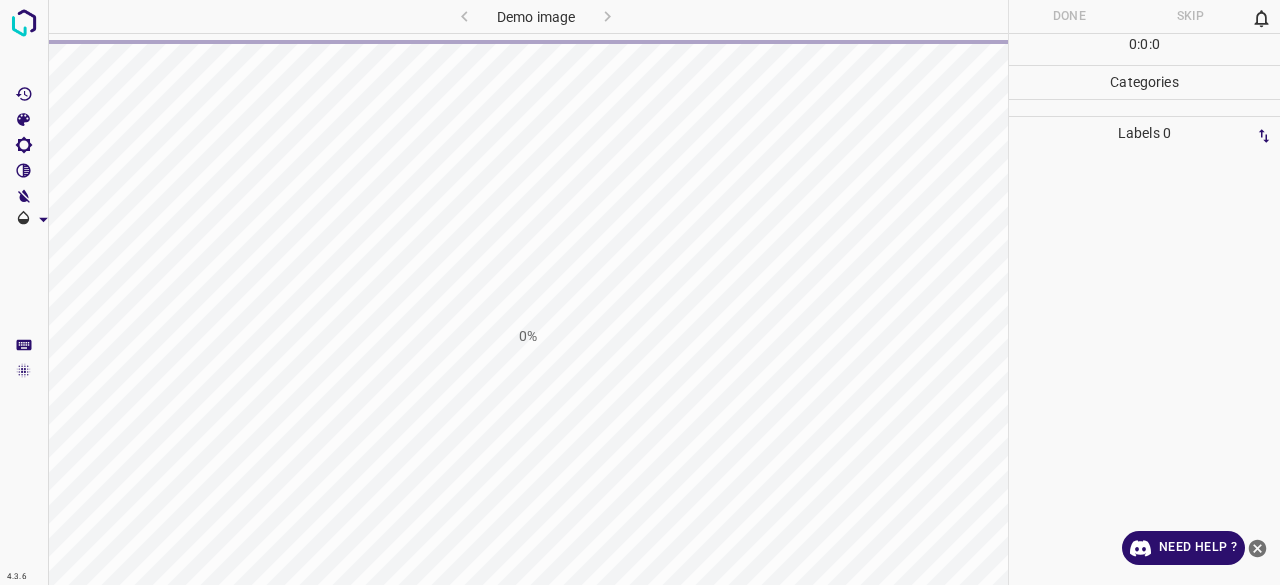scroll, scrollTop: 0, scrollLeft: 0, axis: both 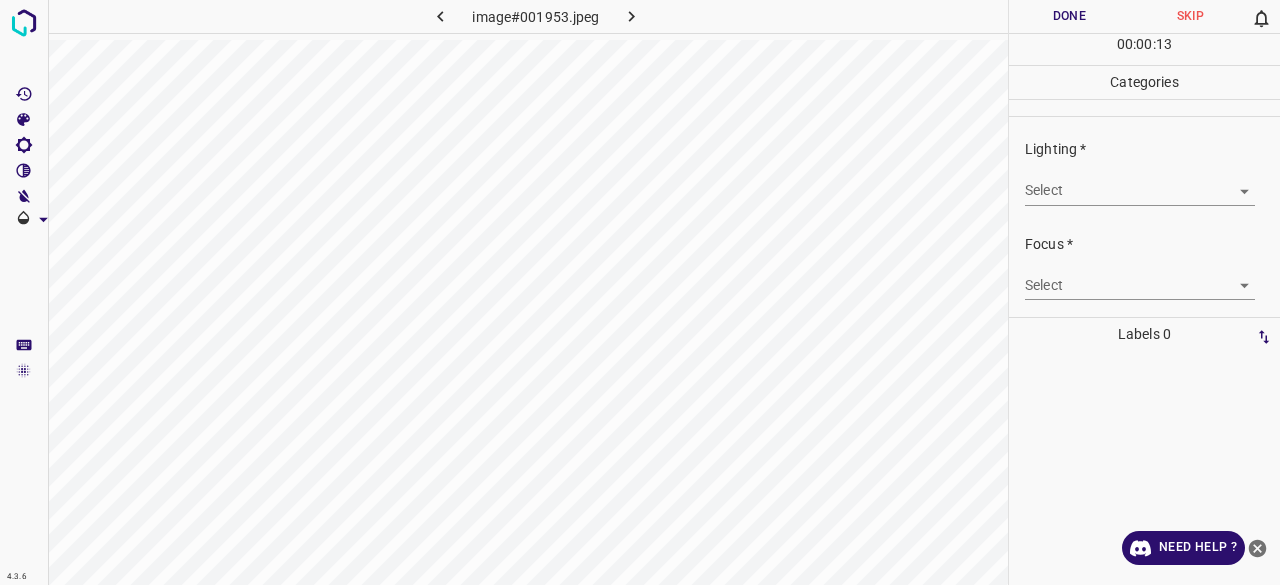 click on "4.3.6  image#001953.jpeg Done Skip 0 00   : 00   : 13   Categories Lighting *  Select ​ Focus *  Select ​ Overall *  Select ​ Labels   0 Categories 1 Lighting 2 Focus 3 Overall Tools Space Change between modes (Draw & Edit) I Auto labeling R Restore zoom M Zoom in N Zoom out Delete Delete selecte label Filters Z Restore filters X Saturation filter C Brightness filter V Contrast filter B Gray scale filter General O Download Need Help ? - Text - Hide - Delete" at bounding box center (640, 292) 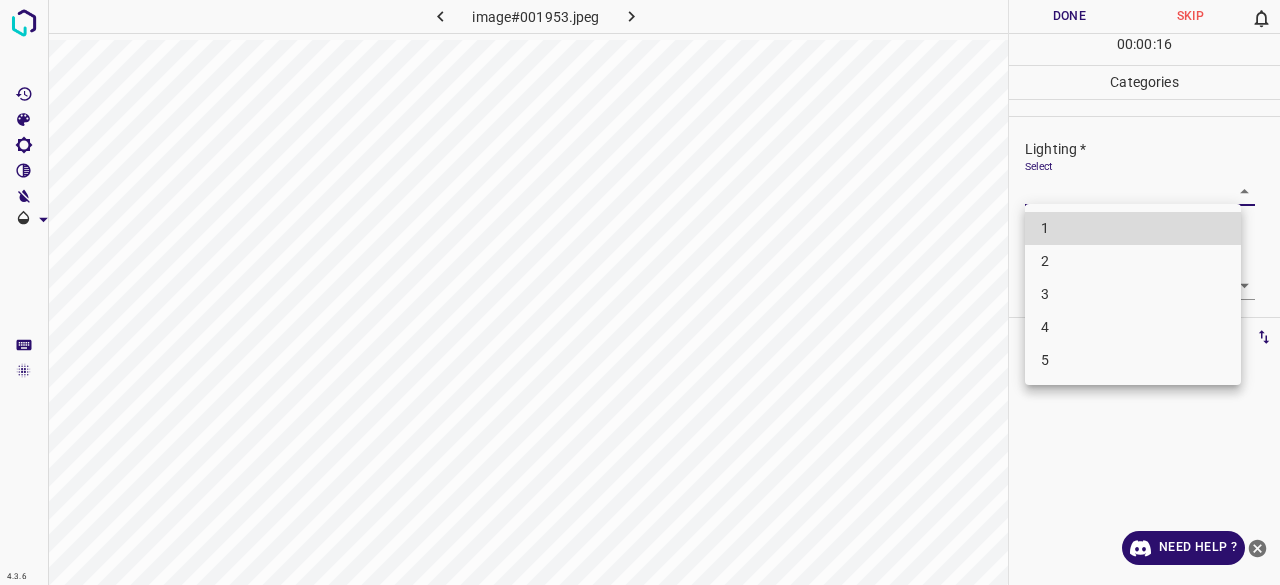 click on "3" at bounding box center (1133, 294) 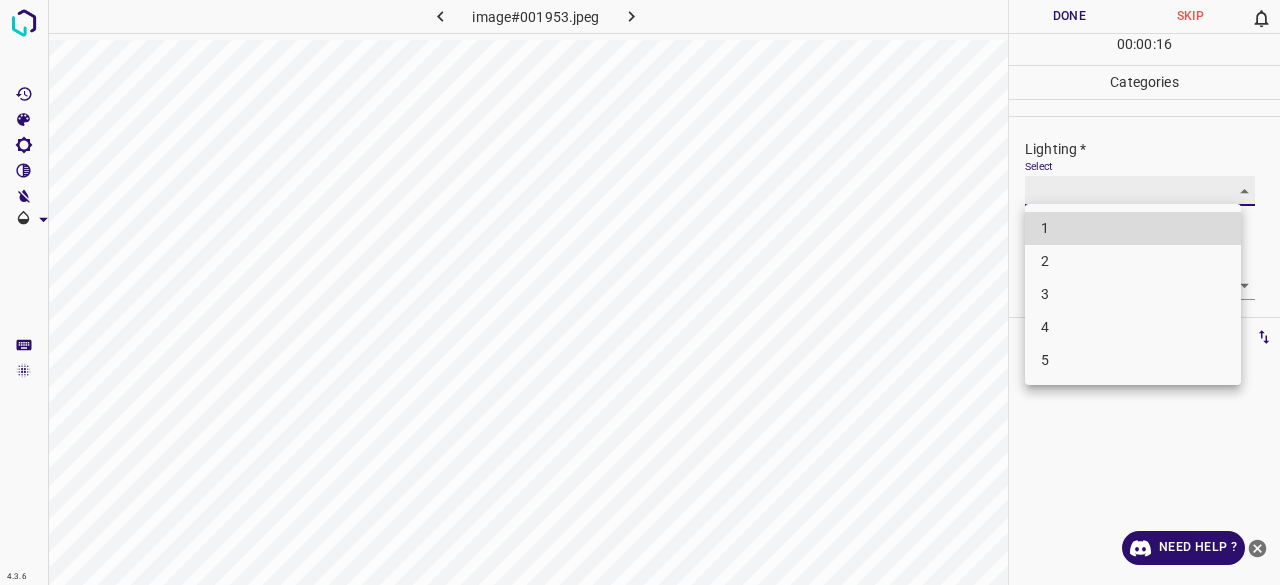 type on "3" 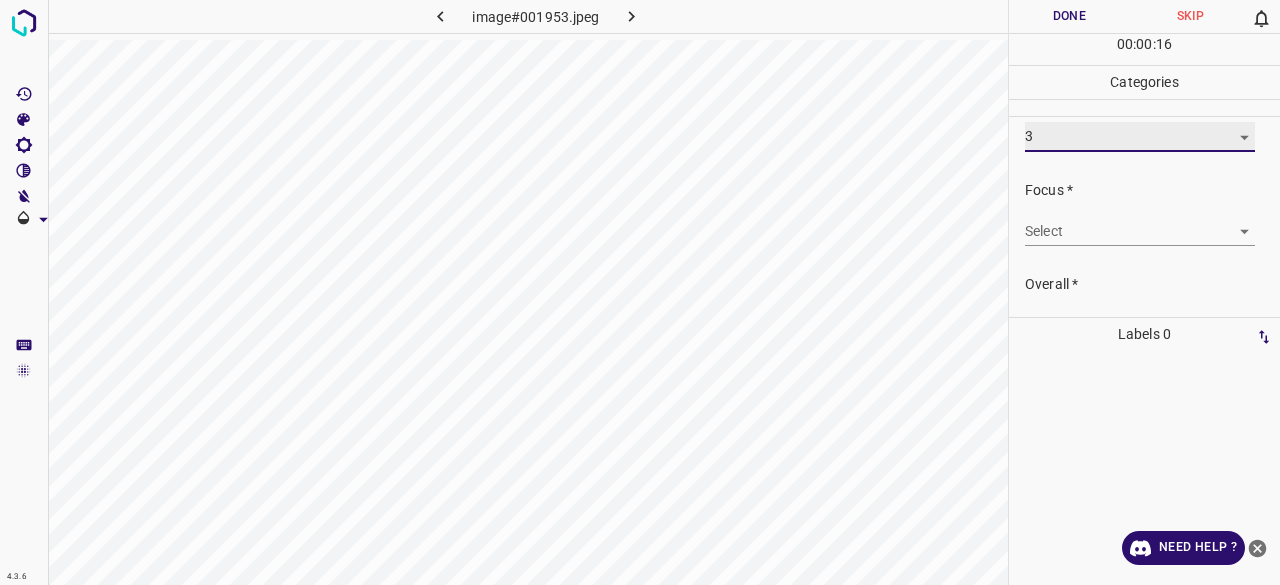 scroll, scrollTop: 98, scrollLeft: 0, axis: vertical 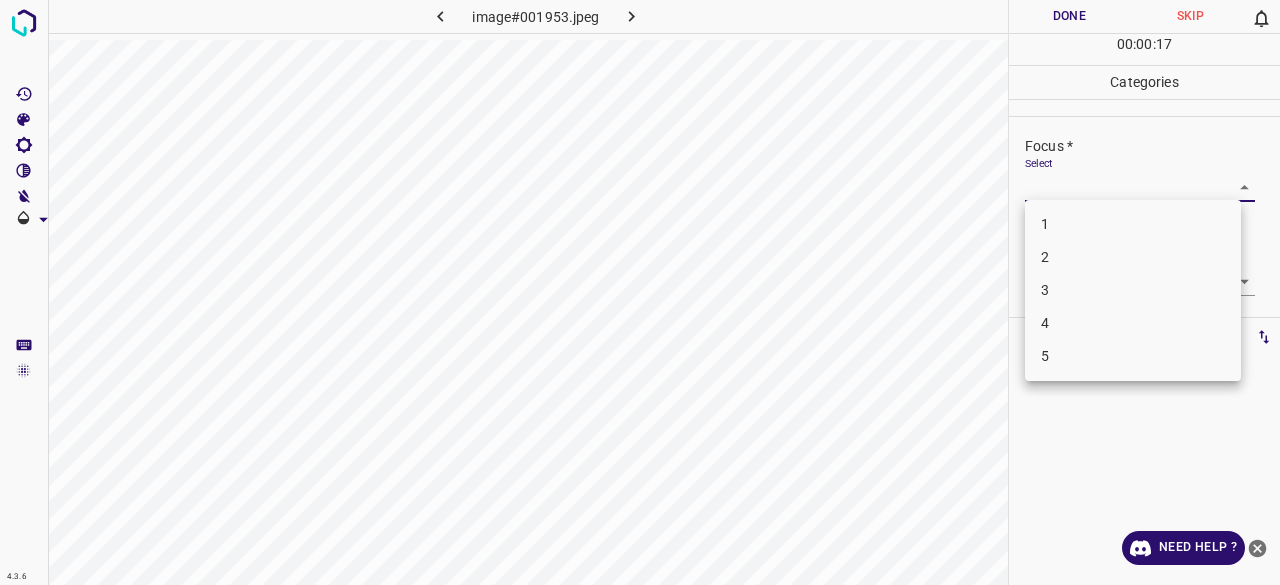 click on "4.3.6  image#001953.jpeg Done Skip 0 00   : 00   : 17   Categories Lighting *  Select 3 3 Focus *  Select ​ Overall *  Select ​ Labels   0 Categories 1 Lighting 2 Focus 3 Overall Tools Space Change between modes (Draw & Edit) I Auto labeling R Restore zoom M Zoom in N Zoom out Delete Delete selecte label Filters Z Restore filters X Saturation filter C Brightness filter V Contrast filter B Gray scale filter General O Download Need Help ? - Text - Hide - Delete 1 2 3 4 5" at bounding box center (640, 292) 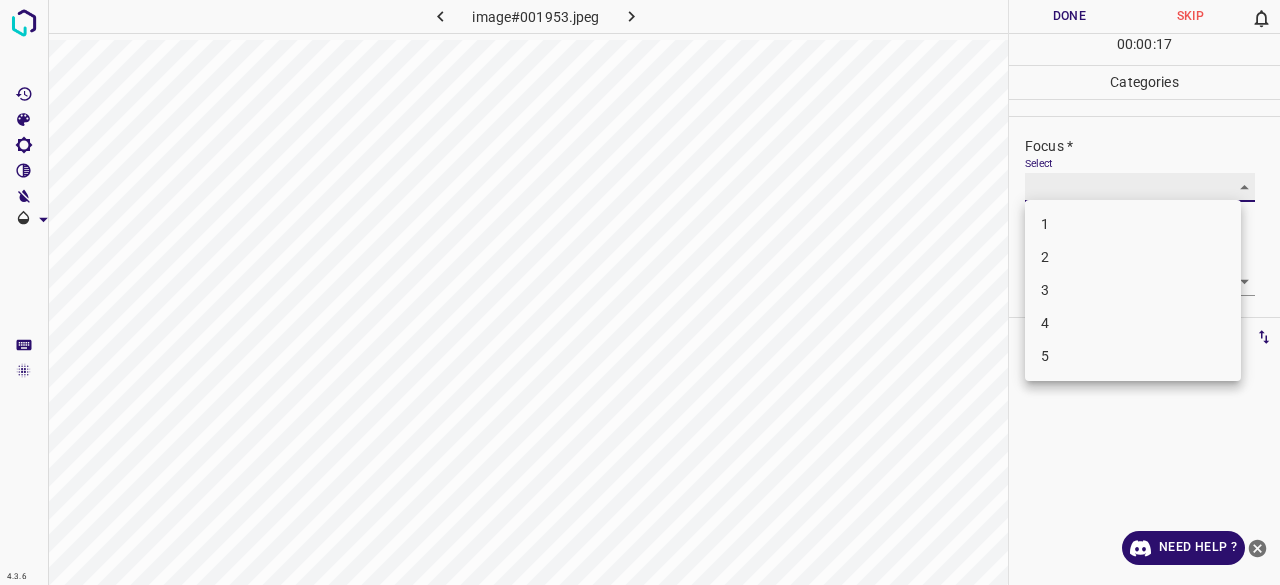 type on "3" 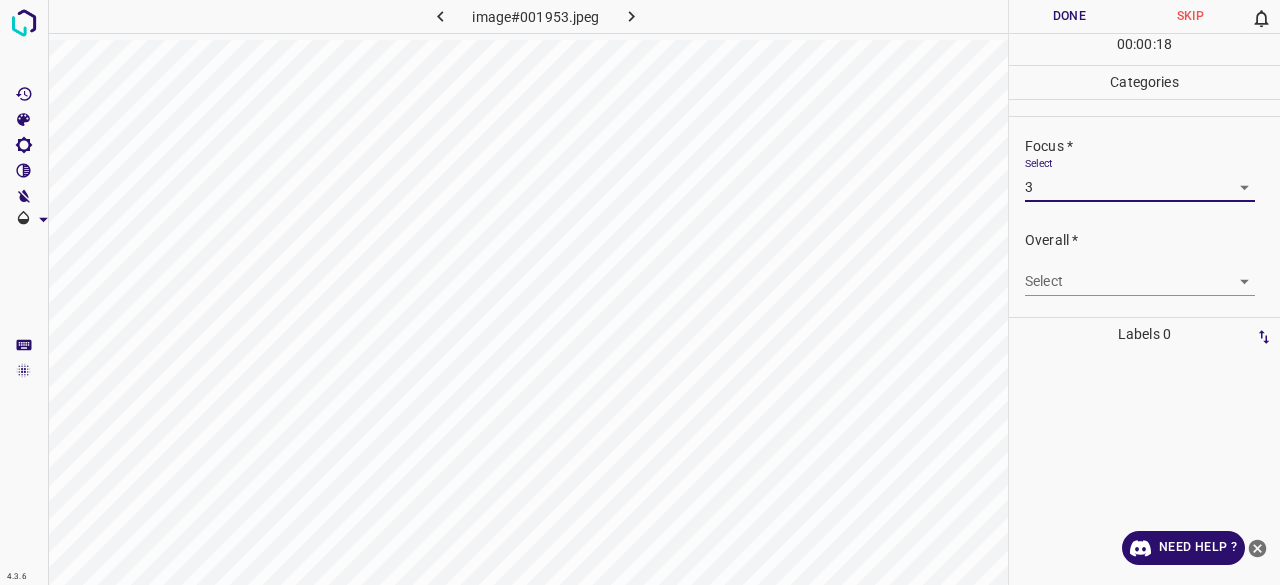 click on "4.3.6  image#001953.jpeg Done Skip 0 00   : 00   : 18   Categories Lighting *  Select 3 3 Focus *  Select 3 3 Overall *  Select ​ Labels   0 Categories 1 Lighting 2 Focus 3 Overall Tools Space Change between modes (Draw & Edit) I Auto labeling R Restore zoom M Zoom in N Zoom out Delete Delete selecte label Filters Z Restore filters X Saturation filter C Brightness filter V Contrast filter B Gray scale filter General O Download Need Help ? - Text - Hide - Delete" at bounding box center [640, 292] 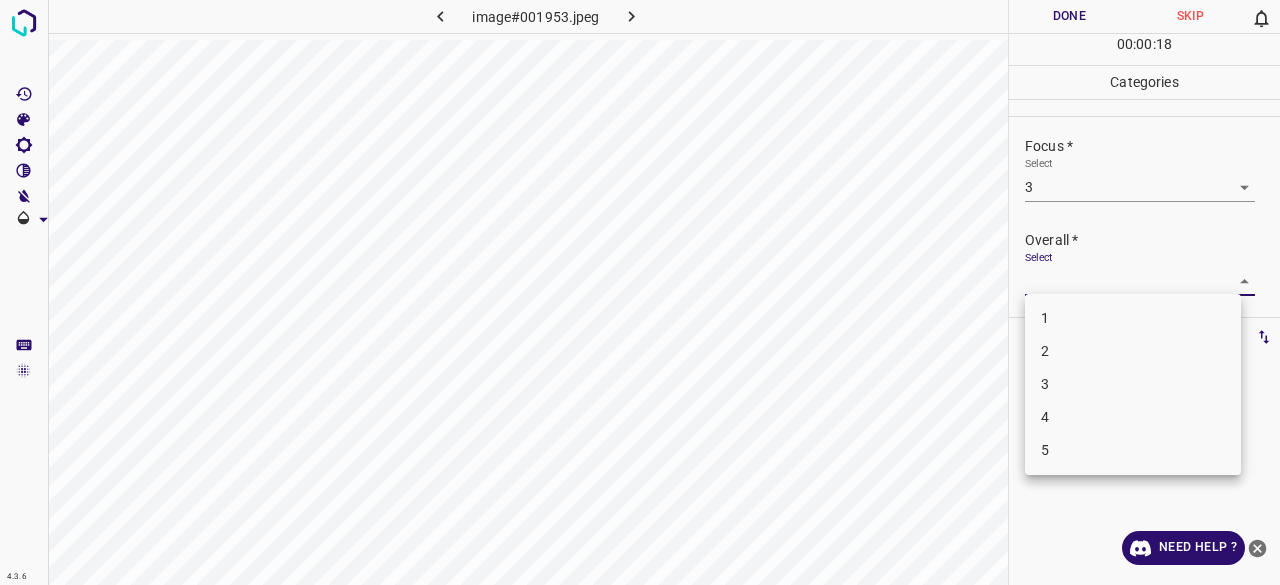 drag, startPoint x: 1067, startPoint y: 385, endPoint x: 1053, endPoint y: 330, distance: 56.753853 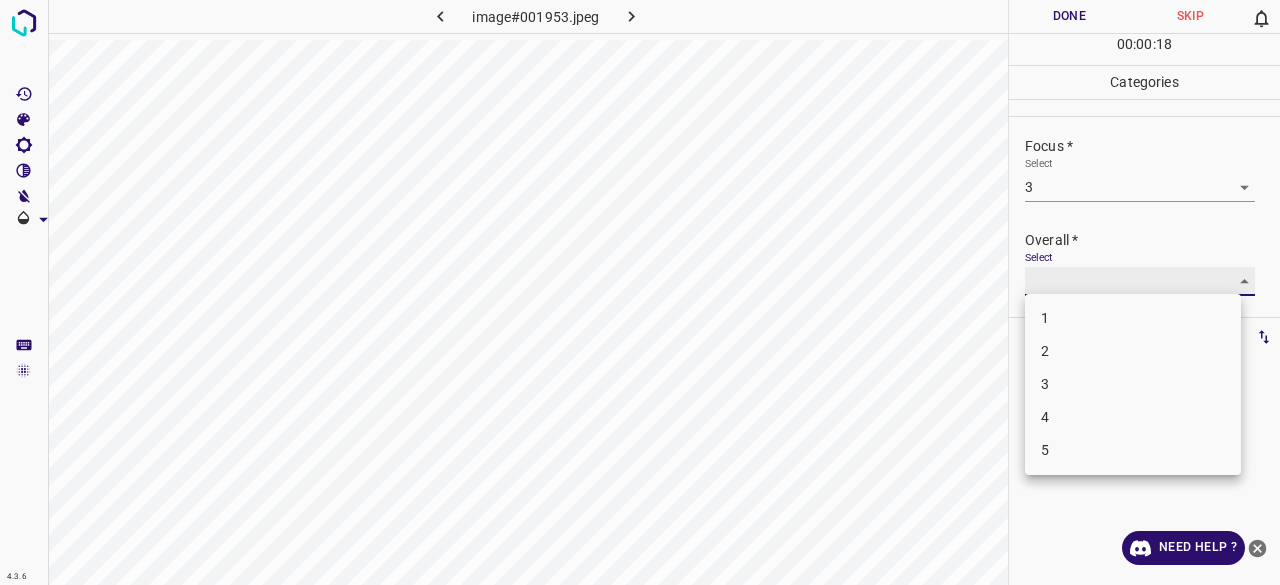 type on "3" 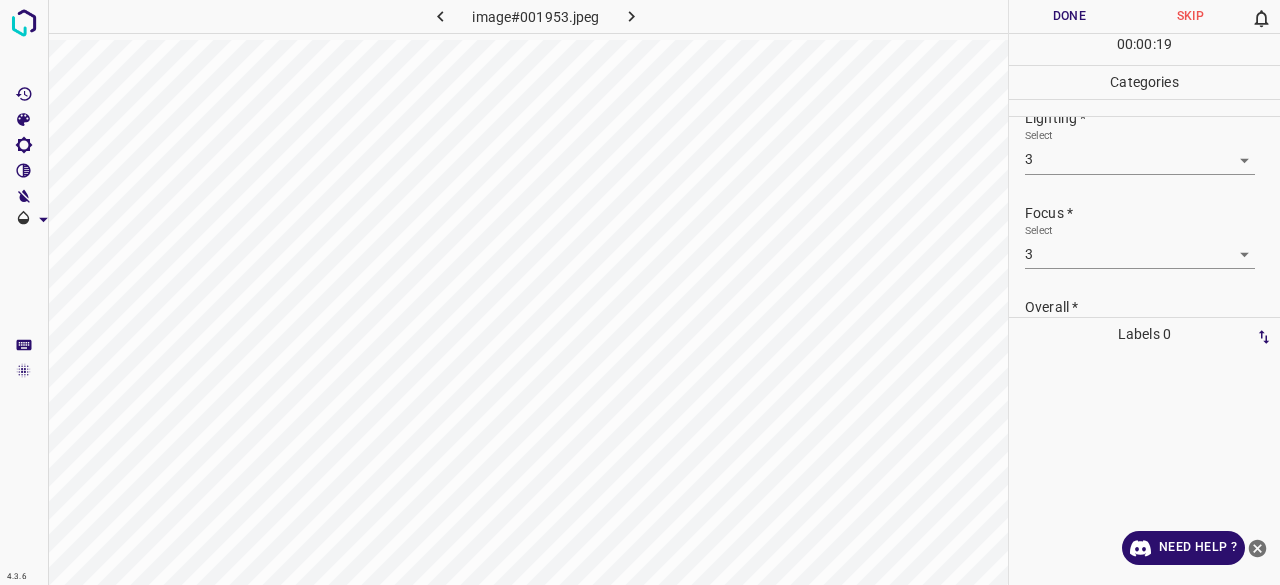 scroll, scrollTop: 0, scrollLeft: 0, axis: both 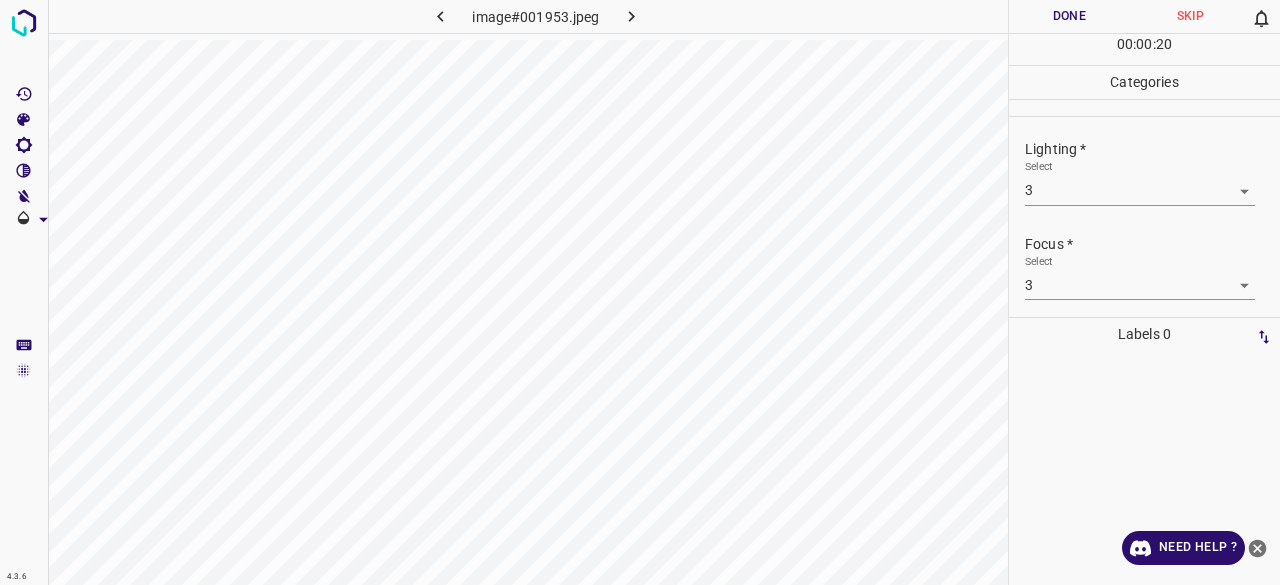 click on "Done" at bounding box center (1069, 16) 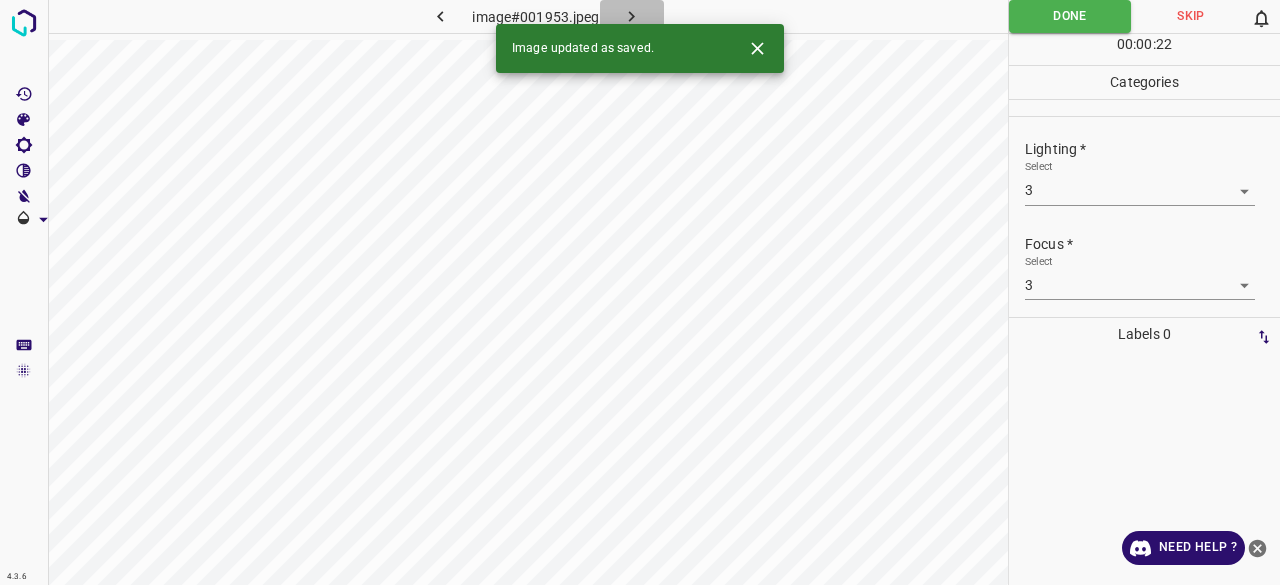 click at bounding box center (632, 16) 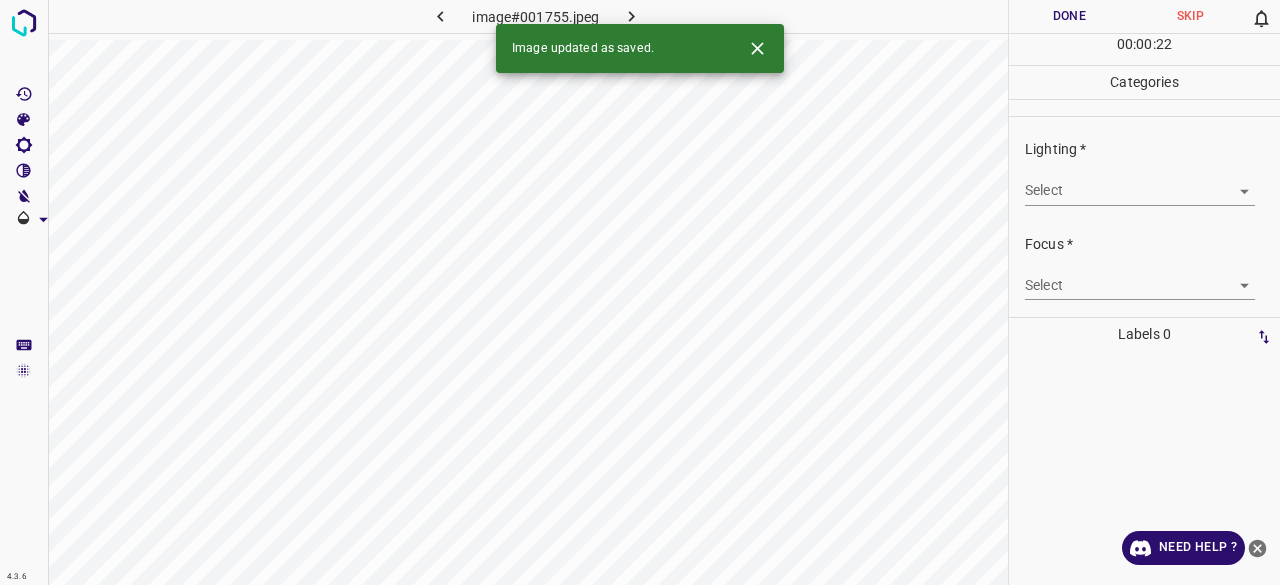 click on "Select ​" at bounding box center (1140, 182) 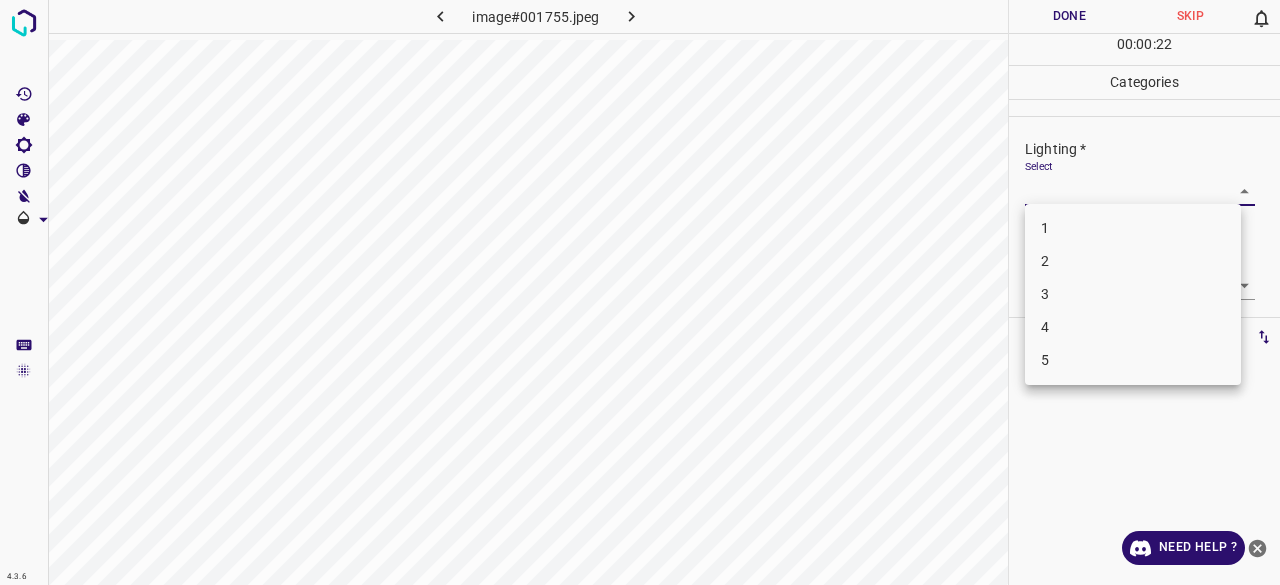 click on "4.3.6  image#001755.jpeg Done Skip 0 00   : 00   : 22   Categories Lighting *  Select ​ Focus *  Select ​ Overall *  Select ​ Labels   0 Categories 1 Lighting 2 Focus 3 Overall Tools Space Change between modes (Draw & Edit) I Auto labeling R Restore zoom M Zoom in N Zoom out Delete Delete selecte label Filters Z Restore filters X Saturation filter C Brightness filter V Contrast filter B Gray scale filter General O Download Need Help ? - Text - Hide - Delete 1 2 3 4 5" at bounding box center (640, 292) 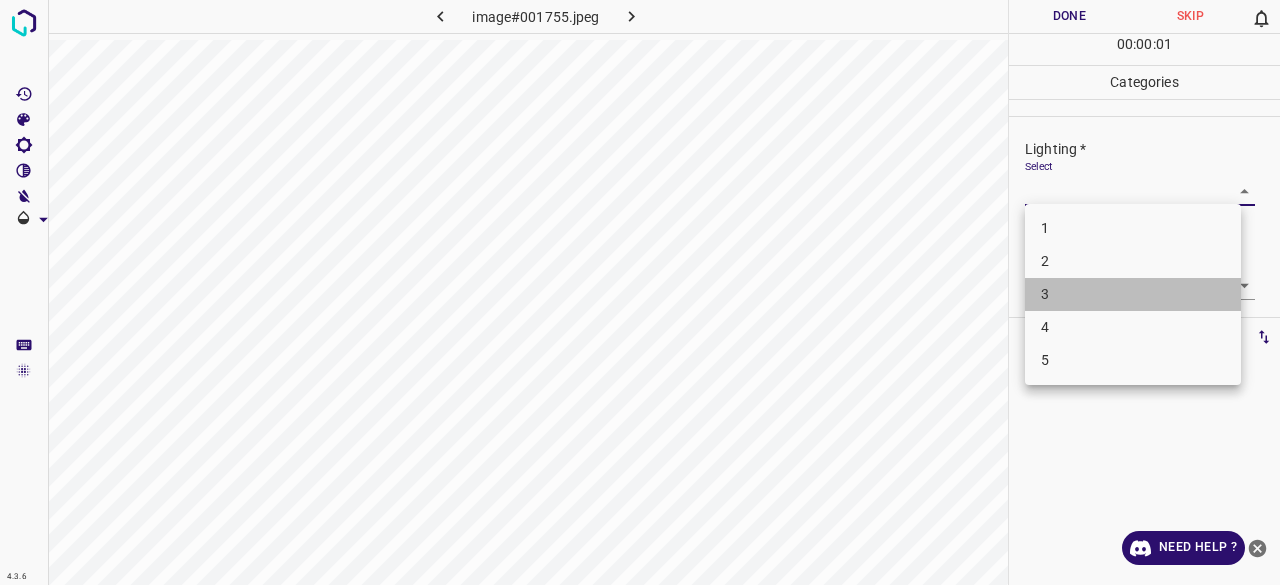click on "3" at bounding box center [1133, 294] 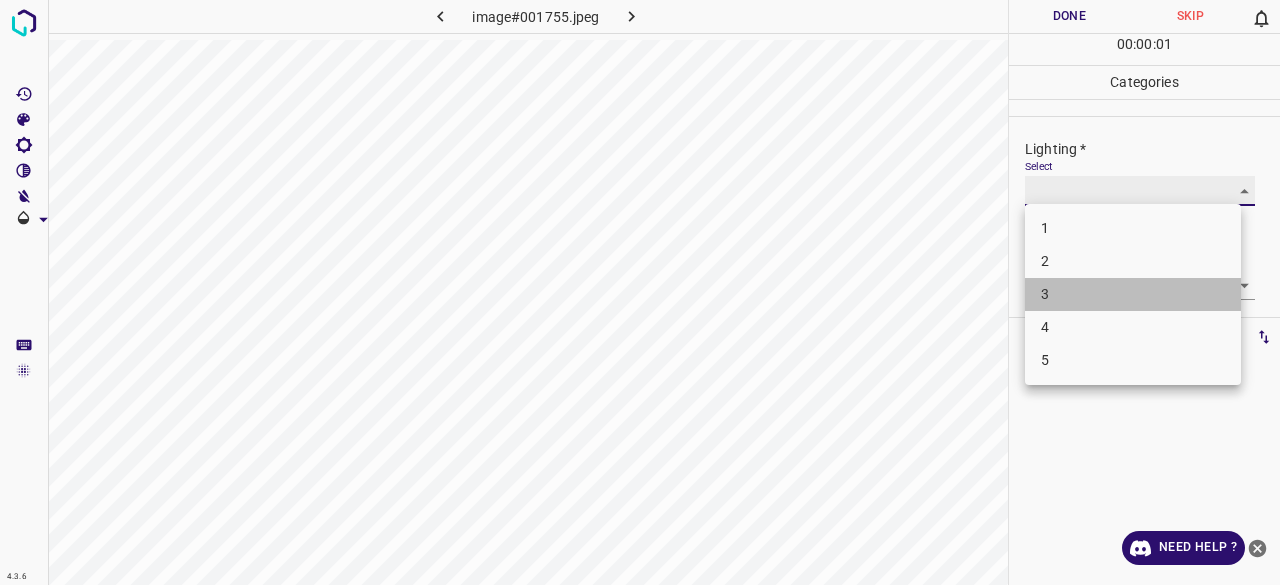 type on "3" 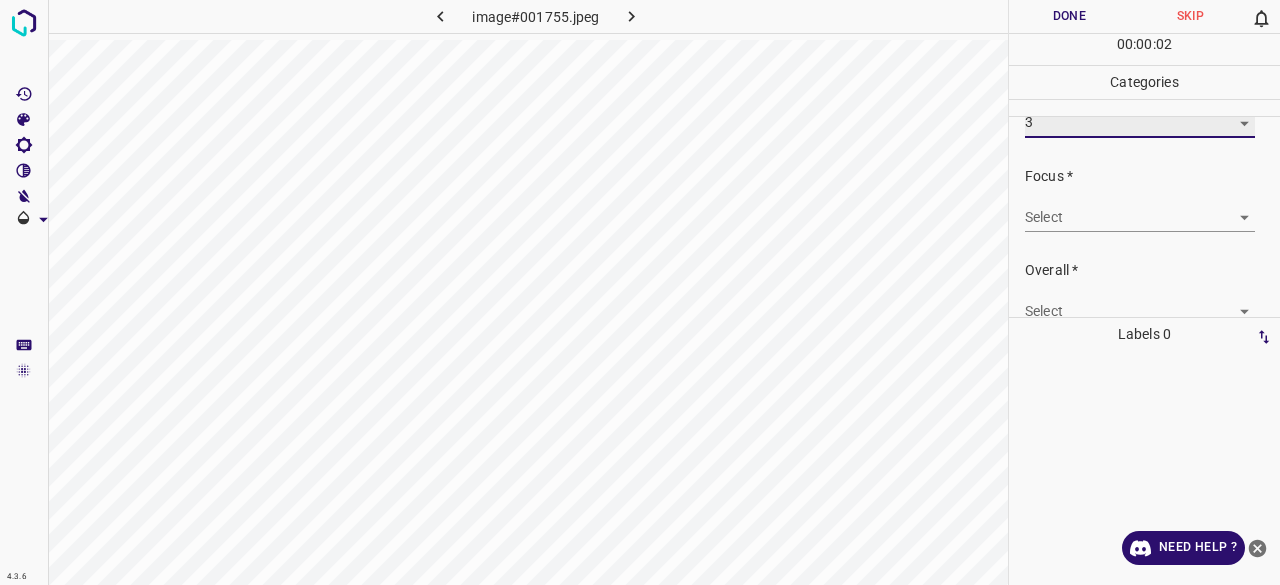 scroll, scrollTop: 98, scrollLeft: 0, axis: vertical 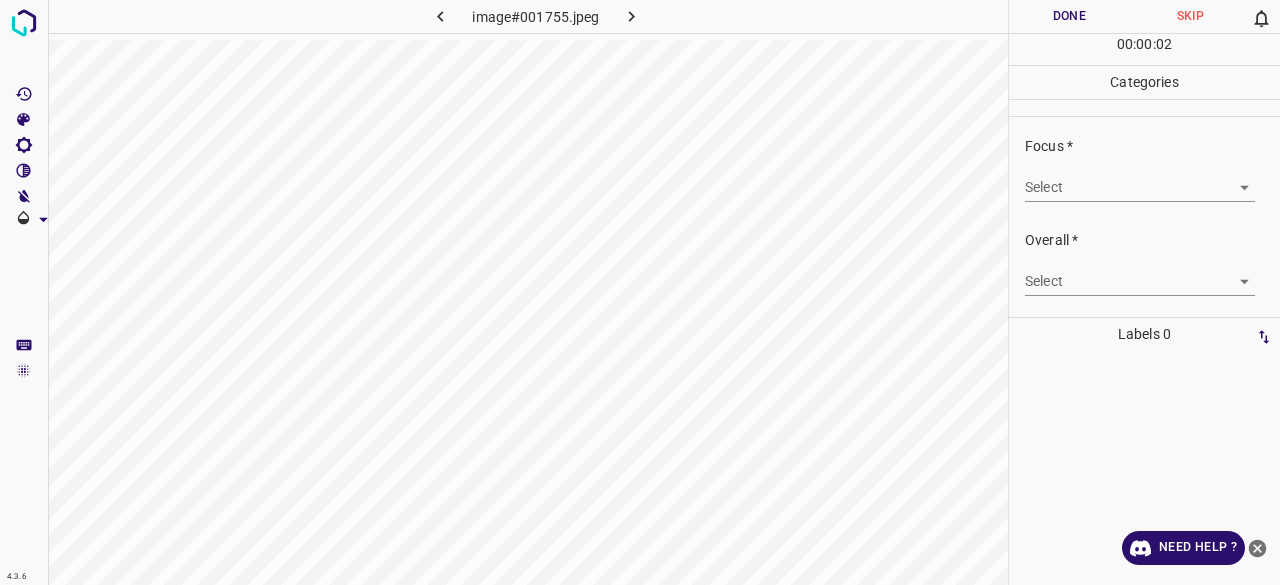 click on "4.3.6  image#001755.jpeg Done Skip 0 00   : 00   : 02   Categories Lighting *  Select 3 3 Focus *  Select ​ Overall *  Select ​ Labels   0 Categories 1 Lighting 2 Focus 3 Overall Tools Space Change between modes (Draw & Edit) I Auto labeling R Restore zoom M Zoom in N Zoom out Delete Delete selecte label Filters Z Restore filters X Saturation filter C Brightness filter V Contrast filter B Gray scale filter General O Download Need Help ? - Text - Hide - Delete" at bounding box center [640, 292] 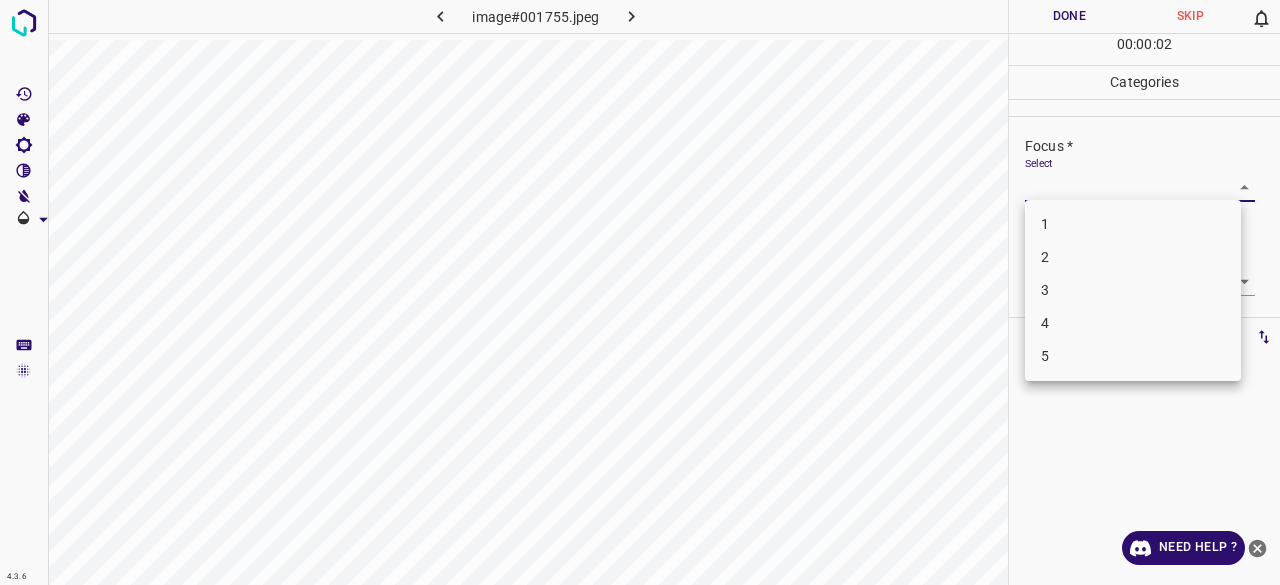 click on "3" at bounding box center [1133, 290] 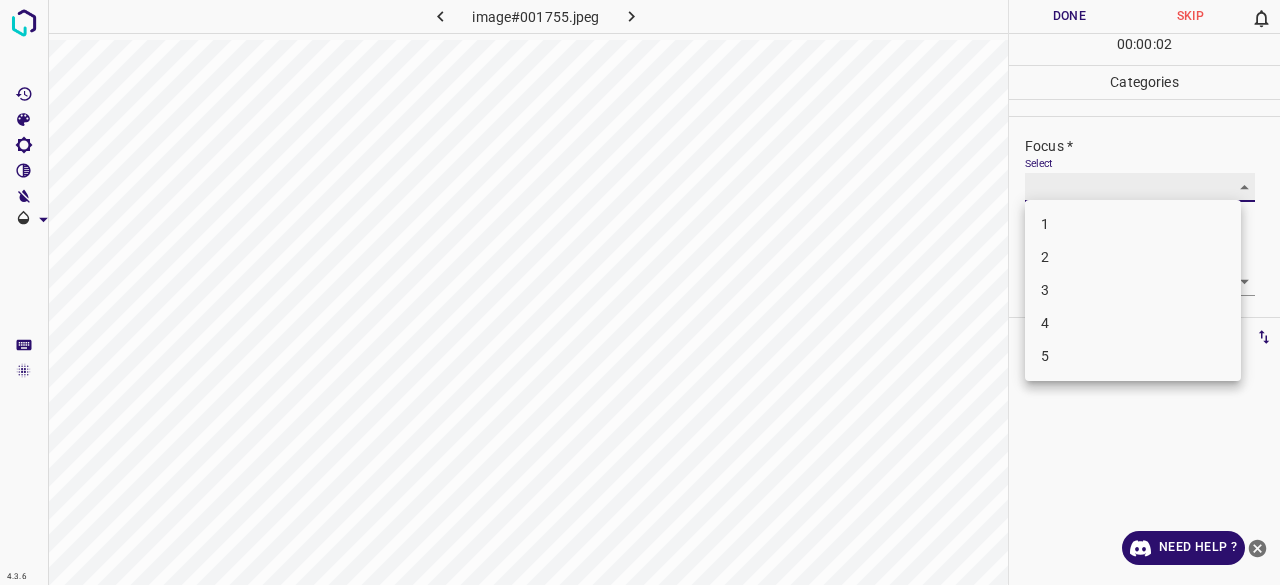 type on "3" 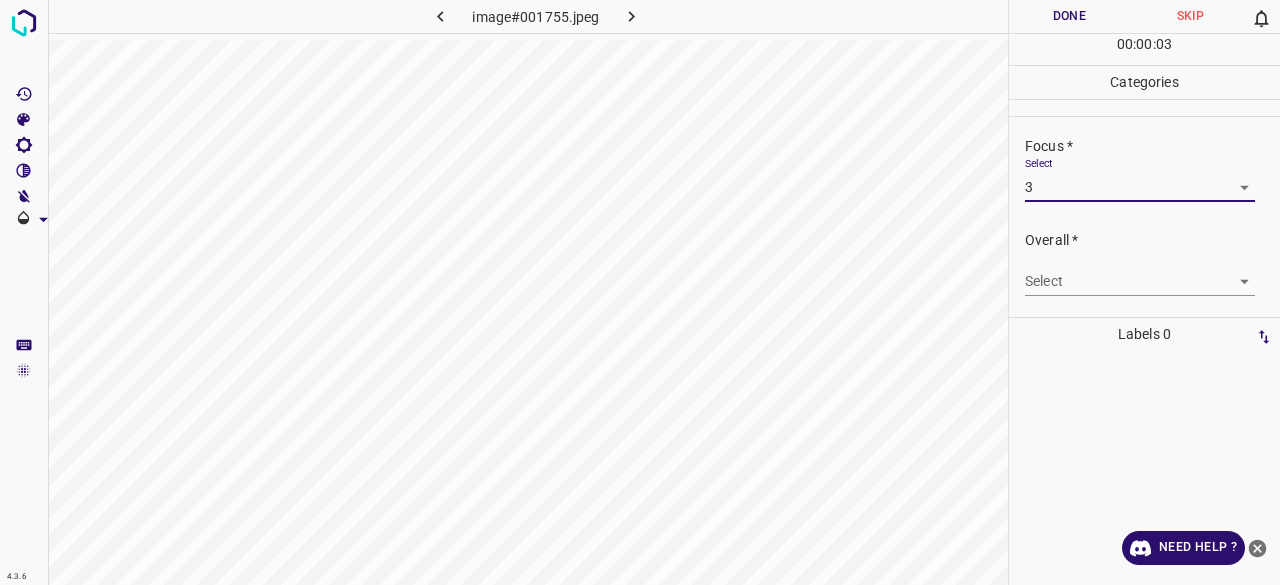 click on "Select ​" at bounding box center [1140, 273] 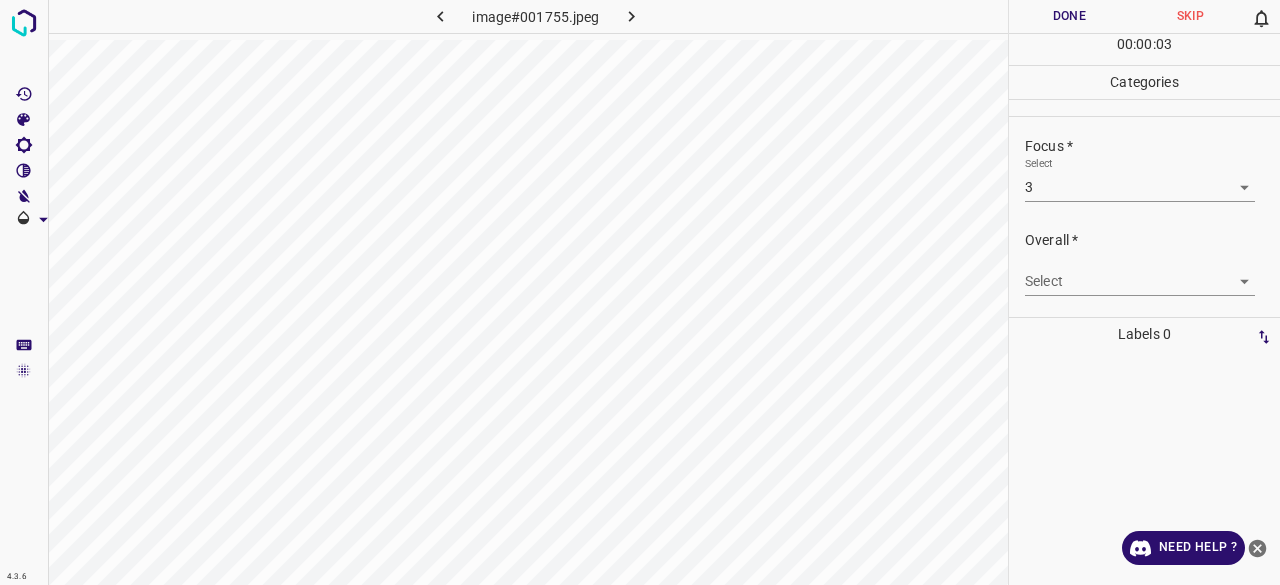 click on "4.3.6  image#001755.jpeg Done Skip 0 00   : 00   : 03   Categories Lighting *  Select 3 3 Focus *  Select 3 3 Overall *  Select ​ Labels   0 Categories 1 Lighting 2 Focus 3 Overall Tools Space Change between modes (Draw & Edit) I Auto labeling R Restore zoom M Zoom in N Zoom out Delete Delete selecte label Filters Z Restore filters X Saturation filter C Brightness filter V Contrast filter B Gray scale filter General O Download Need Help ? - Text - Hide - Delete" at bounding box center (640, 292) 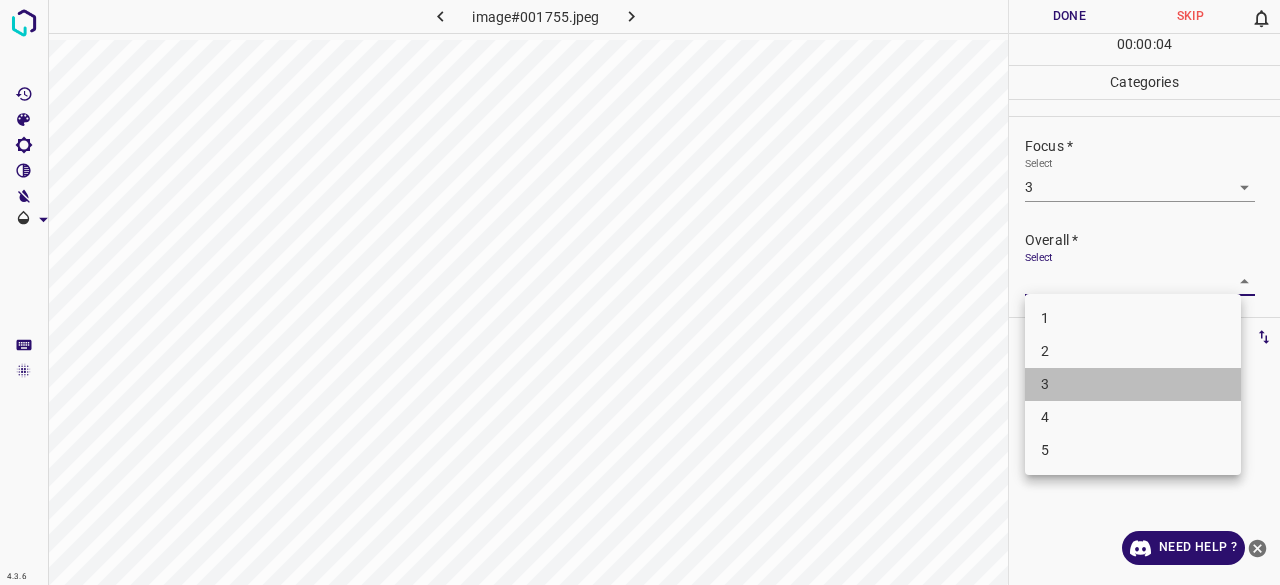 click on "3" at bounding box center [1133, 384] 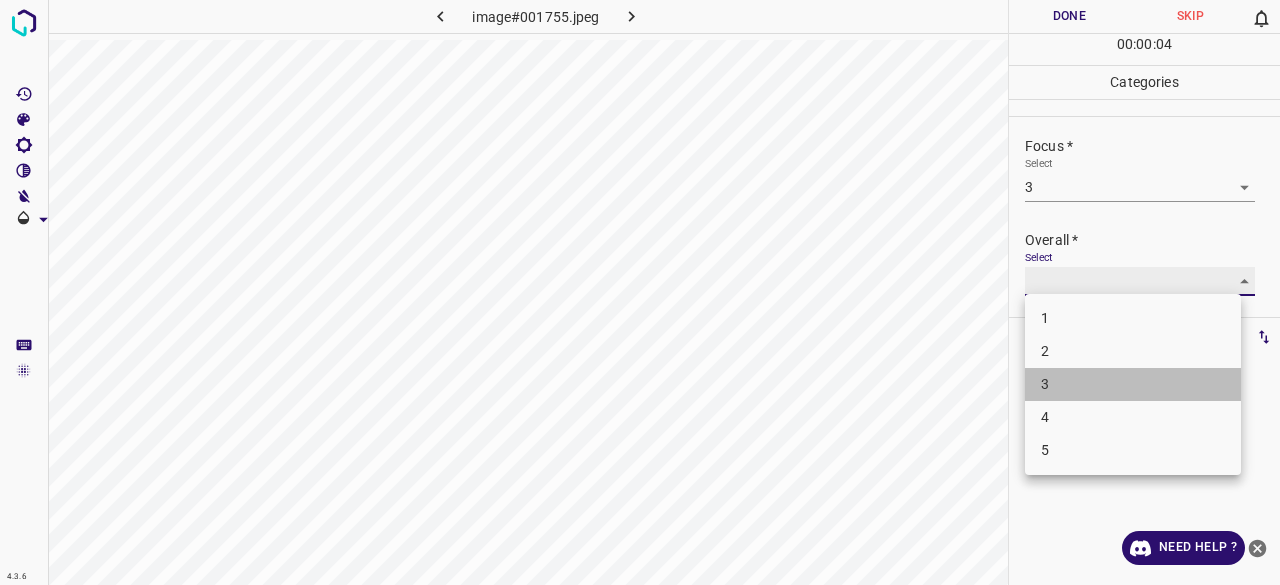 type on "3" 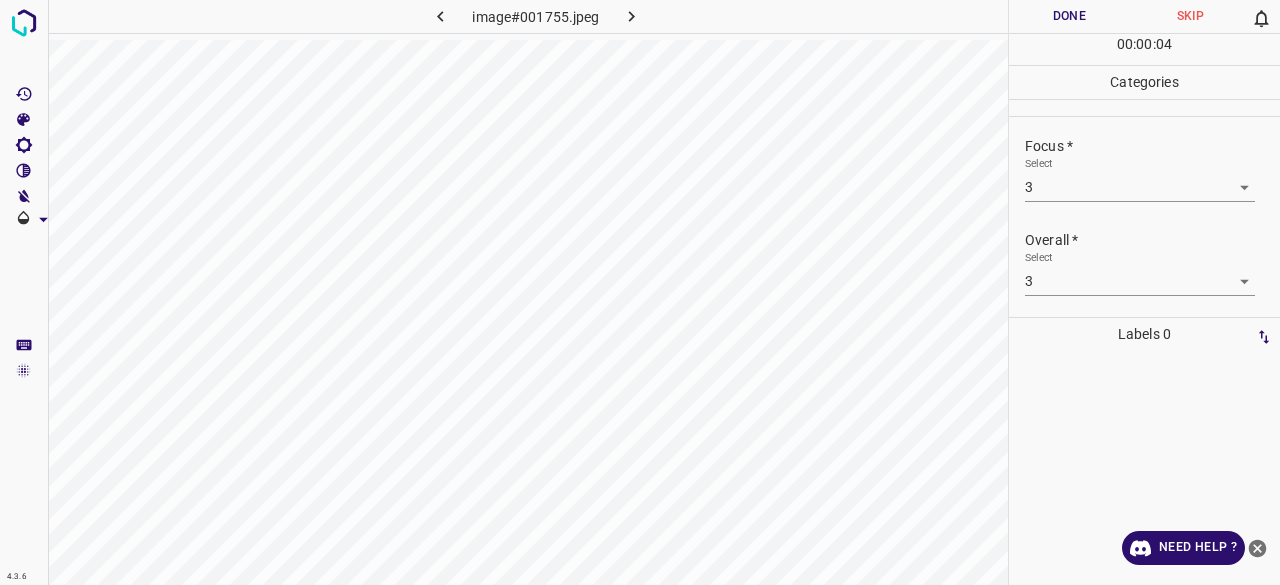 drag, startPoint x: 1038, startPoint y: 157, endPoint x: 1042, endPoint y: 234, distance: 77.10383 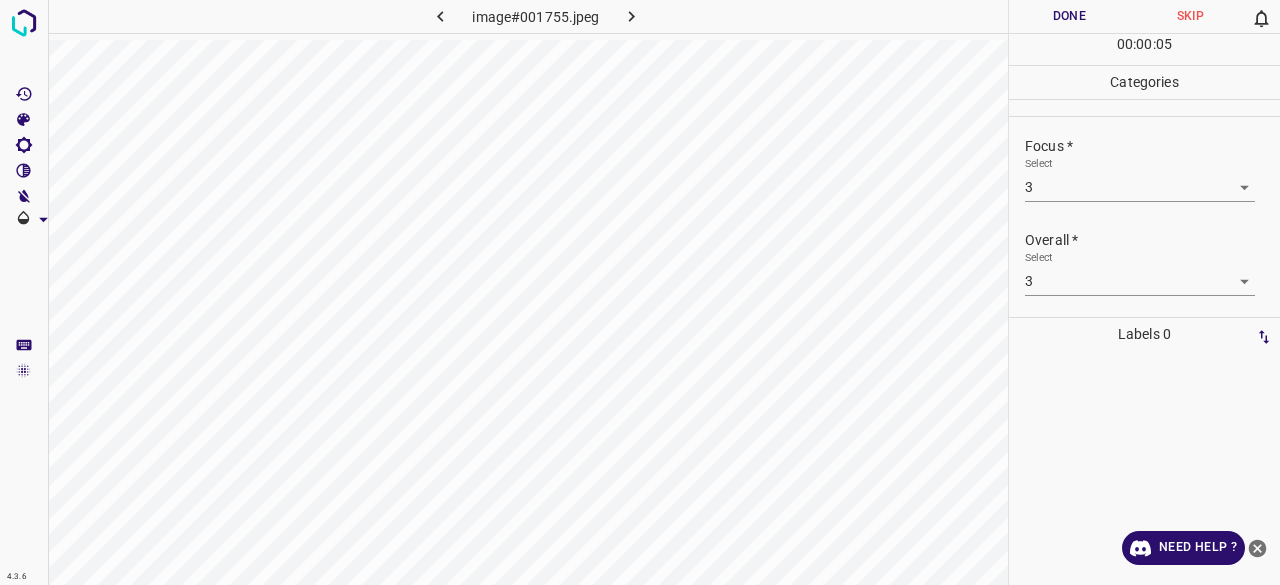 click on "Overall *" at bounding box center [1152, 240] 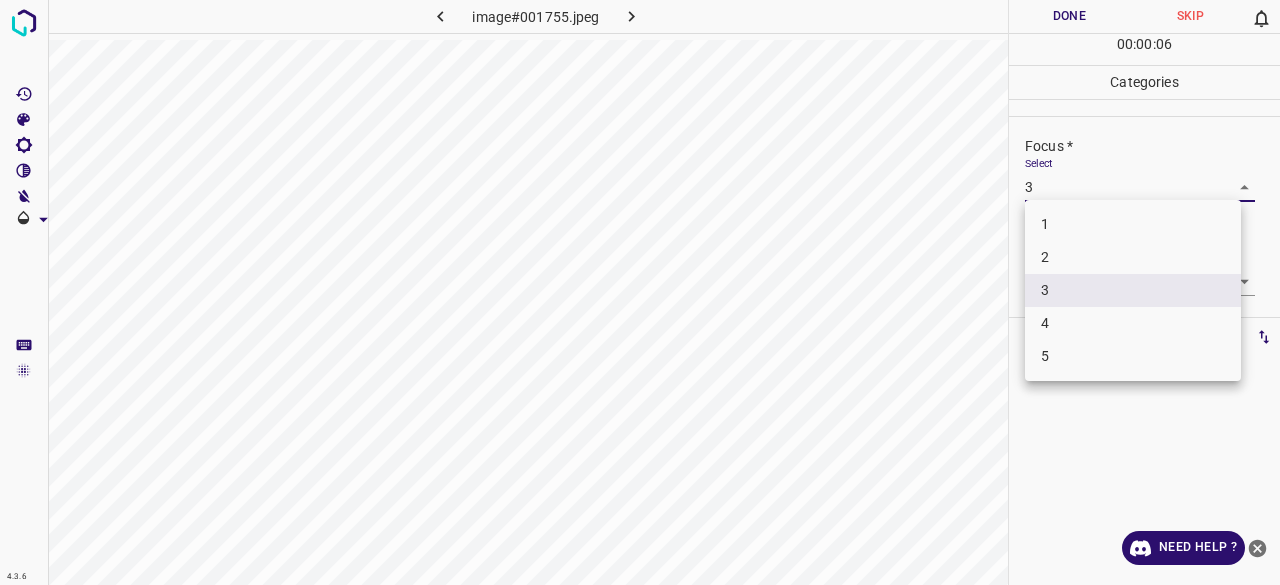 drag, startPoint x: 1049, startPoint y: 283, endPoint x: 1050, endPoint y: 264, distance: 19.026299 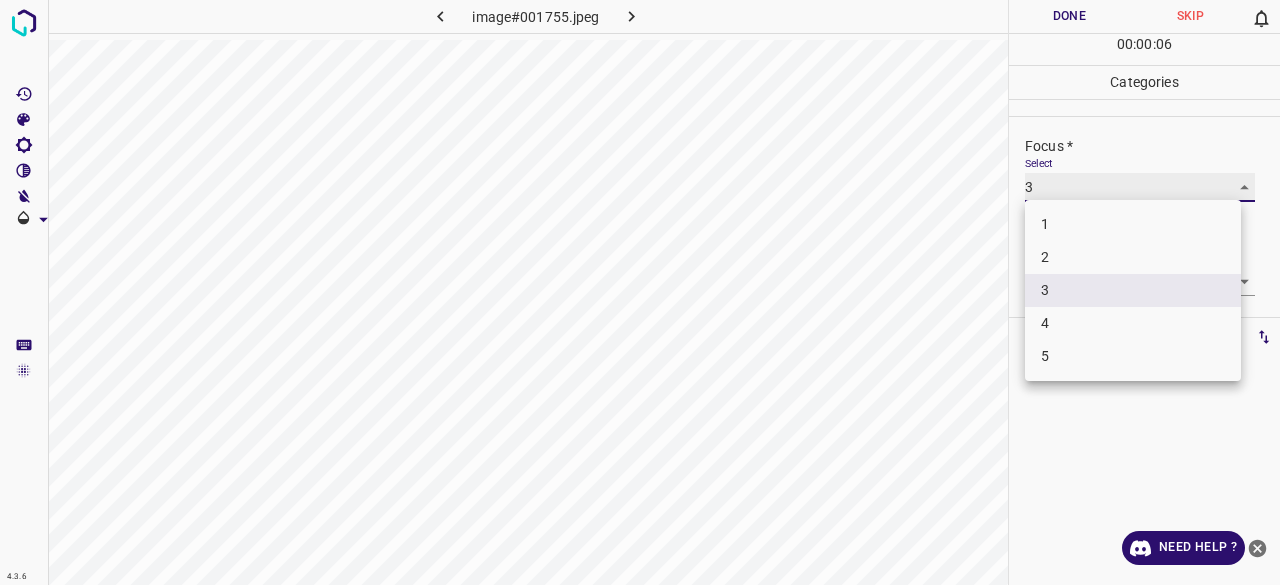 type on "2" 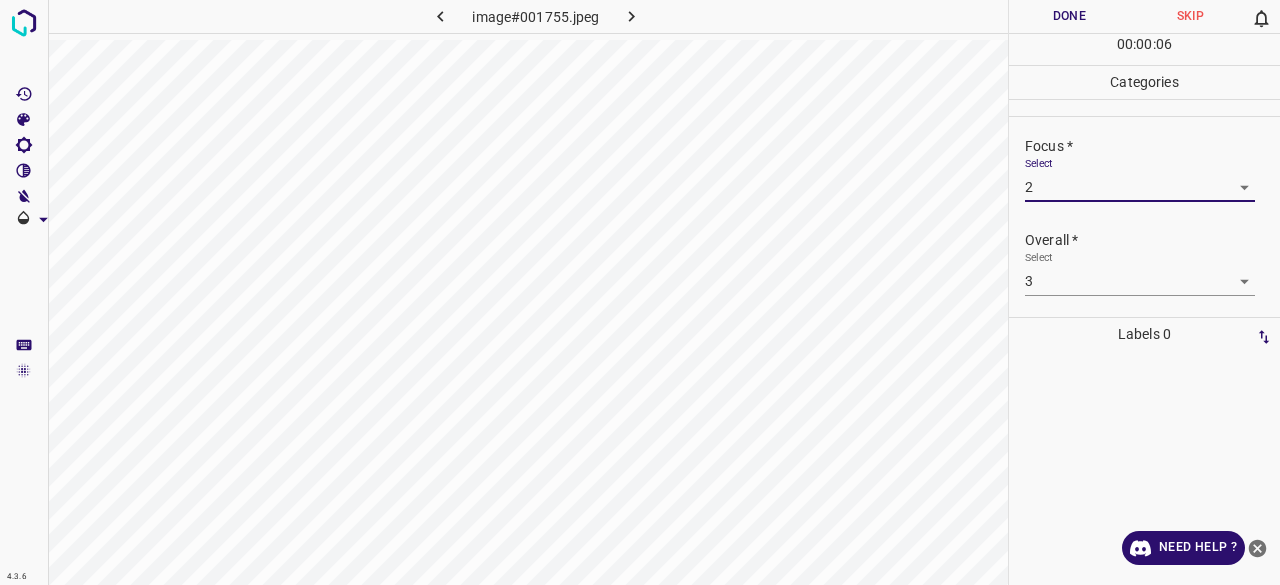click on "Done" at bounding box center (1069, 16) 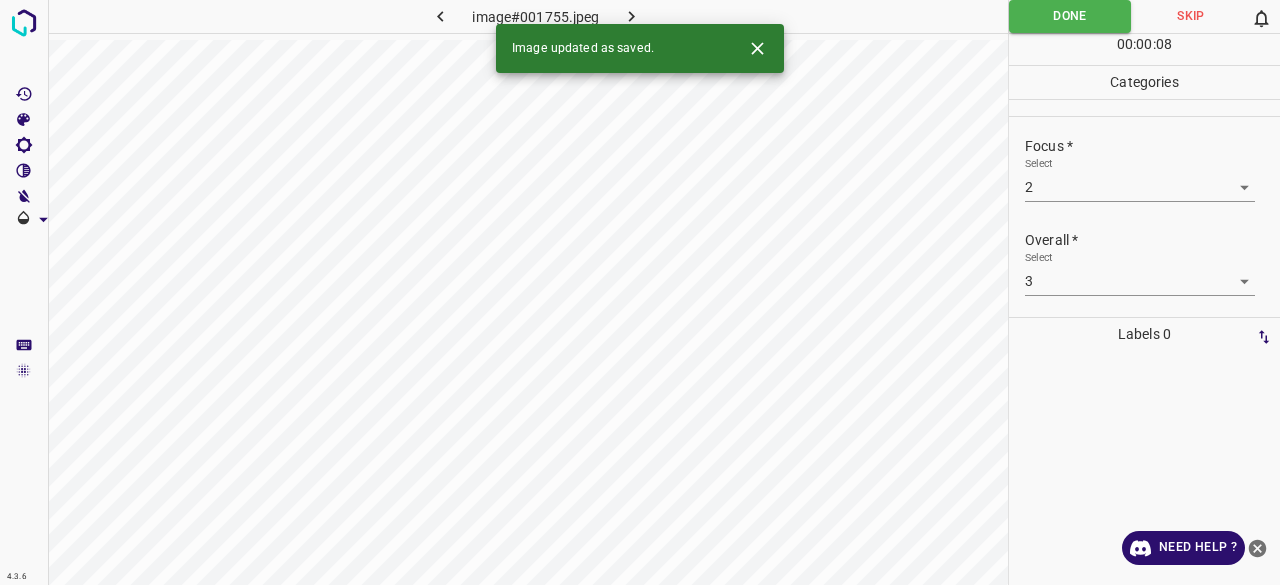 click 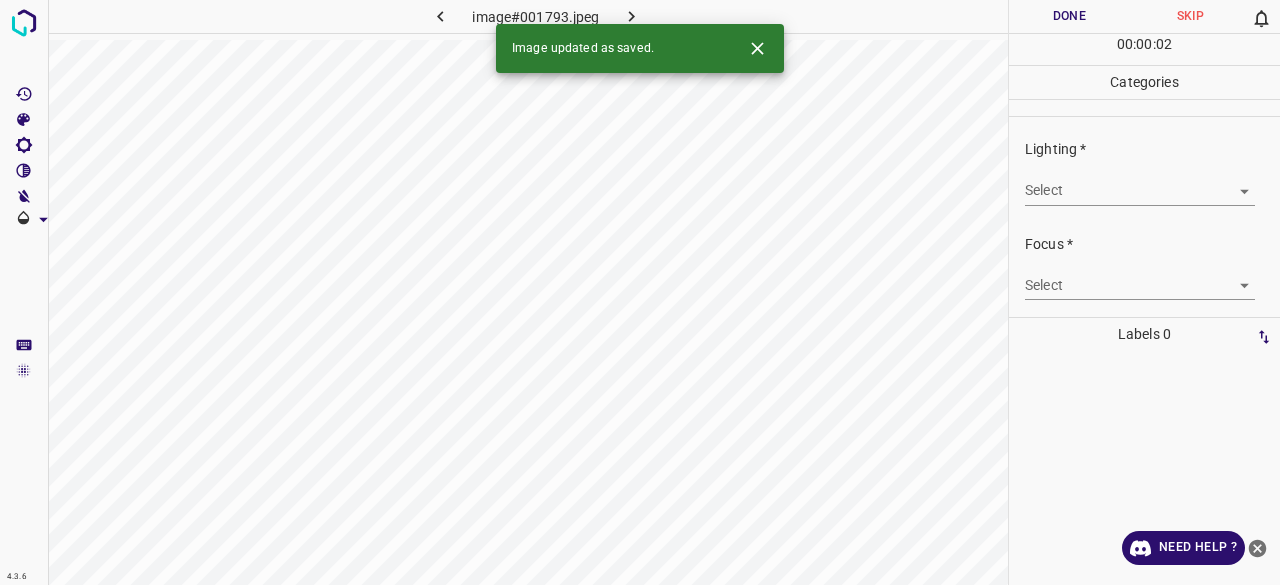 click on "4.3.6  image#001793.jpeg Done Skip 0 00   : 00   : 02   Categories Lighting *  Select ​ Focus *  Select ​ Overall *  Select ​ Labels   0 Categories 1 Lighting 2 Focus 3 Overall Tools Space Change between modes (Draw & Edit) I Auto labeling R Restore zoom M Zoom in N Zoom out Delete Delete selecte label Filters Z Restore filters X Saturation filter C Brightness filter V Contrast filter B Gray scale filter General O Download Image updated as saved. Need Help ? - Text - Hide - Delete" at bounding box center (640, 292) 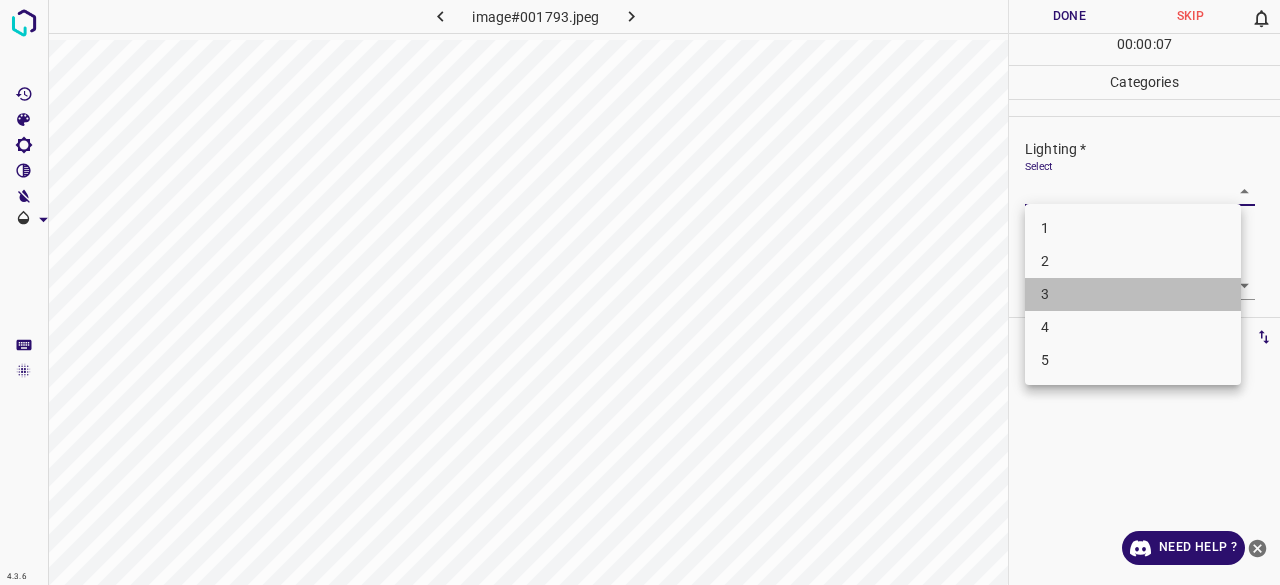 click on "3" at bounding box center (1133, 294) 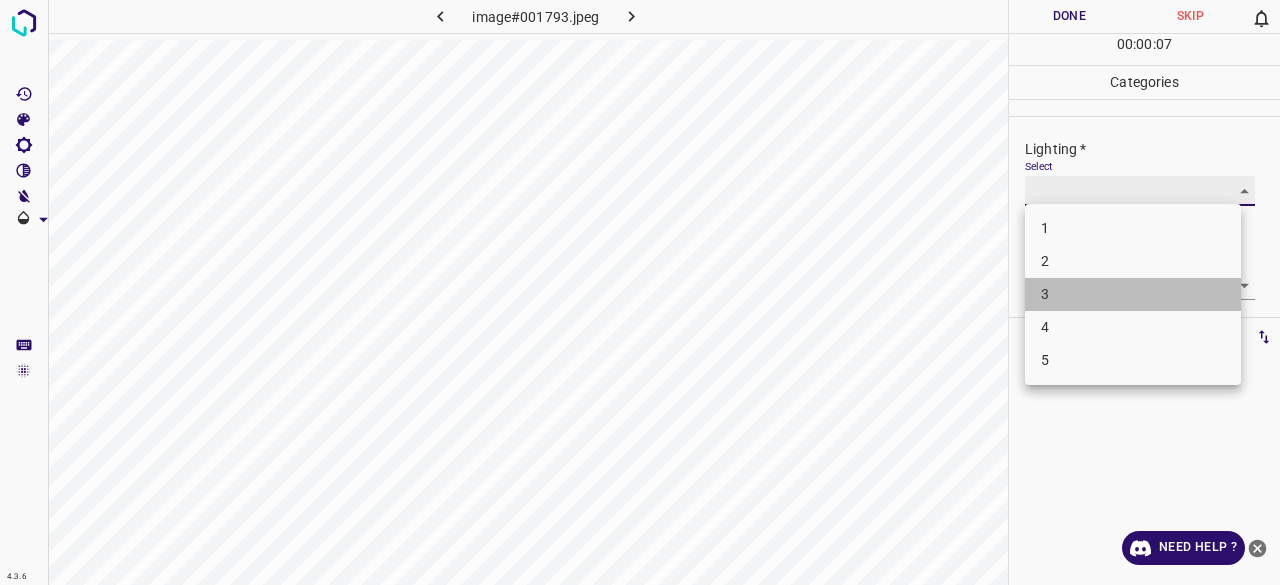 type on "3" 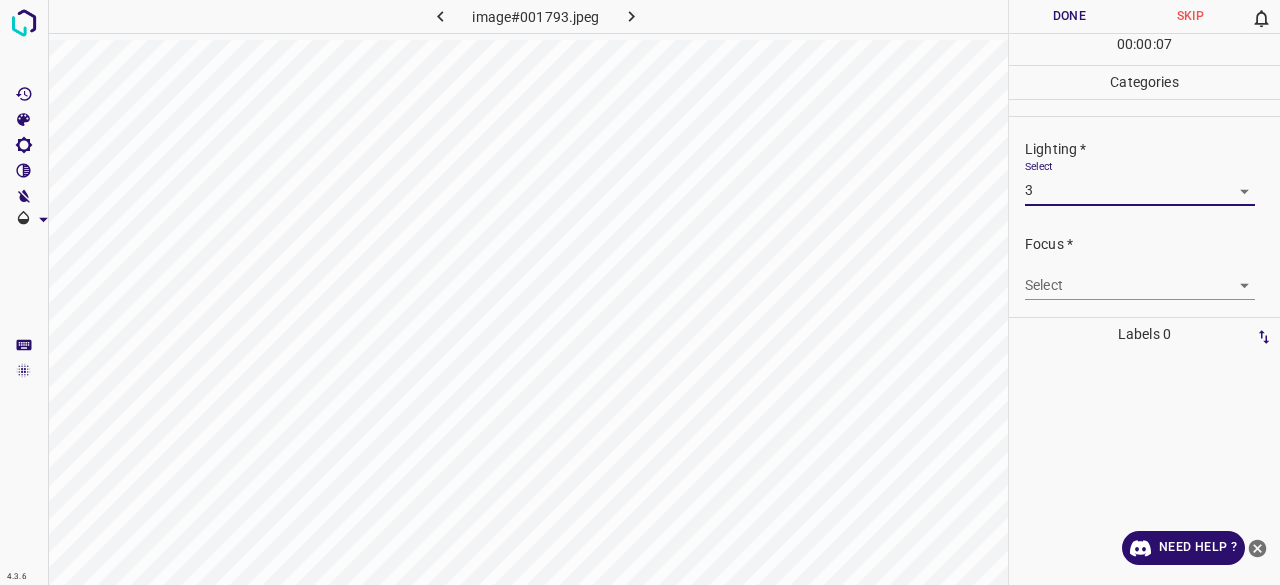 click on "Focus *" at bounding box center (1152, 244) 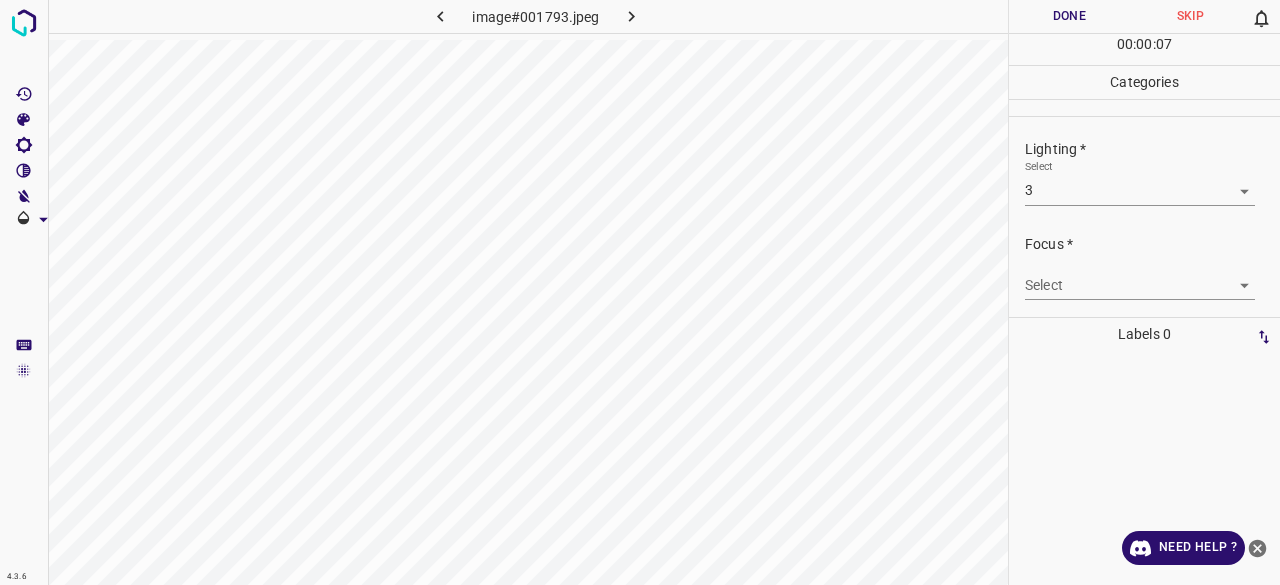click on "4.3.6  image#001793.jpeg Done Skip 0 00   : 00   : 07   Categories Lighting *  Select 3 3 Focus *  Select ​ Overall *  Select ​ Labels   0 Categories 1 Lighting 2 Focus 3 Overall Tools Space Change between modes (Draw & Edit) I Auto labeling R Restore zoom M Zoom in N Zoom out Delete Delete selecte label Filters Z Restore filters X Saturation filter C Brightness filter V Contrast filter B Gray scale filter General O Download Need Help ? - Text - Hide - Delete" at bounding box center (640, 292) 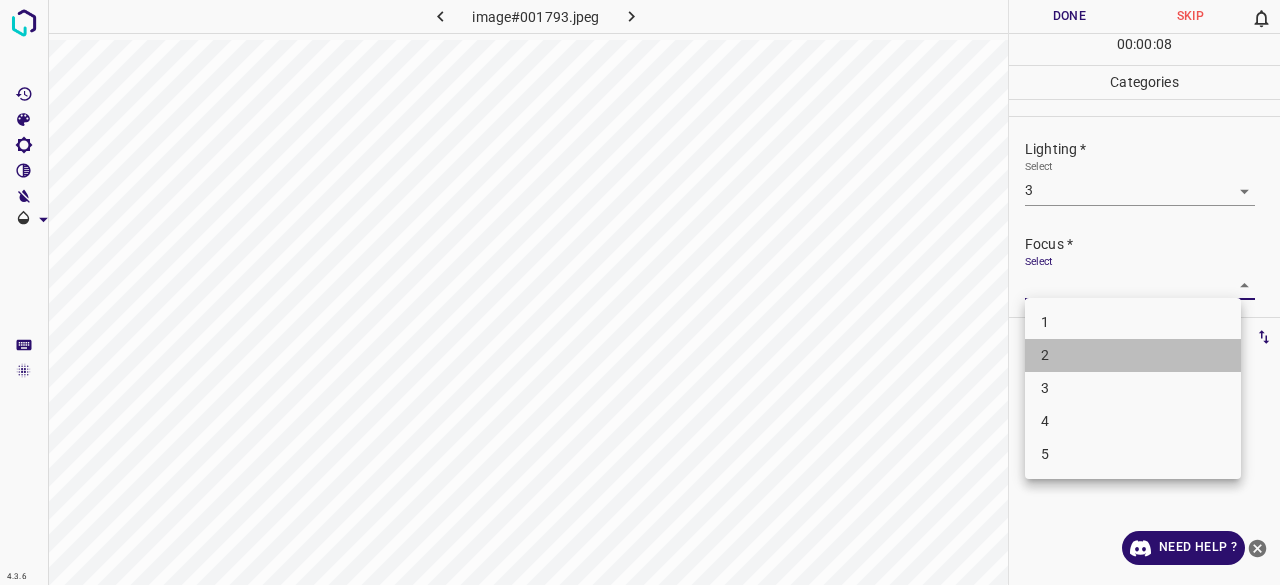 click on "2" at bounding box center (1133, 355) 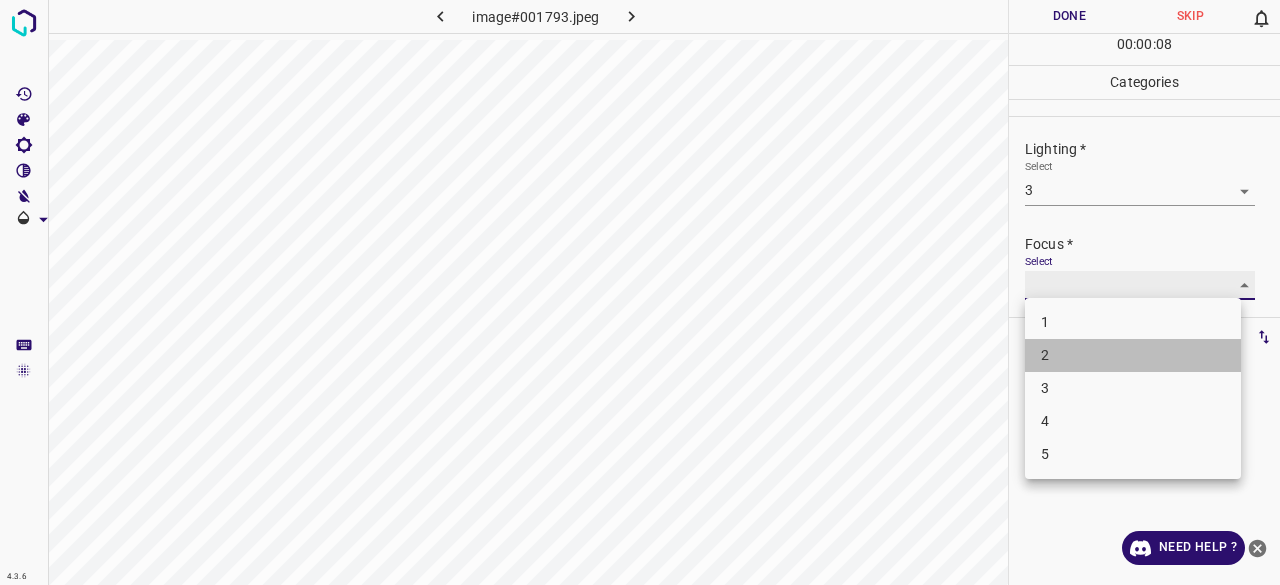 type on "2" 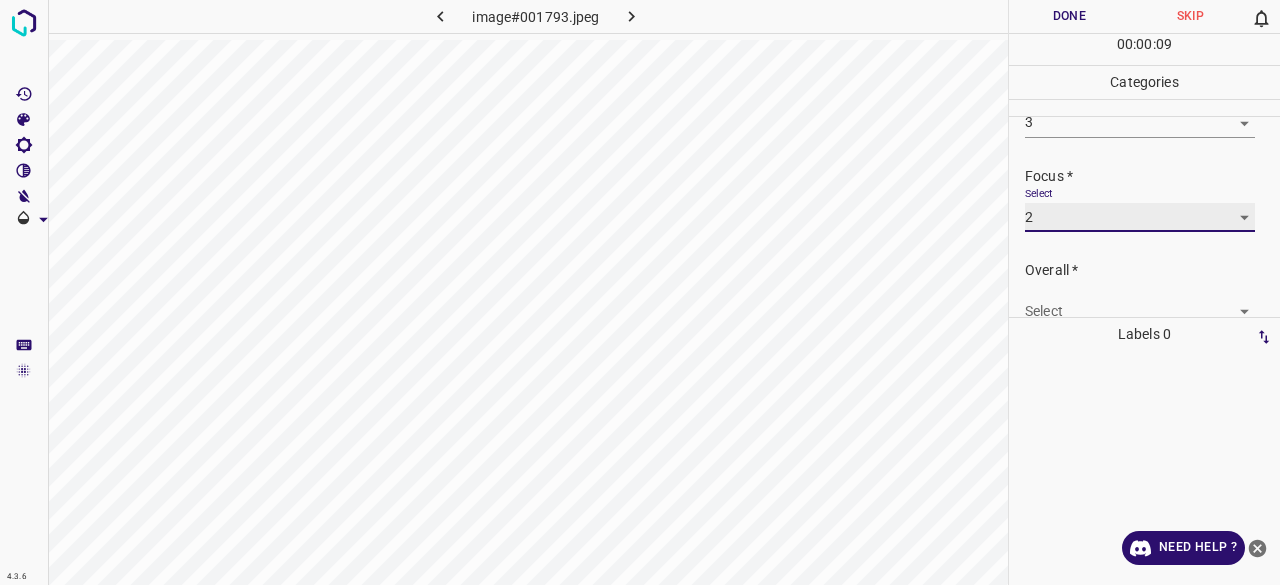 scroll, scrollTop: 98, scrollLeft: 0, axis: vertical 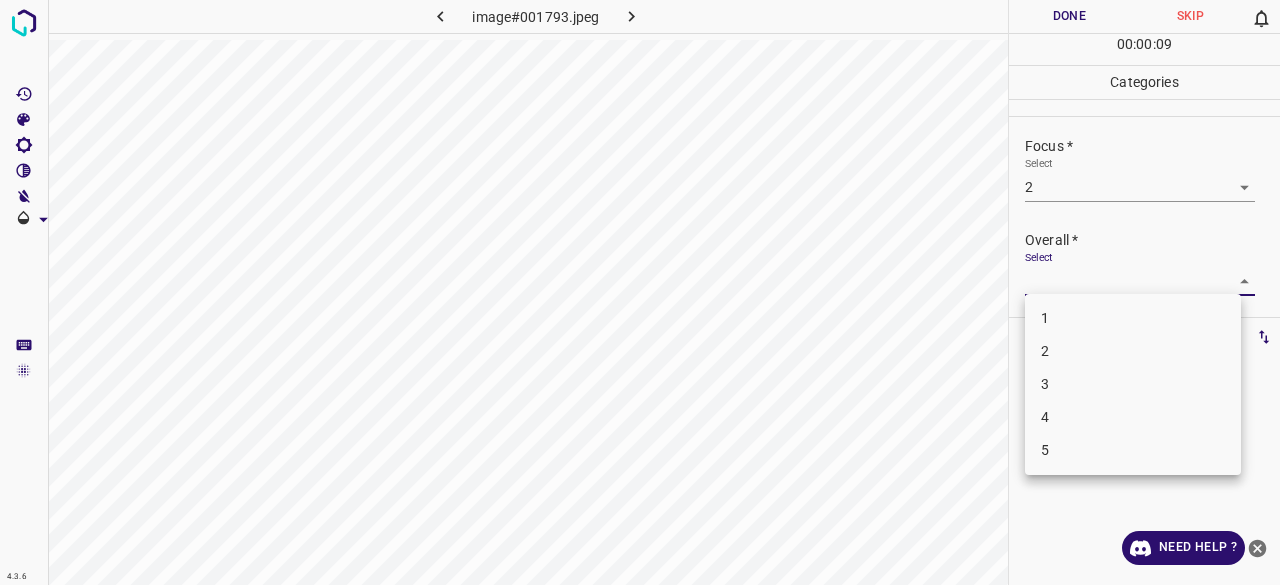 drag, startPoint x: 1035, startPoint y: 285, endPoint x: 1038, endPoint y: 297, distance: 12.369317 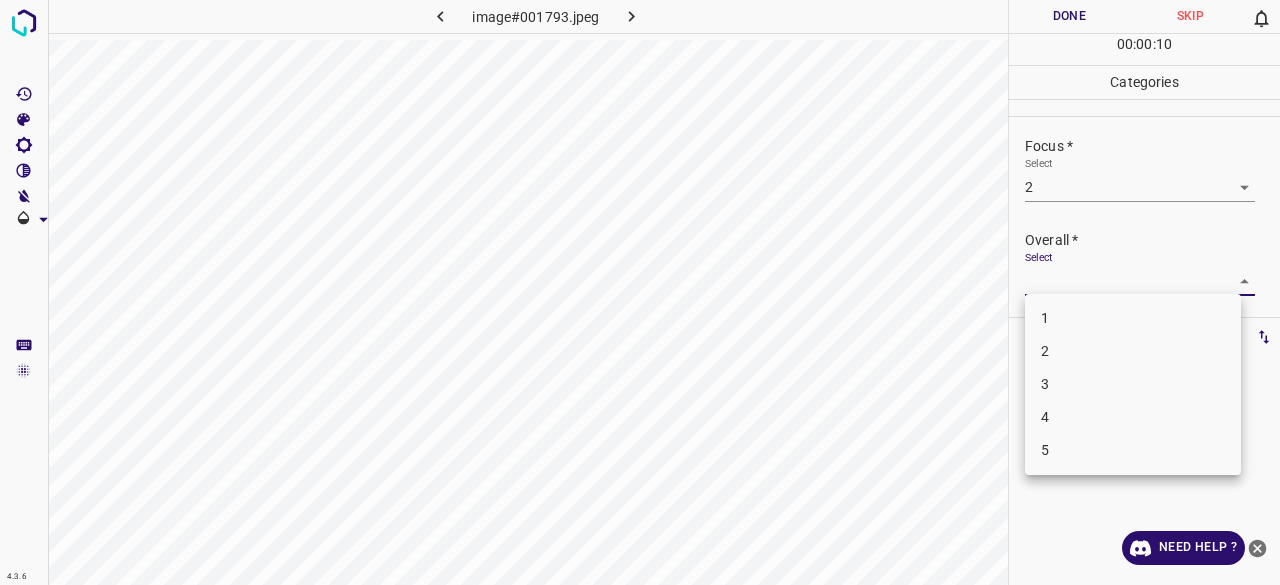 click on "3" at bounding box center [1133, 384] 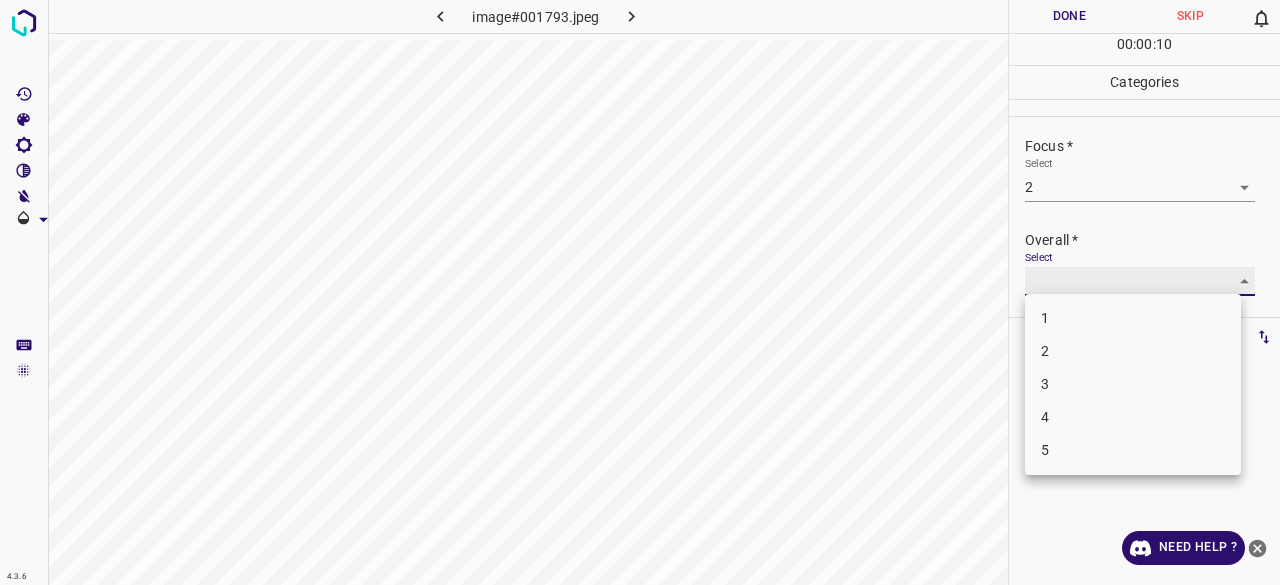 type on "3" 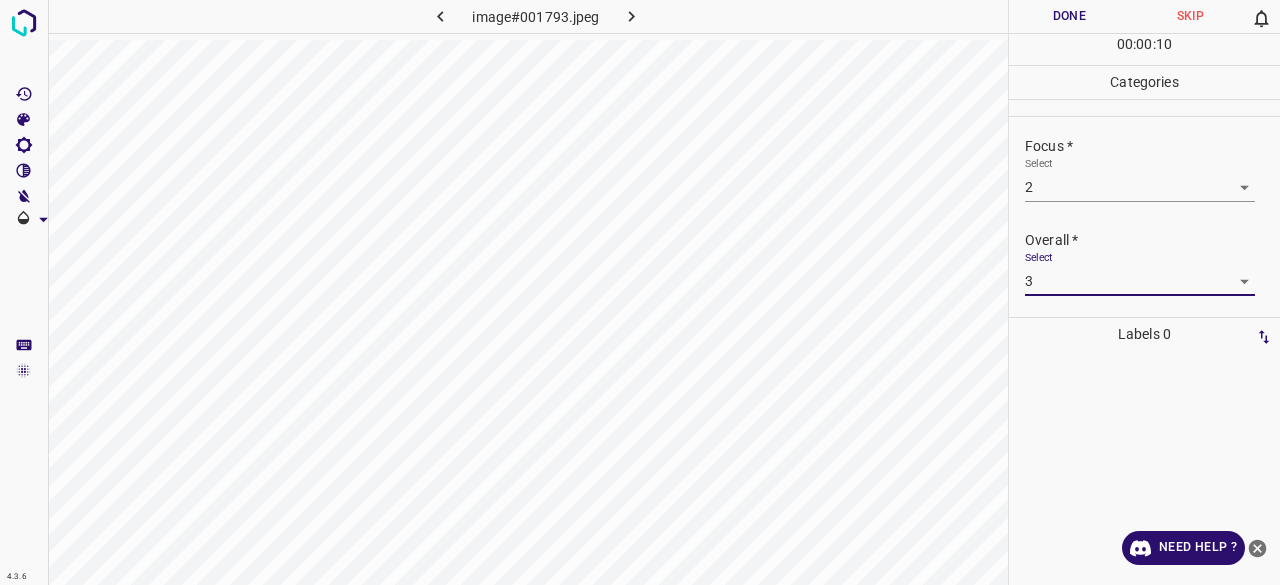 drag, startPoint x: 1044, startPoint y: 51, endPoint x: 1054, endPoint y: 29, distance: 24.166092 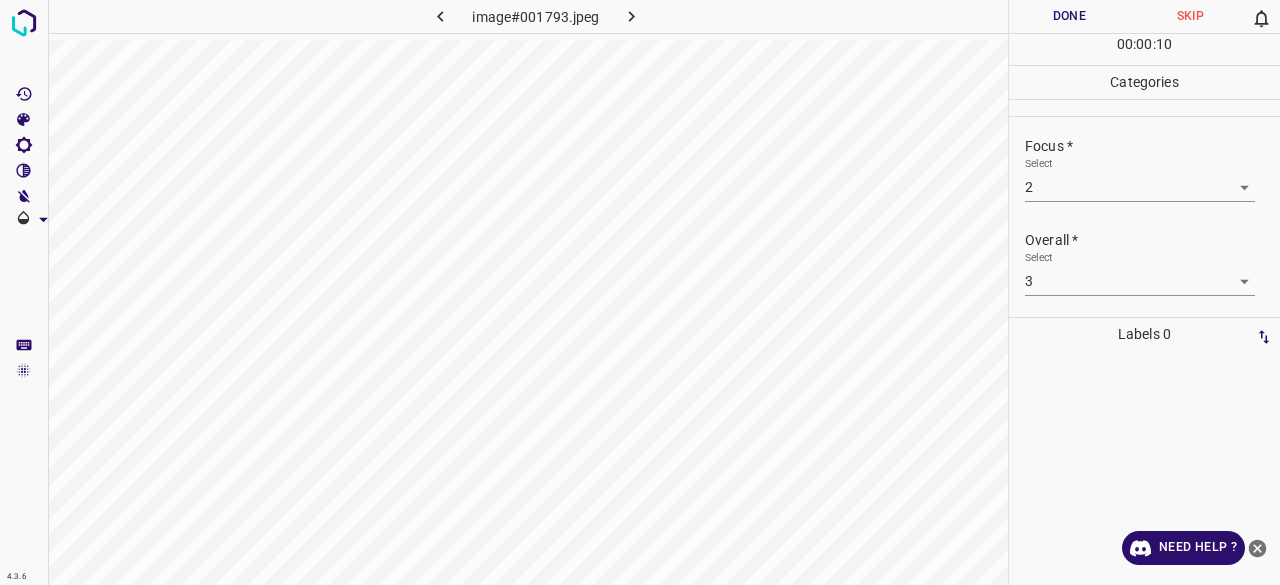 click on "Done" at bounding box center [1069, 16] 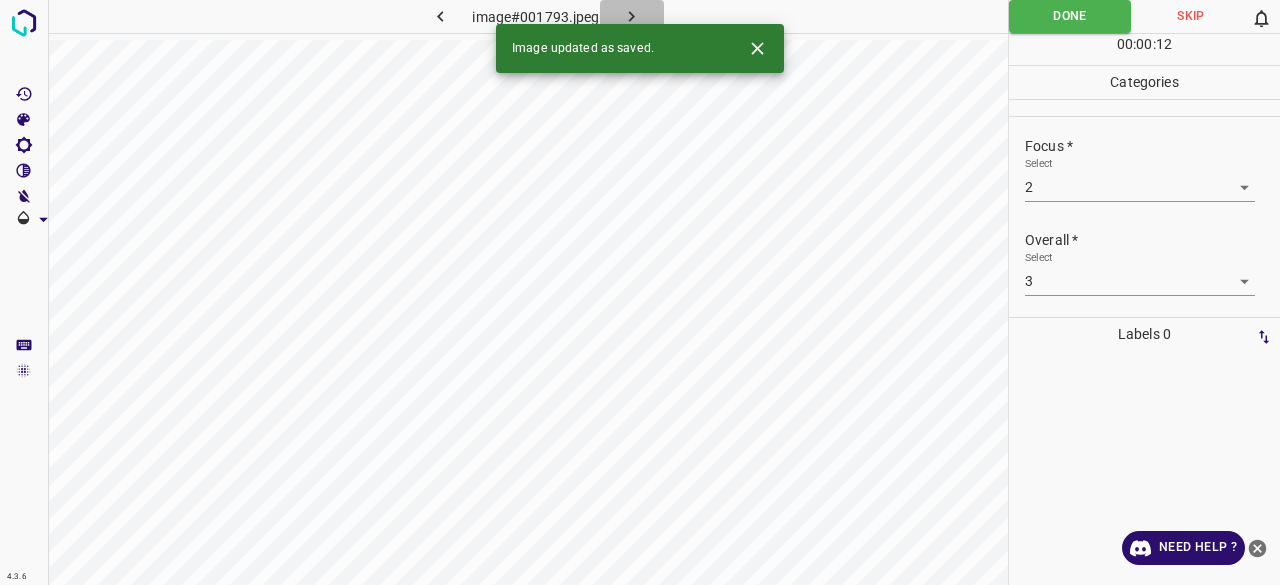 click at bounding box center (632, 16) 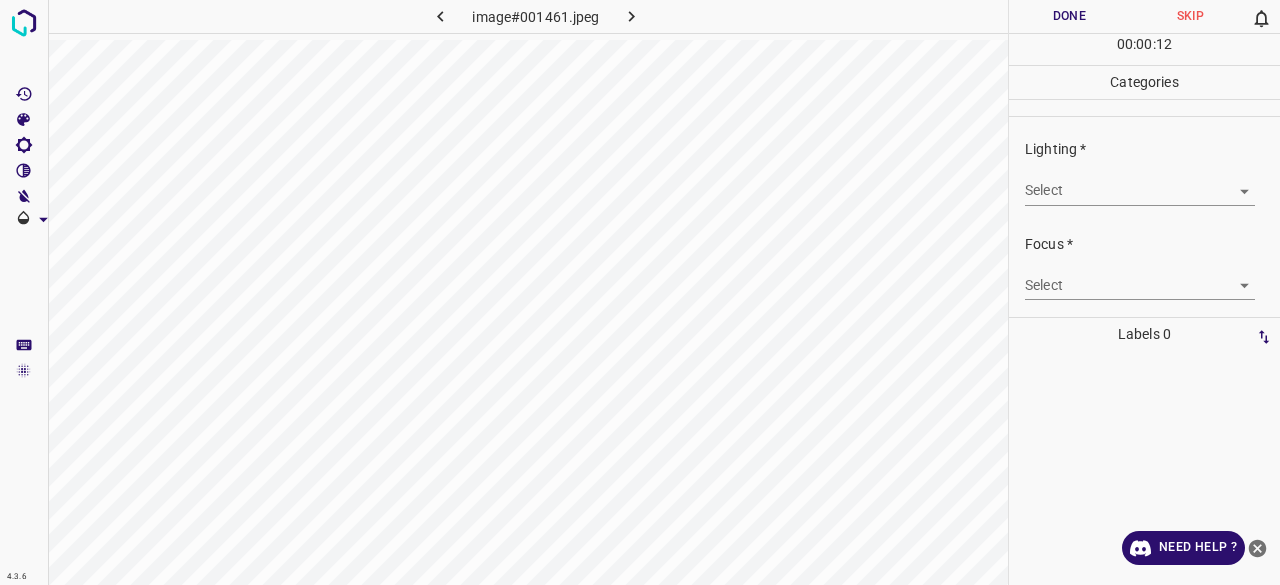 click on "4.3.6  image#001461.jpeg Done Skip 0 00   : 00   : 12   Categories Lighting *  Select ​ Focus *  Select ​ Overall *  Select ​ Labels   0 Categories 1 Lighting 2 Focus 3 Overall Tools Space Change between modes (Draw & Edit) I Auto labeling R Restore zoom M Zoom in N Zoom out Delete Delete selecte label Filters Z Restore filters X Saturation filter C Brightness filter V Contrast filter B Gray scale filter General O Download Need Help ? - Text - Hide - Delete" at bounding box center (640, 292) 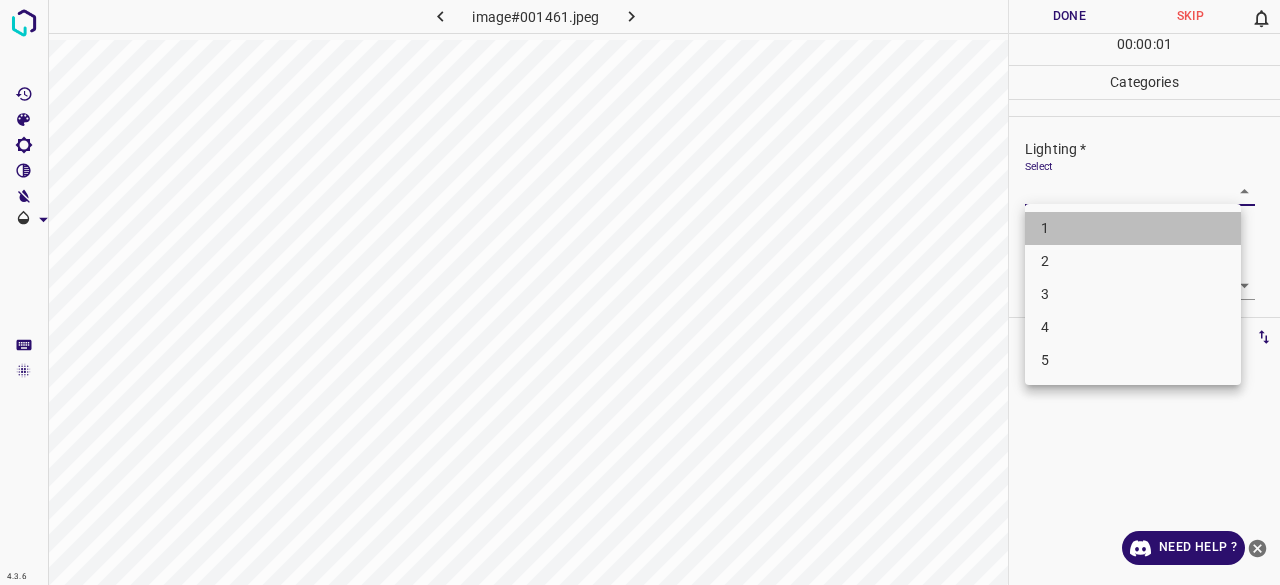 click on "1" at bounding box center (1133, 228) 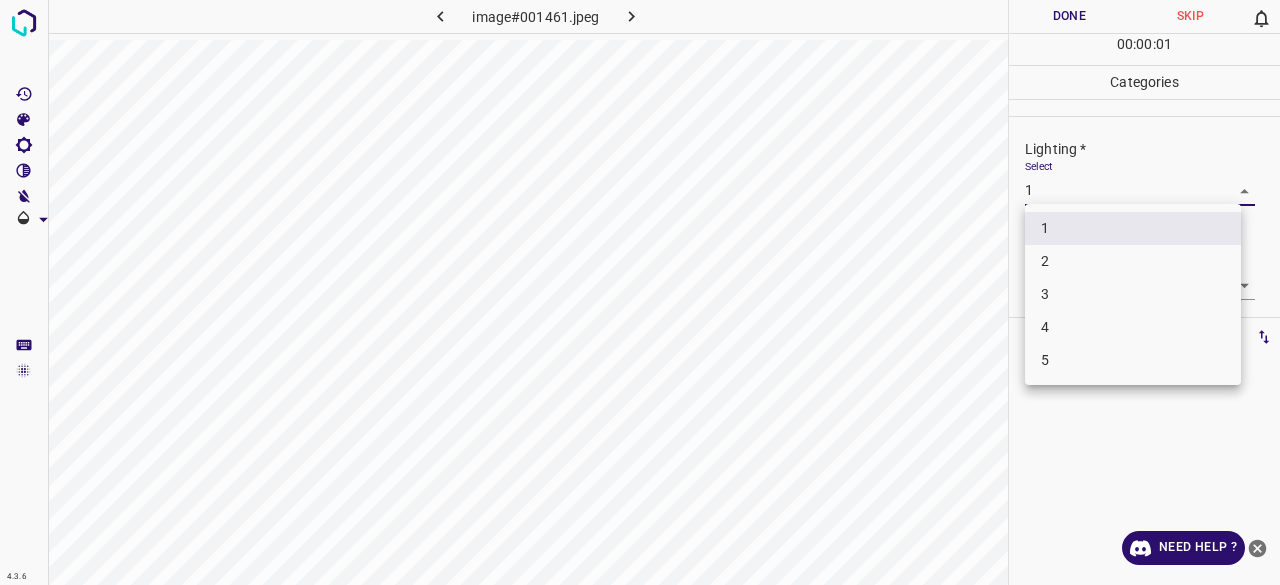 click on "4.3.6  image#001461.jpeg Done Skip 0 00   : 00   : 01   Categories Lighting *  Select 1 1 Focus *  Select ​ Overall *  Select ​ Labels   0 Categories 1 Lighting 2 Focus 3 Overall Tools Space Change between modes (Draw & Edit) I Auto labeling R Restore zoom M Zoom in N Zoom out Delete Delete selecte label Filters Z Restore filters X Saturation filter C Brightness filter V Contrast filter B Gray scale filter General O Download Need Help ? - Text - Hide - Delete 1 2 3 4 5" at bounding box center [640, 292] 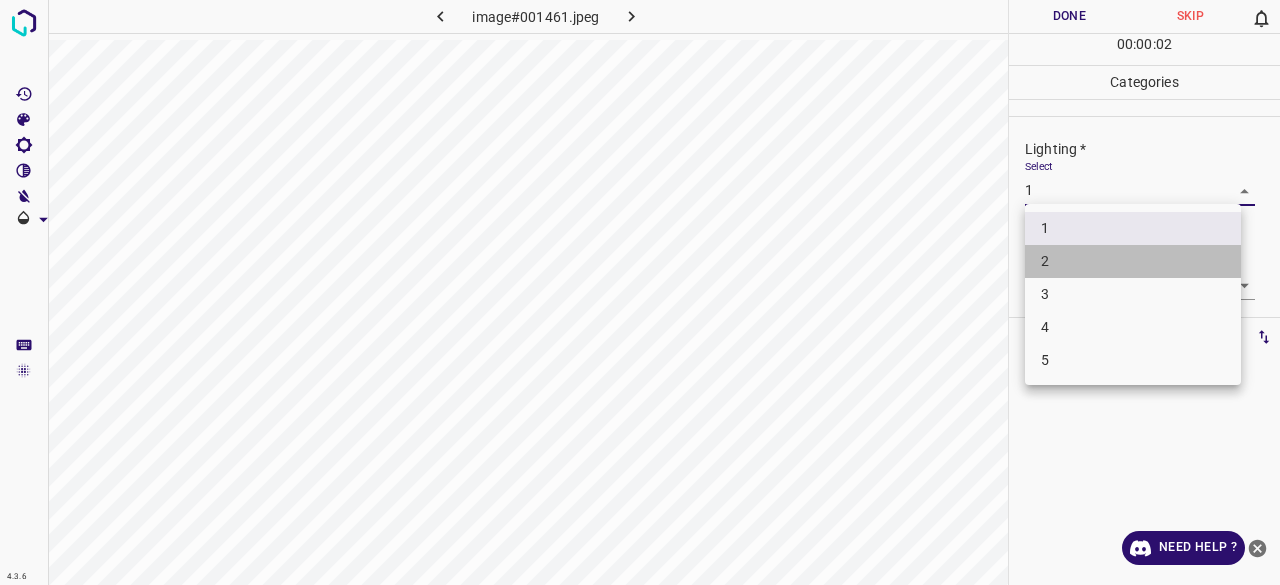 click on "2" at bounding box center (1133, 261) 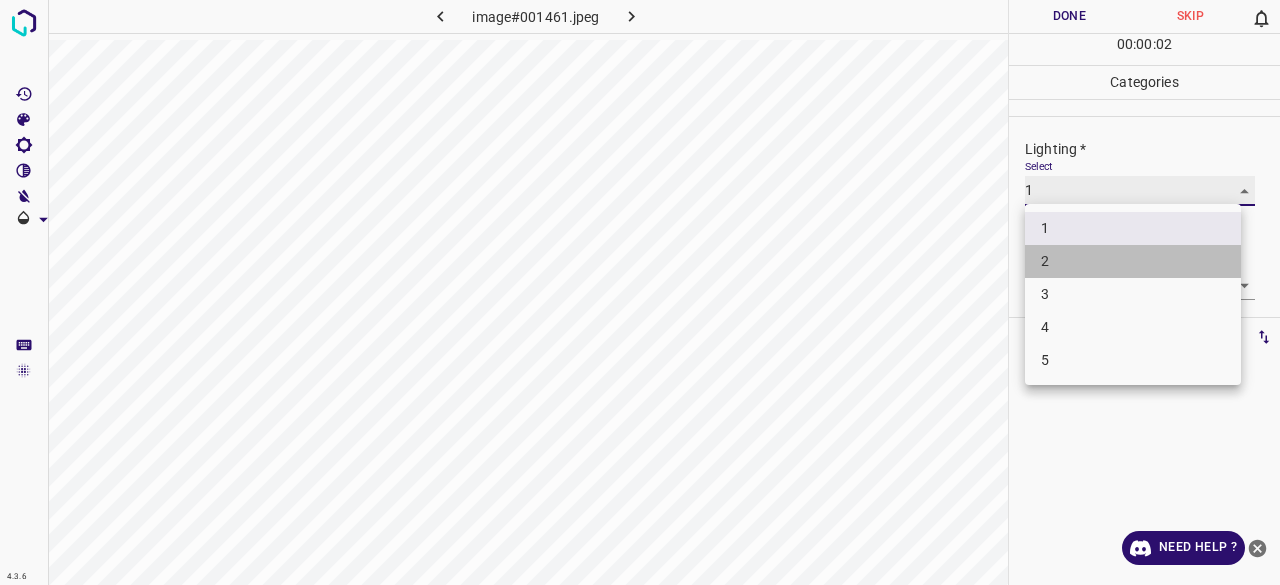 type on "2" 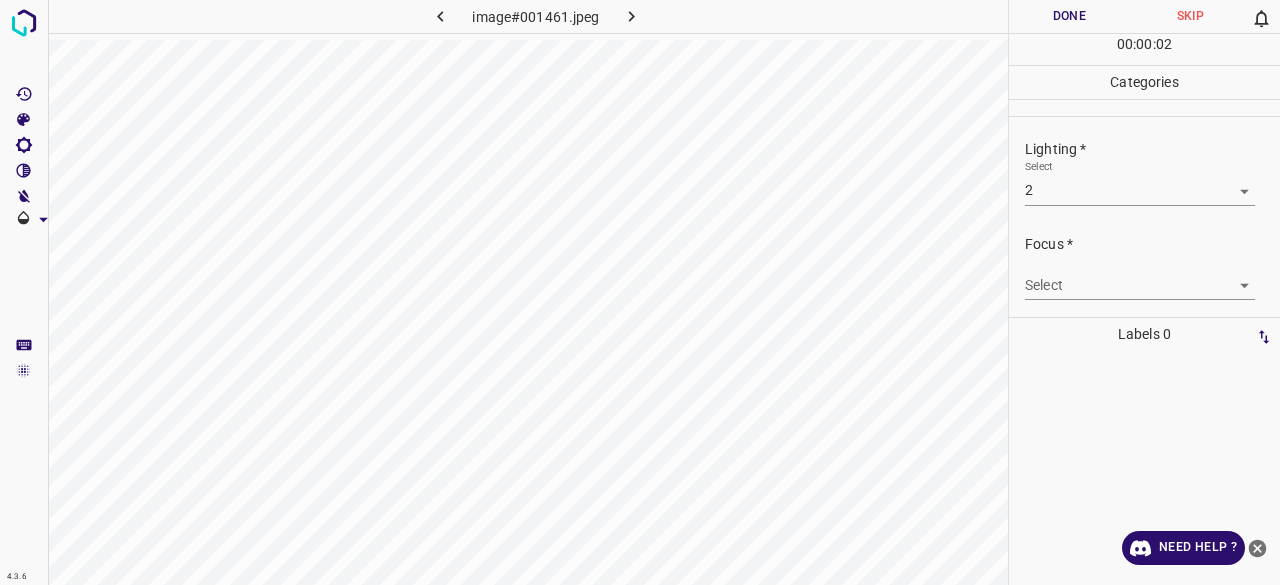 drag, startPoint x: 1061, startPoint y: 269, endPoint x: 1061, endPoint y: 281, distance: 12 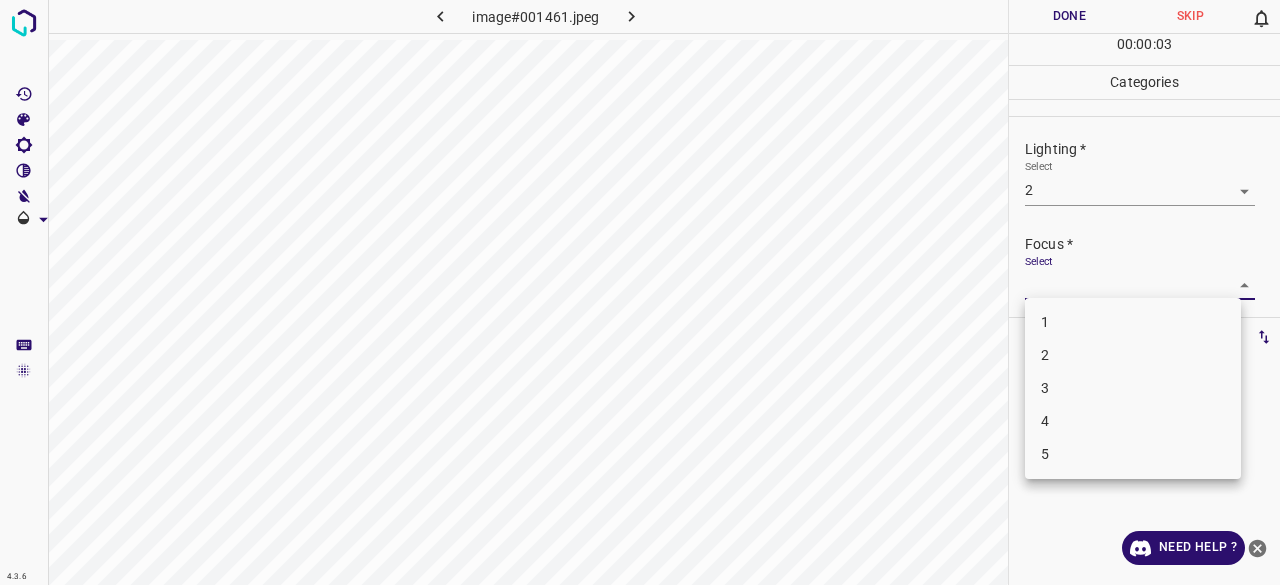 click on "4.3.6  image#001461.jpeg Done Skip 0 00   : 00   : 03   Categories Lighting *  Select 2 2 Focus *  Select ​ Overall *  Select ​ Labels   0 Categories 1 Lighting 2 Focus 3 Overall Tools Space Change between modes (Draw & Edit) I Auto labeling R Restore zoom M Zoom in N Zoom out Delete Delete selecte label Filters Z Restore filters X Saturation filter C Brightness filter V Contrast filter B Gray scale filter General O Download Need Help ? - Text - Hide - Delete 1 2 3 4 5" at bounding box center (640, 292) 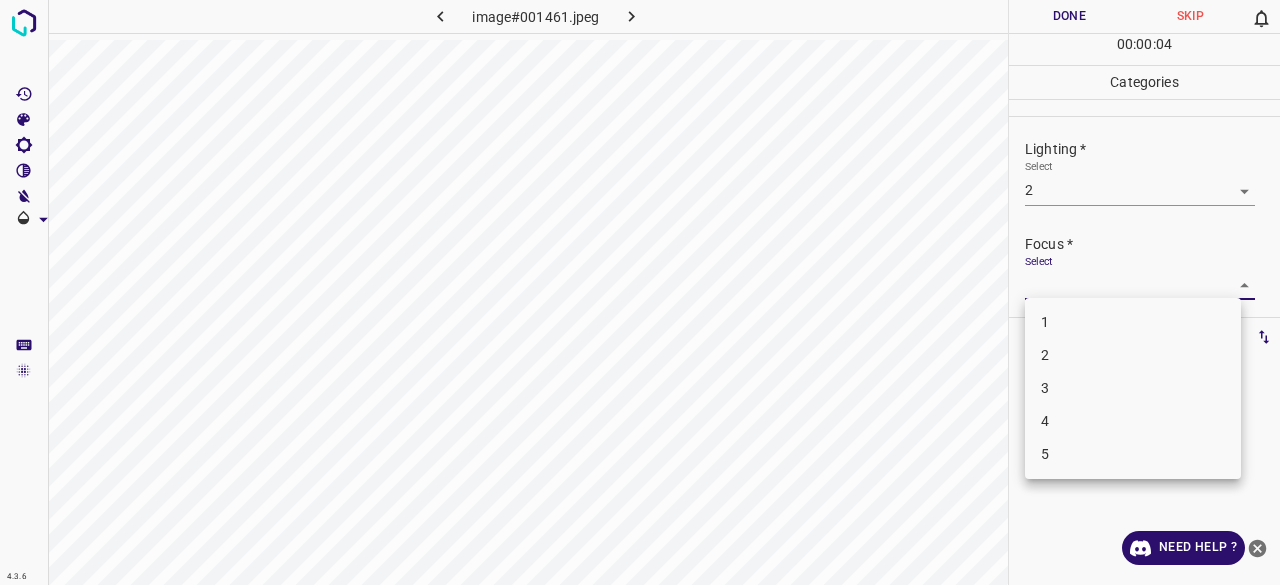 click on "2" at bounding box center (1133, 355) 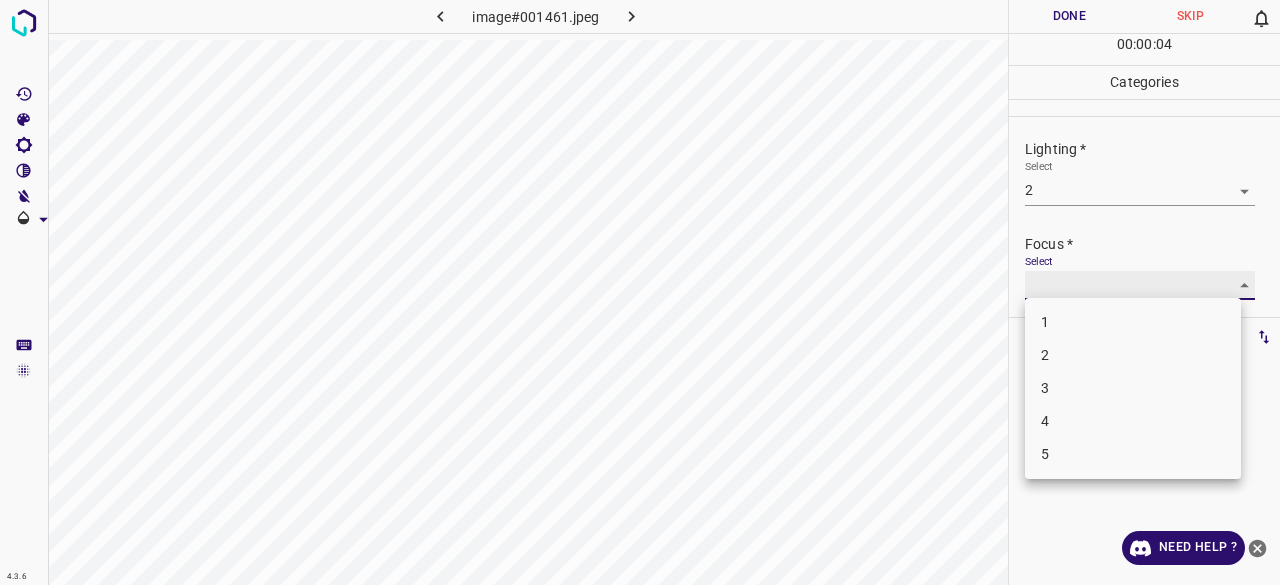 type on "2" 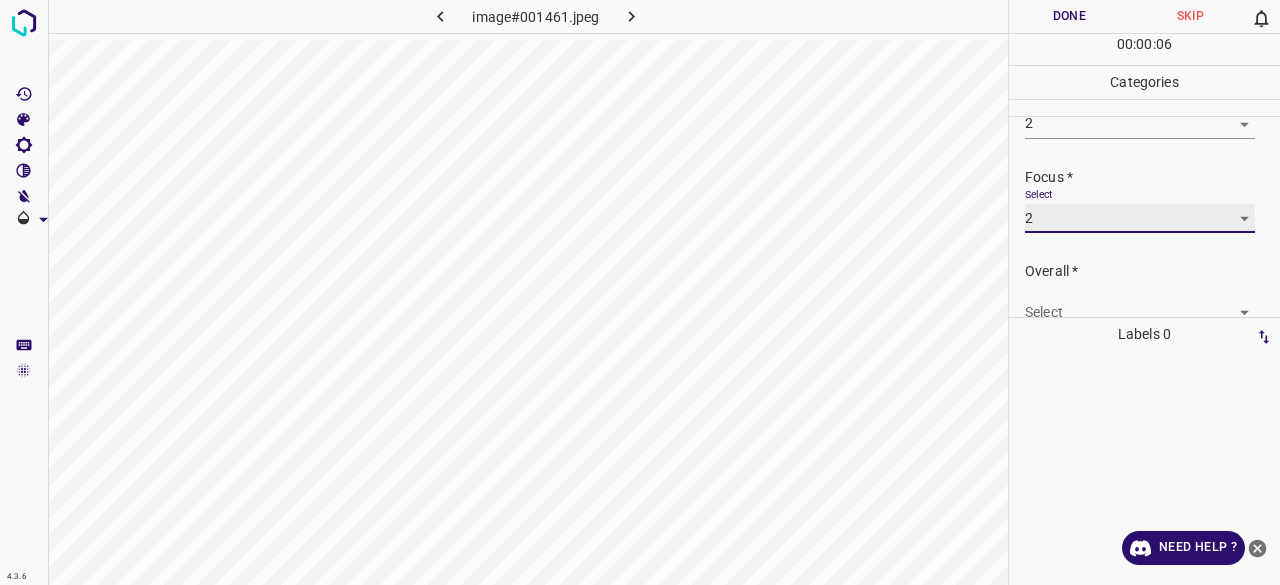 scroll, scrollTop: 98, scrollLeft: 0, axis: vertical 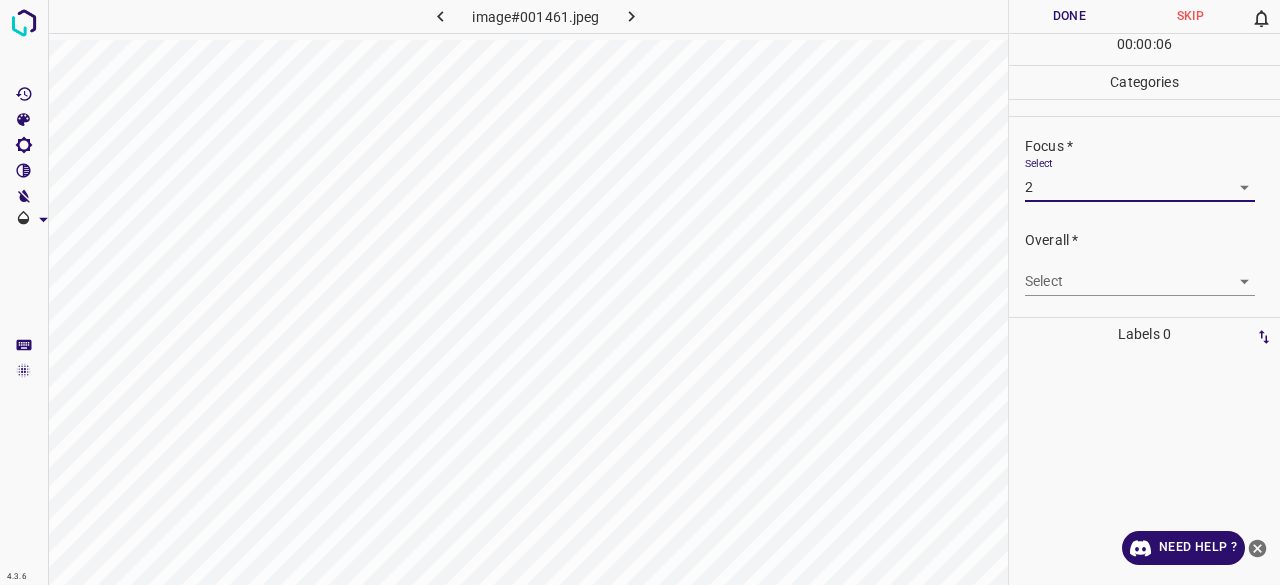 click on "Overall *" at bounding box center (1152, 240) 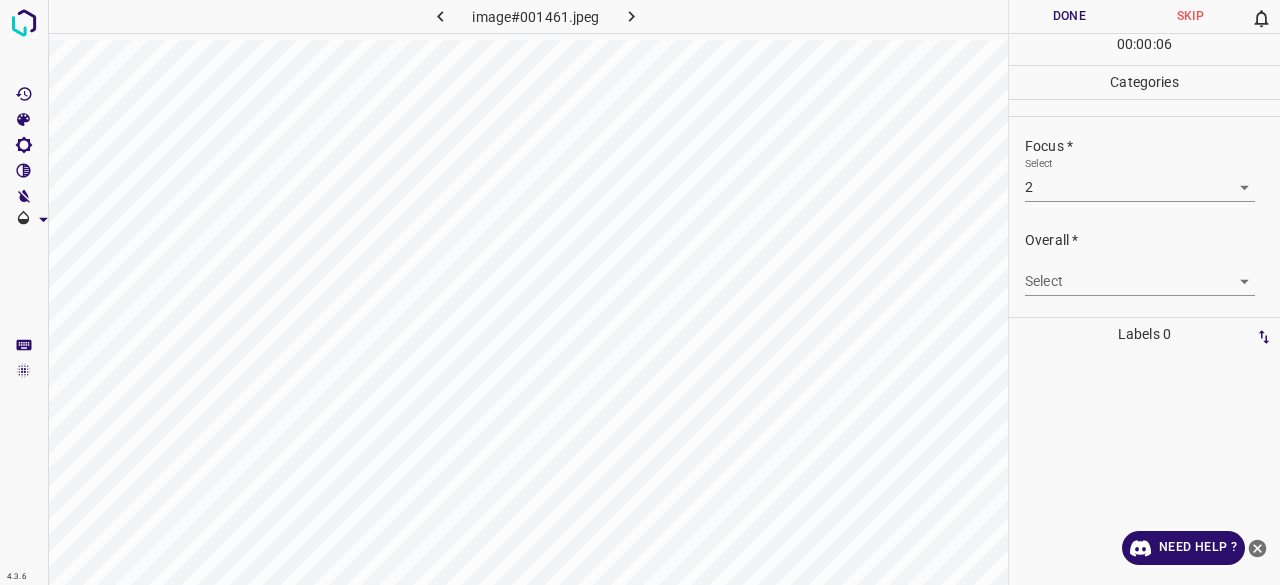 click on "4.3.6  image#001461.jpeg Done Skip 0 00   : 00   : 06   Categories Lighting *  Select 2 2 Focus *  Select 2 2 Overall *  Select ​ Labels   0 Categories 1 Lighting 2 Focus 3 Overall Tools Space Change between modes (Draw & Edit) I Auto labeling R Restore zoom M Zoom in N Zoom out Delete Delete selecte label Filters Z Restore filters X Saturation filter C Brightness filter V Contrast filter B Gray scale filter General O Download Need Help ? - Text - Hide - Delete" at bounding box center (640, 292) 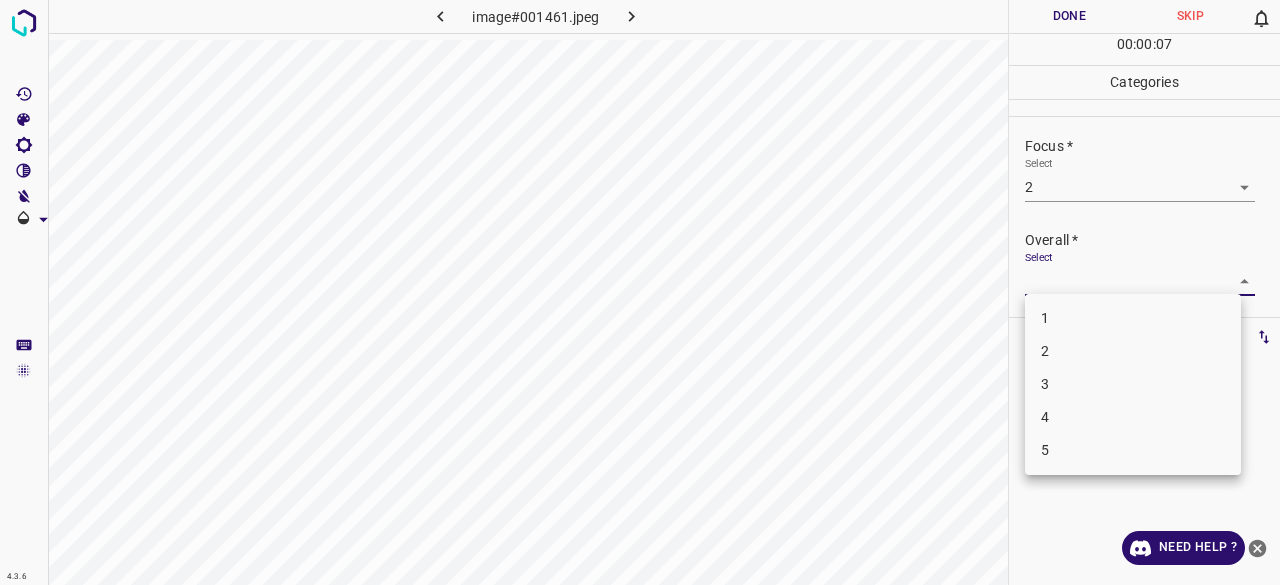 click on "2" at bounding box center (1133, 351) 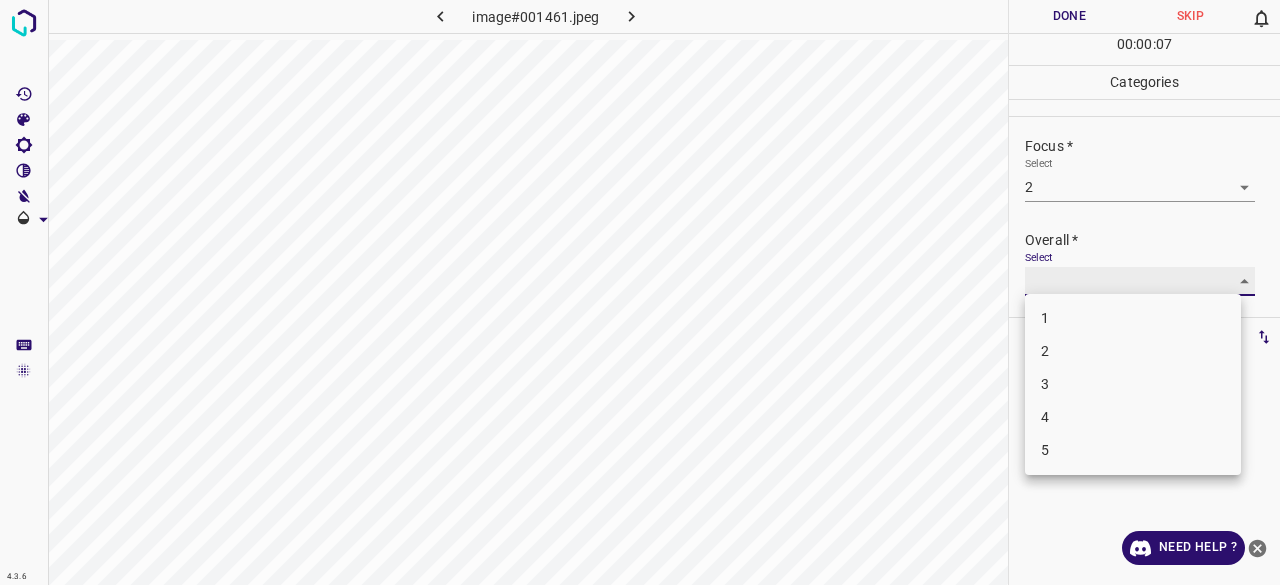 type on "2" 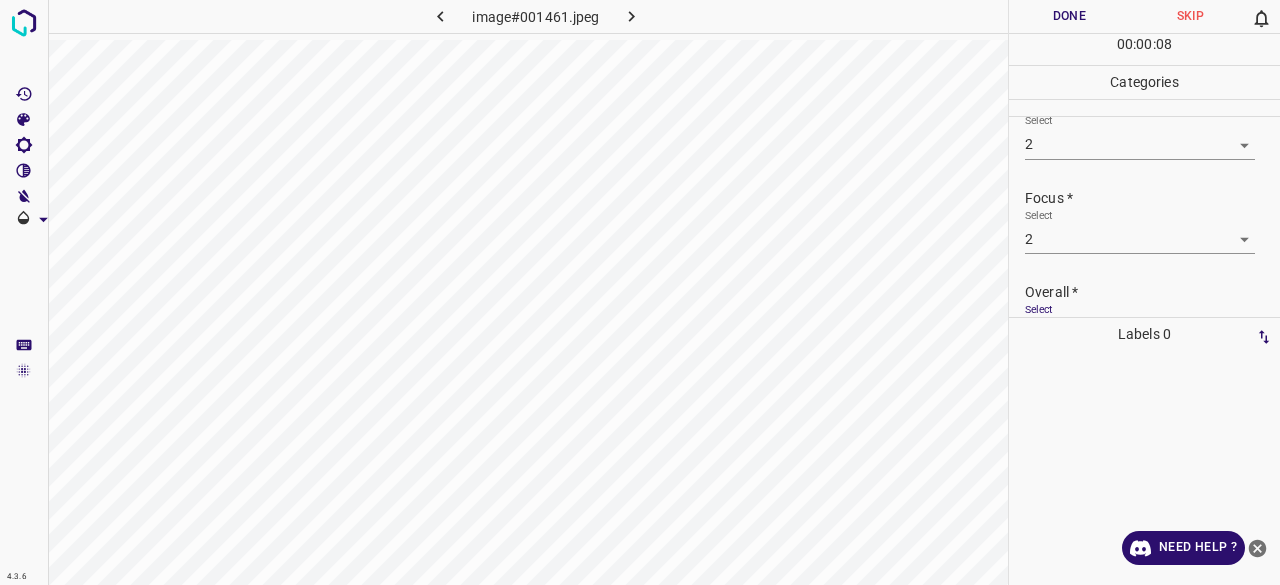 scroll, scrollTop: 0, scrollLeft: 0, axis: both 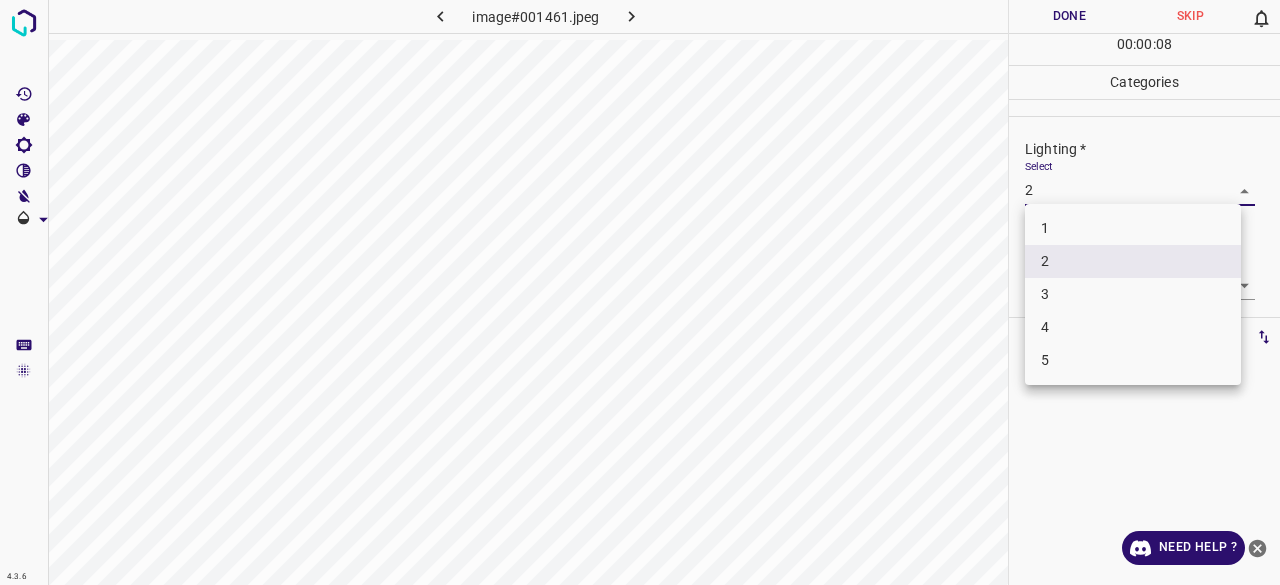 click on "4.3.6  image#001461.jpeg Done Skip 0 00   : 00   : 08   Categories Lighting *  Select 2 2 Focus *  Select 2 2 Overall *  Select 2 2 Labels   0 Categories 1 Lighting 2 Focus 3 Overall Tools Space Change between modes (Draw & Edit) I Auto labeling R Restore zoom M Zoom in N Zoom out Delete Delete selecte label Filters Z Restore filters X Saturation filter C Brightness filter V Contrast filter B Gray scale filter General O Download Need Help ? - Text - Hide - Delete 1 2 3 4 5" at bounding box center [640, 292] 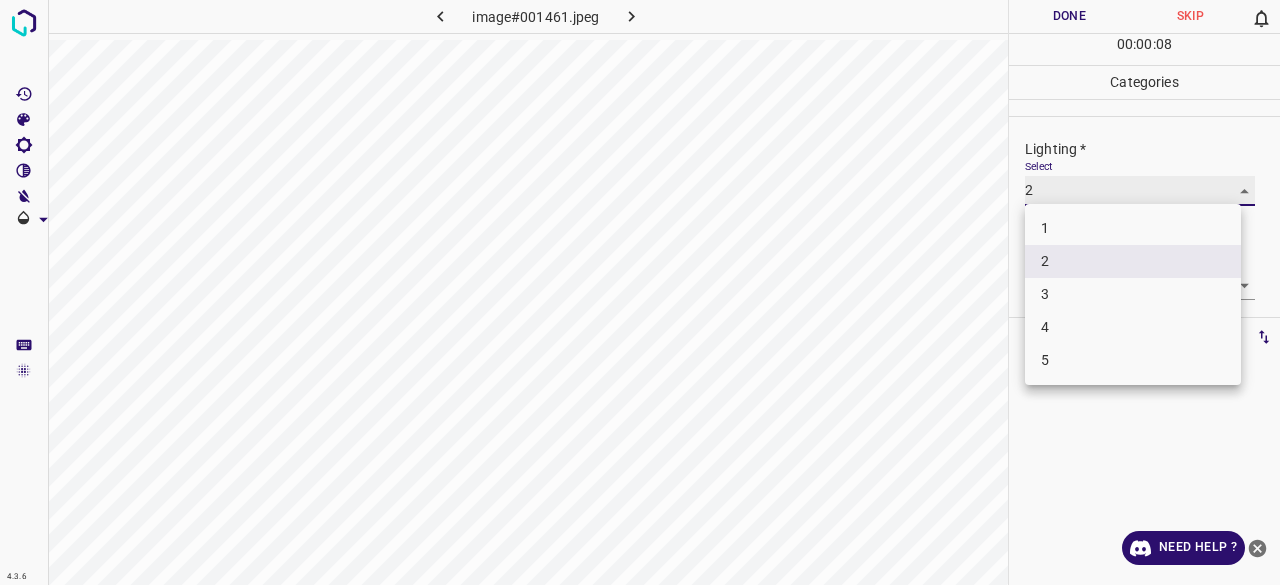 type on "1" 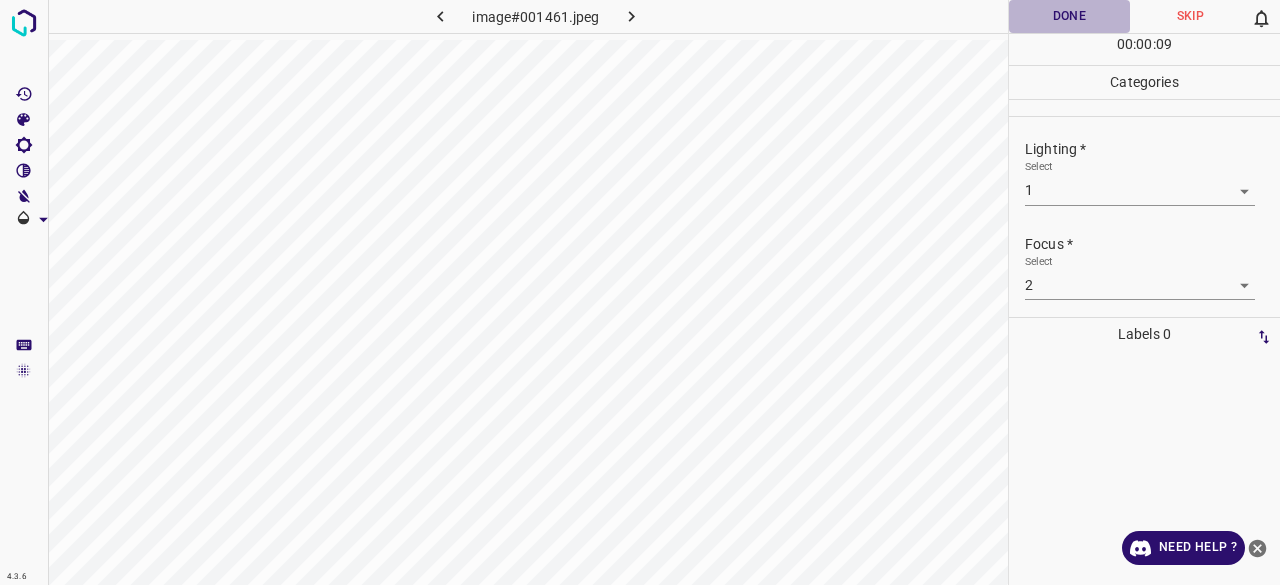 click on "Done" at bounding box center [1069, 16] 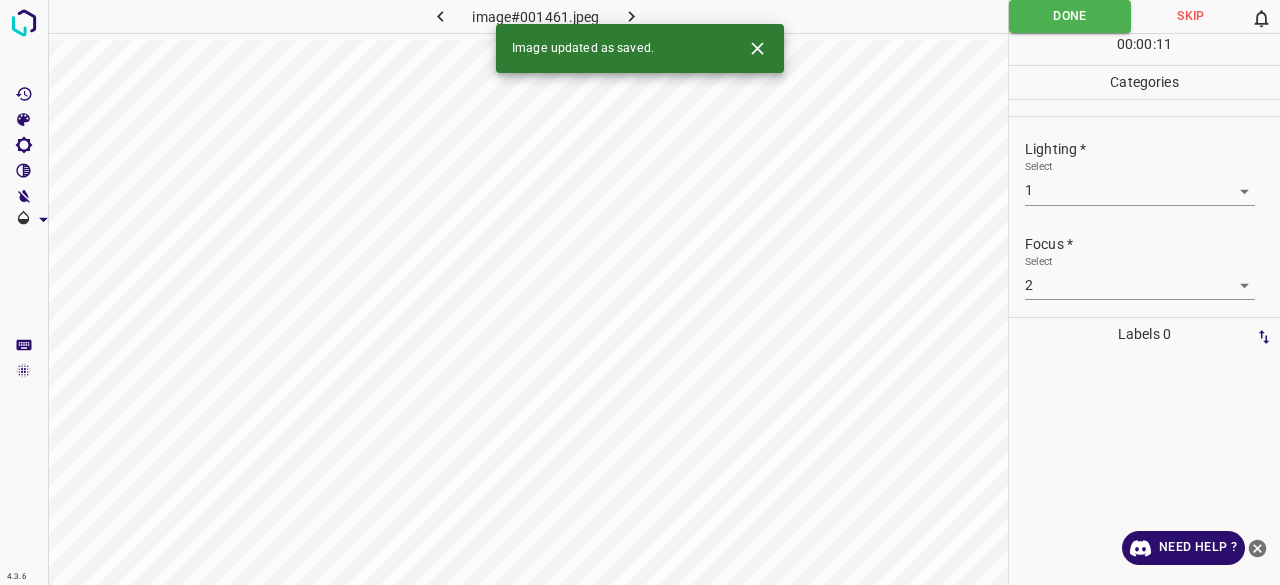 click at bounding box center (632, 16) 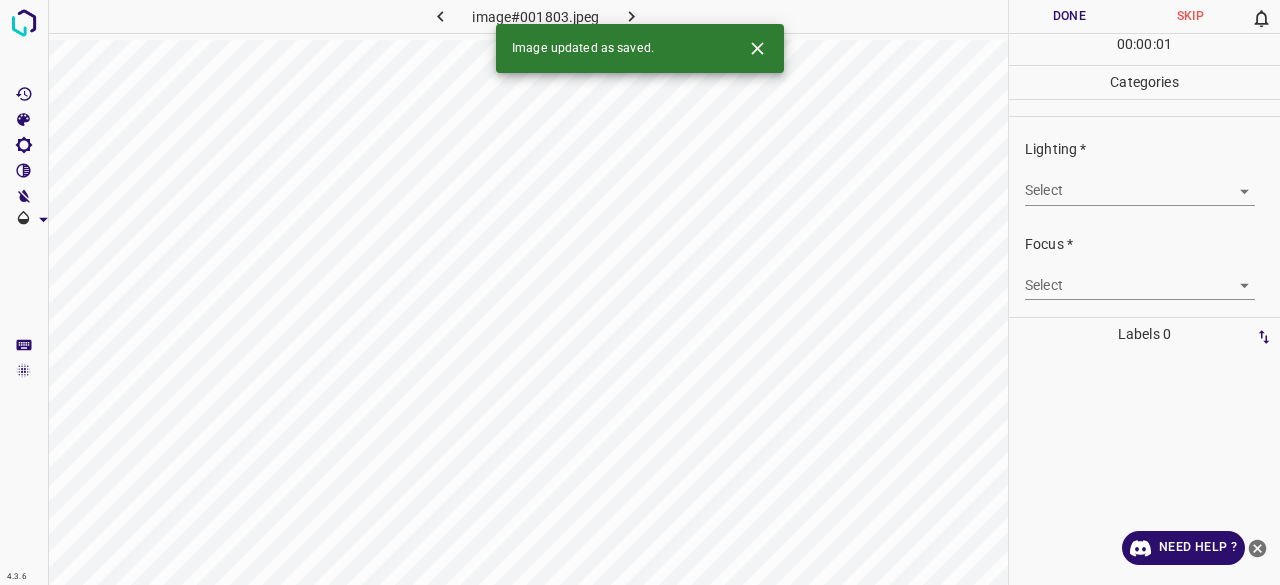 click on "4.3.6  image#001803.jpeg Done Skip 0 00   : 00   : 01   Categories Lighting *  Select ​ Focus *  Select ​ Overall *  Select ​ Labels   0 Categories 1 Lighting 2 Focus 3 Overall Tools Space Change between modes (Draw & Edit) I Auto labeling R Restore zoom M Zoom in N Zoom out Delete Delete selecte label Filters Z Restore filters X Saturation filter C Brightness filter V Contrast filter B Gray scale filter General O Download Image updated as saved. Need Help ? - Text - Hide - Delete" at bounding box center (640, 292) 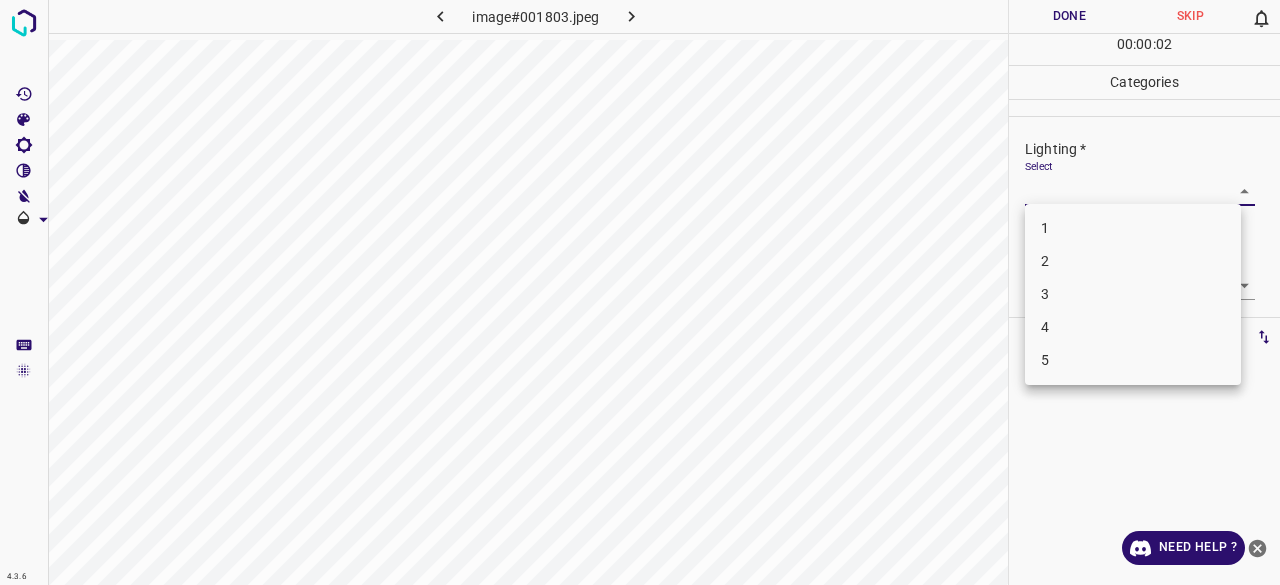 click on "3" at bounding box center (1133, 294) 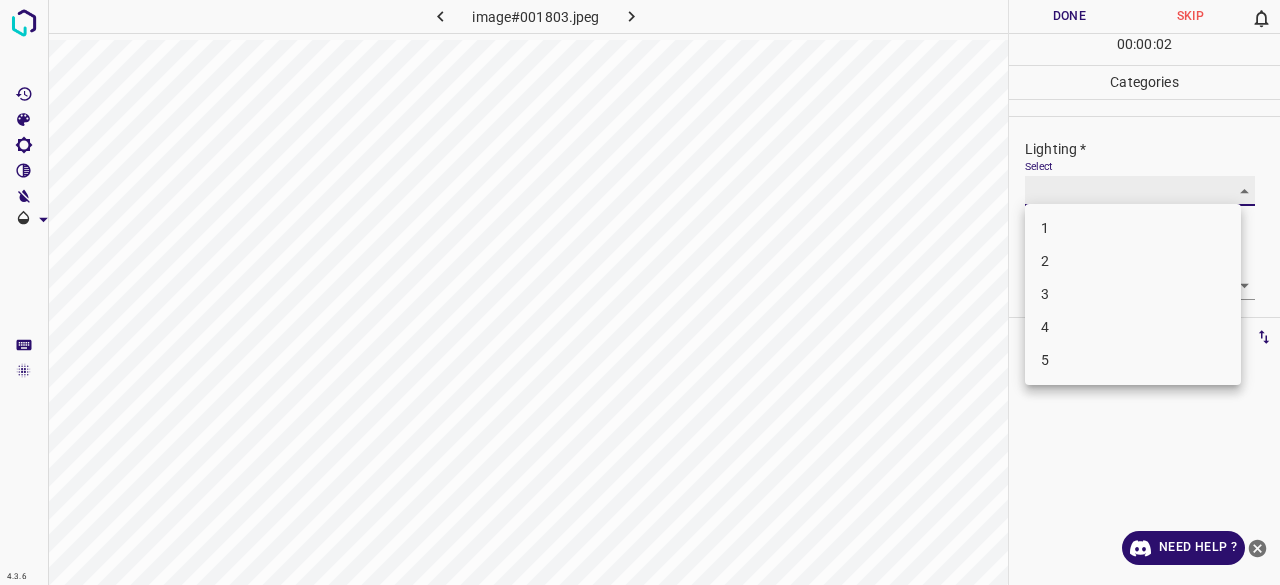 type on "3" 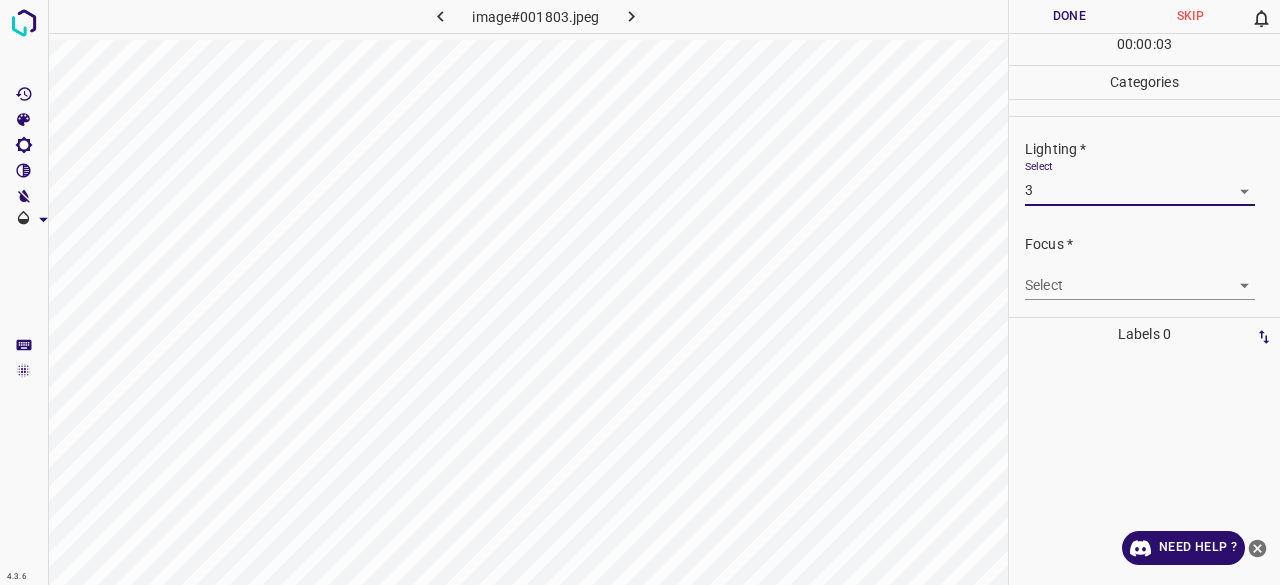 click on "4.3.6  image#001803.jpeg Done Skip 0 00   : 00   : 03   Categories Lighting *  Select 3 3 Focus *  Select ​ Overall *  Select ​ Labels   0 Categories 1 Lighting 2 Focus 3 Overall Tools Space Change between modes (Draw & Edit) I Auto labeling R Restore zoom M Zoom in N Zoom out Delete Delete selecte label Filters Z Restore filters X Saturation filter C Brightness filter V Contrast filter B Gray scale filter General O Download Need Help ? - Text - Hide - Delete 1 2 3 4 5" at bounding box center [640, 292] 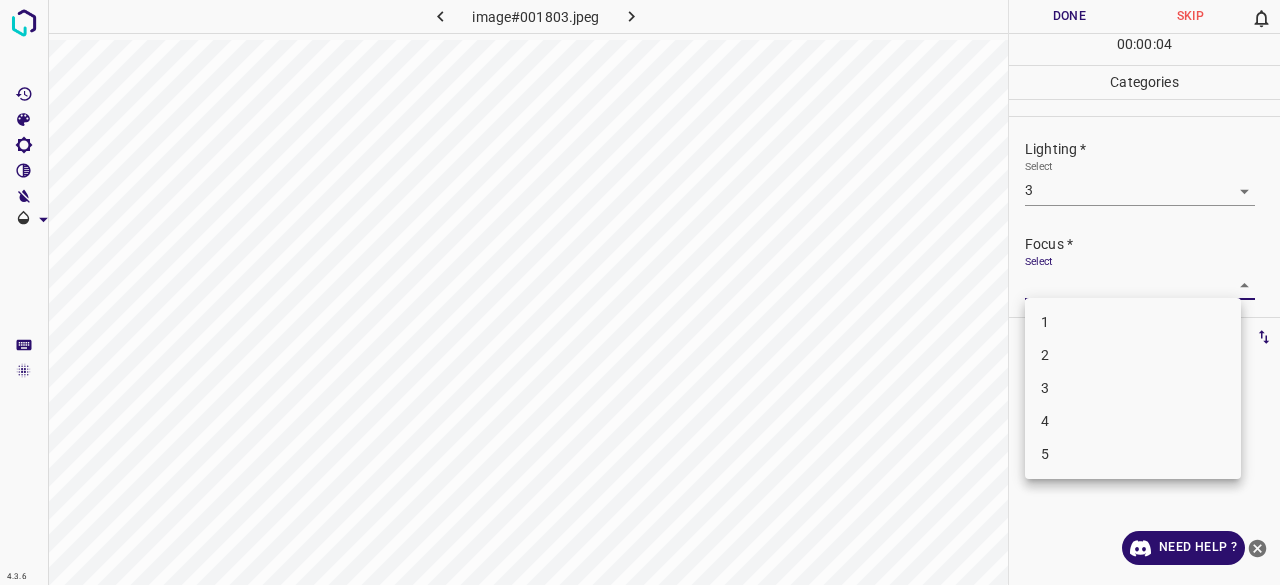 click at bounding box center (640, 292) 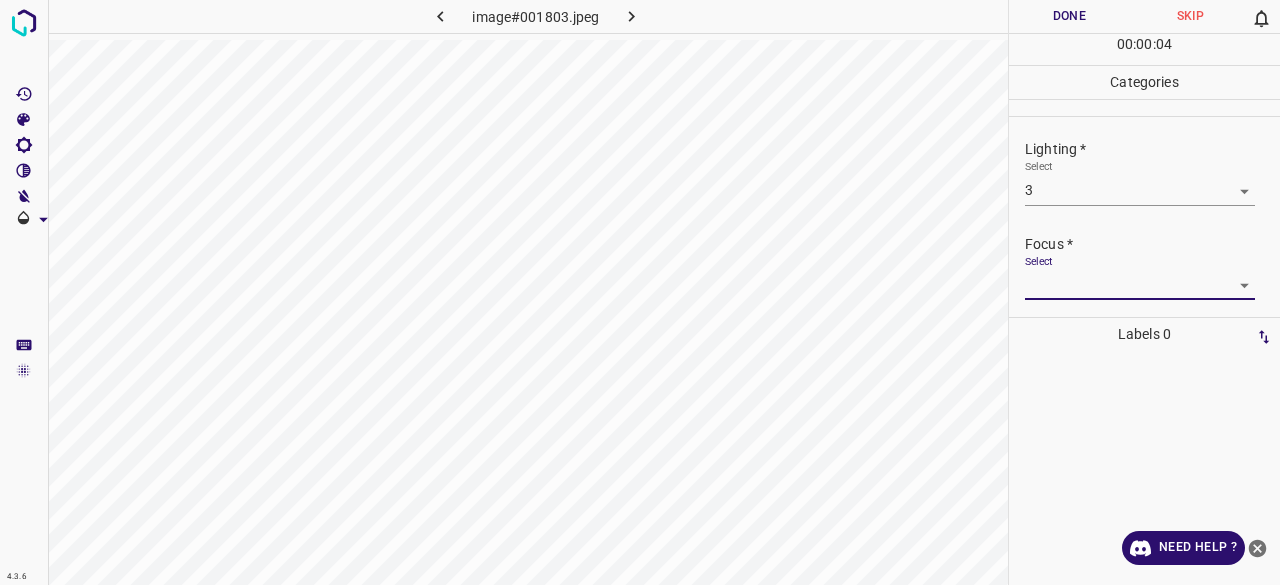 click on "Focus *" at bounding box center [1152, 244] 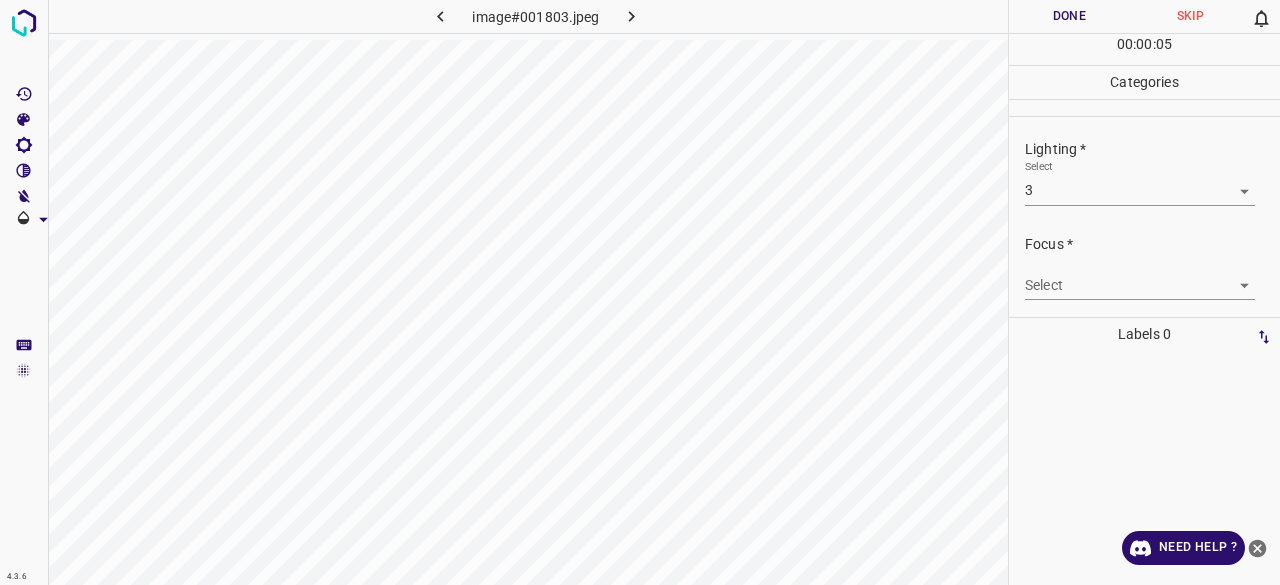 click on "4.3.6  image#001803.jpeg Done Skip 0 00   : 00   : 05   Categories Lighting *  Select 3 3 Focus *  Select ​ Overall *  Select ​ Labels   0 Categories 1 Lighting 2 Focus 3 Overall Tools Space Change between modes (Draw & Edit) I Auto labeling R Restore zoom M Zoom in N Zoom out Delete Delete selecte label Filters Z Restore filters X Saturation filter C Brightness filter V Contrast filter B Gray scale filter General O Download Need Help ? - Text - Hide - Delete" at bounding box center (640, 292) 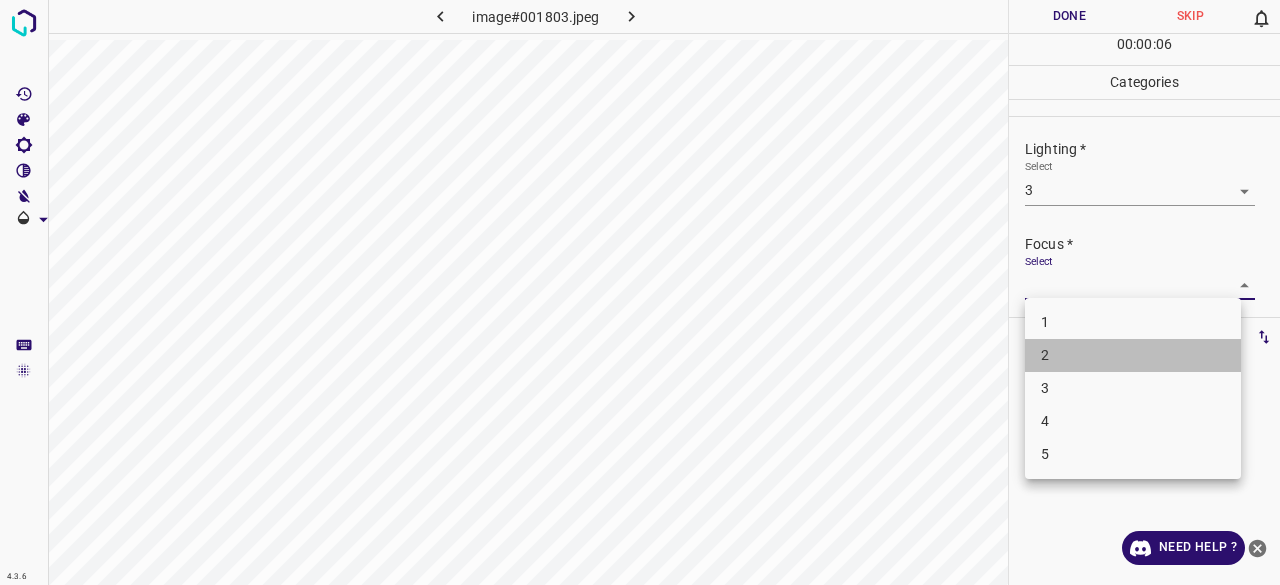 click on "2" at bounding box center [1133, 355] 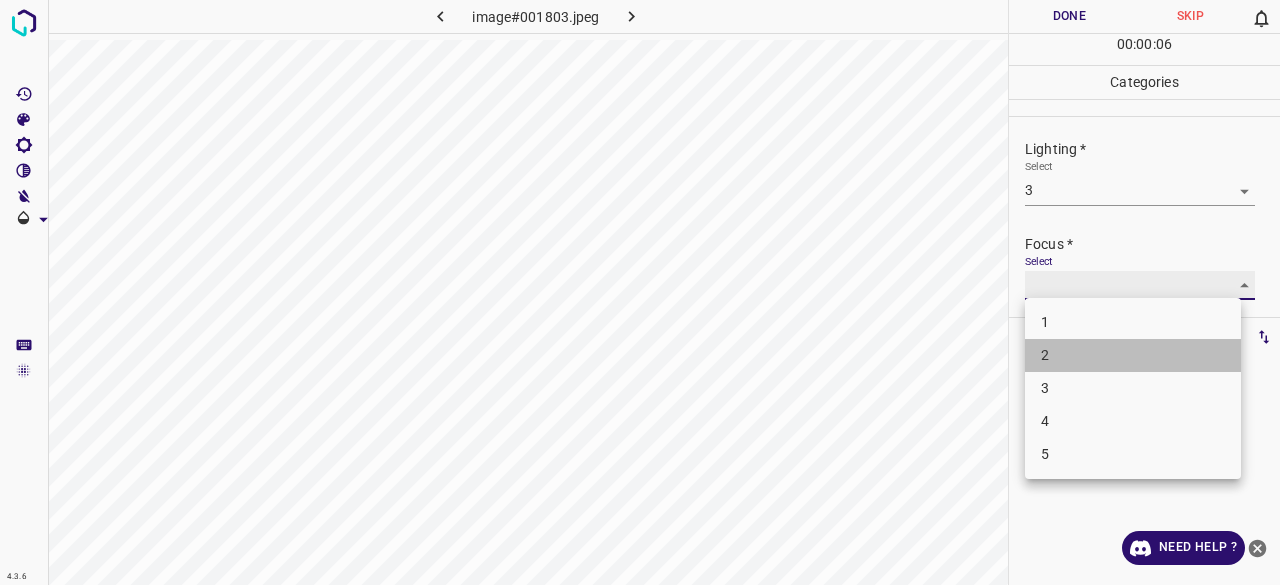 type on "2" 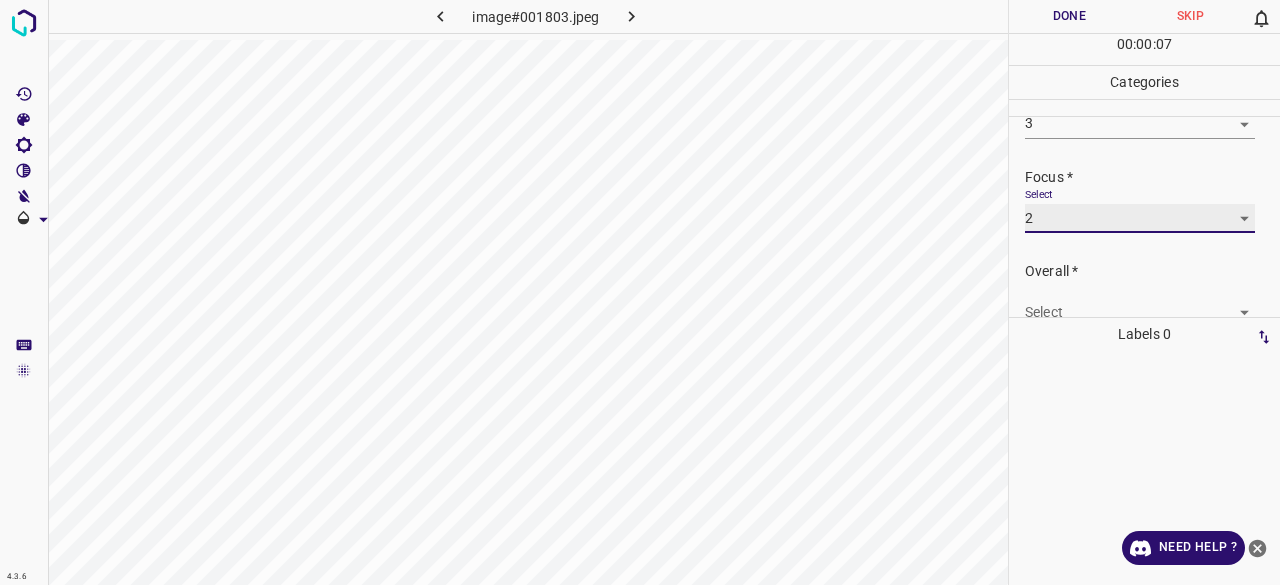 scroll, scrollTop: 98, scrollLeft: 0, axis: vertical 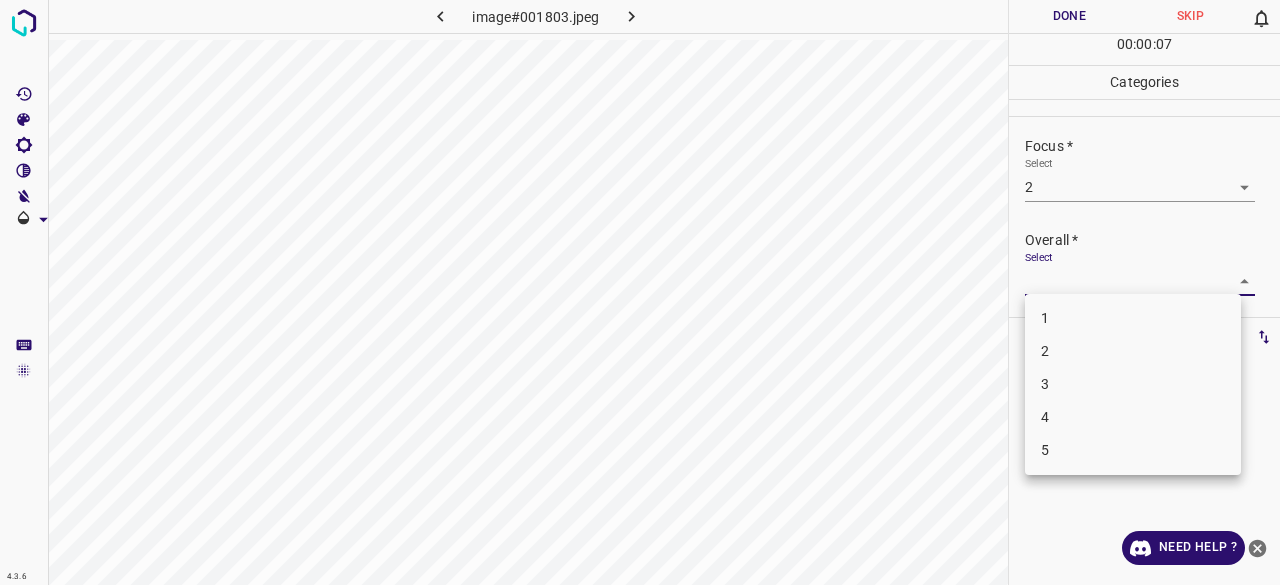 click on "4.3.6  image#001803.jpeg Done Skip 0 00   : 00   : 07   Categories Lighting *  Select 3 3 Focus *  Select 2 2 Overall *  Select ​ Labels   0 Categories 1 Lighting 2 Focus 3 Overall Tools Space Change between modes (Draw & Edit) I Auto labeling R Restore zoom M Zoom in N Zoom out Delete Delete selecte label Filters Z Restore filters X Saturation filter C Brightness filter V Contrast filter B Gray scale filter General O Download Need Help ? - Text - Hide - Delete 1 2 3 4 5" at bounding box center (640, 292) 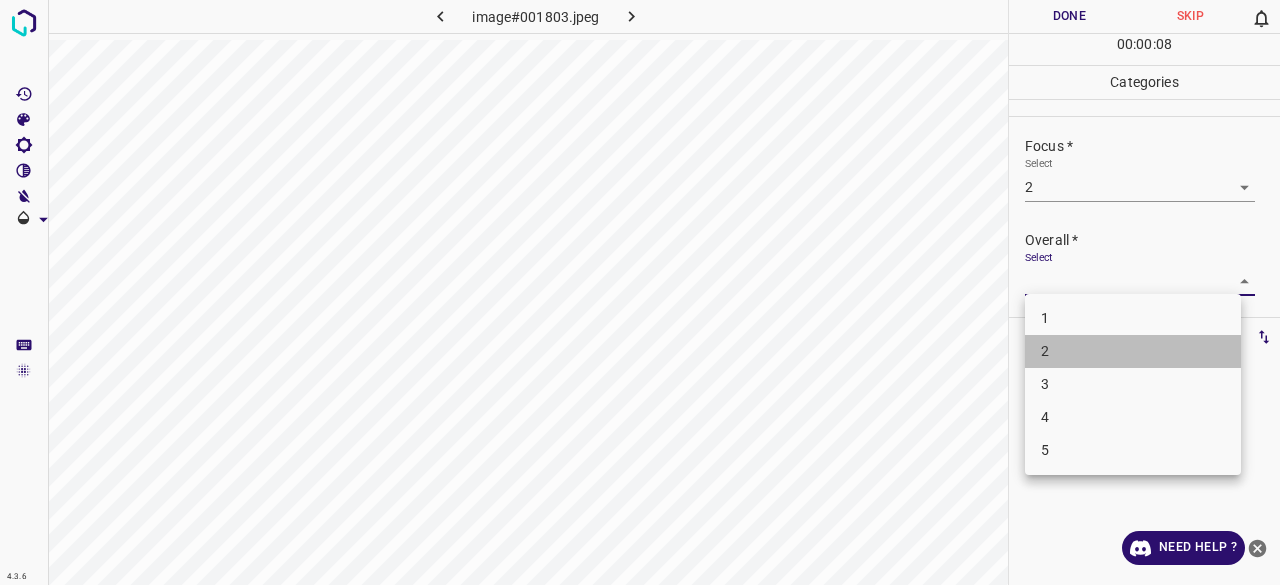 drag, startPoint x: 1052, startPoint y: 349, endPoint x: 1052, endPoint y: 370, distance: 21 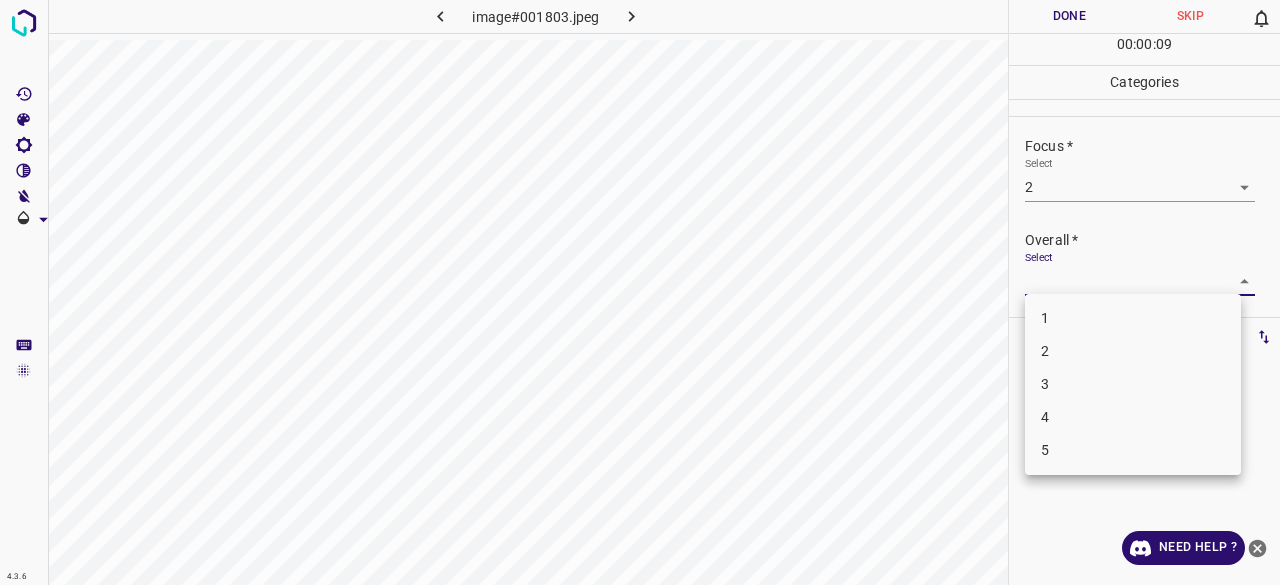 click on "3" at bounding box center [1133, 384] 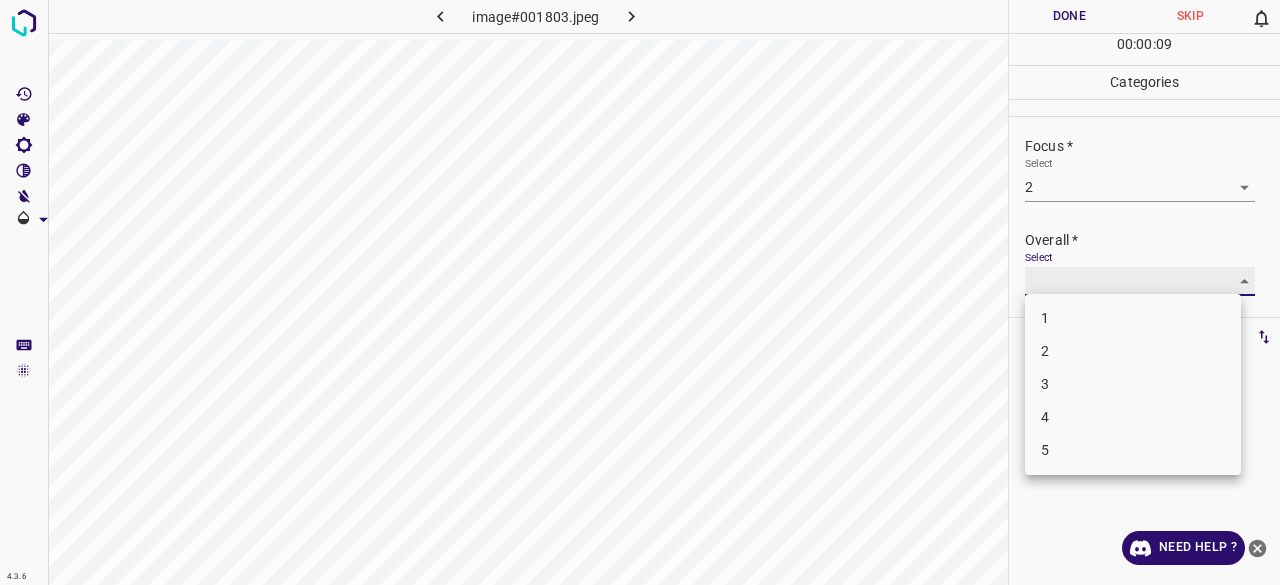 type on "3" 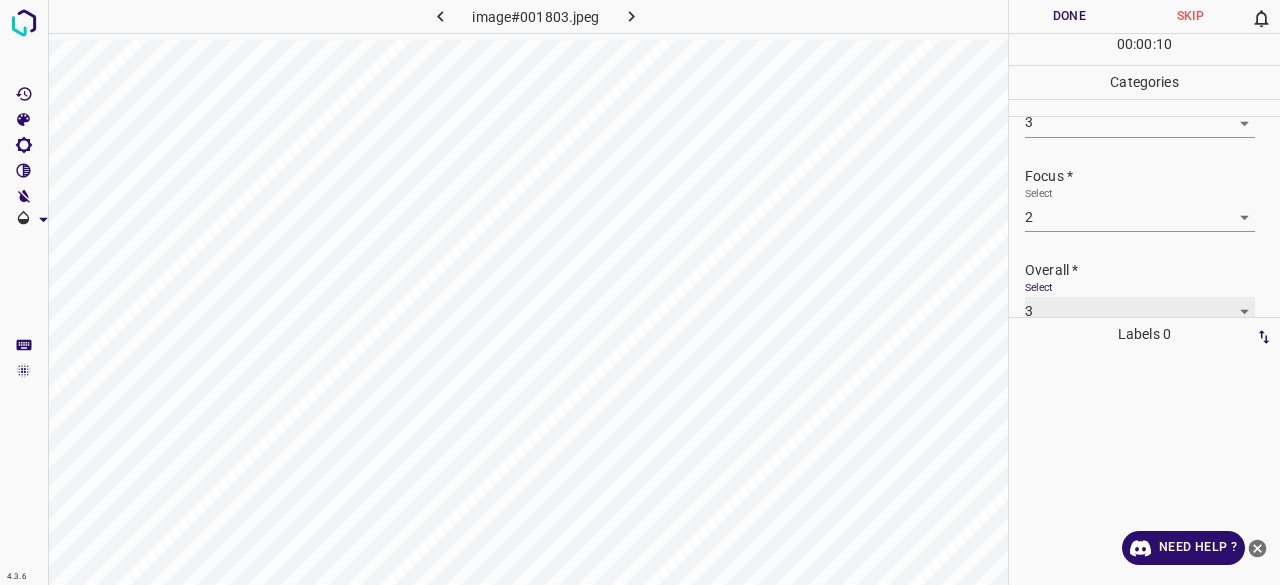 scroll, scrollTop: 98, scrollLeft: 0, axis: vertical 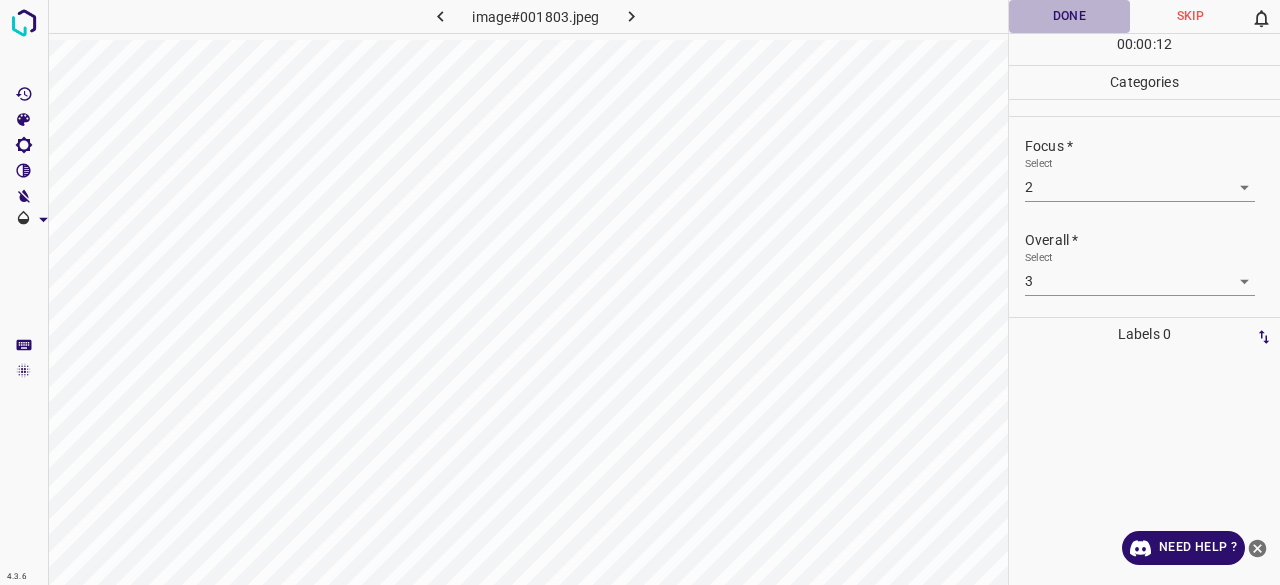 click on "Done" at bounding box center (1069, 16) 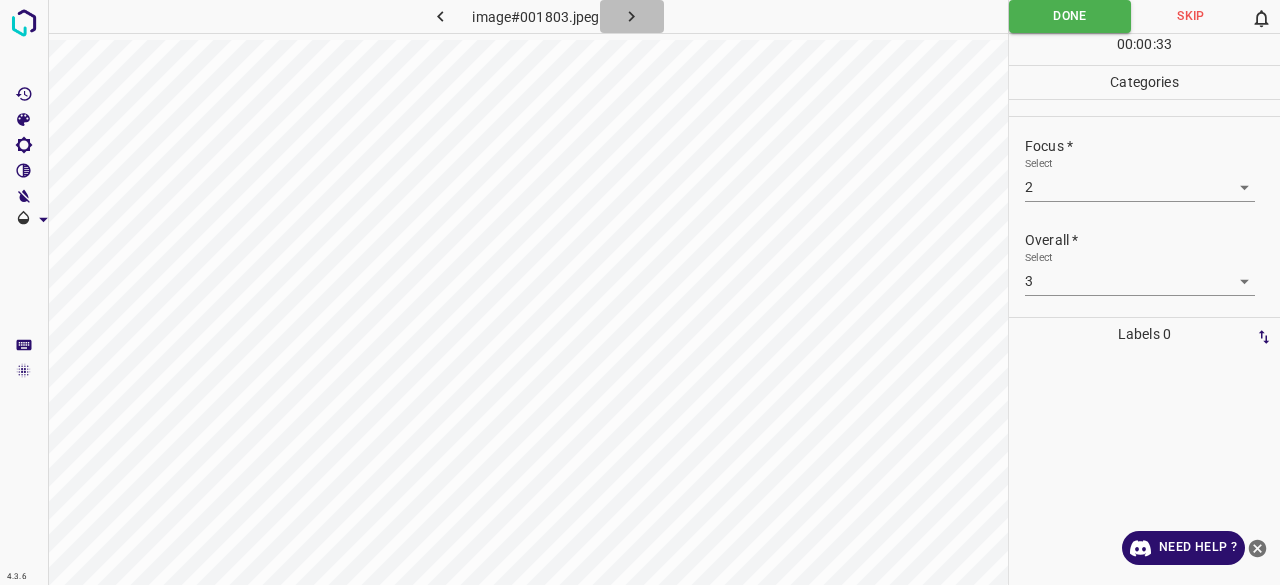 click 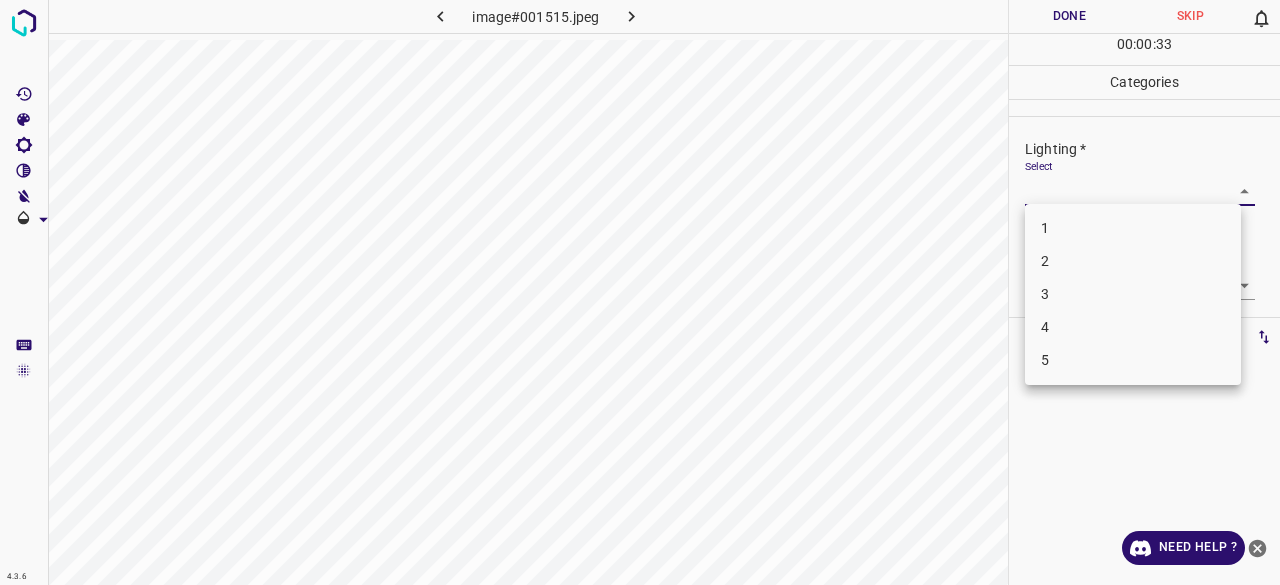 click on "4.3.6  image#001515.jpeg Done Skip 0 00   : 00   : 33   Categories Lighting *  Select ​ Focus *  Select ​ Overall *  Select ​ Labels   0 Categories 1 Lighting 2 Focus 3 Overall Tools Space Change between modes (Draw & Edit) I Auto labeling R Restore zoom M Zoom in N Zoom out Delete Delete selecte label Filters Z Restore filters X Saturation filter C Brightness filter V Contrast filter B Gray scale filter General O Download Need Help ? - Text - Hide - Delete 1 2 3 4 5" at bounding box center (640, 292) 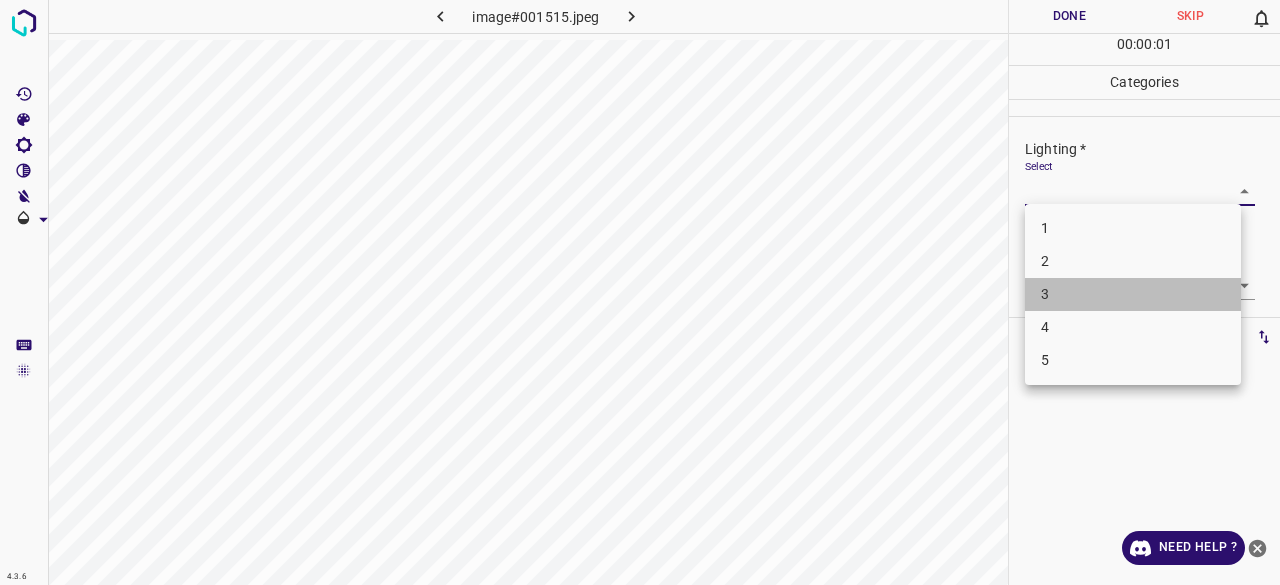 click on "3" at bounding box center [1133, 294] 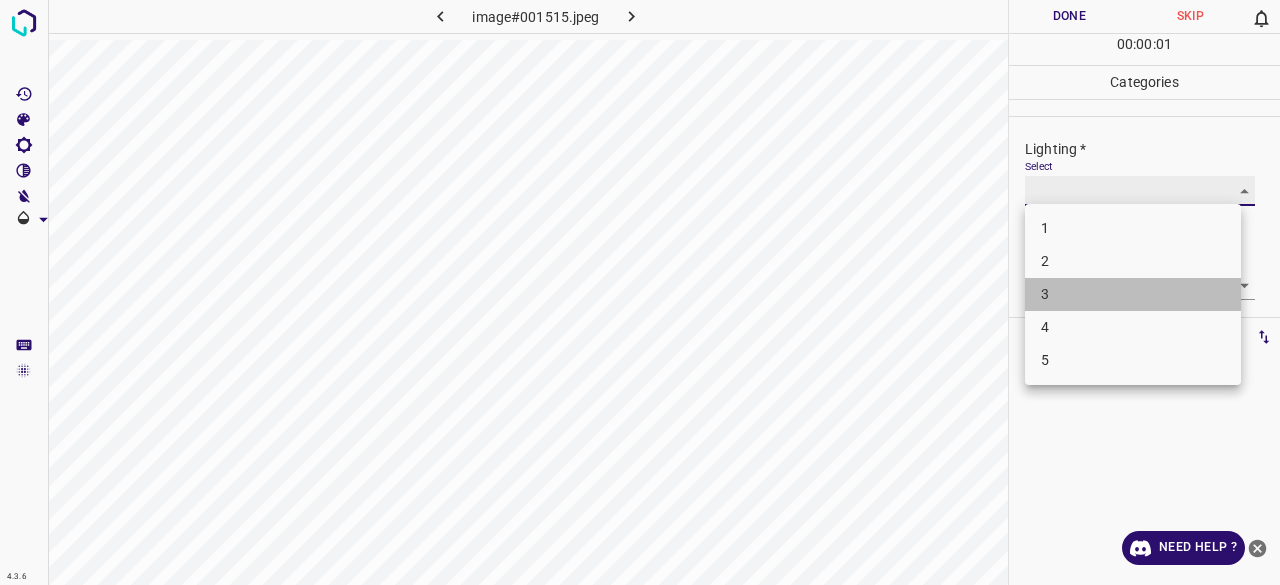 type on "3" 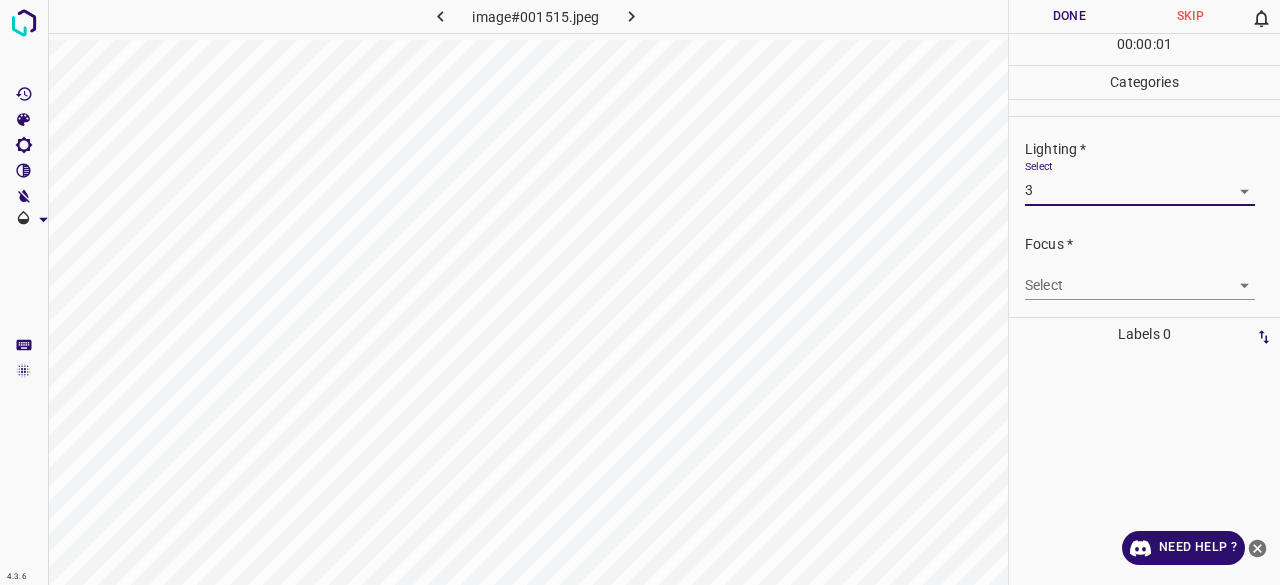 click on "4.3.6  image#001515.jpeg Done Skip 0 00   : 00   : 01   Categories Lighting *  Select 3 3 Focus *  Select ​ Overall *  Select ​ Labels   0 Categories 1 Lighting 2 Focus 3 Overall Tools Space Change between modes (Draw & Edit) I Auto labeling R Restore zoom M Zoom in N Zoom out Delete Delete selecte label Filters Z Restore filters X Saturation filter C Brightness filter V Contrast filter B Gray scale filter General O Download Need Help ? - Text - Hide - Delete 1 2 3 4 5" at bounding box center [640, 292] 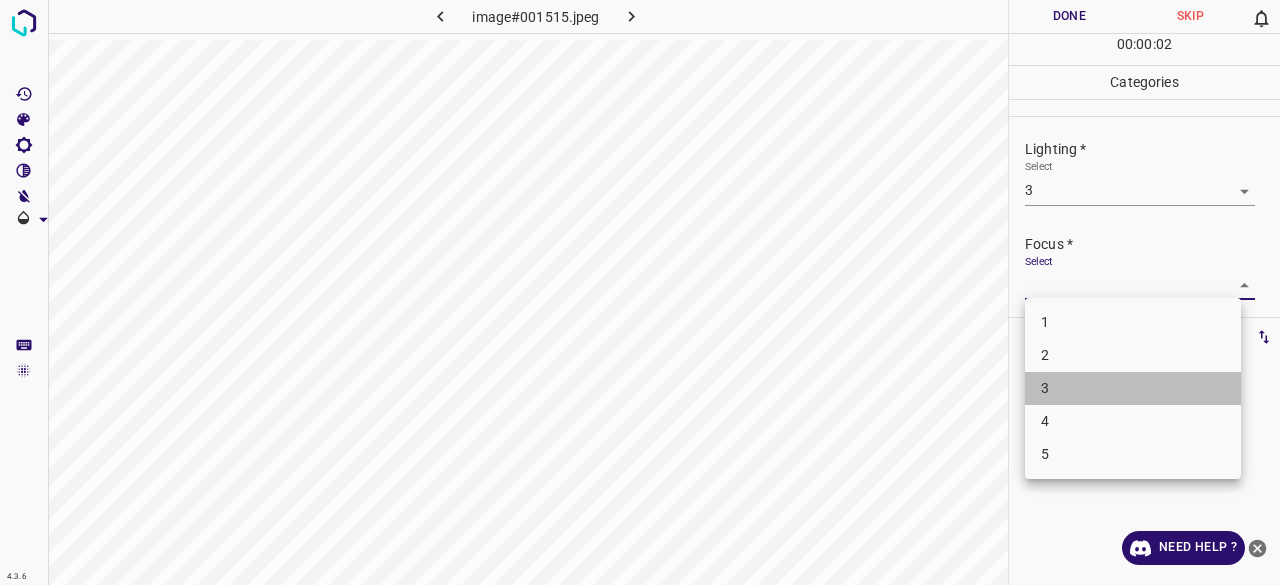 click on "3" at bounding box center (1133, 388) 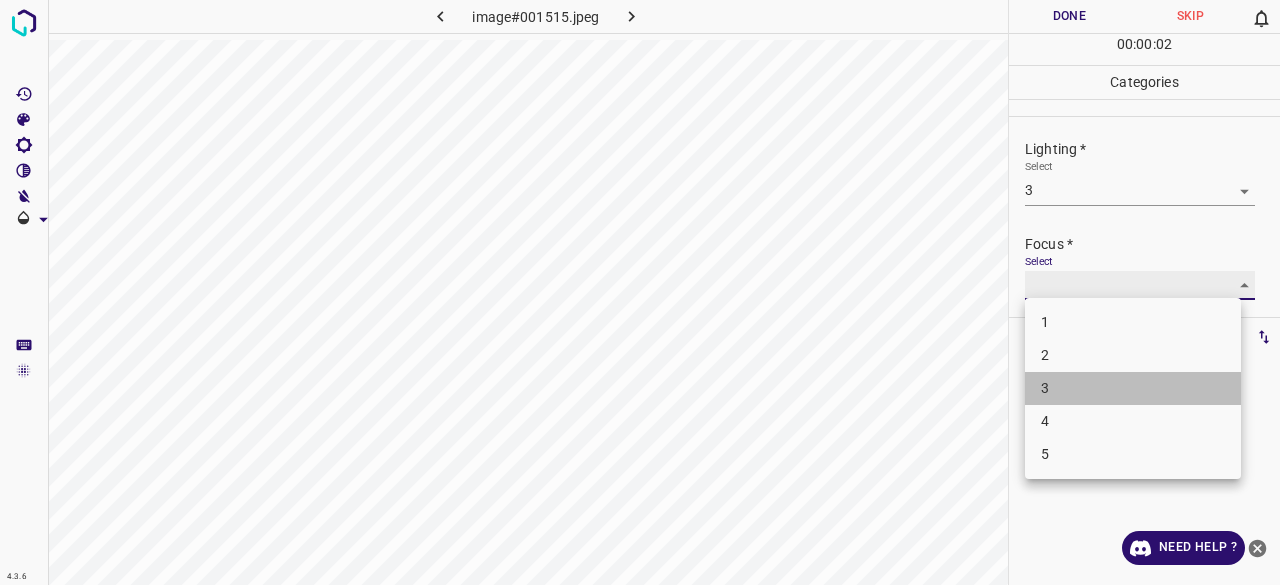 type on "3" 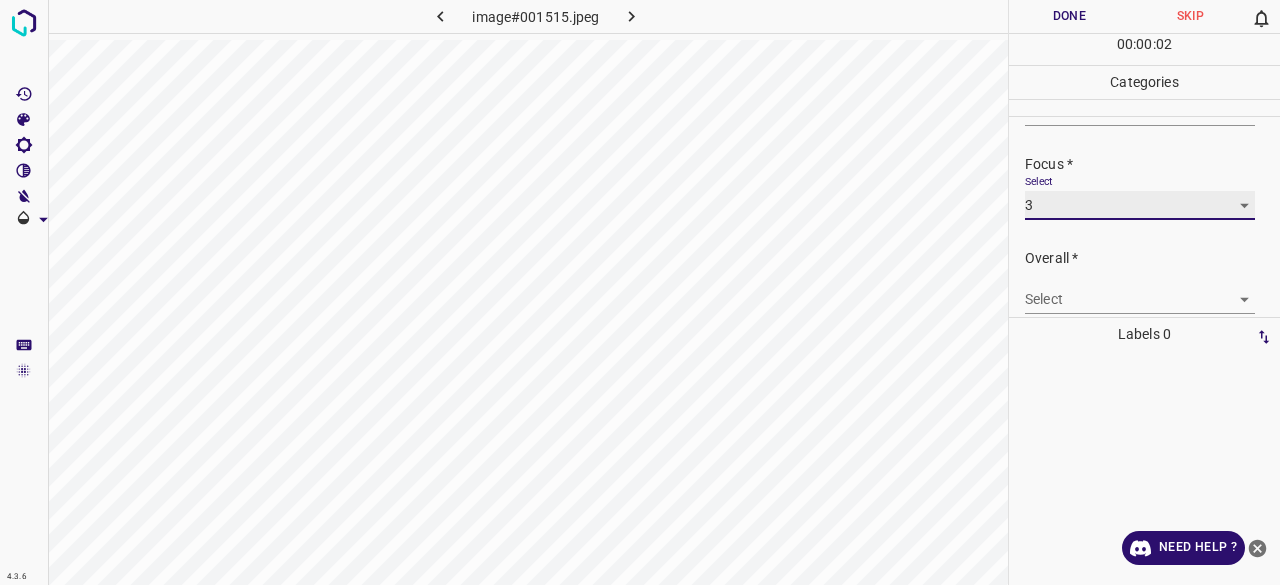 scroll, scrollTop: 98, scrollLeft: 0, axis: vertical 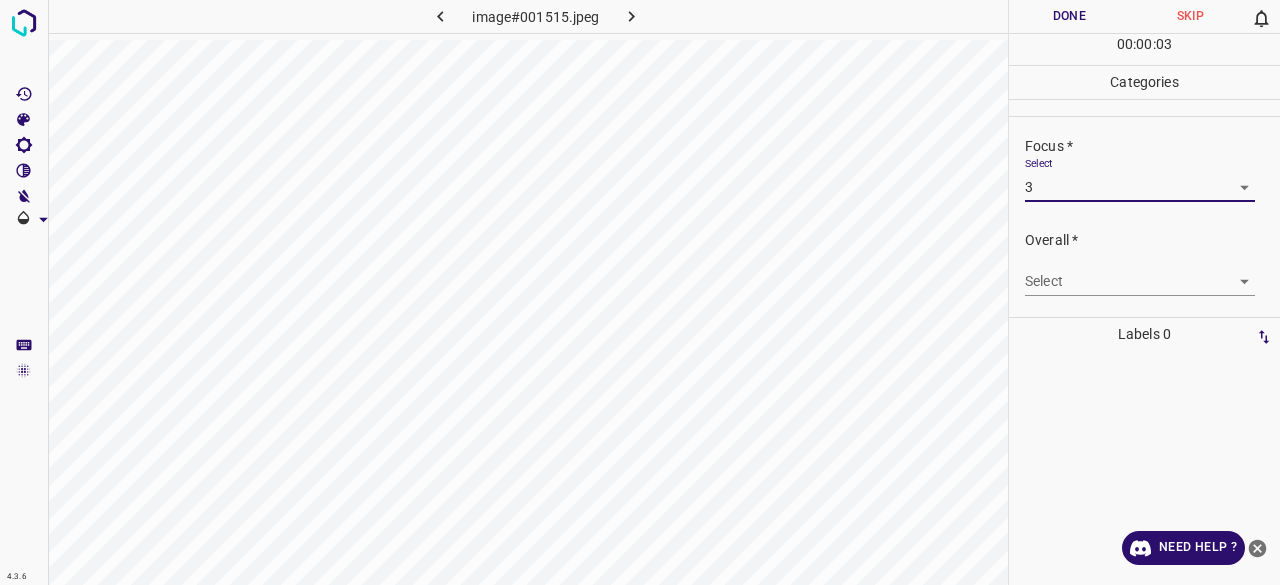 click on "4.3.6  image#001515.jpeg Done Skip 0 00   : 00   : 03   Categories Lighting *  Select 3 3 Focus *  Select 3 3 Overall *  Select ​ Labels   0 Categories 1 Lighting 2 Focus 3 Overall Tools Space Change between modes (Draw & Edit) I Auto labeling R Restore zoom M Zoom in N Zoom out Delete Delete selecte label Filters Z Restore filters X Saturation filter C Brightness filter V Contrast filter B Gray scale filter General O Download Need Help ? - Text - Hide - Delete" at bounding box center (640, 292) 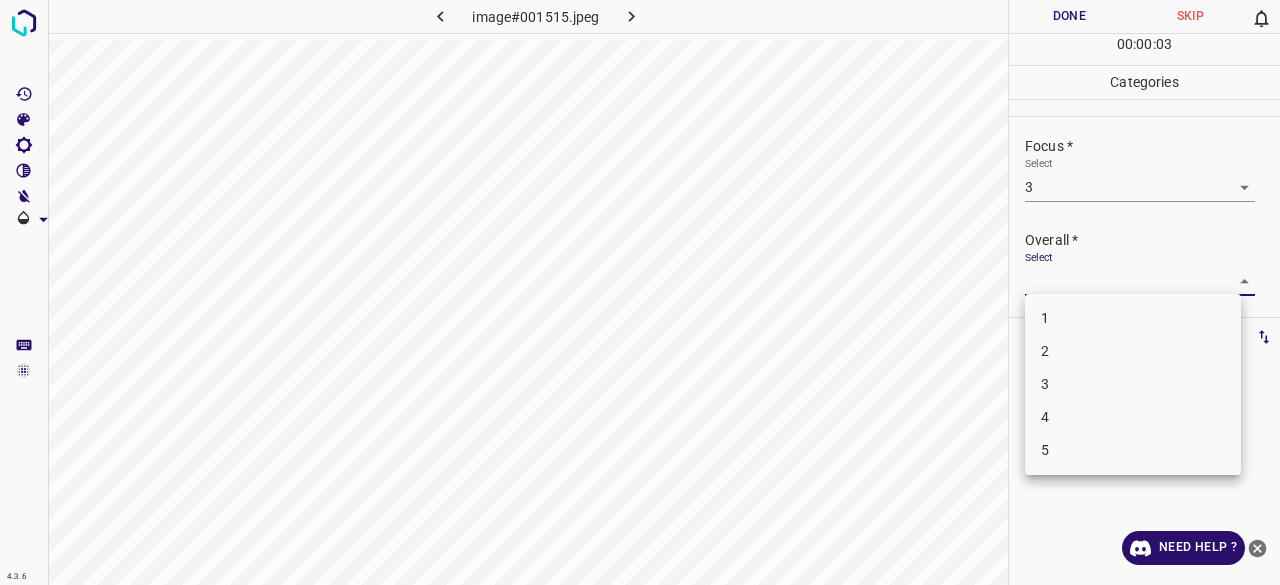 click on "3" at bounding box center (1133, 384) 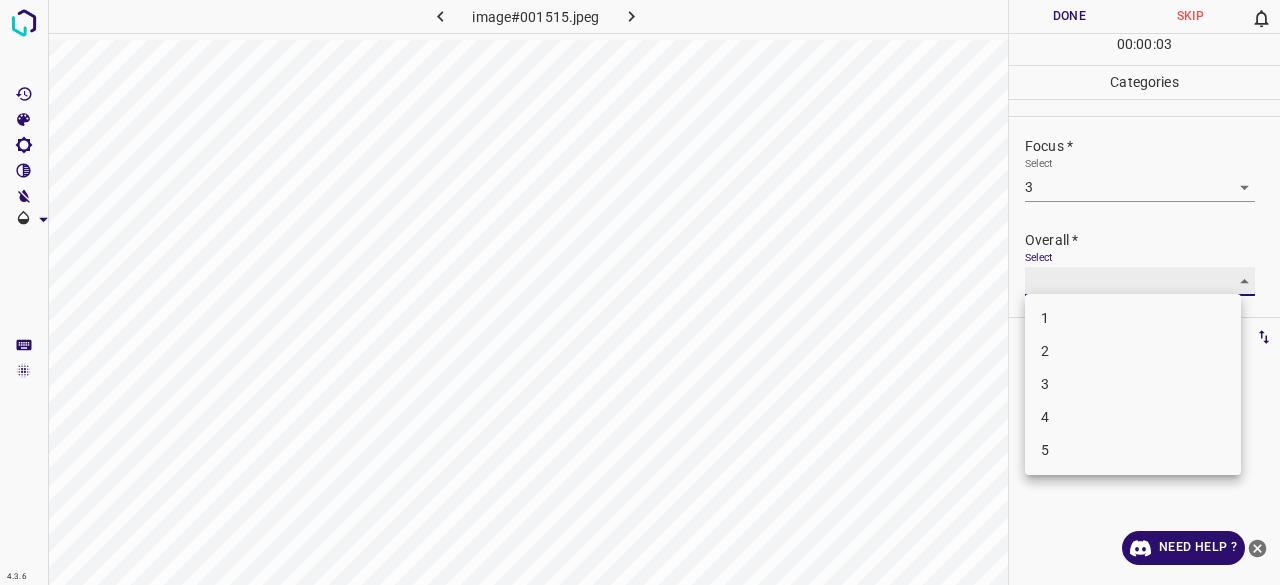 type on "3" 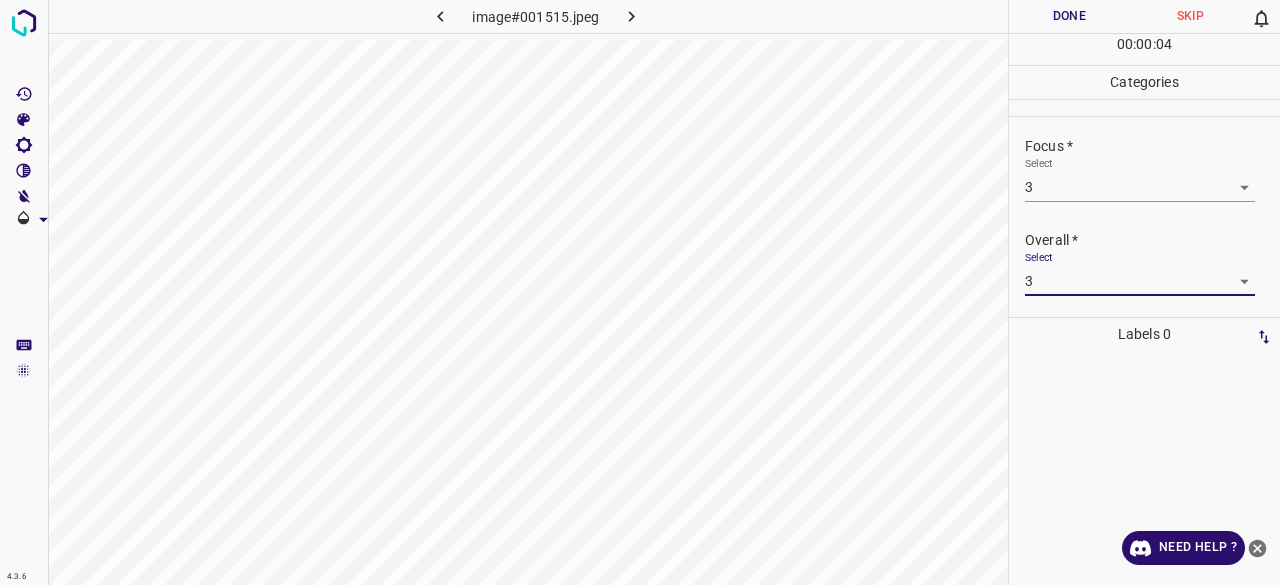click on "Done" at bounding box center (1069, 16) 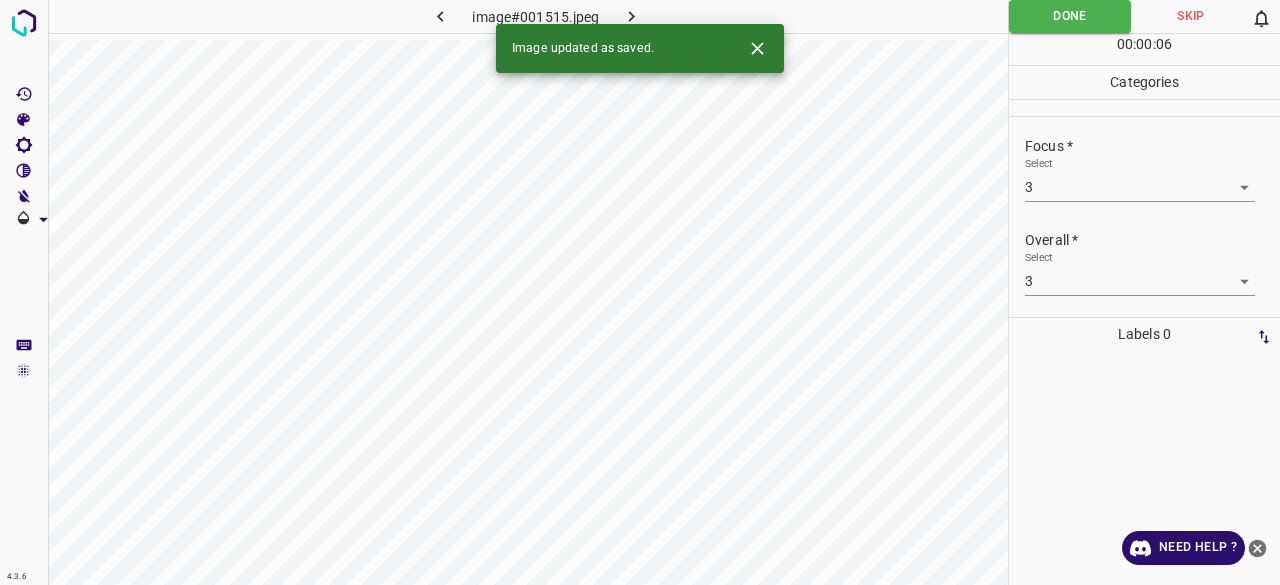 click 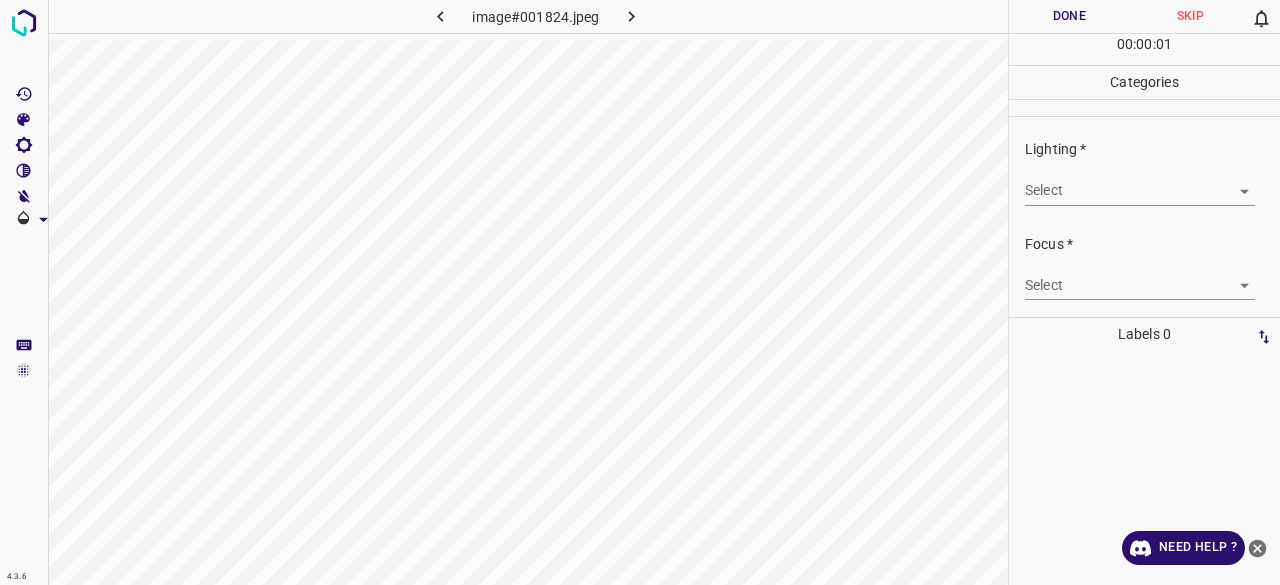 click on "4.3.6  image#001824.jpeg Done Skip 0 00   : 00   : 01   Categories Lighting *  Select ​ Focus *  Select ​ Overall *  Select ​ Labels   0 Categories 1 Lighting 2 Focus 3 Overall Tools Space Change between modes (Draw & Edit) I Auto labeling R Restore zoom M Zoom in N Zoom out Delete Delete selecte label Filters Z Restore filters X Saturation filter C Brightness filter V Contrast filter B Gray scale filter General O Download Need Help ? - Text - Hide - Delete" at bounding box center [640, 292] 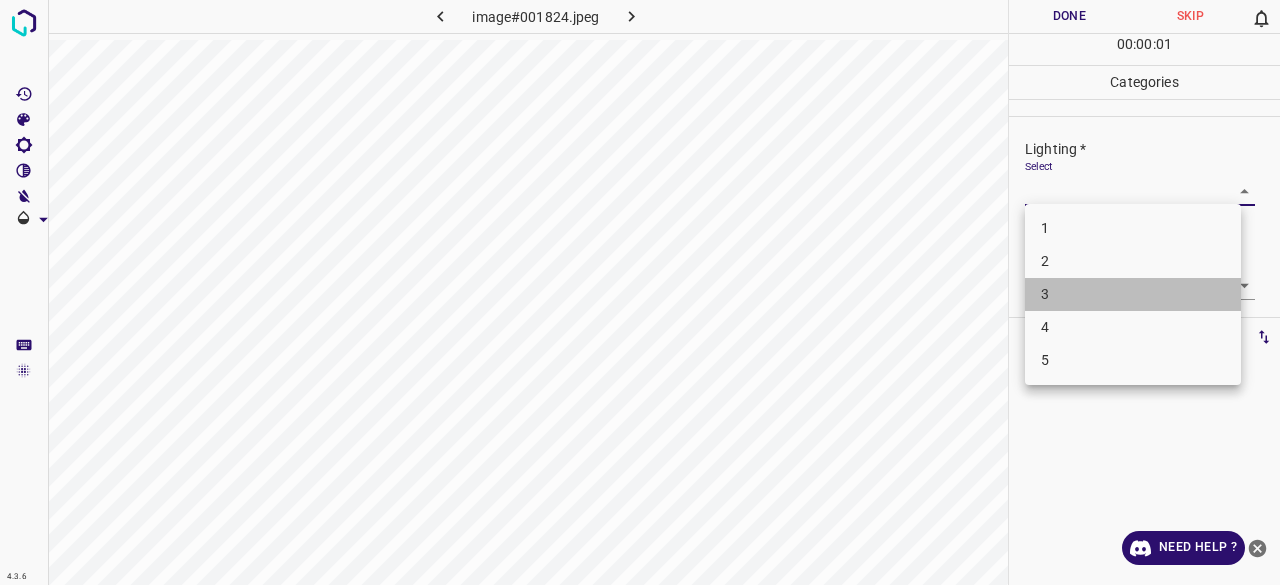 click on "3" at bounding box center (1133, 294) 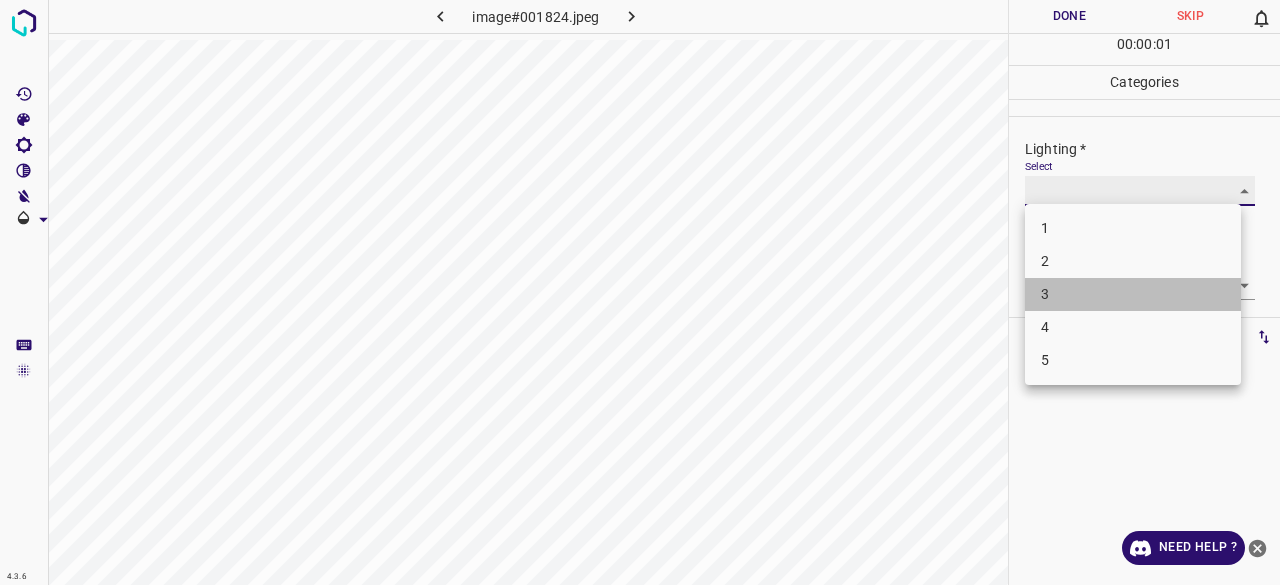 type on "3" 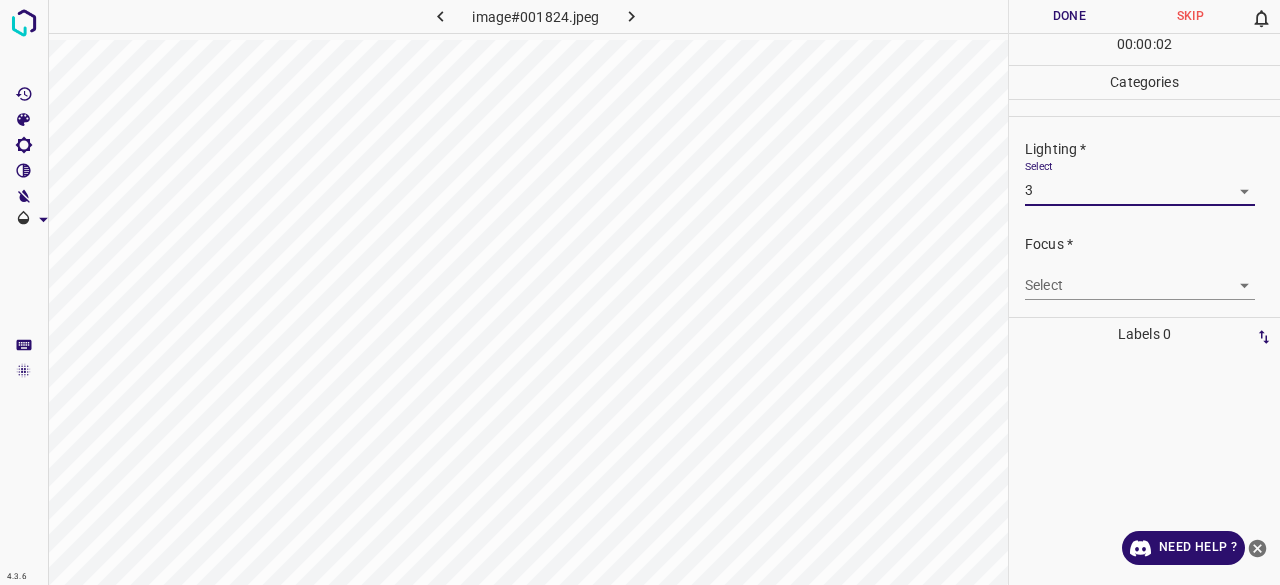 click on "4.3.6  image#001824.jpeg Done Skip 0 00   : 00   : 02   Categories Lighting *  Select 3 3 Focus *  Select ​ Overall *  Select ​ Labels   0 Categories 1 Lighting 2 Focus 3 Overall Tools Space Change between modes (Draw & Edit) I Auto labeling R Restore zoom M Zoom in N Zoom out Delete Delete selecte label Filters Z Restore filters X Saturation filter C Brightness filter V Contrast filter B Gray scale filter General O Download Need Help ? - Text - Hide - Delete 1 2 3 4 5" at bounding box center [640, 292] 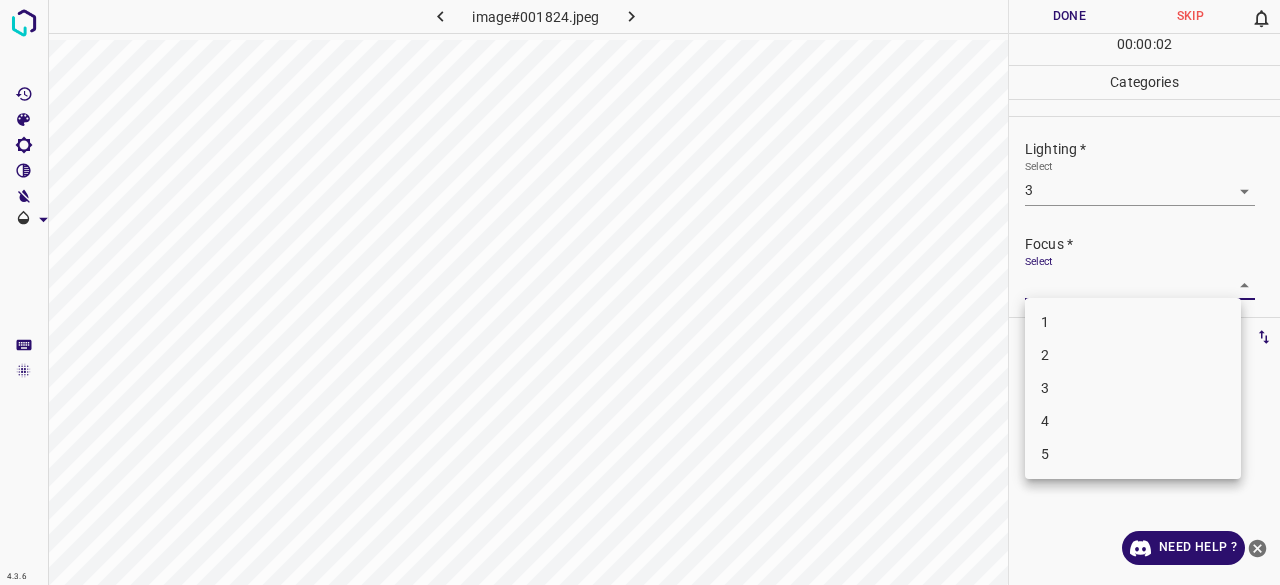click on "3" at bounding box center (1133, 388) 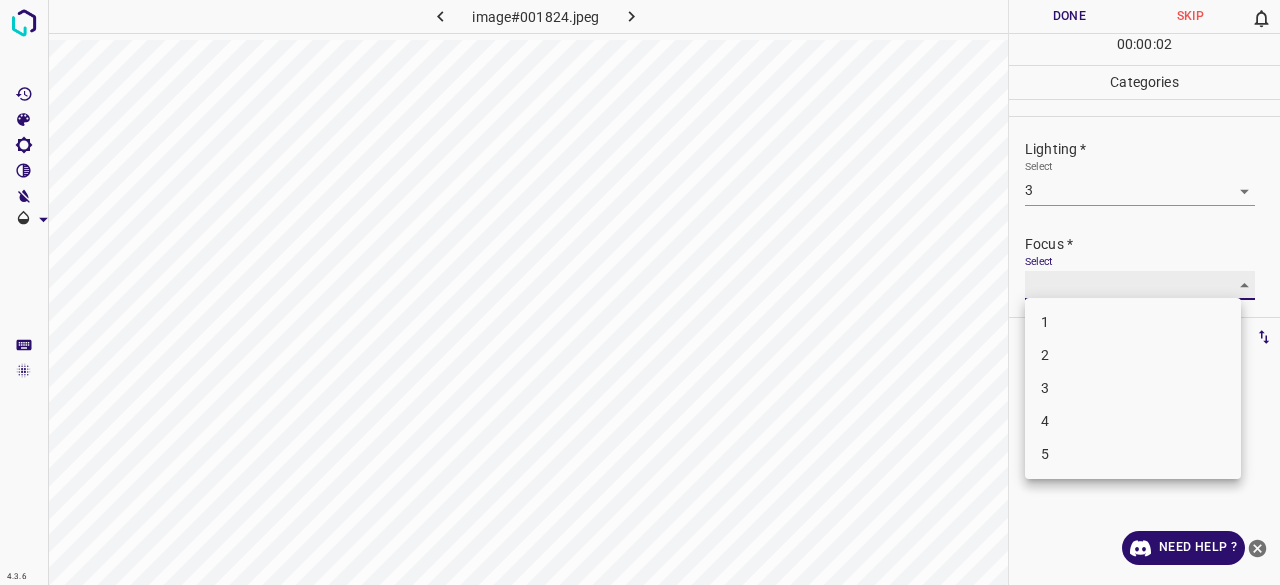 type on "3" 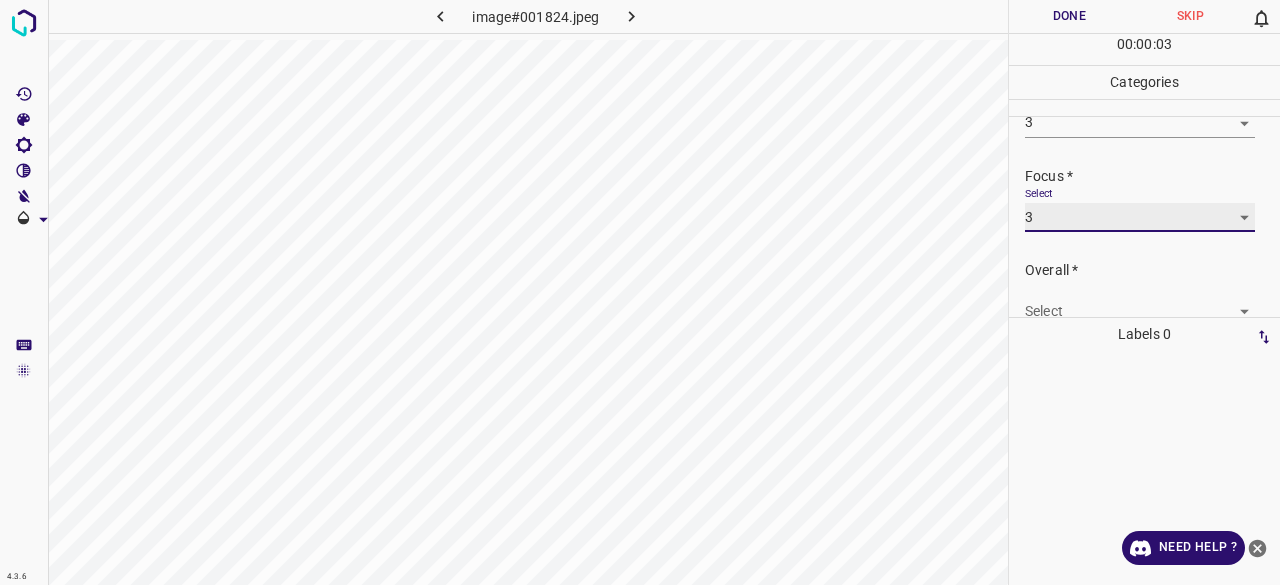scroll, scrollTop: 98, scrollLeft: 0, axis: vertical 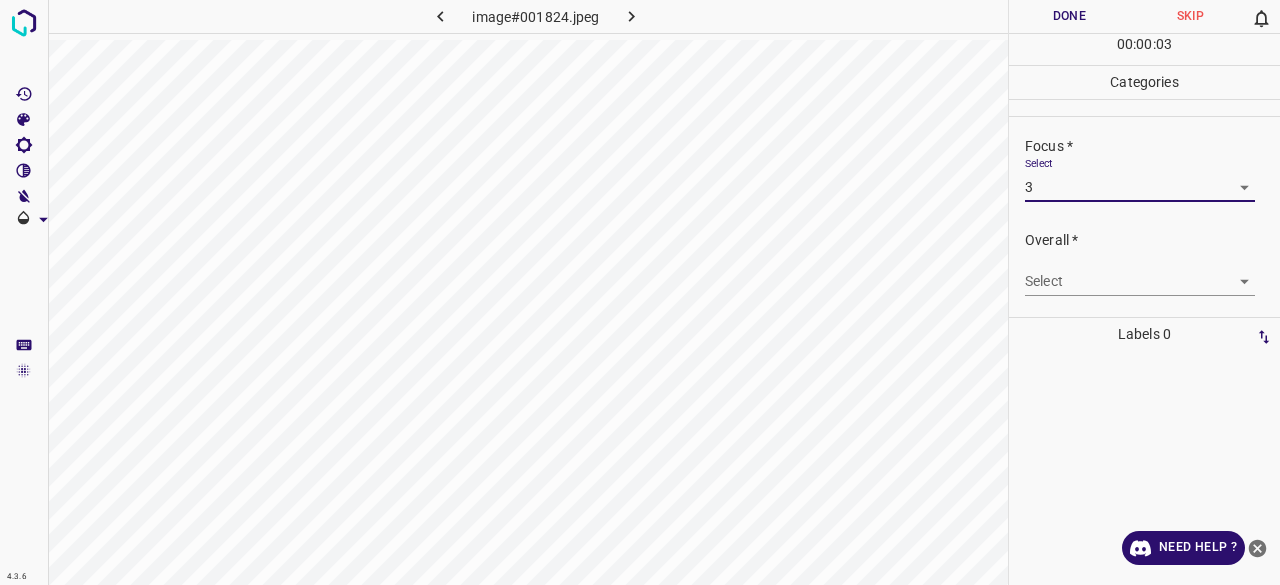 click on "4.3.6  image#001824.jpeg Done Skip 0 00   : 00   : 03   Categories Lighting *  Select 3 3 Focus *  Select 3 3 Overall *  Select ​ Labels   0 Categories 1 Lighting 2 Focus 3 Overall Tools Space Change between modes (Draw & Edit) I Auto labeling R Restore zoom M Zoom in N Zoom out Delete Delete selecte label Filters Z Restore filters X Saturation filter C Brightness filter V Contrast filter B Gray scale filter General O Download Need Help ? - Text - Hide - Delete" at bounding box center (640, 292) 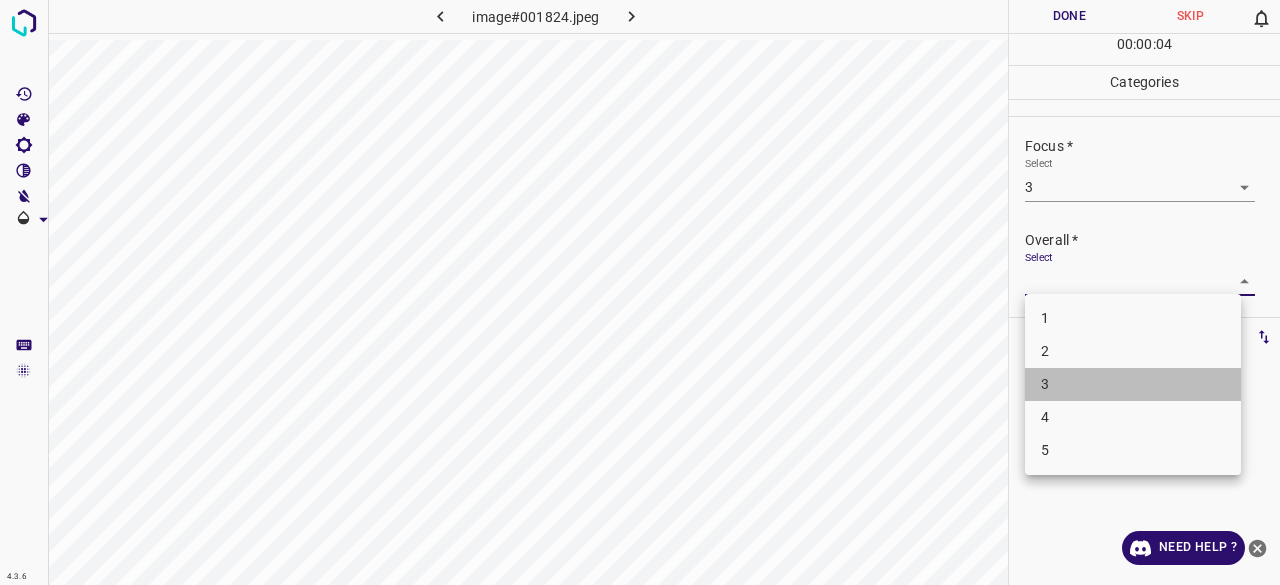click on "3" at bounding box center [1133, 384] 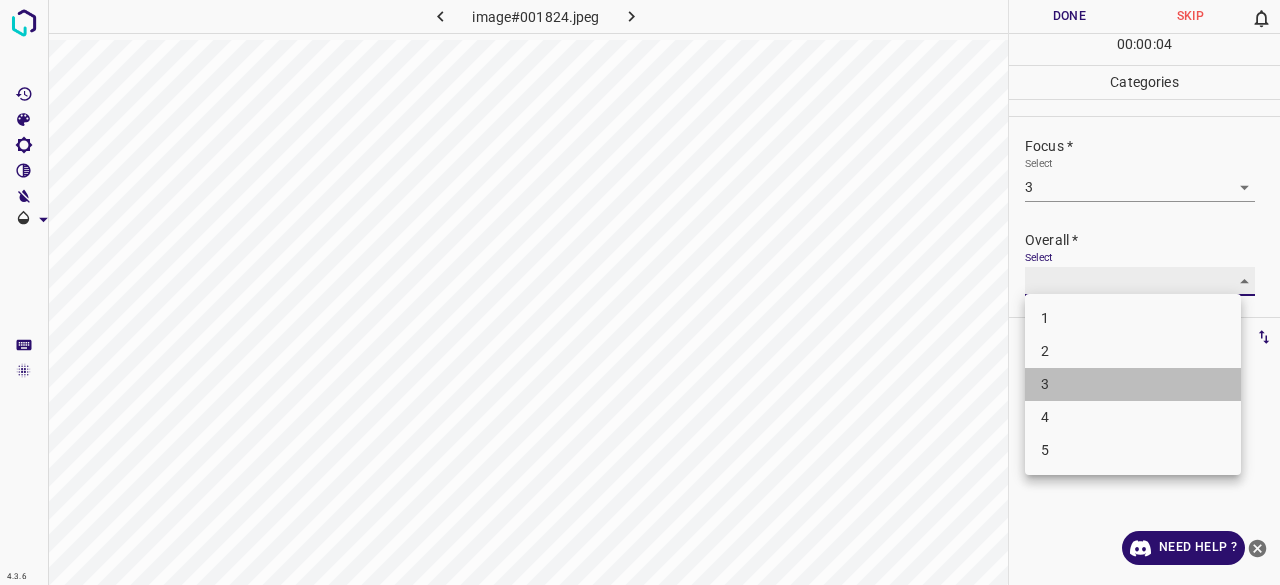 type on "3" 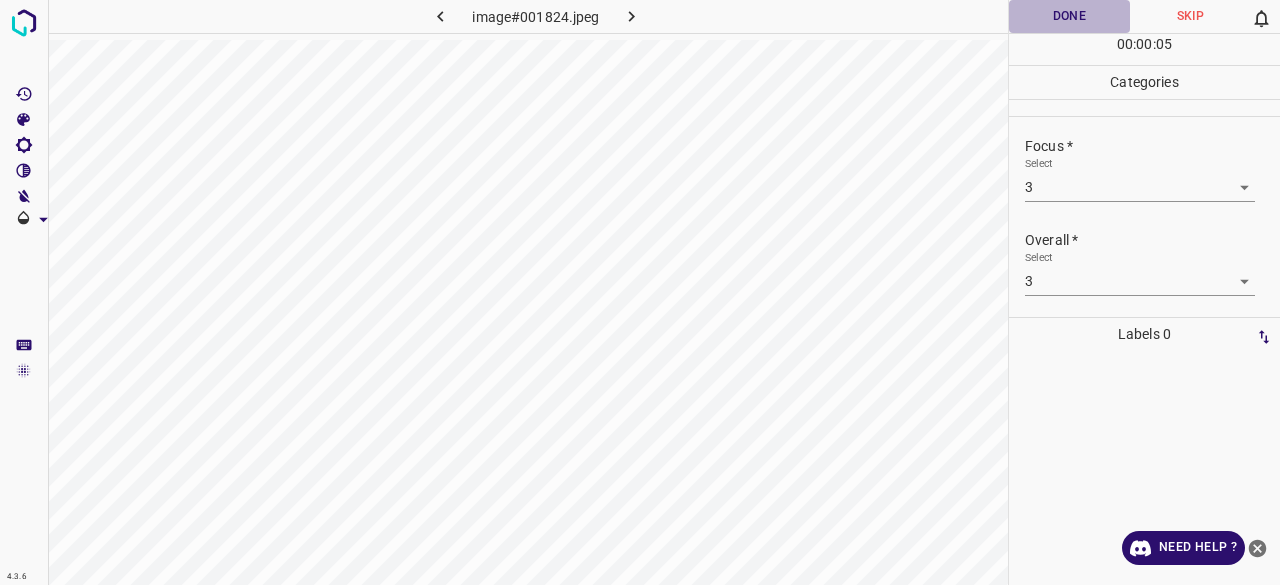 drag, startPoint x: 1036, startPoint y: 13, endPoint x: 1040, endPoint y: 25, distance: 12.649111 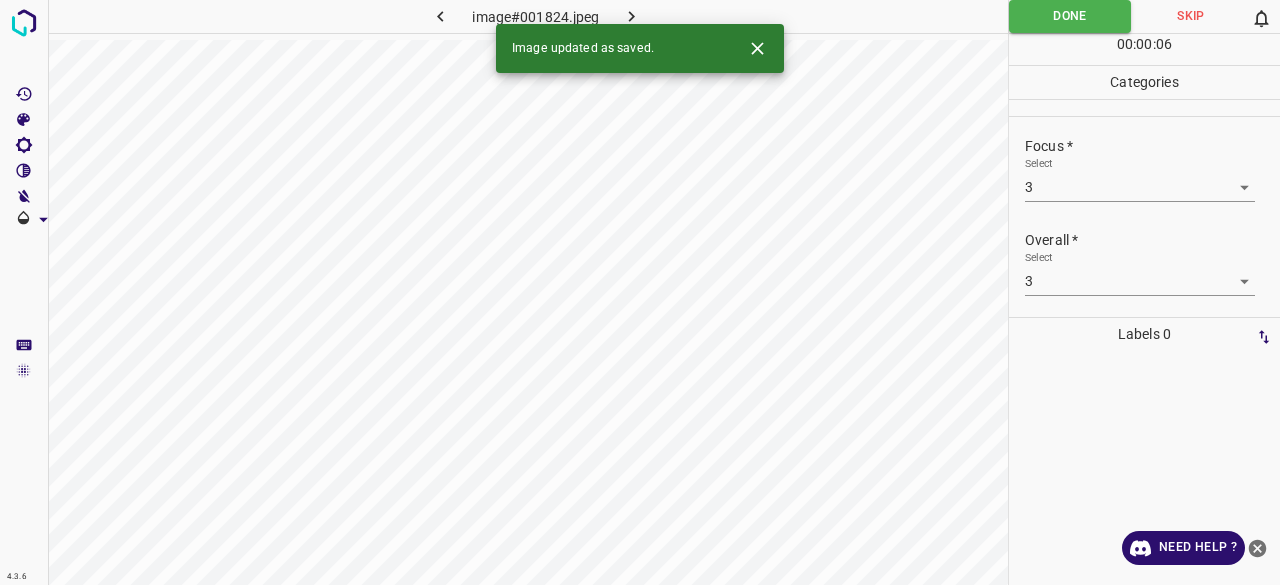 click at bounding box center (632, 16) 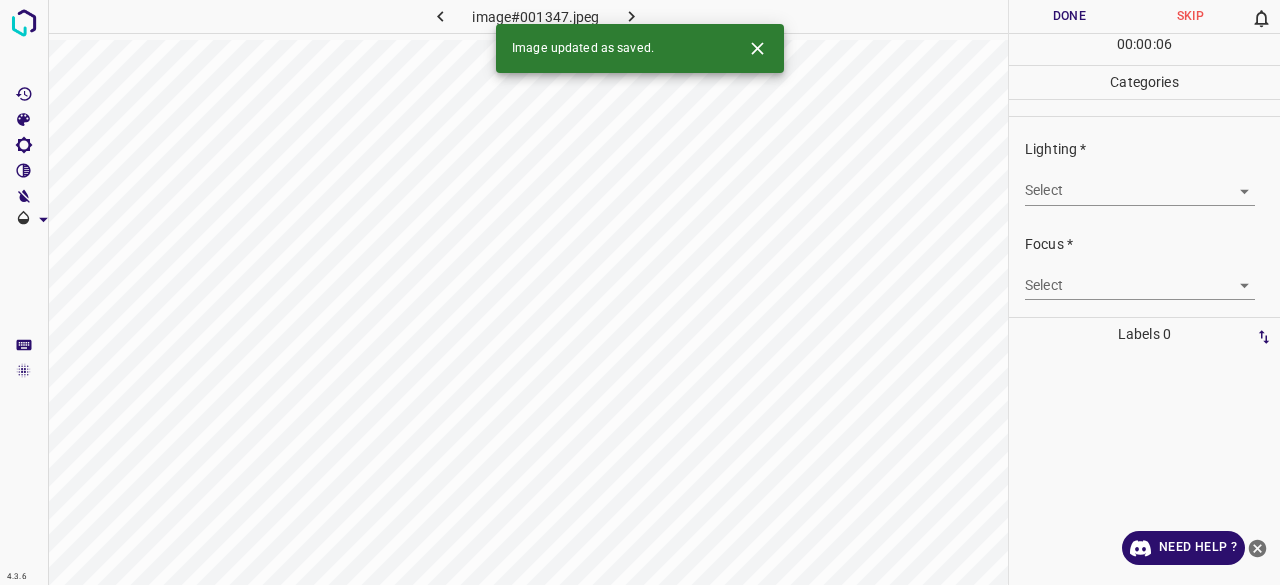 click on "4.3.6  image#001347.jpeg Done Skip 0 00   : 00   : 06   Categories Lighting *  Select ​ Focus *  Select ​ Overall *  Select ​ Labels   0 Categories 1 Lighting 2 Focus 3 Overall Tools Space Change between modes (Draw & Edit) I Auto labeling R Restore zoom M Zoom in N Zoom out Delete Delete selecte label Filters Z Restore filters X Saturation filter C Brightness filter V Contrast filter B Gray scale filter General O Download Image updated as saved. Need Help ? - Text - Hide - Delete" at bounding box center [640, 292] 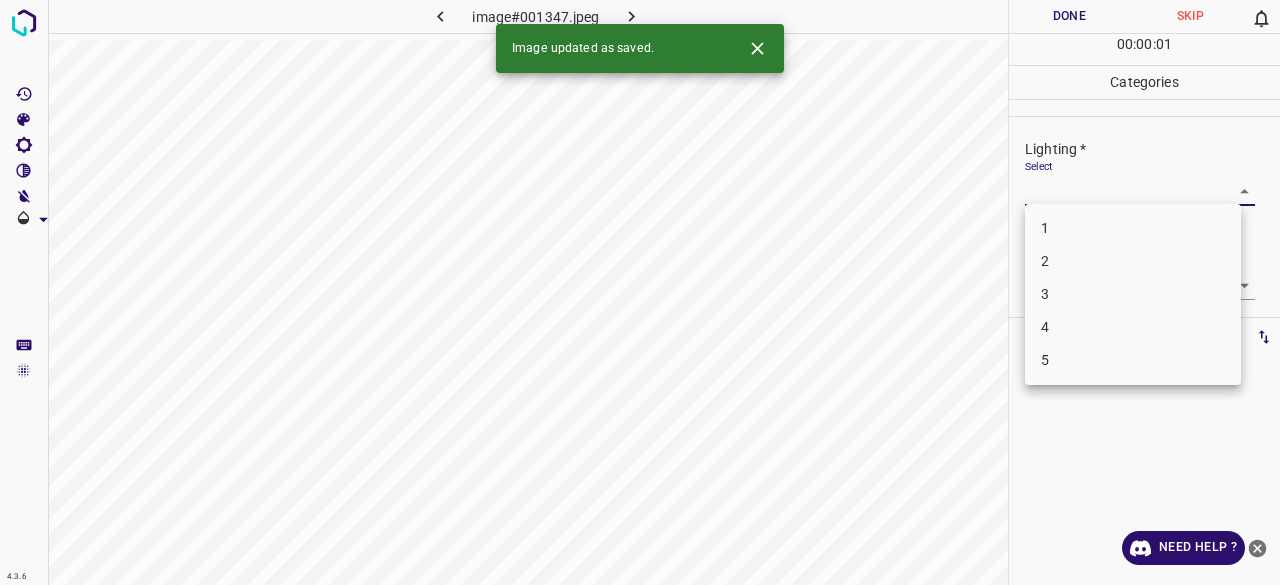 click on "3" at bounding box center (1133, 294) 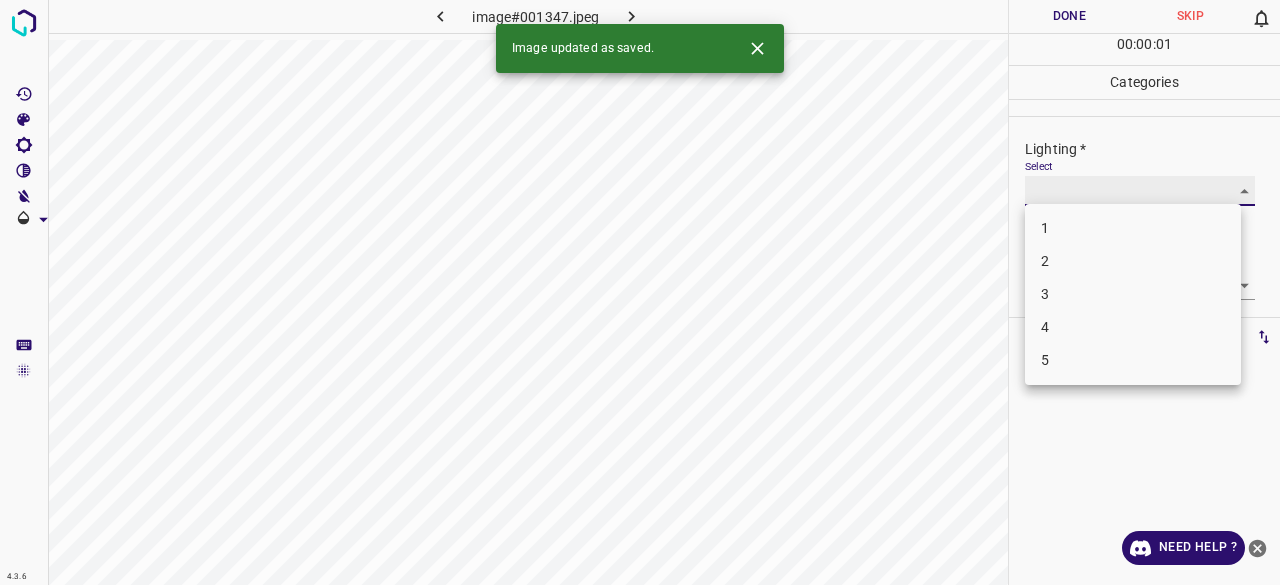 type on "3" 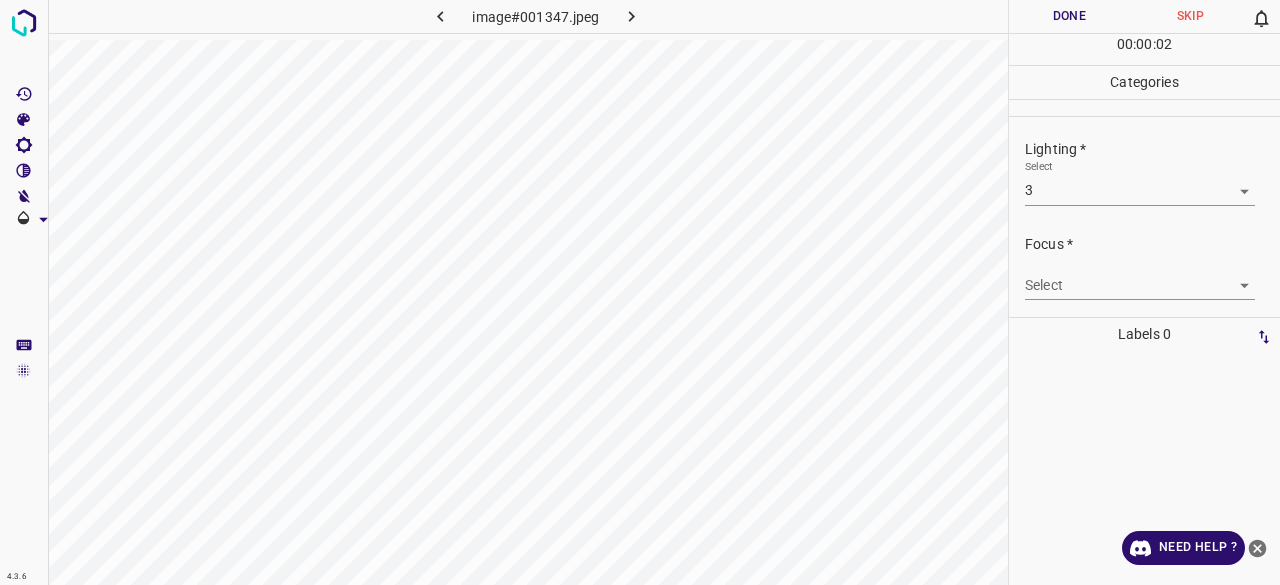 click on "Focus *  Select ​" at bounding box center (1144, 267) 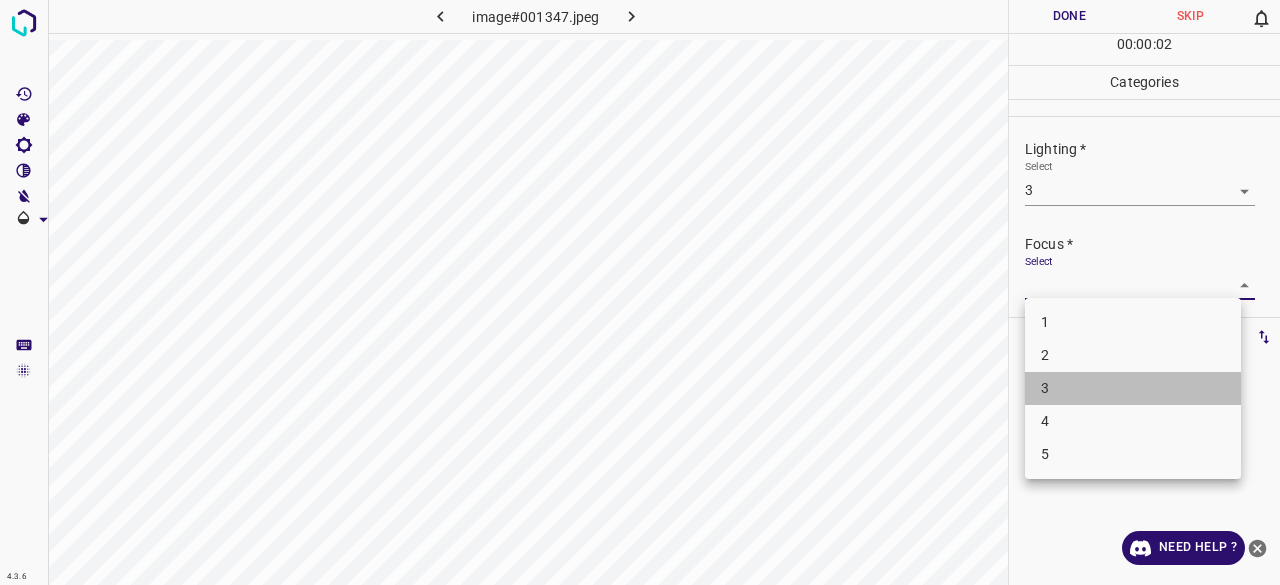 click on "3" at bounding box center (1133, 388) 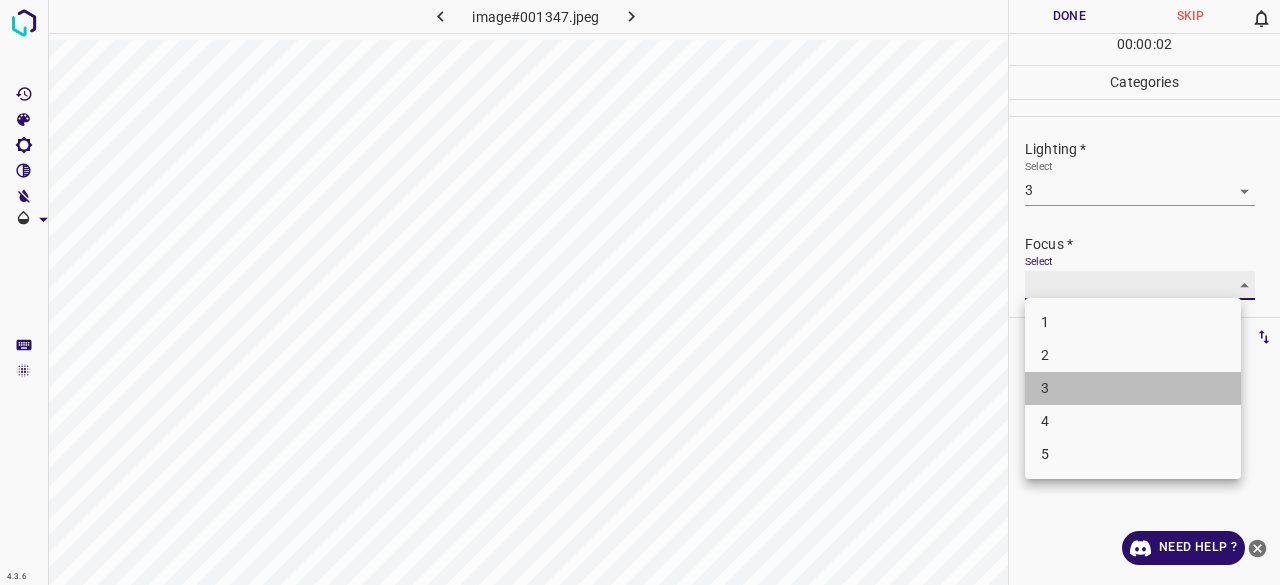 type on "3" 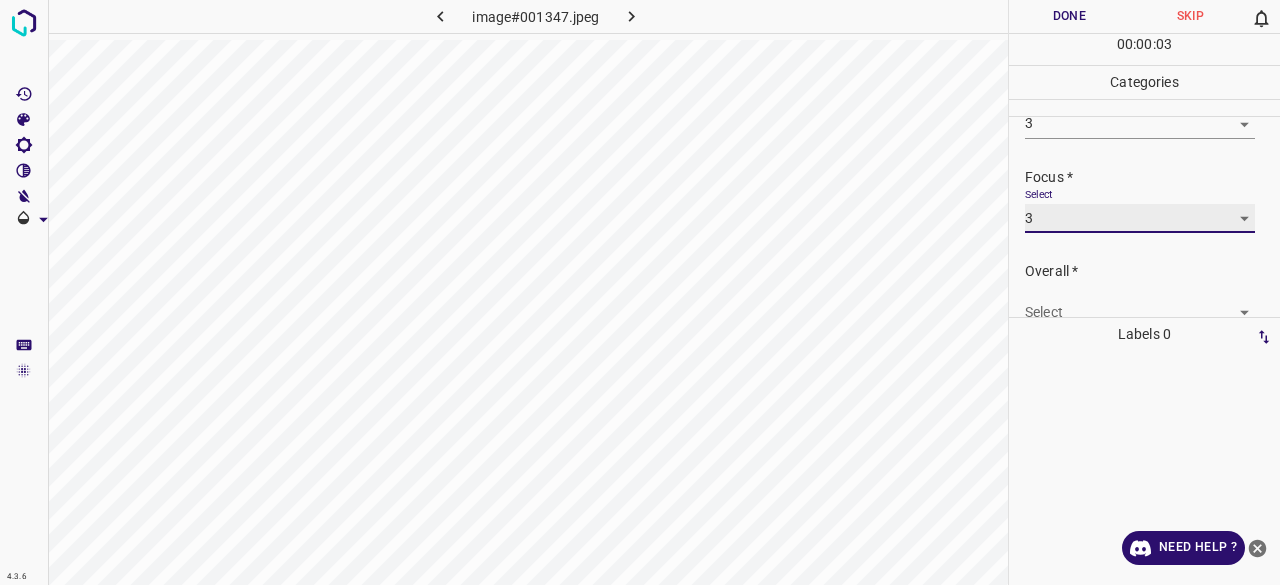 scroll, scrollTop: 98, scrollLeft: 0, axis: vertical 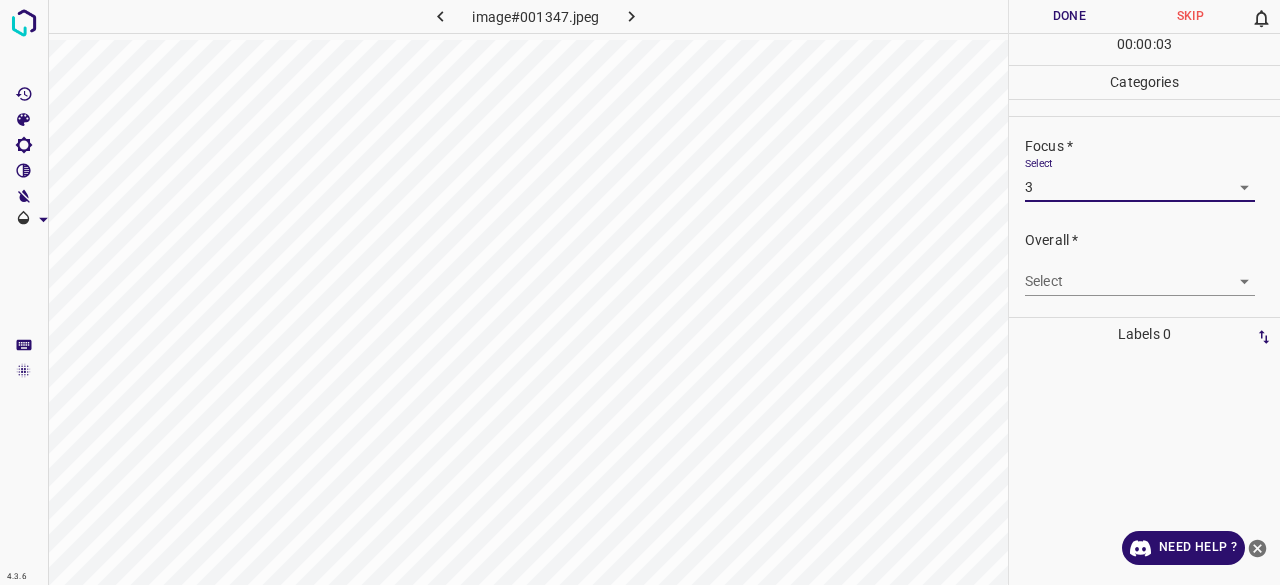 click on "4.3.6  image#001347.jpeg Done Skip 0 00   : 00   : 03   Categories Lighting *  Select 3 3 Focus *  Select 3 3 Overall *  Select ​ Labels   0 Categories 1 Lighting 2 Focus 3 Overall Tools Space Change between modes (Draw & Edit) I Auto labeling R Restore zoom M Zoom in N Zoom out Delete Delete selecte label Filters Z Restore filters X Saturation filter C Brightness filter V Contrast filter B Gray scale filter General O Download Need Help ? - Text - Hide - Delete" at bounding box center [640, 292] 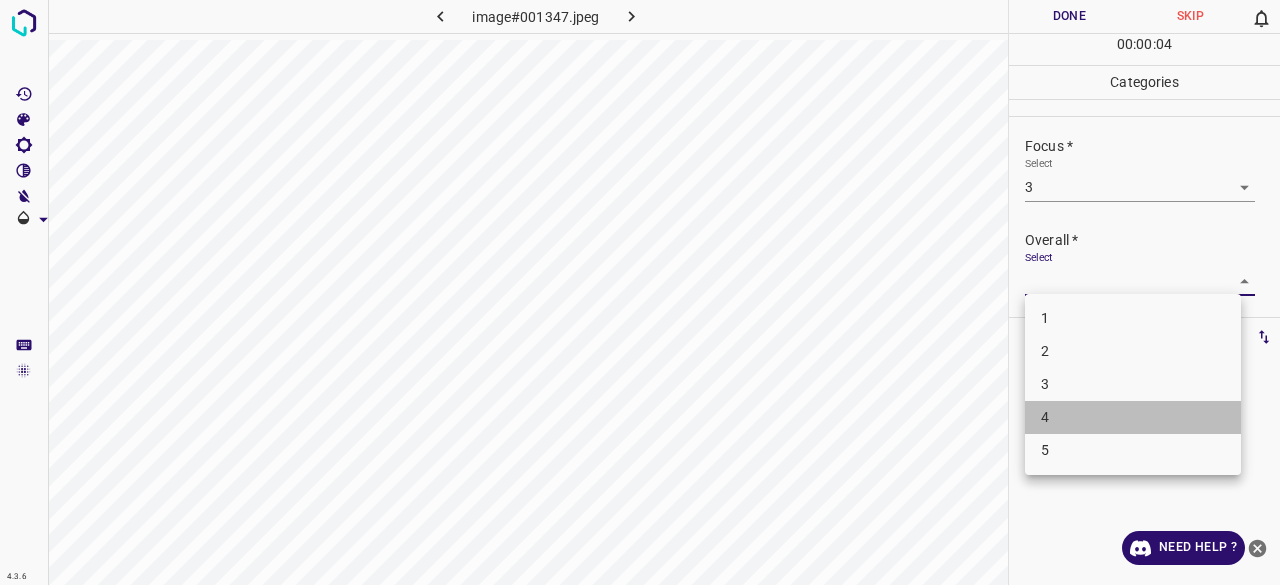 drag, startPoint x: 1049, startPoint y: 401, endPoint x: 1055, endPoint y: 381, distance: 20.880613 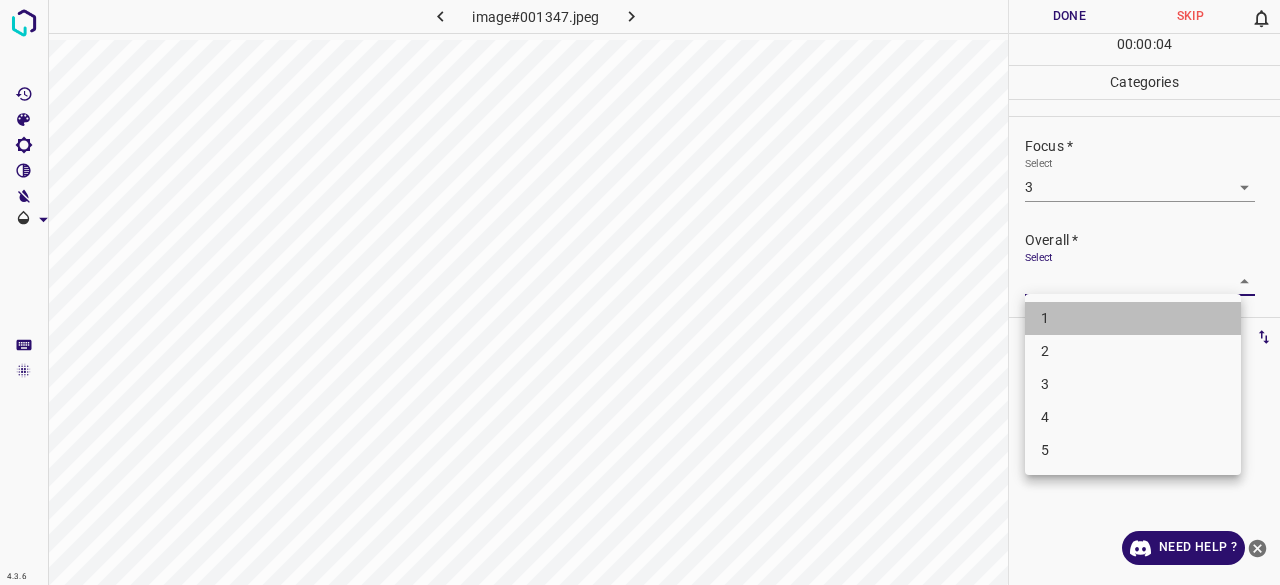 drag, startPoint x: 1055, startPoint y: 326, endPoint x: 1056, endPoint y: 358, distance: 32.01562 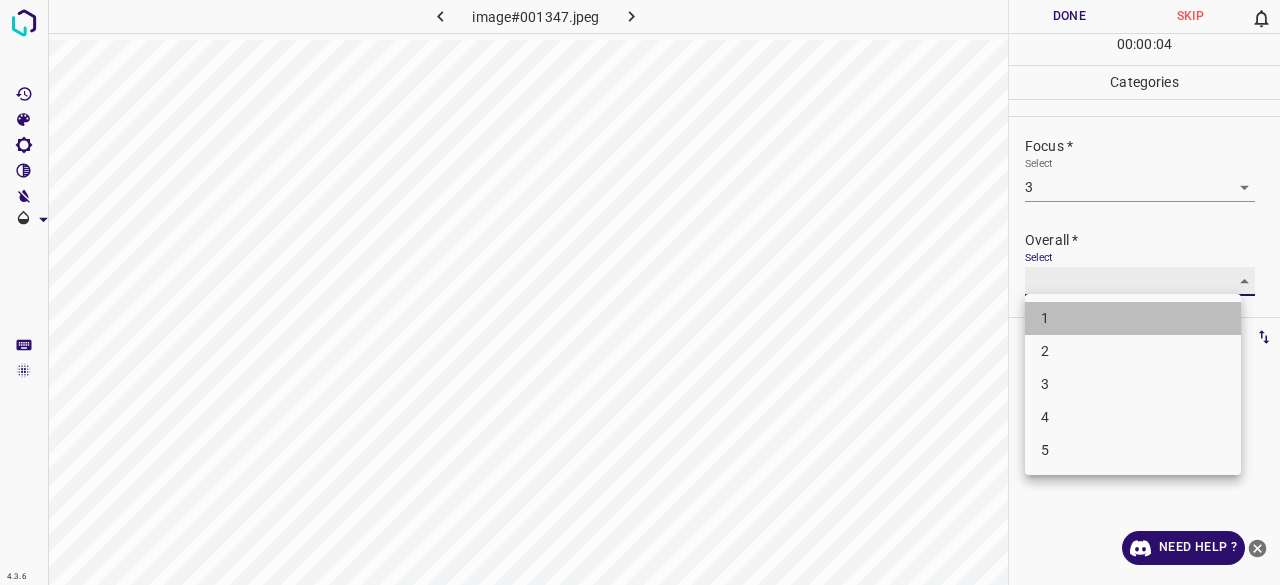 type on "1" 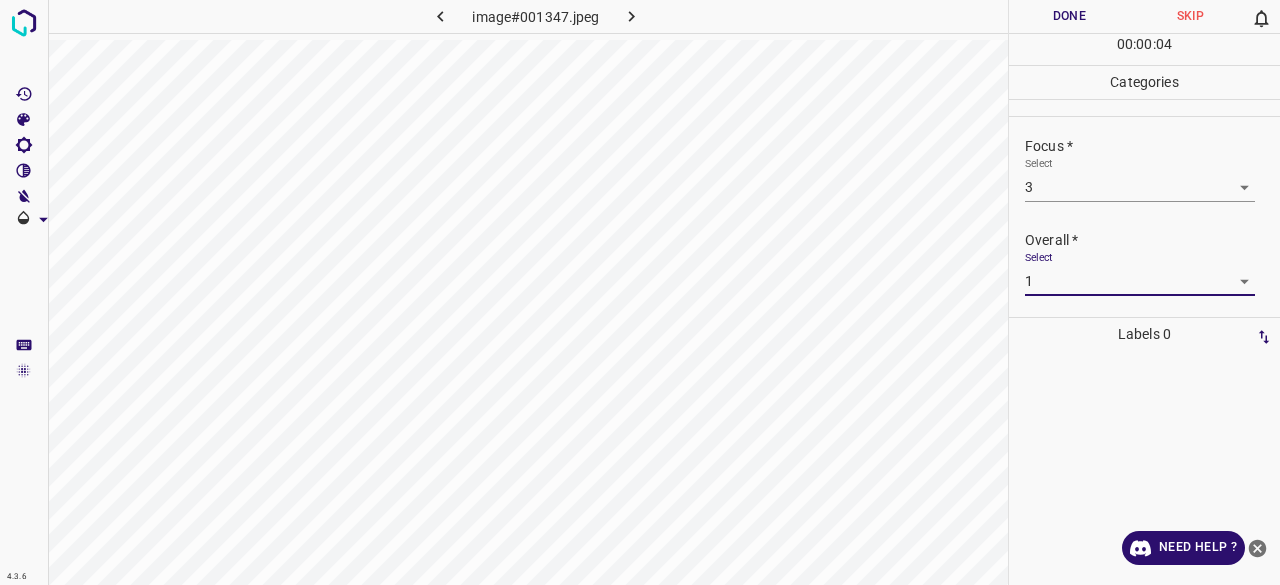 drag, startPoint x: 1056, startPoint y: 403, endPoint x: 1056, endPoint y: 331, distance: 72 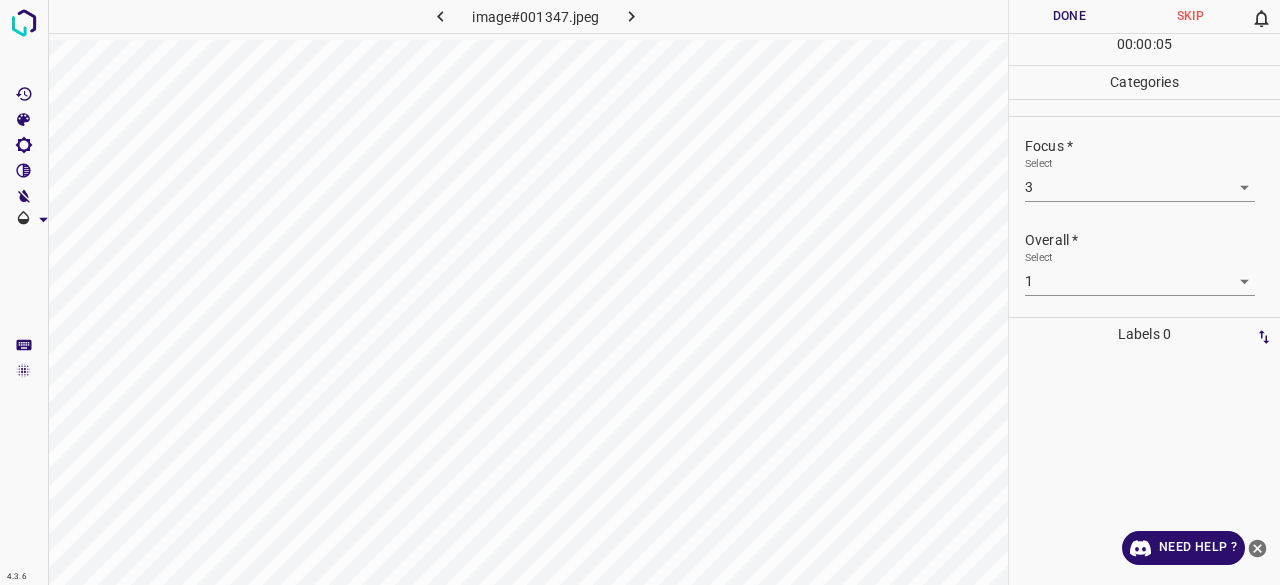 click on "4.3.6  image#001347.jpeg Done Skip 0 00   : 00   : 05   Categories Lighting *  Select 3 3 Focus *  Select 3 3 Overall *  Select 1 1 Labels   0 Categories 1 Lighting 2 Focus 3 Overall Tools Space Change between modes (Draw & Edit) I Auto labeling R Restore zoom M Zoom in N Zoom out Delete Delete selecte label Filters Z Restore filters X Saturation filter C Brightness filter V Contrast filter B Gray scale filter General O Download Need Help ? - Text - Hide - Delete" at bounding box center [640, 292] 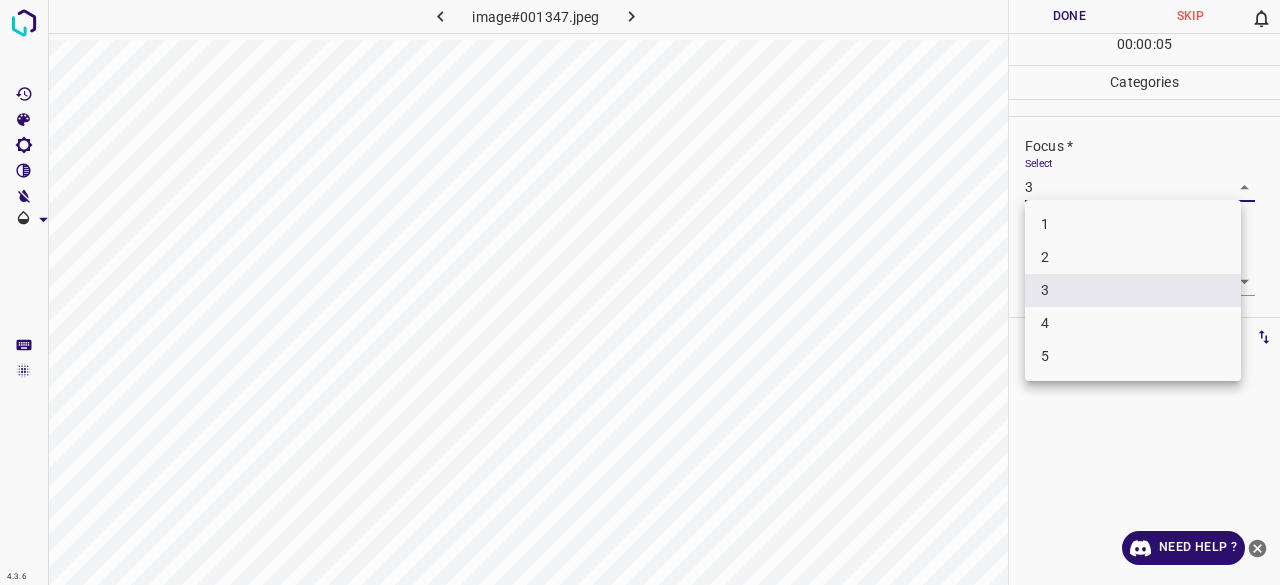 click on "2" at bounding box center (1133, 257) 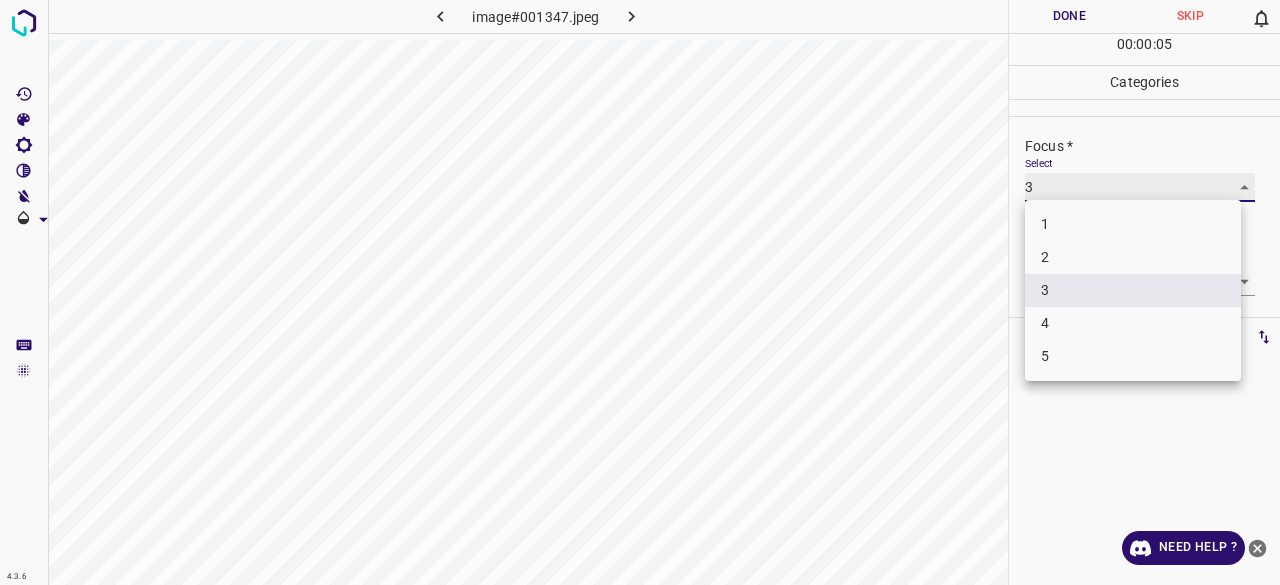 type on "2" 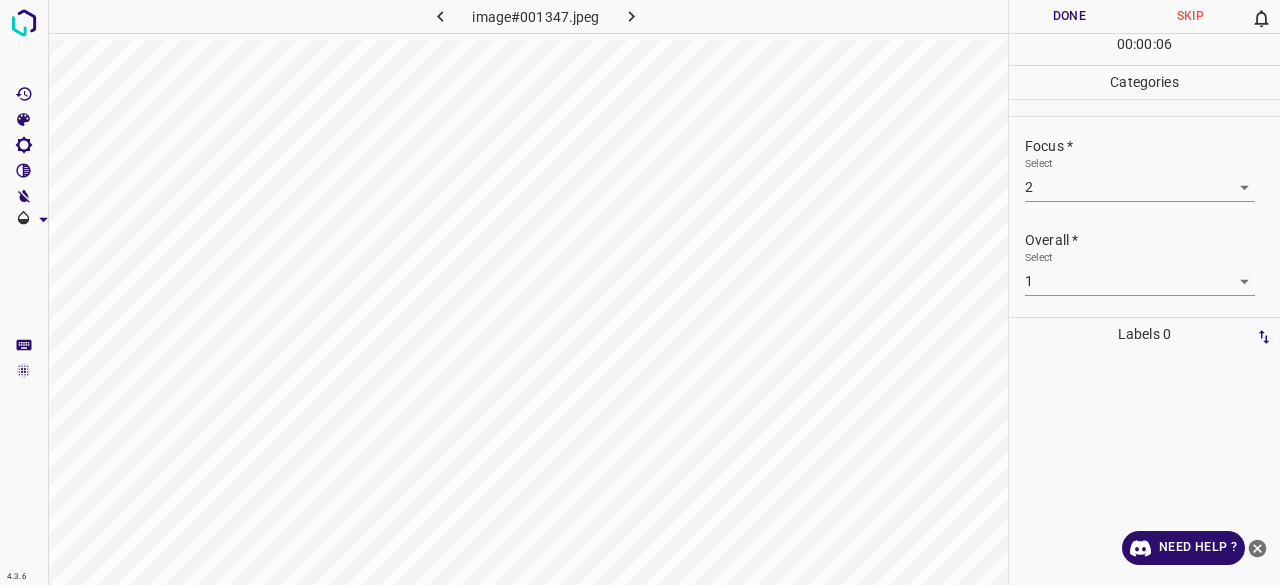 click on "4.3.6  image#001347.jpeg Done Skip 0 00   : 00   : 06   Categories Lighting *  Select 3 3 Focus *  Select 2 2 Overall *  Select 1 1 Labels   0 Categories 1 Lighting 2 Focus 3 Overall Tools Space Change between modes (Draw & Edit) I Auto labeling R Restore zoom M Zoom in N Zoom out Delete Delete selecte label Filters Z Restore filters X Saturation filter C Brightness filter V Contrast filter B Gray scale filter General O Download Need Help ? - Text - Hide - Delete" at bounding box center (640, 292) 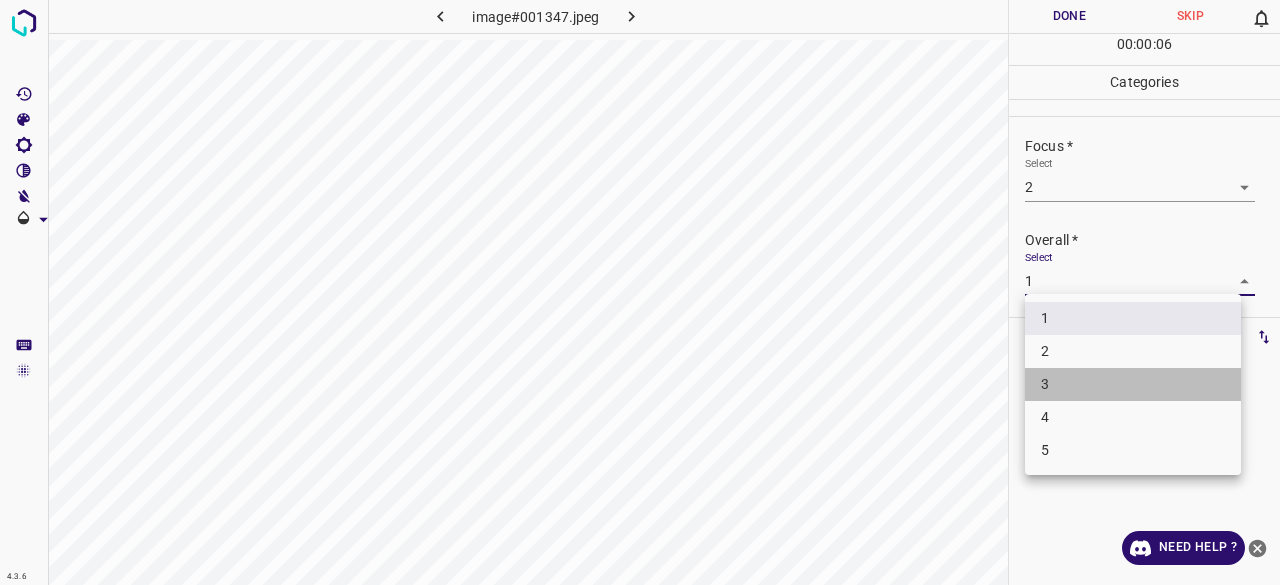 click on "3" at bounding box center (1133, 384) 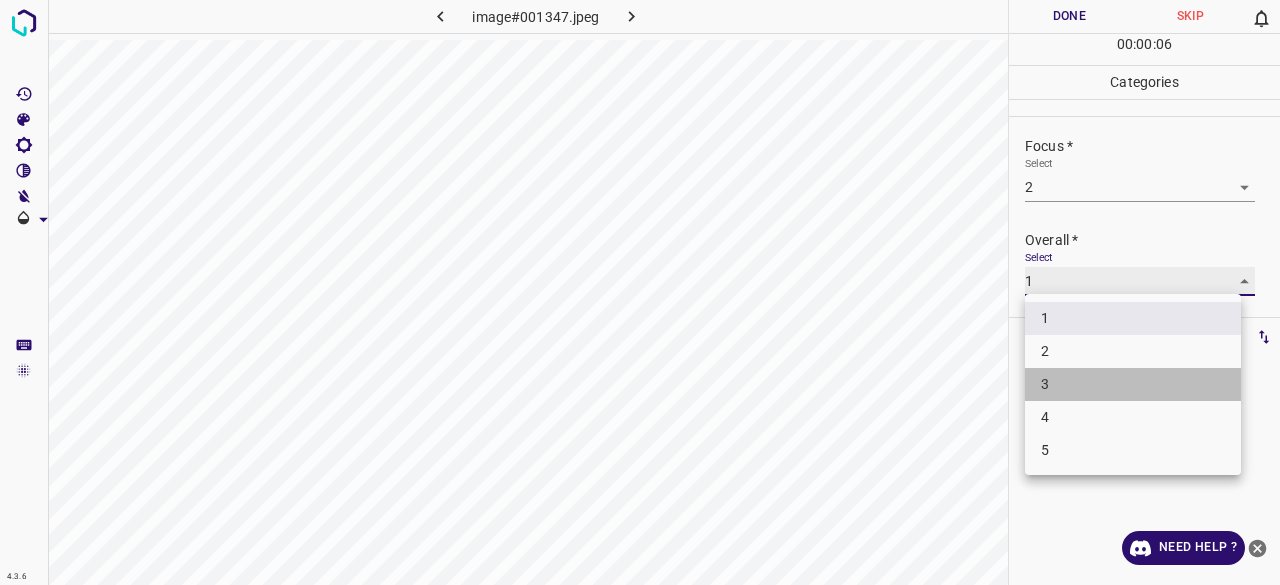 type on "3" 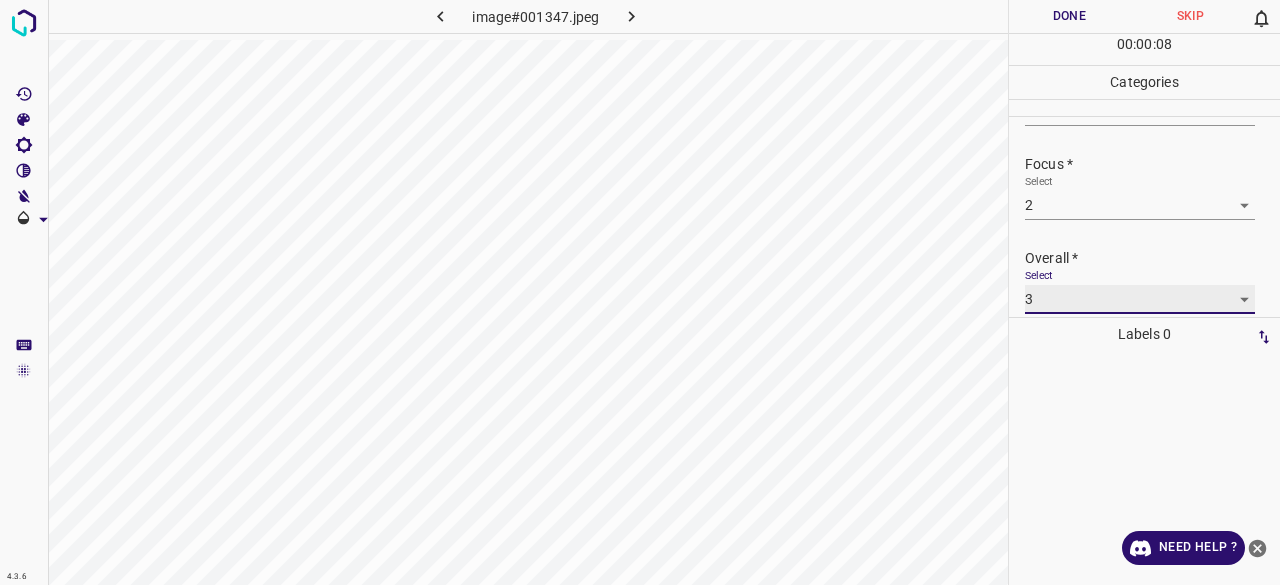 scroll, scrollTop: 98, scrollLeft: 0, axis: vertical 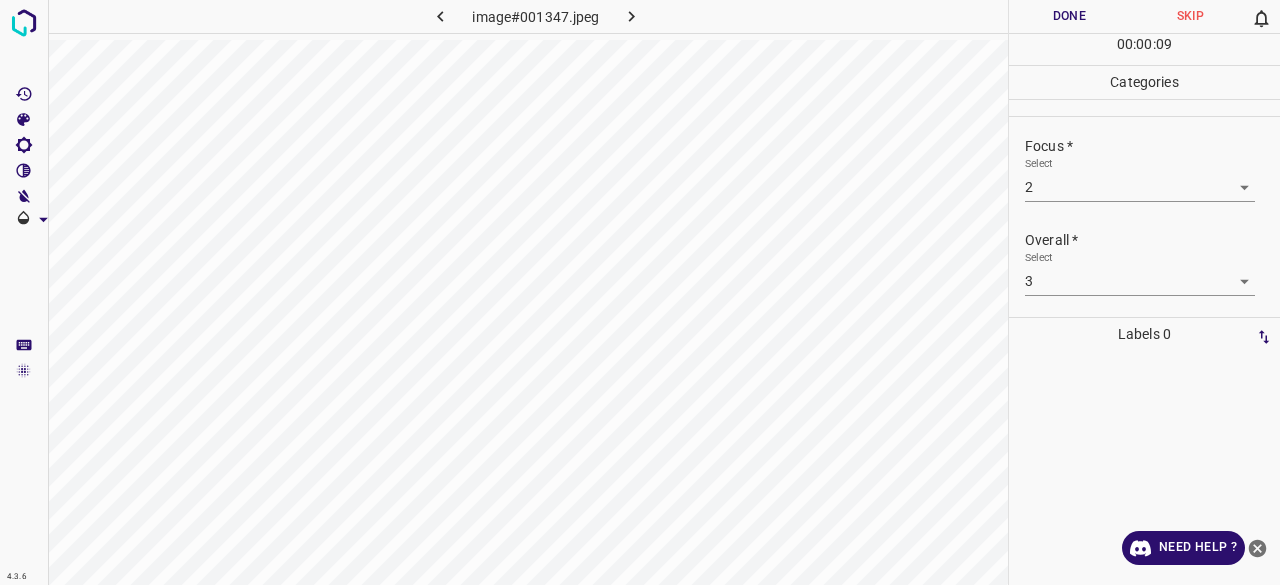 click on "Done" at bounding box center (1069, 16) 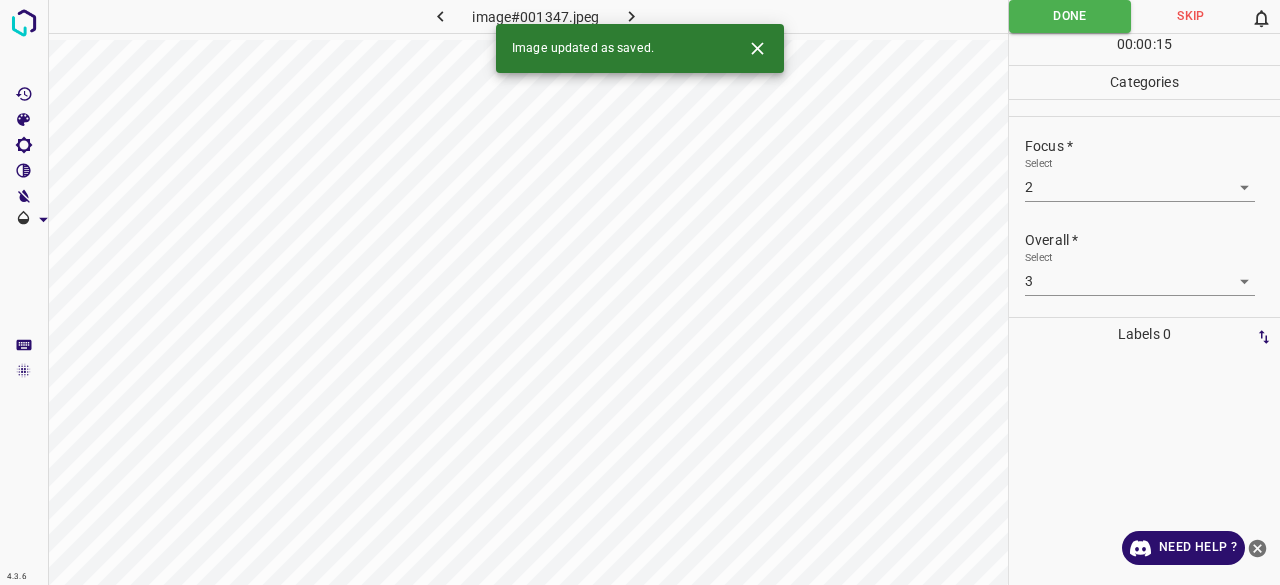 click 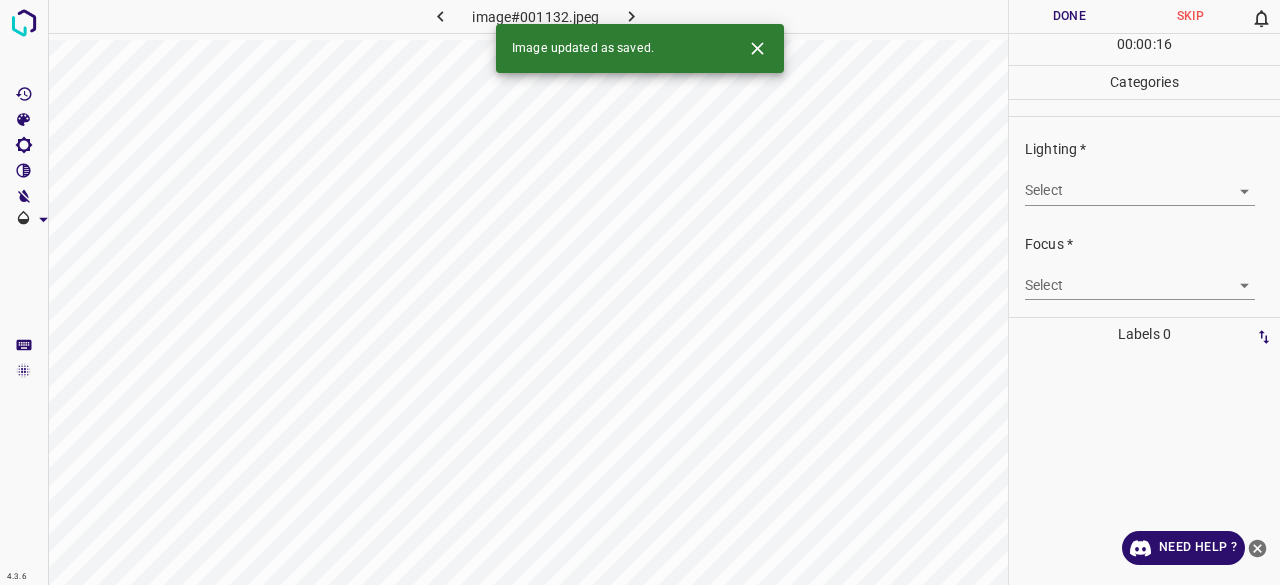 click on "4.3.6  image#001132.jpeg Done Skip 0 00   : 00   : 16   Categories Lighting *  Select ​ Focus *  Select ​ Overall *  Select ​ Labels   0 Categories 1 Lighting 2 Focus 3 Overall Tools Space Change between modes (Draw & Edit) I Auto labeling R Restore zoom M Zoom in N Zoom out Delete Delete selecte label Filters Z Restore filters X Saturation filter C Brightness filter V Contrast filter B Gray scale filter General O Download Image updated as saved. Need Help ? - Text - Hide - Delete" at bounding box center [640, 292] 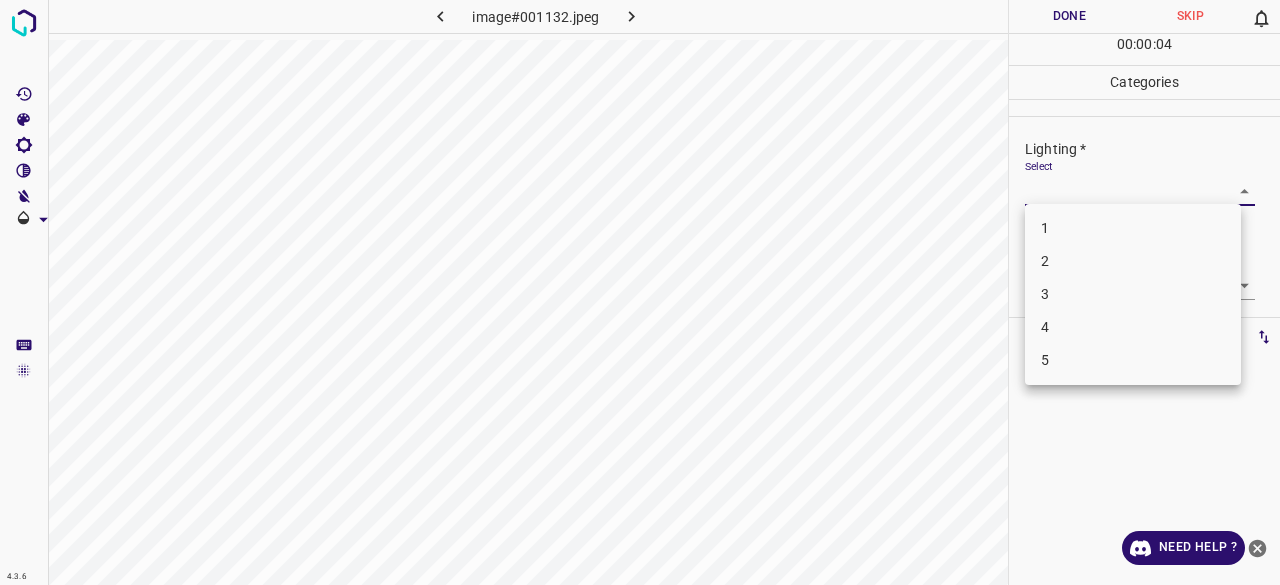 click on "3" at bounding box center [1133, 294] 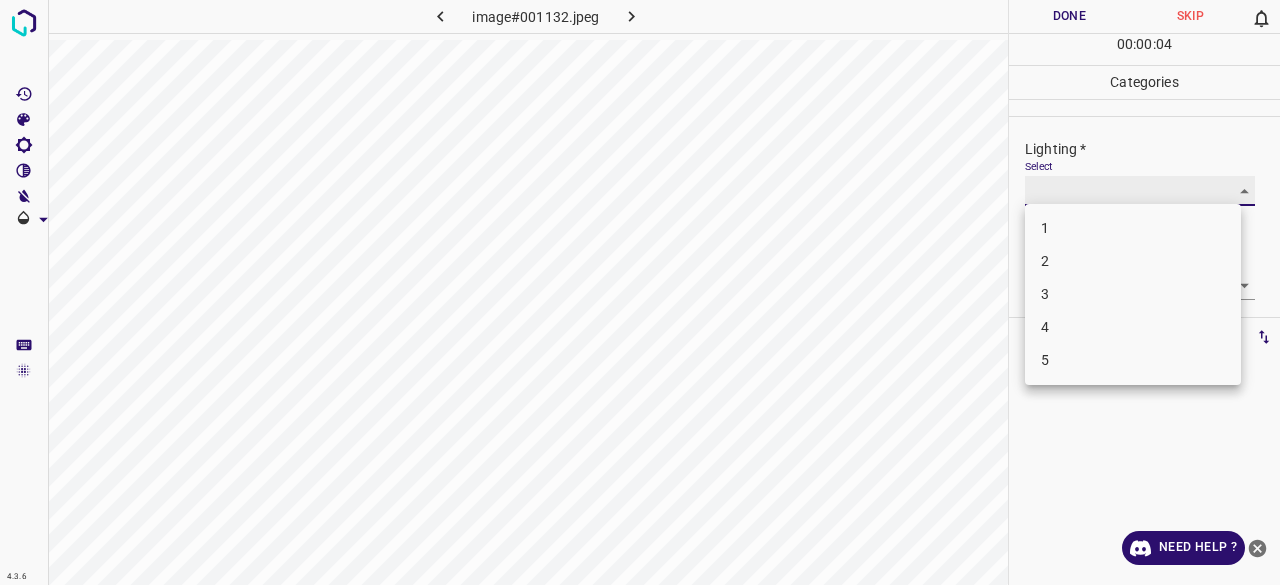 type on "3" 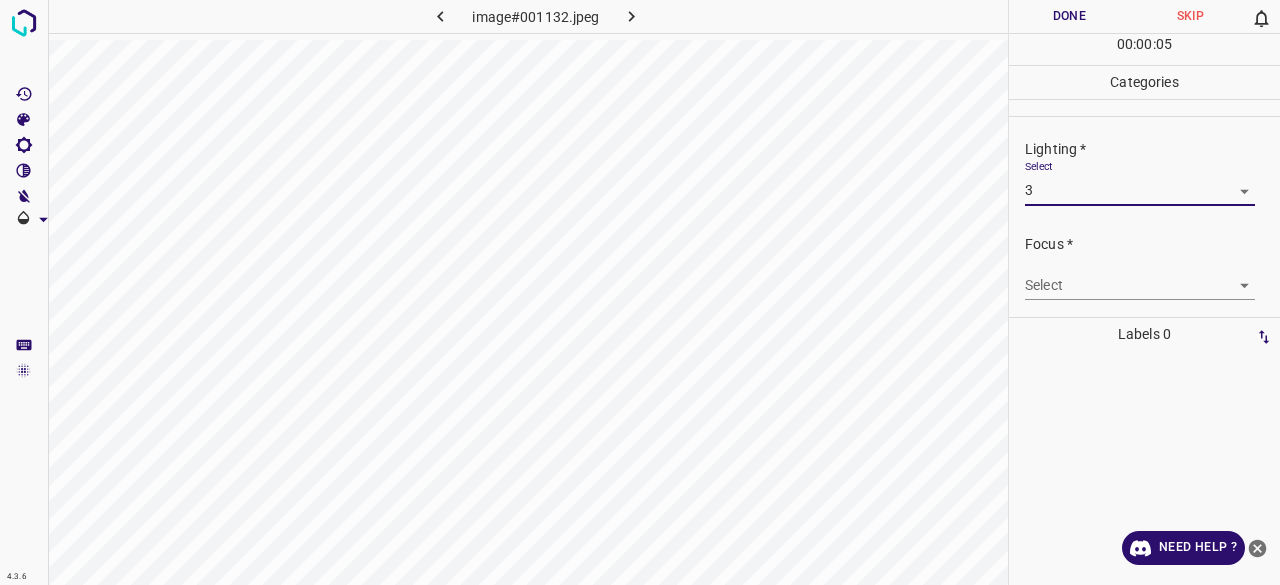 click on "4.3.6  image#001132.jpeg Done Skip 0 00   : 00   : 05   Categories Lighting *  Select 3 3 Focus *  Select ​ Overall *  Select ​ Labels   0 Categories 1 Lighting 2 Focus 3 Overall Tools Space Change between modes (Draw & Edit) I Auto labeling R Restore zoom M Zoom in N Zoom out Delete Delete selecte label Filters Z Restore filters X Saturation filter C Brightness filter V Contrast filter B Gray scale filter General O Download Need Help ? - Text - Hide - Delete" at bounding box center (640, 292) 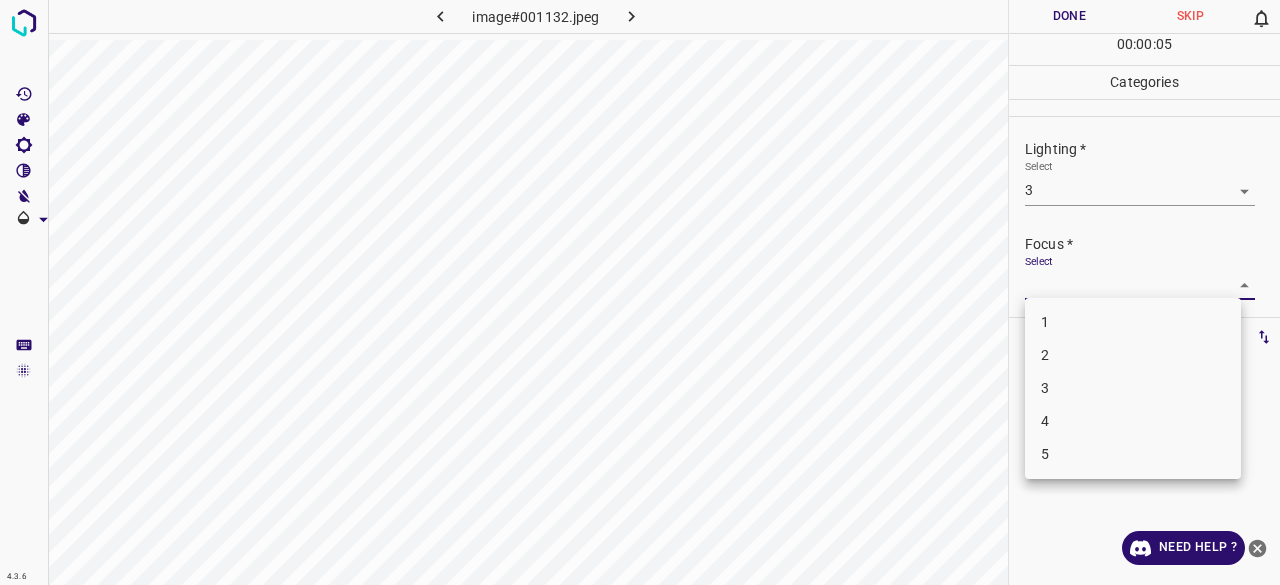 drag, startPoint x: 1073, startPoint y: 373, endPoint x: 1072, endPoint y: 355, distance: 18.027756 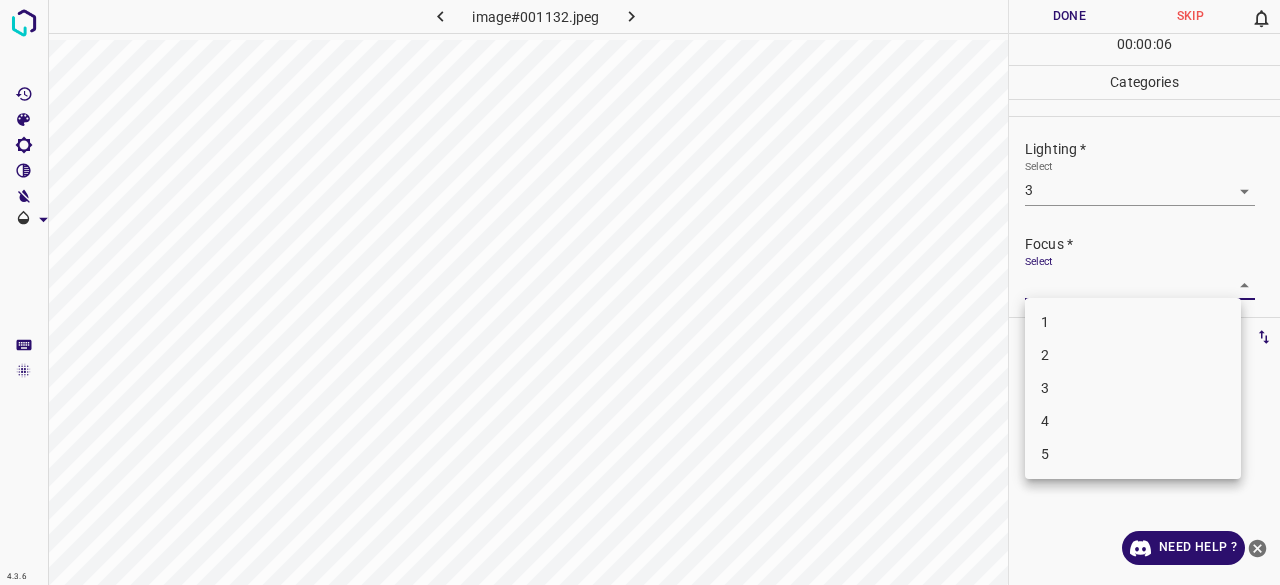 drag, startPoint x: 1071, startPoint y: 353, endPoint x: 1064, endPoint y: 325, distance: 28.86174 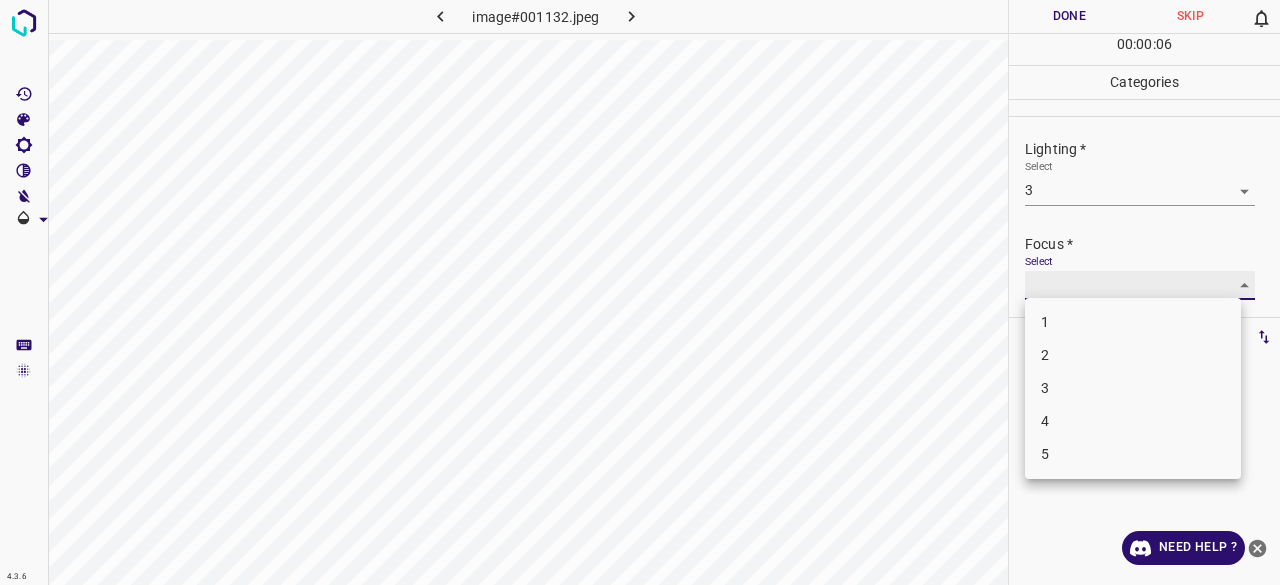 type on "2" 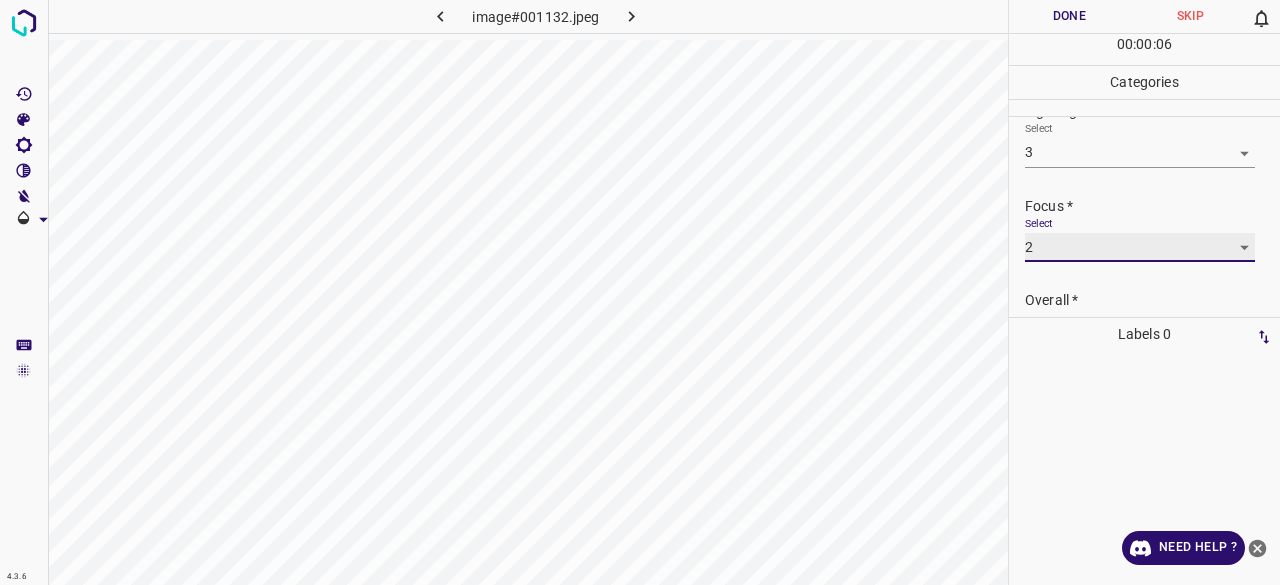scroll, scrollTop: 98, scrollLeft: 0, axis: vertical 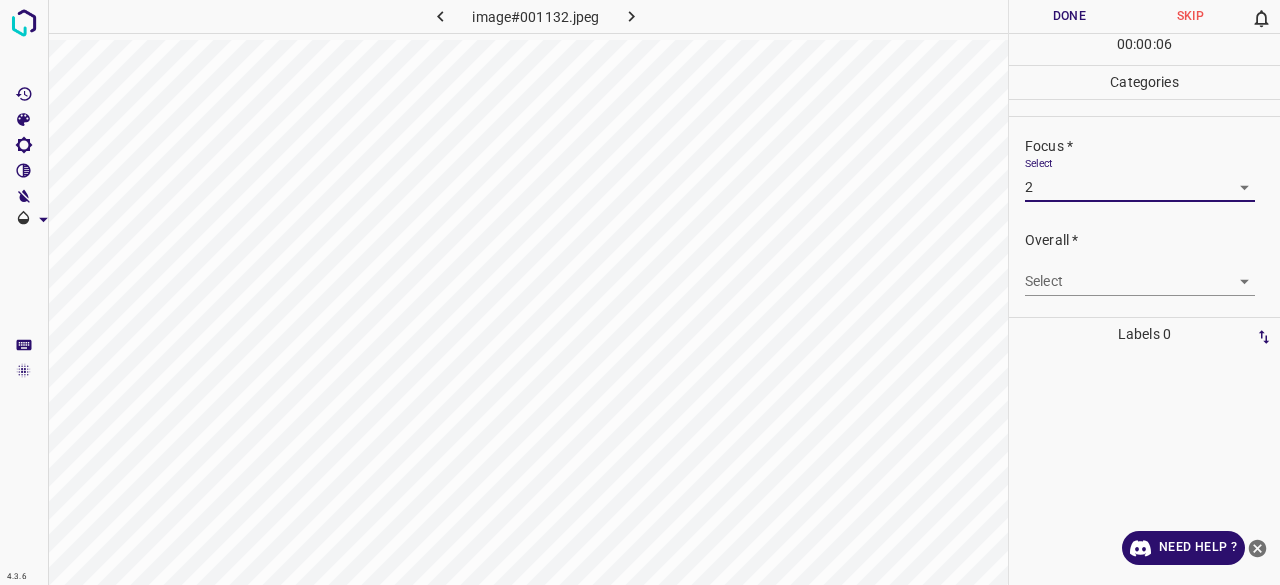 click on "4.3.6  image#001132.jpeg Done Skip 0 00   : 00   : 06   Categories Lighting *  Select 3 3 Focus *  Select 2 2 Overall *  Select ​ Labels   0 Categories 1 Lighting 2 Focus 3 Overall Tools Space Change between modes (Draw & Edit) I Auto labeling R Restore zoom M Zoom in N Zoom out Delete Delete selecte label Filters Z Restore filters X Saturation filter C Brightness filter V Contrast filter B Gray scale filter General O Download Need Help ? - Text - Hide - Delete" at bounding box center (640, 292) 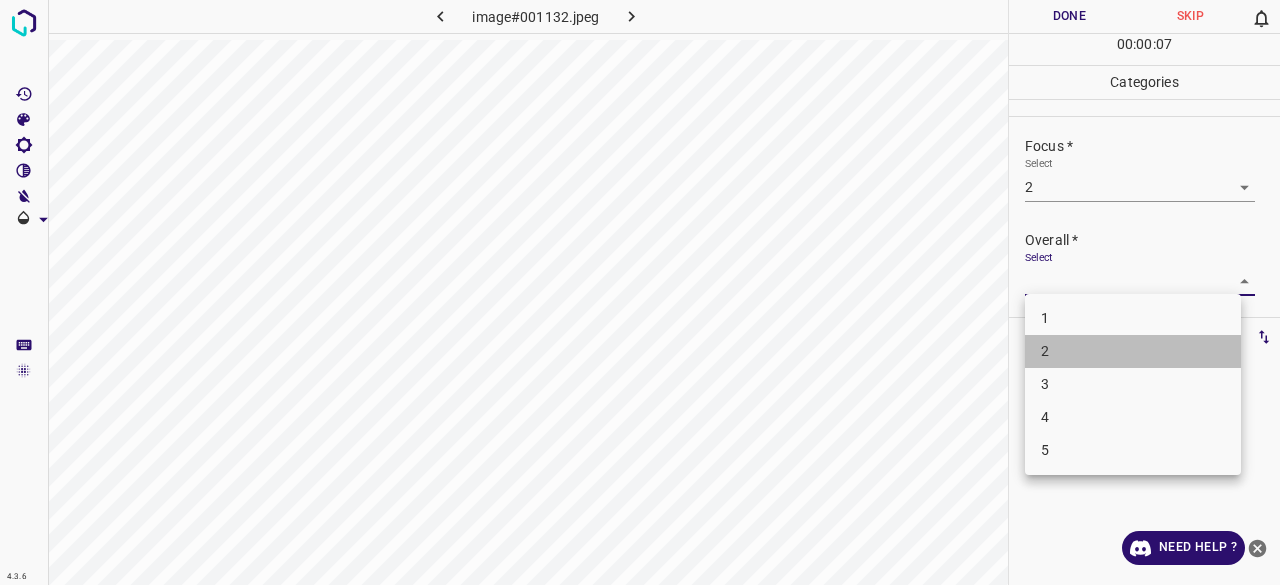 click on "2" at bounding box center [1133, 351] 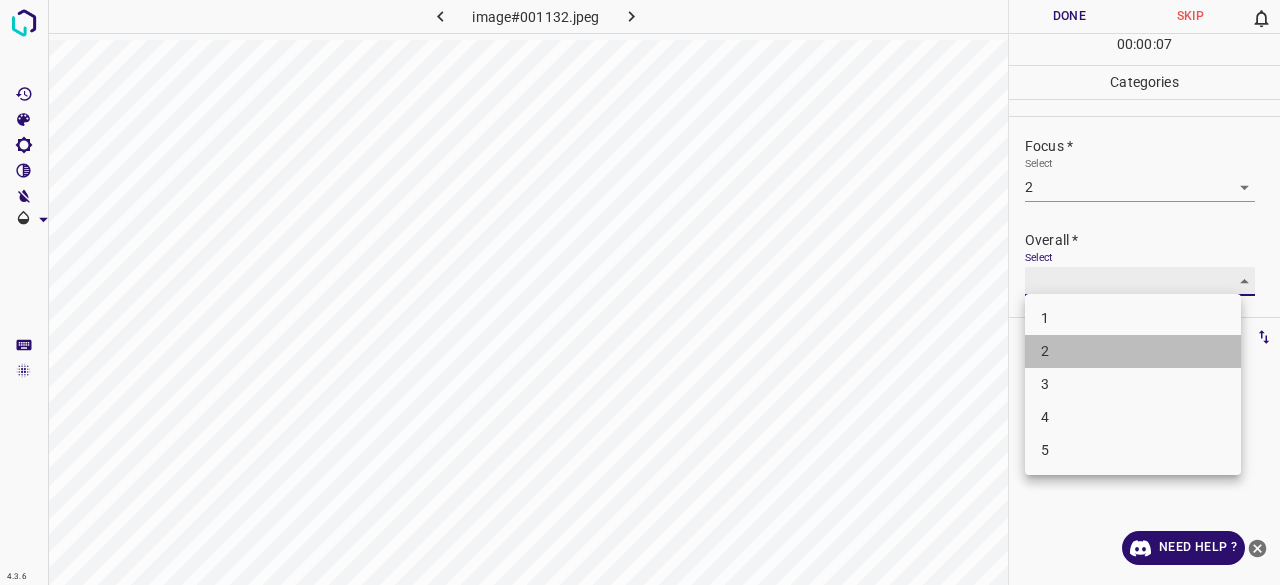 type on "2" 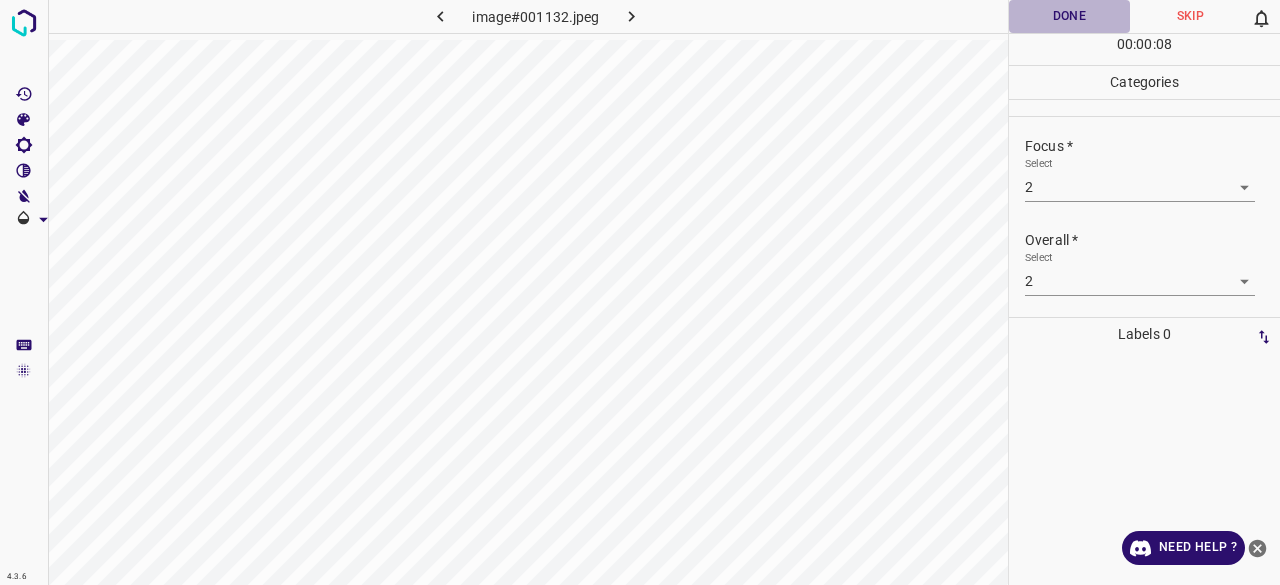 click on "Done" at bounding box center [1069, 16] 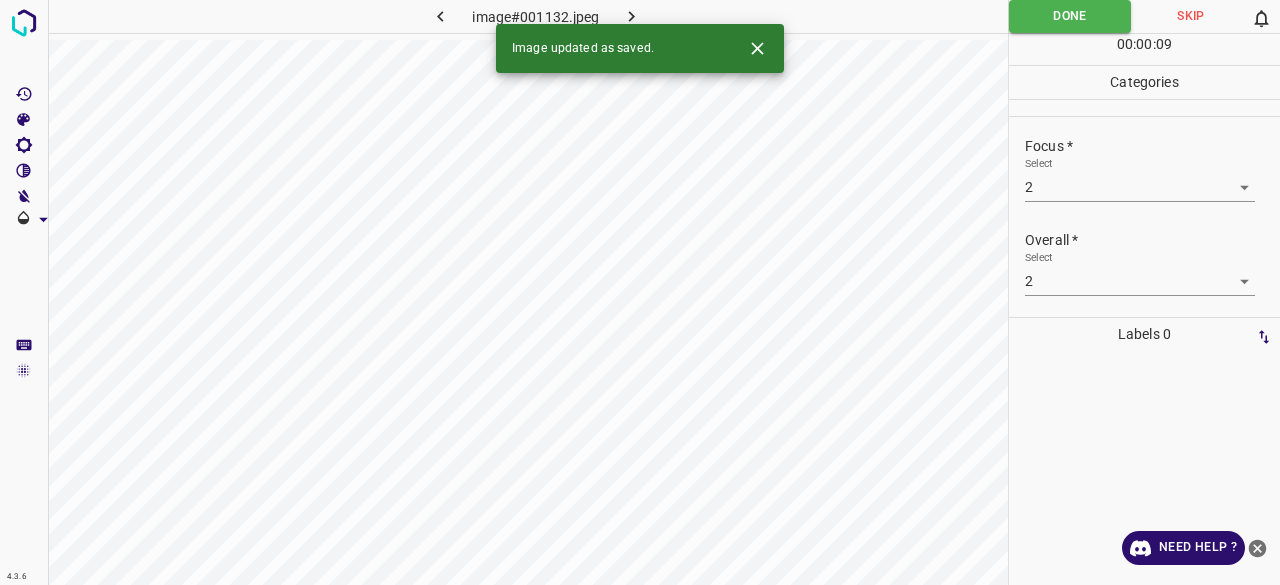 click 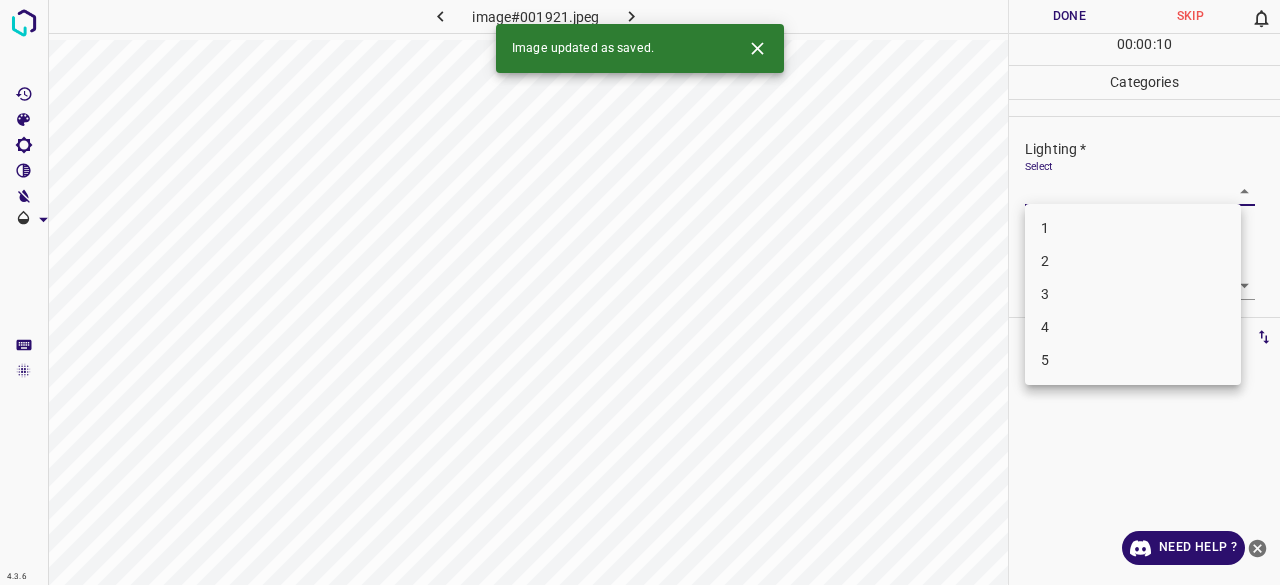click on "4.3.6  image#001921.jpeg Done Skip 0 00   : 00   : 10   Categories Lighting *  Select ​ Focus *  Select ​ Overall *  Select ​ Labels   0 Categories 1 Lighting 2 Focus 3 Overall Tools Space Change between modes (Draw & Edit) I Auto labeling R Restore zoom M Zoom in N Zoom out Delete Delete selecte label Filters Z Restore filters X Saturation filter C Brightness filter V Contrast filter B Gray scale filter General O Download Image updated as saved. Need Help ? - Text - Hide - Delete 1 2 3 4 5" at bounding box center (640, 292) 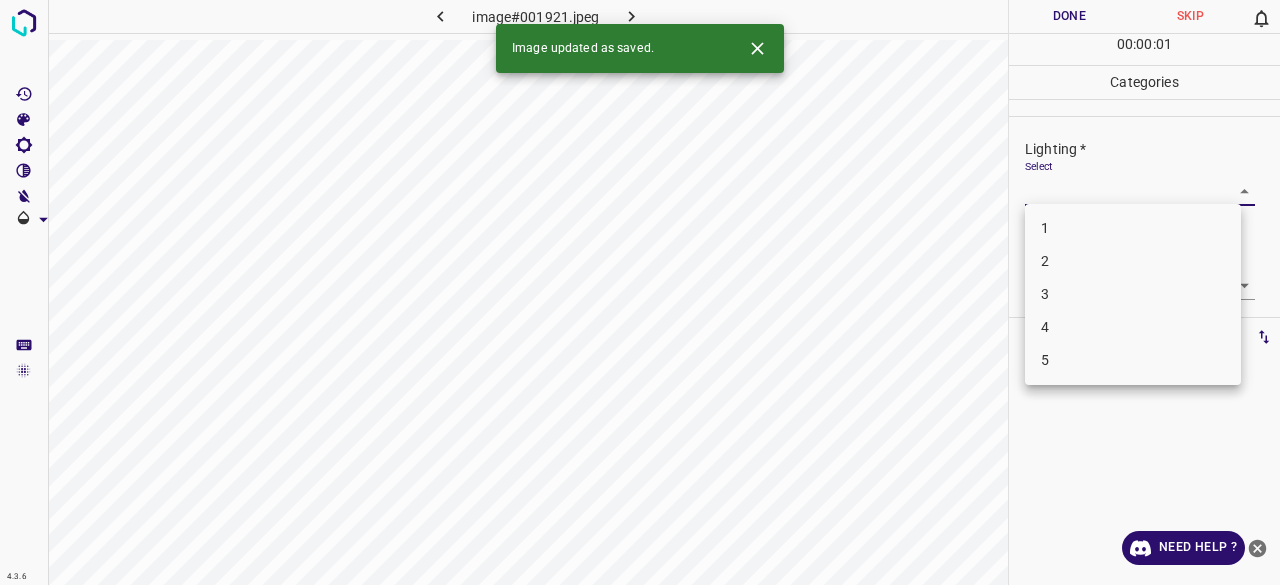 click on "3" at bounding box center (1133, 294) 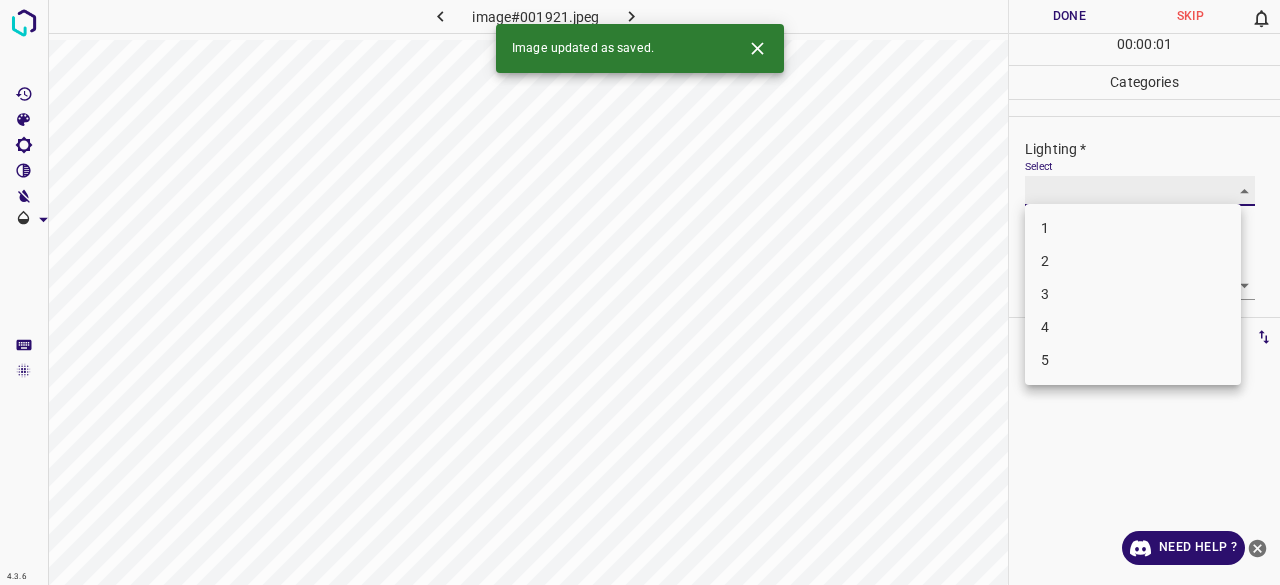 type on "3" 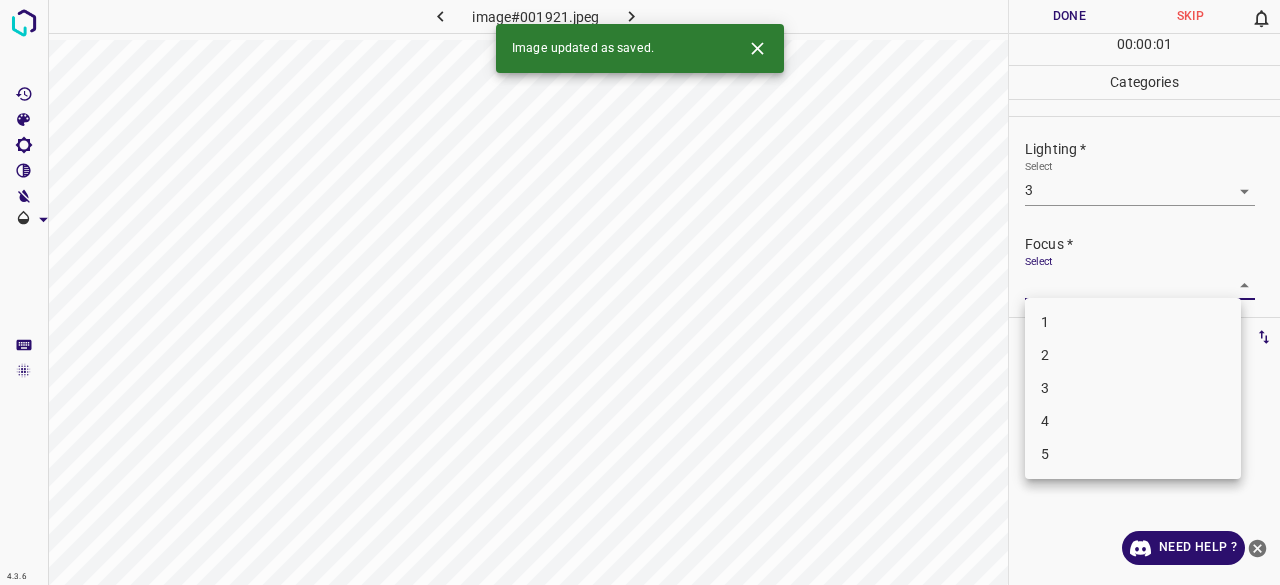 drag, startPoint x: 1042, startPoint y: 271, endPoint x: 1044, endPoint y: 295, distance: 24.083189 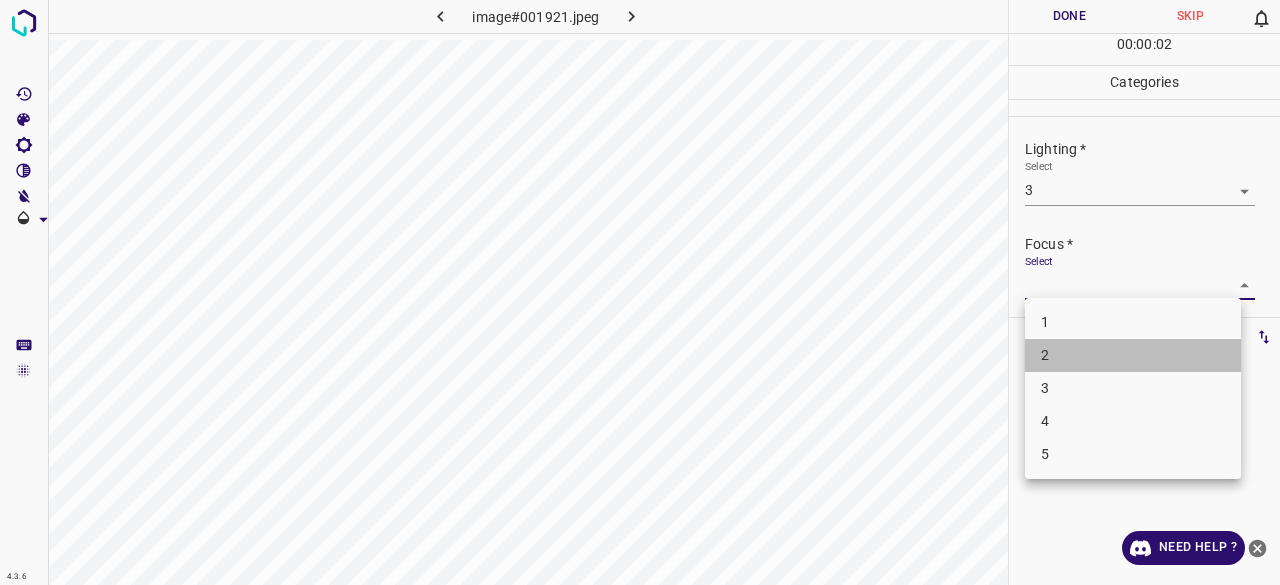 drag, startPoint x: 1044, startPoint y: 367, endPoint x: 1050, endPoint y: 384, distance: 18.027756 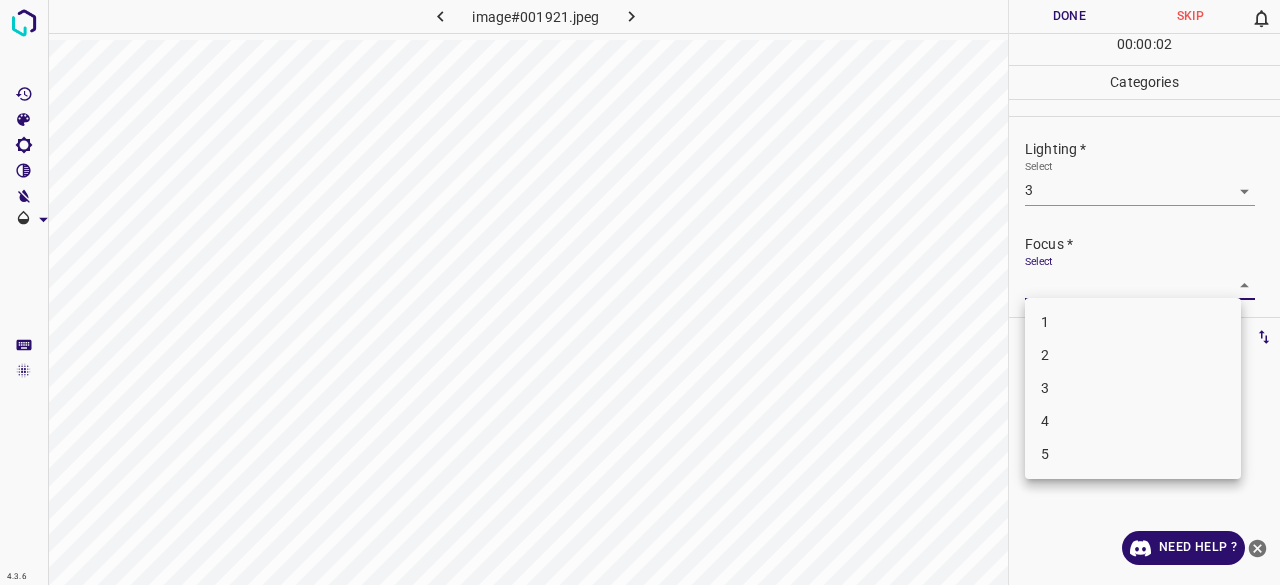 click on "3" at bounding box center (1133, 388) 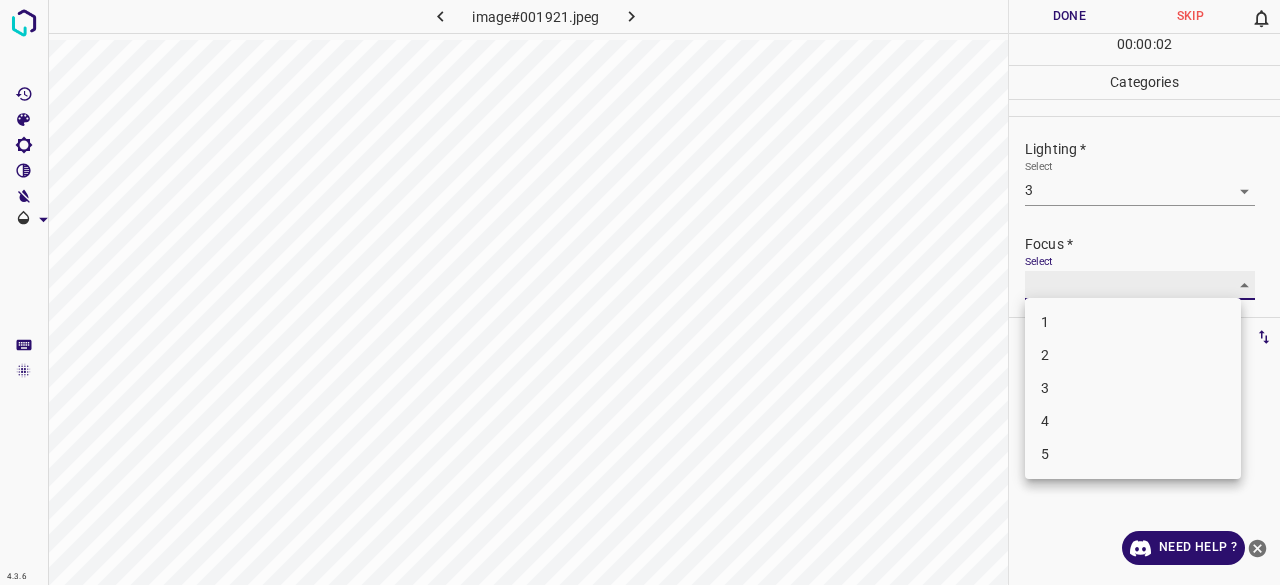 type on "3" 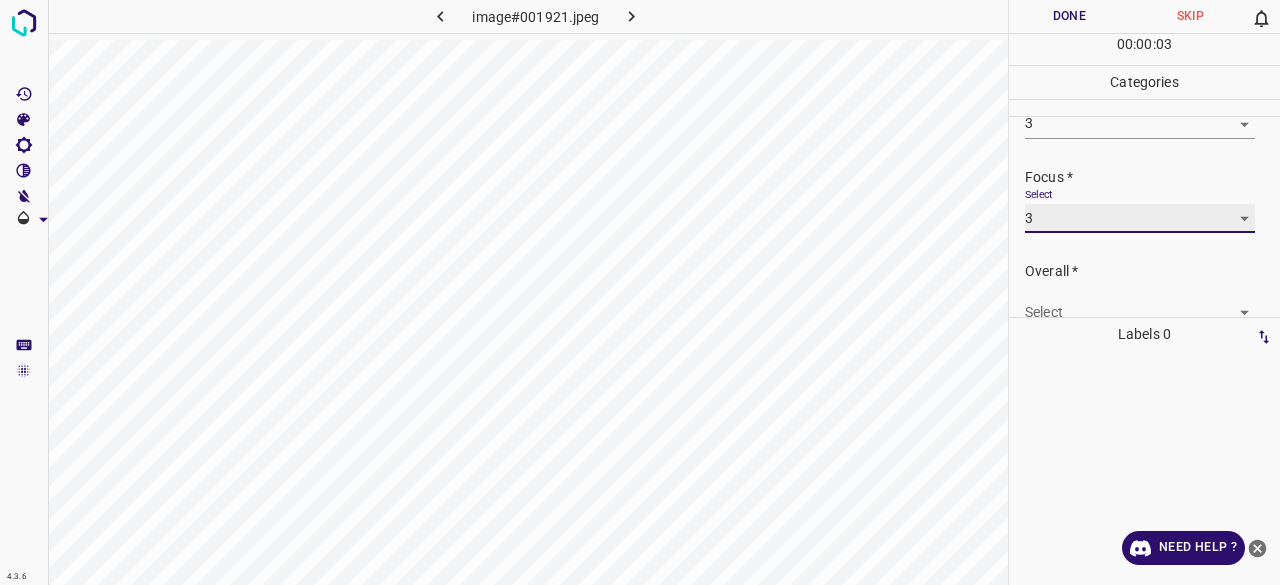 scroll, scrollTop: 98, scrollLeft: 0, axis: vertical 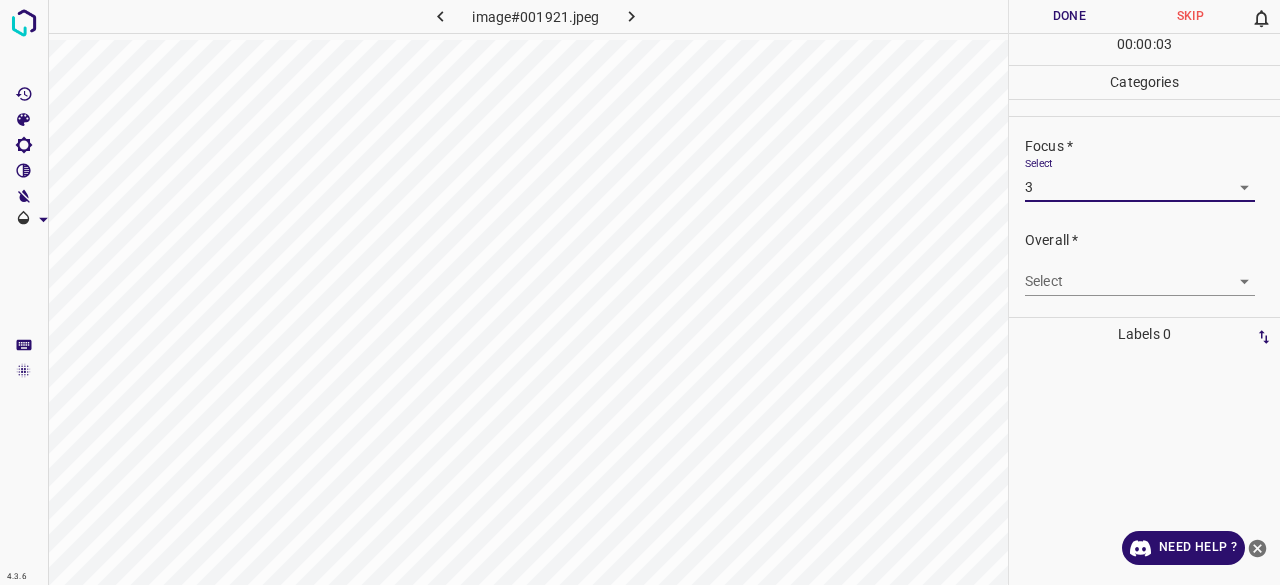 click on "4.3.6  image#001921.jpeg Done Skip 0 00   : 00   : 03   Categories Lighting *  Select 3 3 Focus *  Select 3 3 Overall *  Select ​ Labels   0 Categories 1 Lighting 2 Focus 3 Overall Tools Space Change between modes (Draw & Edit) I Auto labeling R Restore zoom M Zoom in N Zoom out Delete Delete selecte label Filters Z Restore filters X Saturation filter C Brightness filter V Contrast filter B Gray scale filter General O Download Need Help ? - Text - Hide - Delete" at bounding box center [640, 292] 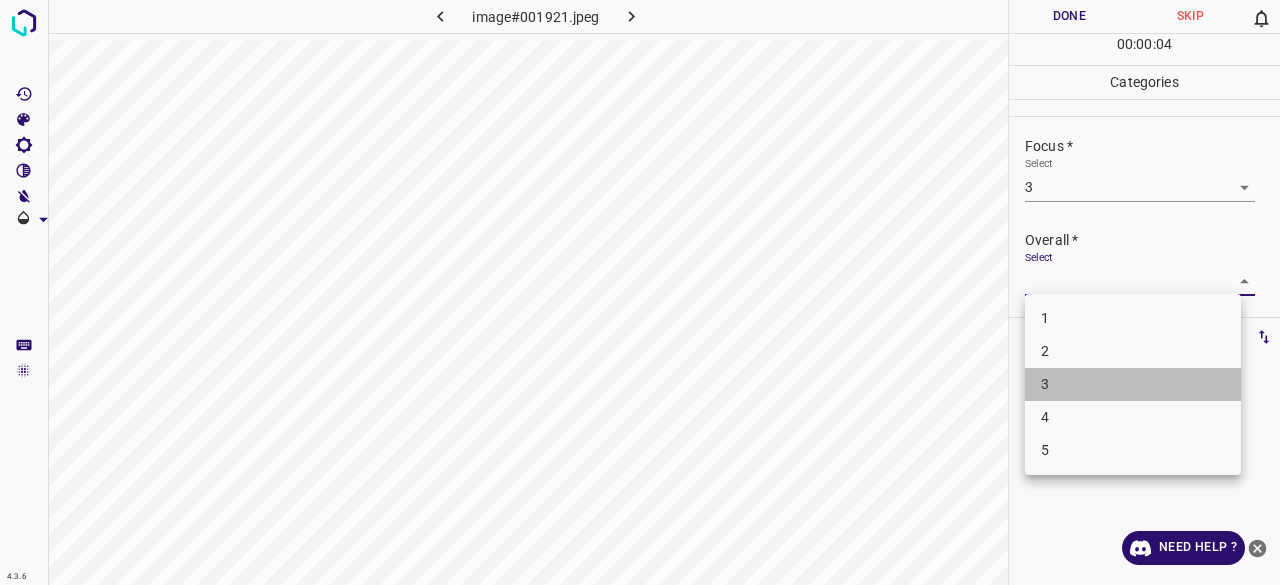 click on "3" at bounding box center [1133, 384] 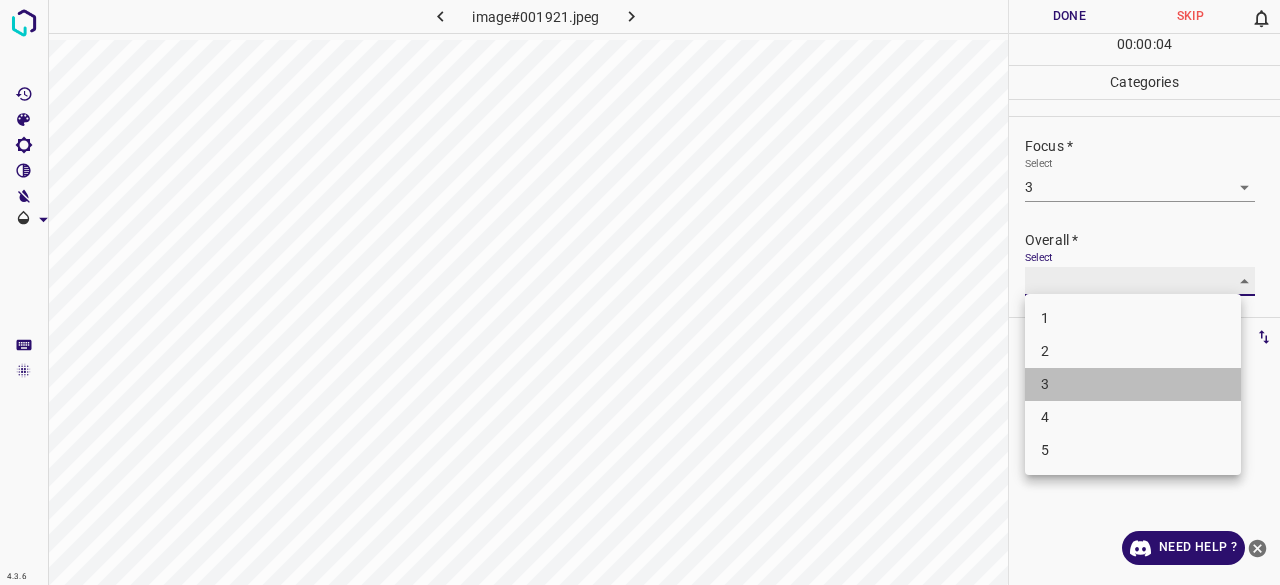 type on "3" 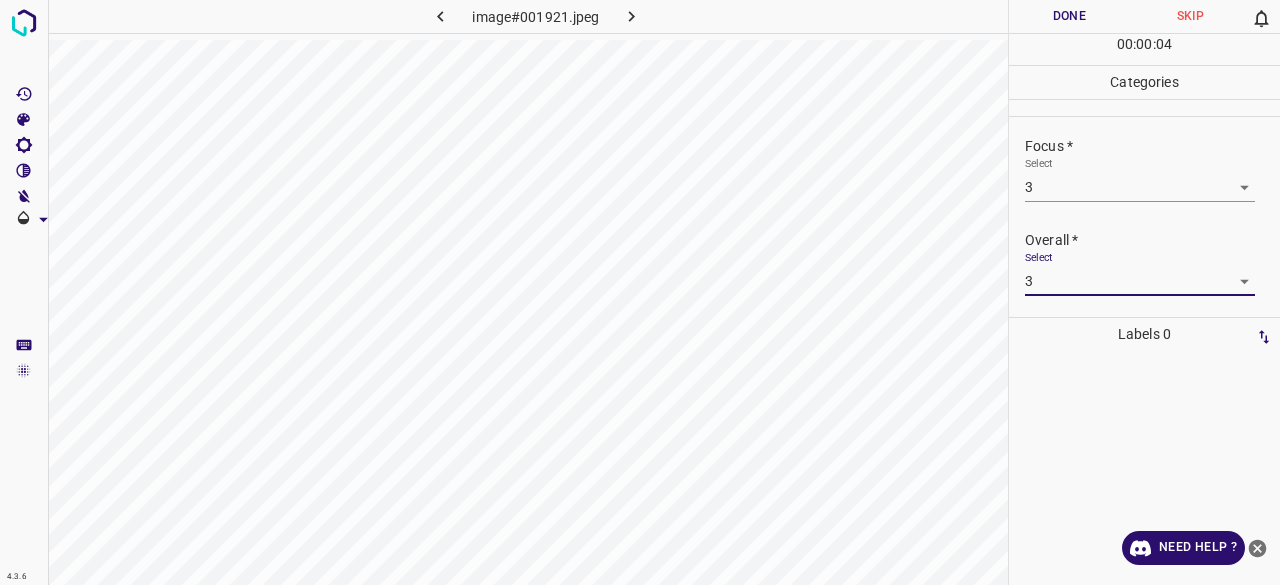 click on "Done" at bounding box center [1069, 16] 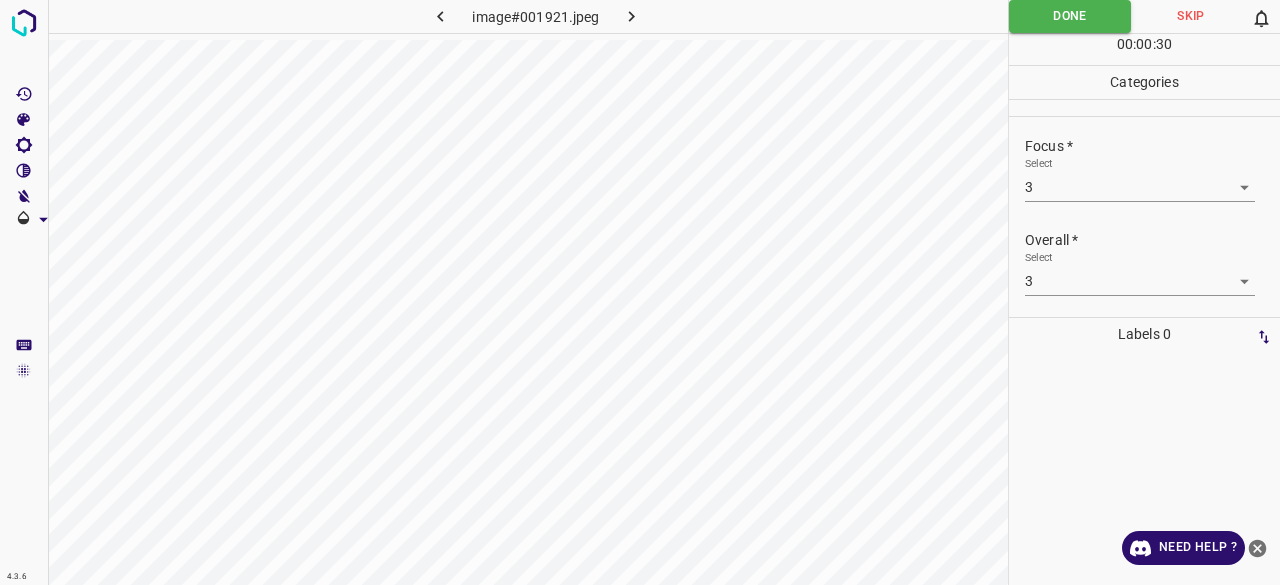 click at bounding box center [632, 16] 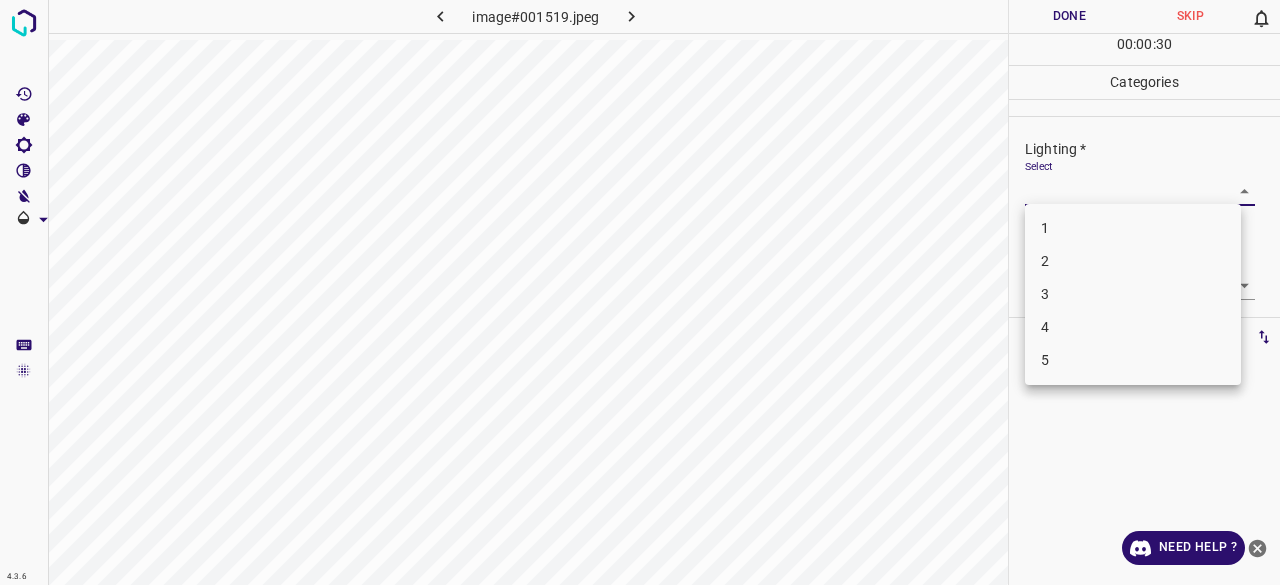 click on "4.3.6  image#001519.jpeg Done Skip 0 00   : 00   : 30   Categories Lighting *  Select ​ Focus *  Select ​ Overall *  Select ​ Labels   0 Categories 1 Lighting 2 Focus 3 Overall Tools Space Change between modes (Draw & Edit) I Auto labeling R Restore zoom M Zoom in N Zoom out Delete Delete selecte label Filters Z Restore filters X Saturation filter C Brightness filter V Contrast filter B Gray scale filter General O Download Need Help ? - Text - Hide - Delete 1 2 3 4 5" at bounding box center (640, 292) 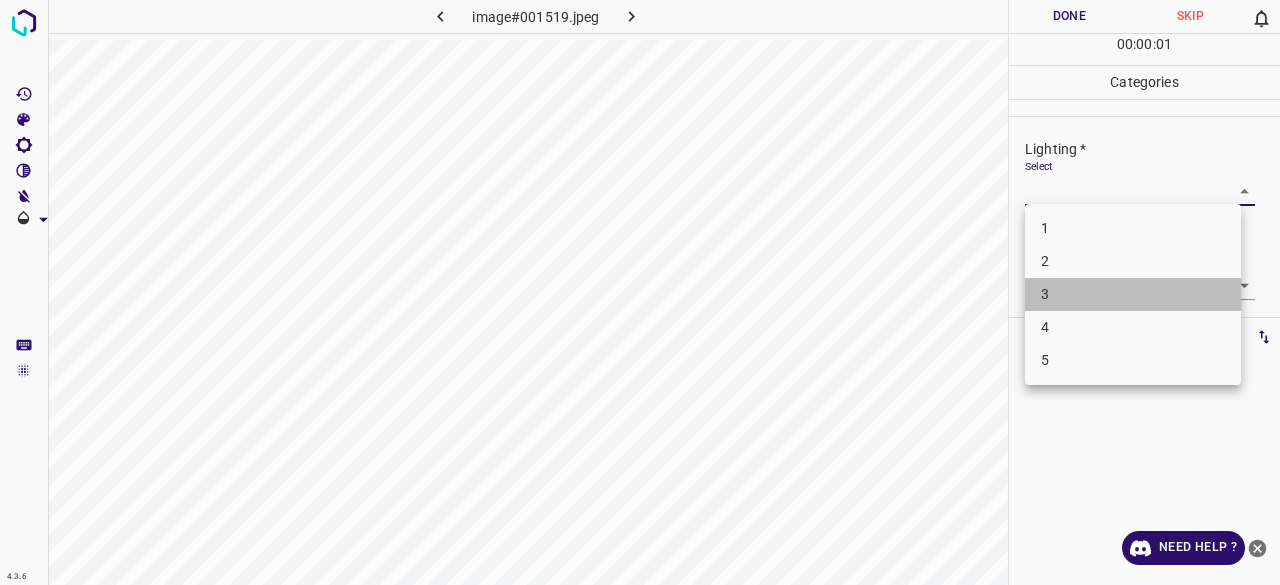 click on "3" at bounding box center (1133, 294) 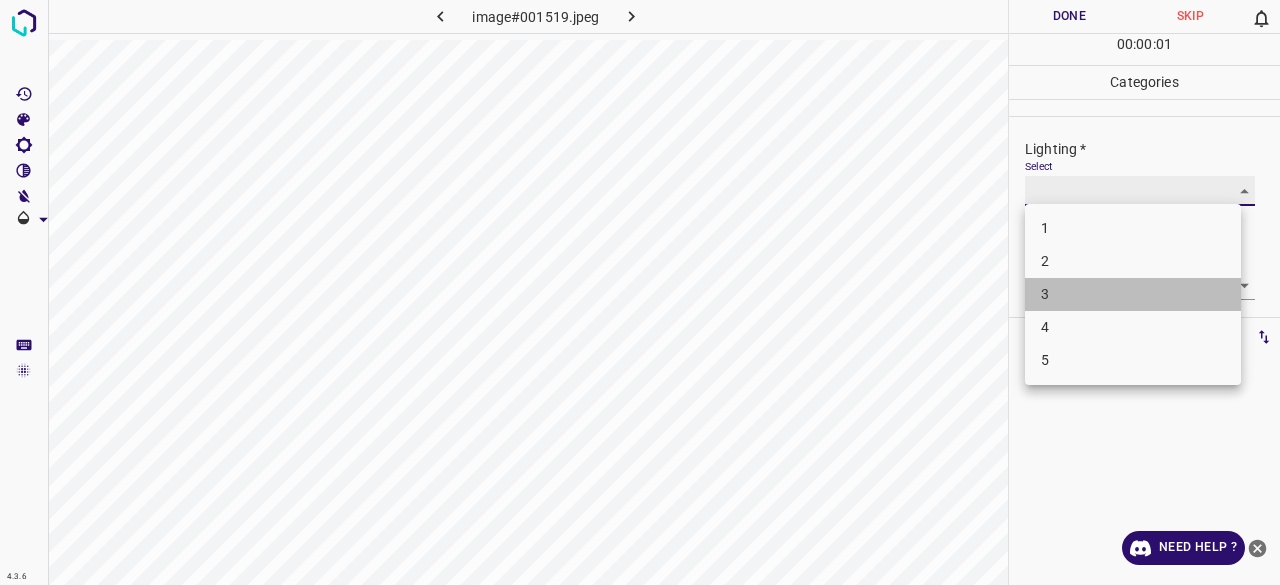 type on "3" 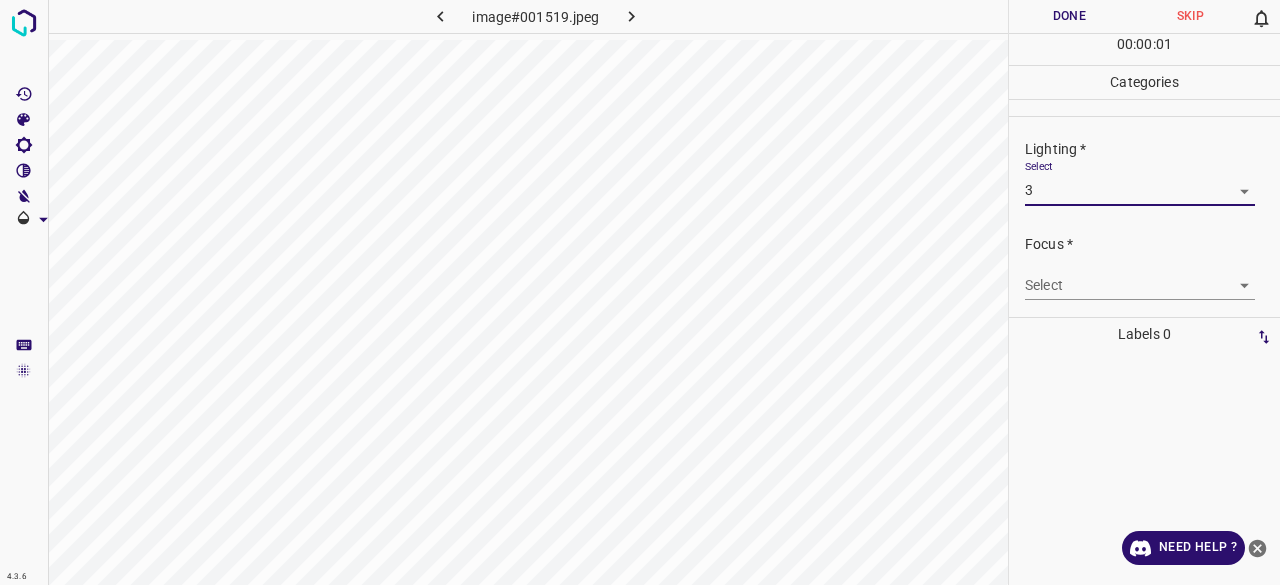 click on "4.3.6  image#001519.jpeg Done Skip 0 00   : 00   : 01   Categories Lighting *  Select 3 3 Focus *  Select ​ Overall *  Select ​ Labels   0 Categories 1 Lighting 2 Focus 3 Overall Tools Space Change between modes (Draw & Edit) I Auto labeling R Restore zoom M Zoom in N Zoom out Delete Delete selecte label Filters Z Restore filters X Saturation filter C Brightness filter V Contrast filter B Gray scale filter General O Download Need Help ? - Text - Hide - Delete 1 2 3 4 5" at bounding box center [640, 292] 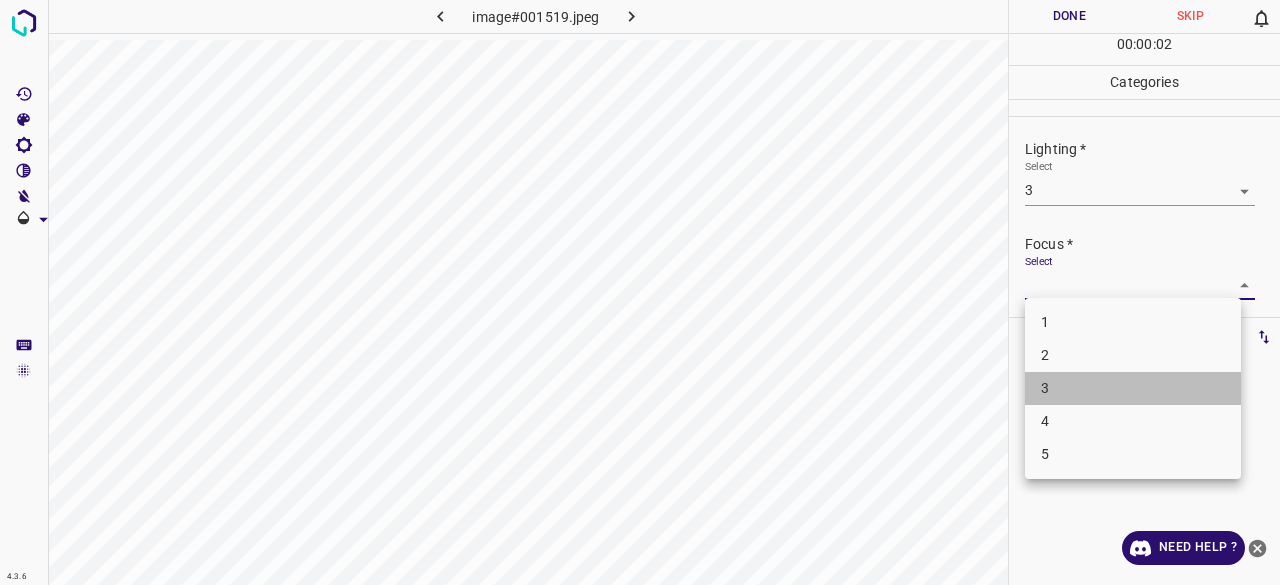 click on "3" at bounding box center (1133, 388) 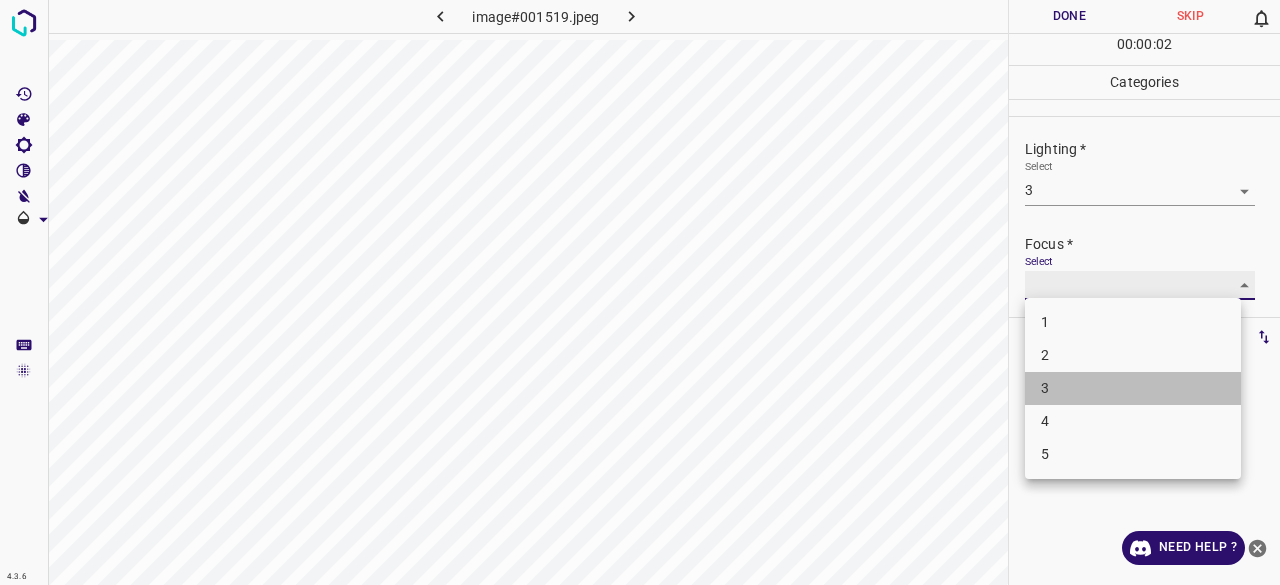 type on "3" 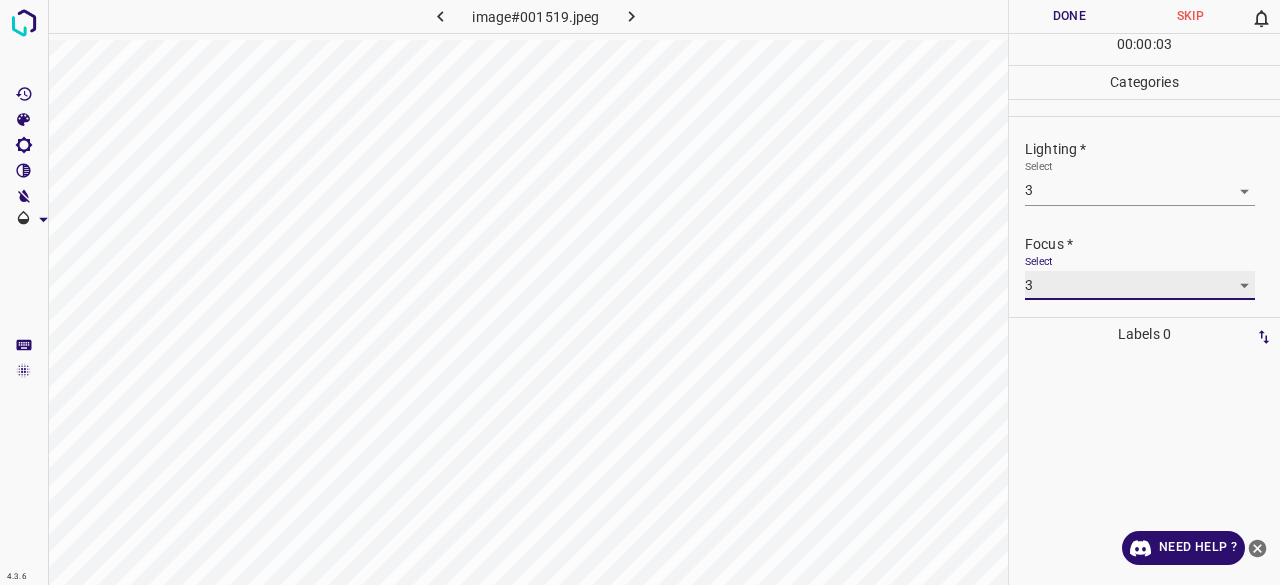 scroll, scrollTop: 98, scrollLeft: 0, axis: vertical 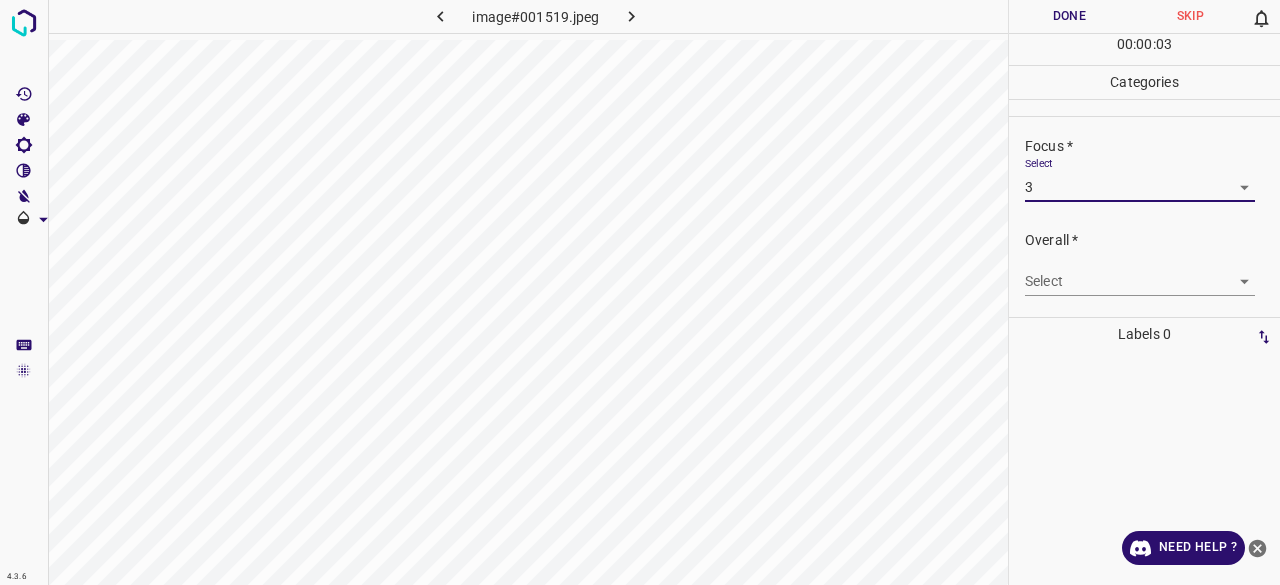 click on "4.3.6  image#001519.jpeg Done Skip 0 00   : 00   : 03   Categories Lighting *  Select 3 3 Focus *  Select 3 3 Overall *  Select ​ Labels   0 Categories 1 Lighting 2 Focus 3 Overall Tools Space Change between modes (Draw & Edit) I Auto labeling R Restore zoom M Zoom in N Zoom out Delete Delete selecte label Filters Z Restore filters X Saturation filter C Brightness filter V Contrast filter B Gray scale filter General O Download Need Help ? - Text - Hide - Delete" at bounding box center (640, 292) 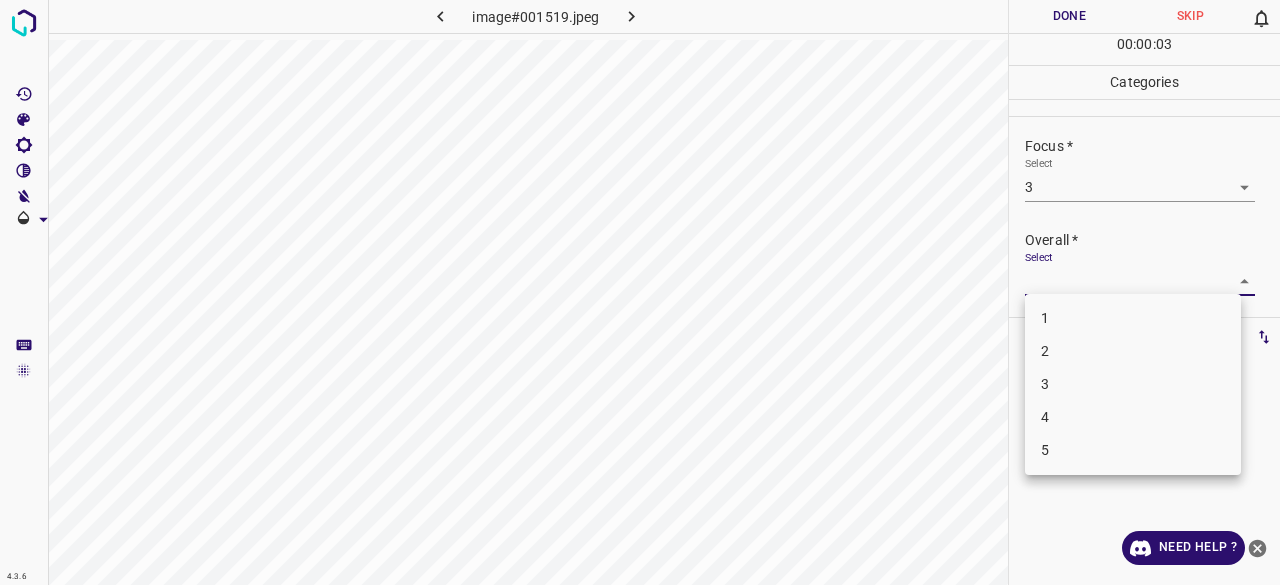 click on "3" at bounding box center [1133, 384] 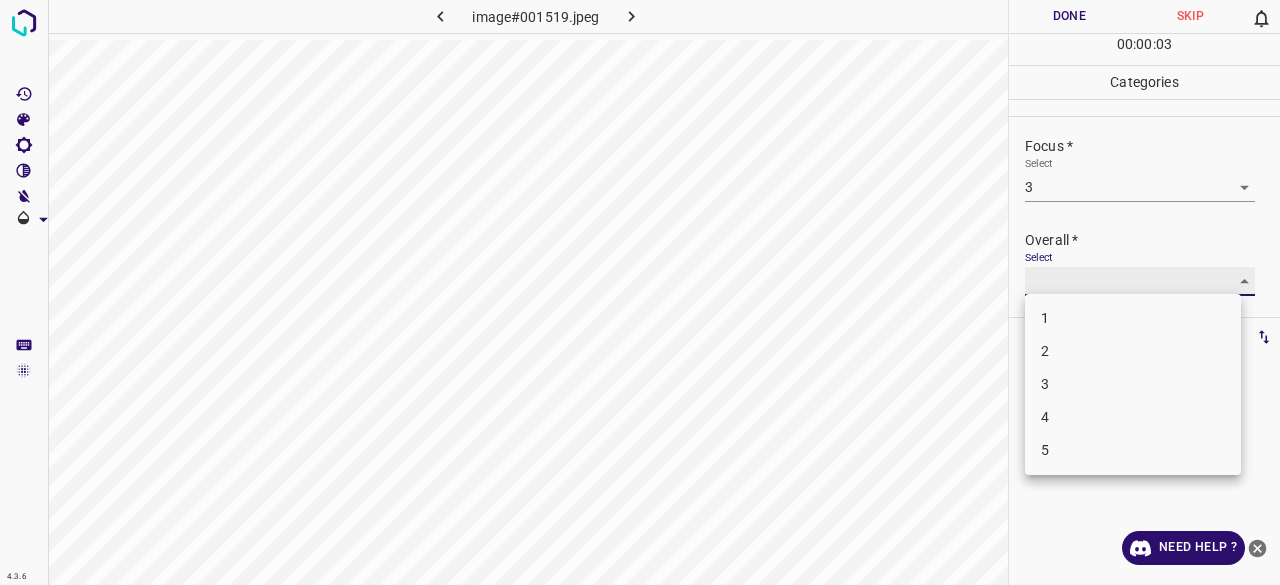 type on "3" 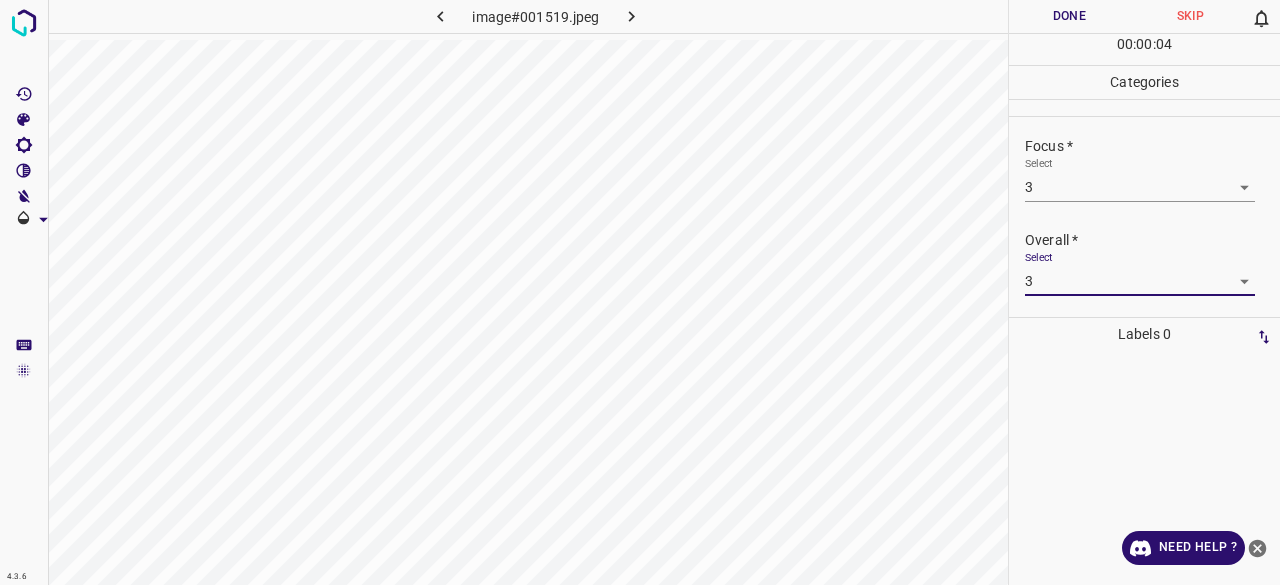 click on "Done" at bounding box center (1069, 16) 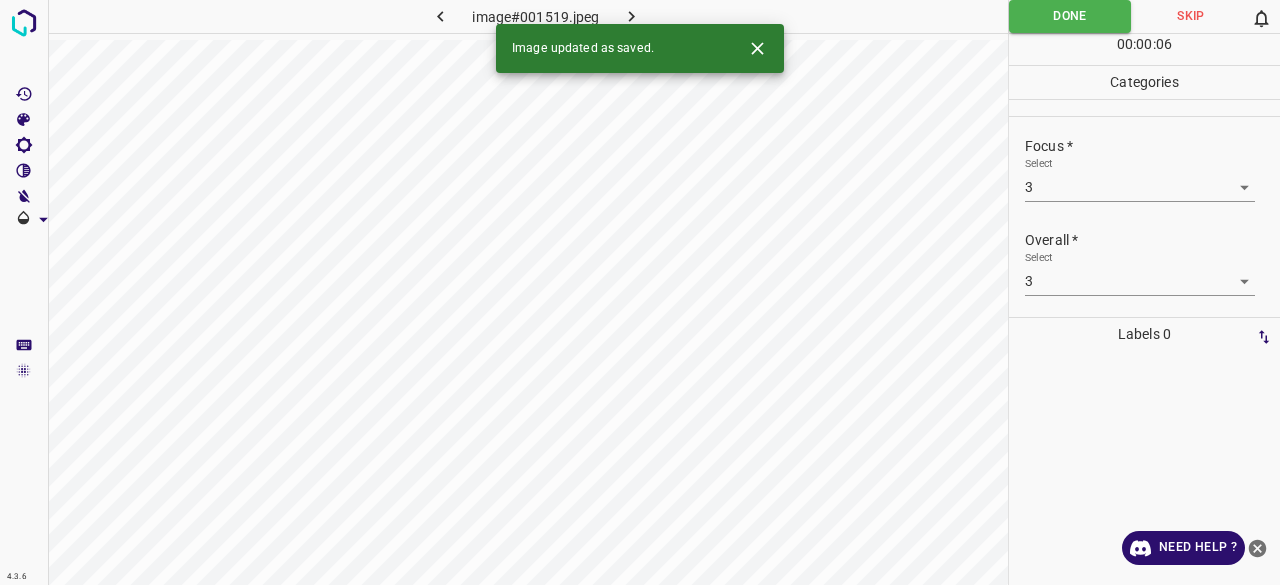 click 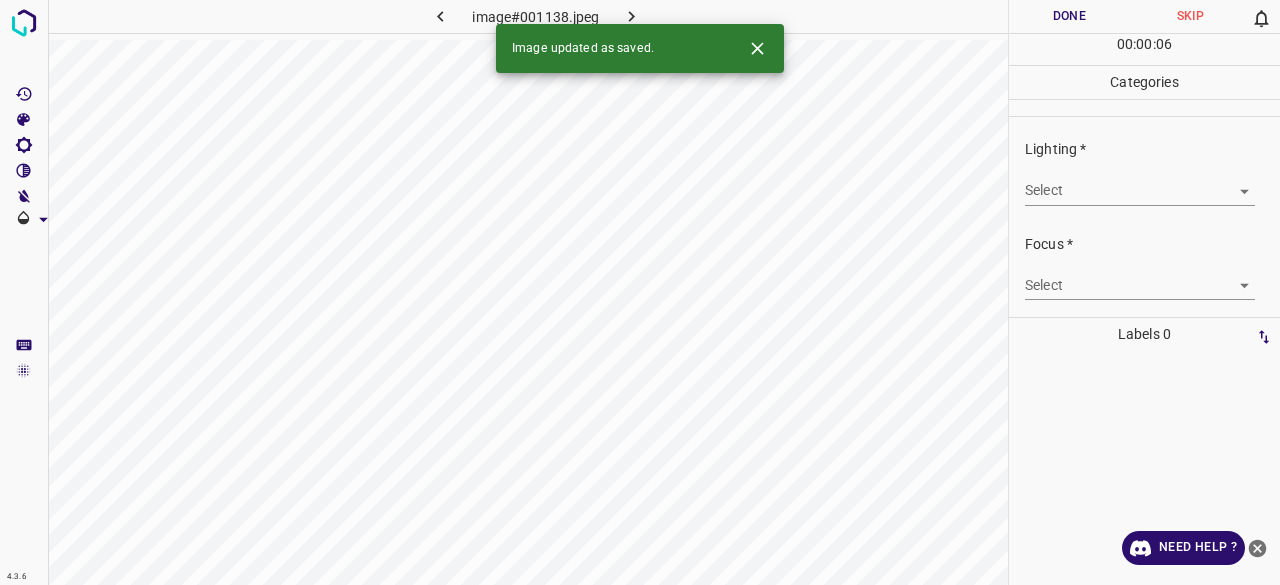 click on "4.3.6  image#001138.jpeg Done Skip 0 00   : 00   : 06   Categories Lighting *  Select ​ Focus *  Select ​ Overall *  Select ​ Labels   0 Categories 1 Lighting 2 Focus 3 Overall Tools Space Change between modes (Draw & Edit) I Auto labeling R Restore zoom M Zoom in N Zoom out Delete Delete selecte label Filters Z Restore filters X Saturation filter C Brightness filter V Contrast filter B Gray scale filter General O Download Image updated as saved. Need Help ? - Text - Hide - Delete" at bounding box center (640, 292) 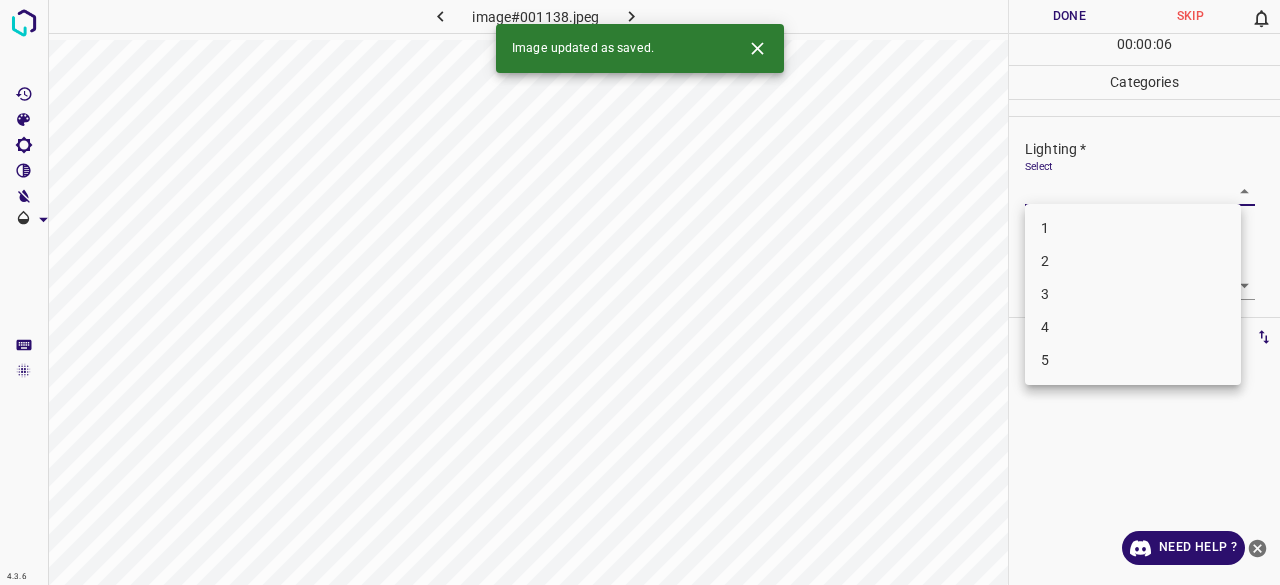 click on "3" at bounding box center (1133, 294) 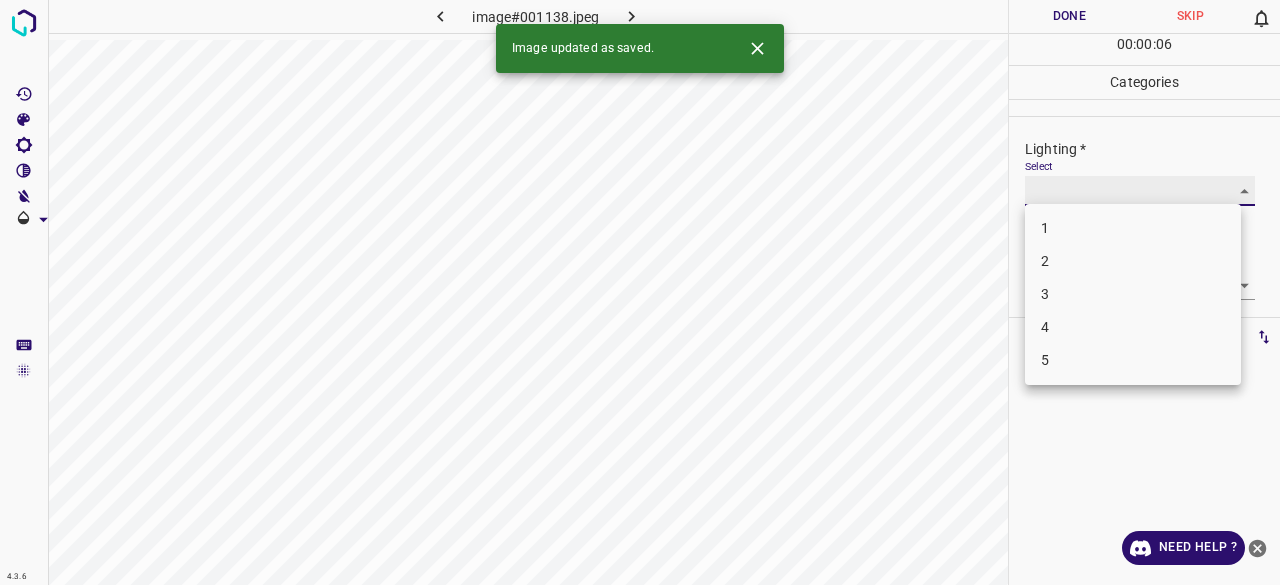 type on "3" 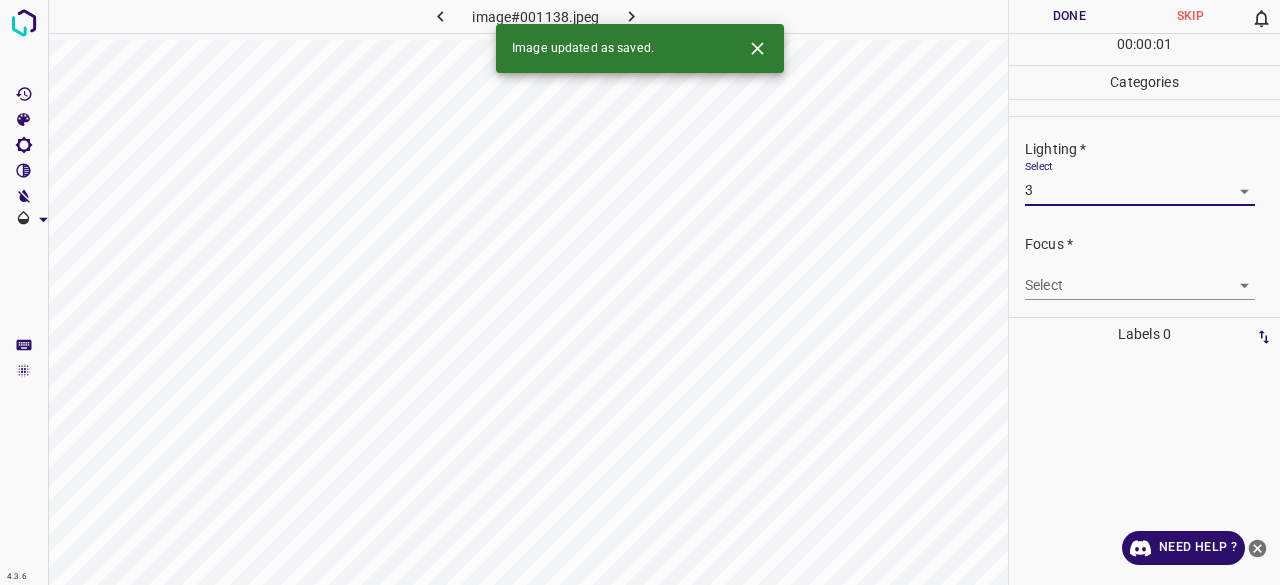 click on "4.3.6  image#001138.jpeg Done Skip 0 00   : 00   : 01   Categories Lighting *  Select 3 3 Focus *  Select ​ Overall *  Select ​ Labels   0 Categories 1 Lighting 2 Focus 3 Overall Tools Space Change between modes (Draw & Edit) I Auto labeling R Restore zoom M Zoom in N Zoom out Delete Delete selecte label Filters Z Restore filters X Saturation filter C Brightness filter V Contrast filter B Gray scale filter General O Download Image updated as saved. Need Help ? - Text - Hide - Delete 1 2 3 4 5" at bounding box center (640, 292) 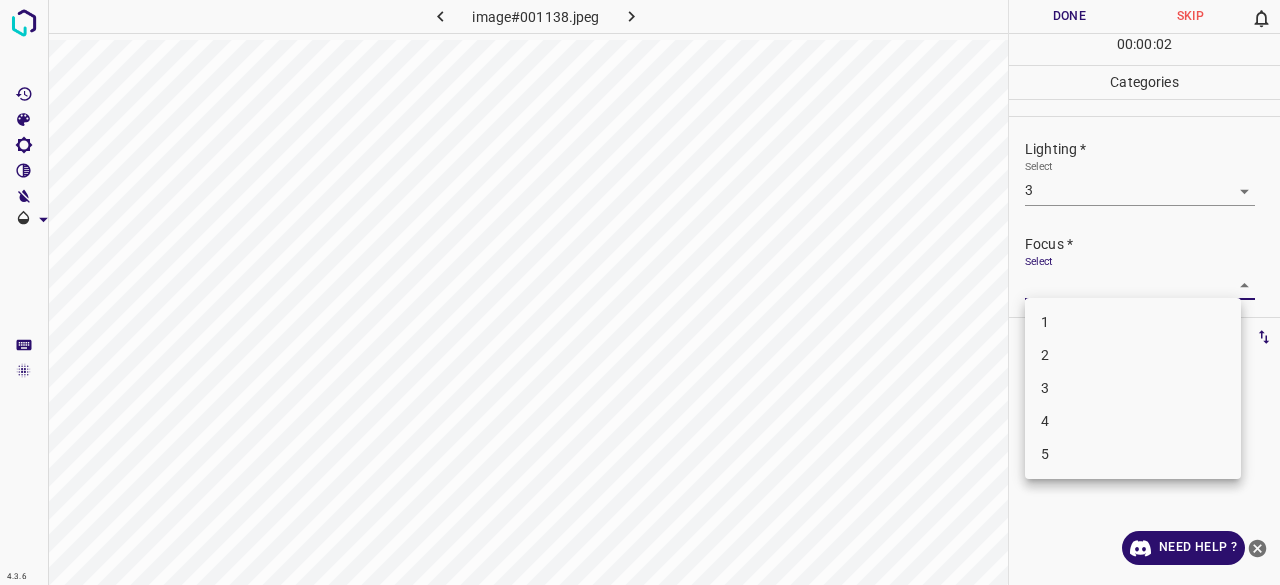 click on "2" at bounding box center (1133, 355) 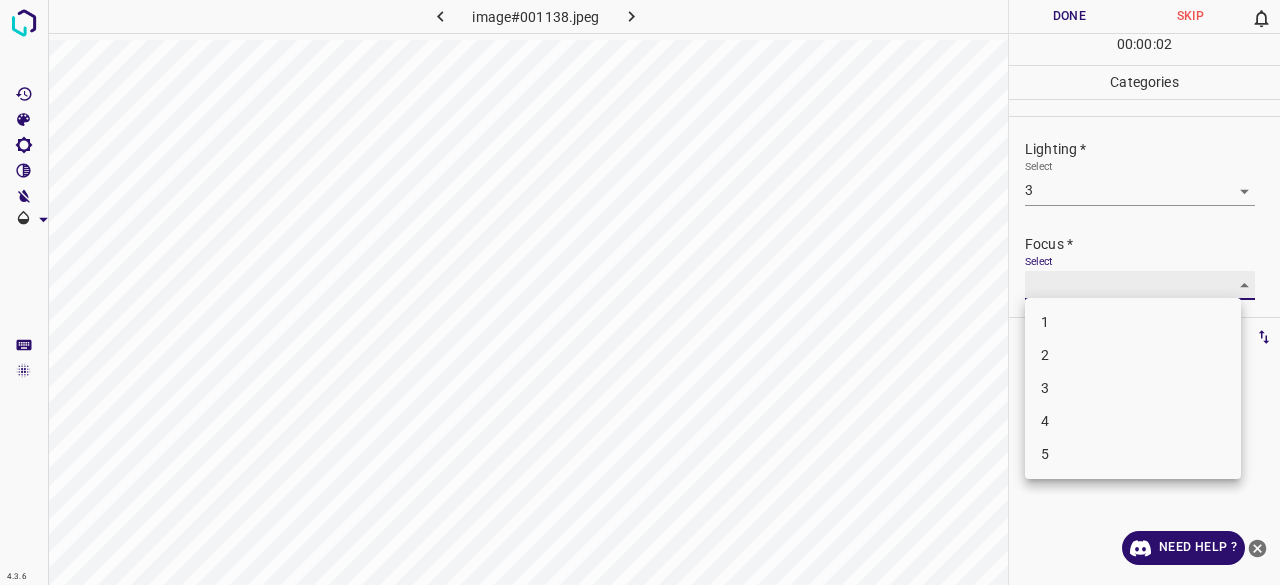 type on "2" 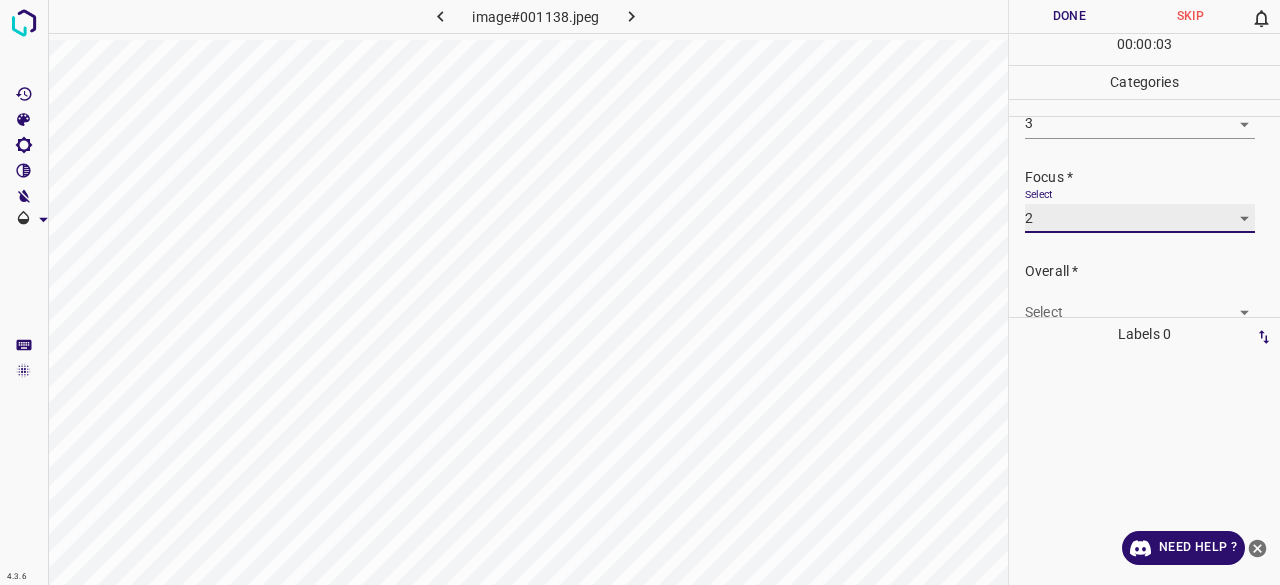 scroll, scrollTop: 98, scrollLeft: 0, axis: vertical 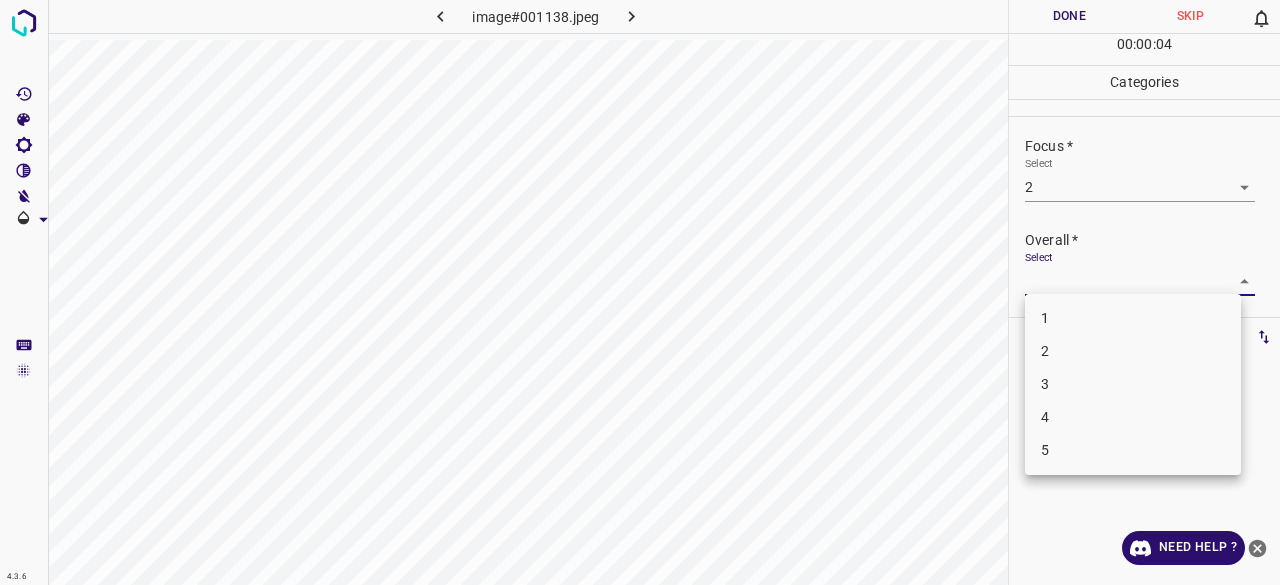 click on "4.3.6  image#001138.jpeg Done Skip 0 00   : 00   : 04   Categories Lighting *  Select 3 3 Focus *  Select 2 2 Overall *  Select ​ Labels   0 Categories 1 Lighting 2 Focus 3 Overall Tools Space Change between modes (Draw & Edit) I Auto labeling R Restore zoom M Zoom in N Zoom out Delete Delete selecte label Filters Z Restore filters X Saturation filter C Brightness filter V Contrast filter B Gray scale filter General O Download Need Help ? - Text - Hide - Delete 1 2 3 4 5" at bounding box center [640, 292] 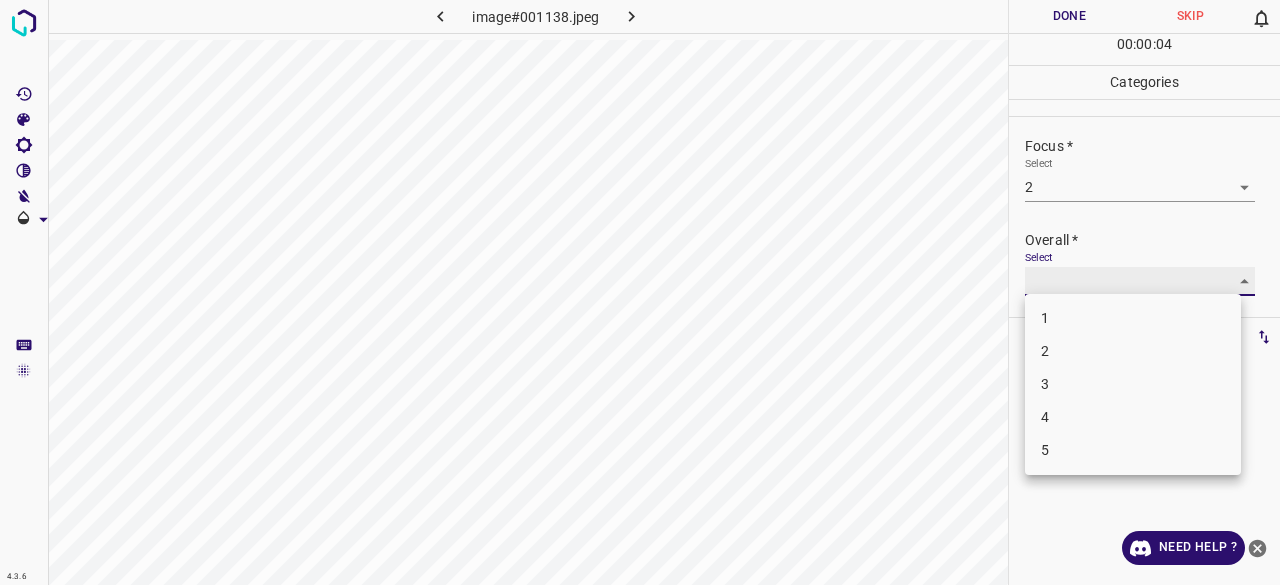 type on "3" 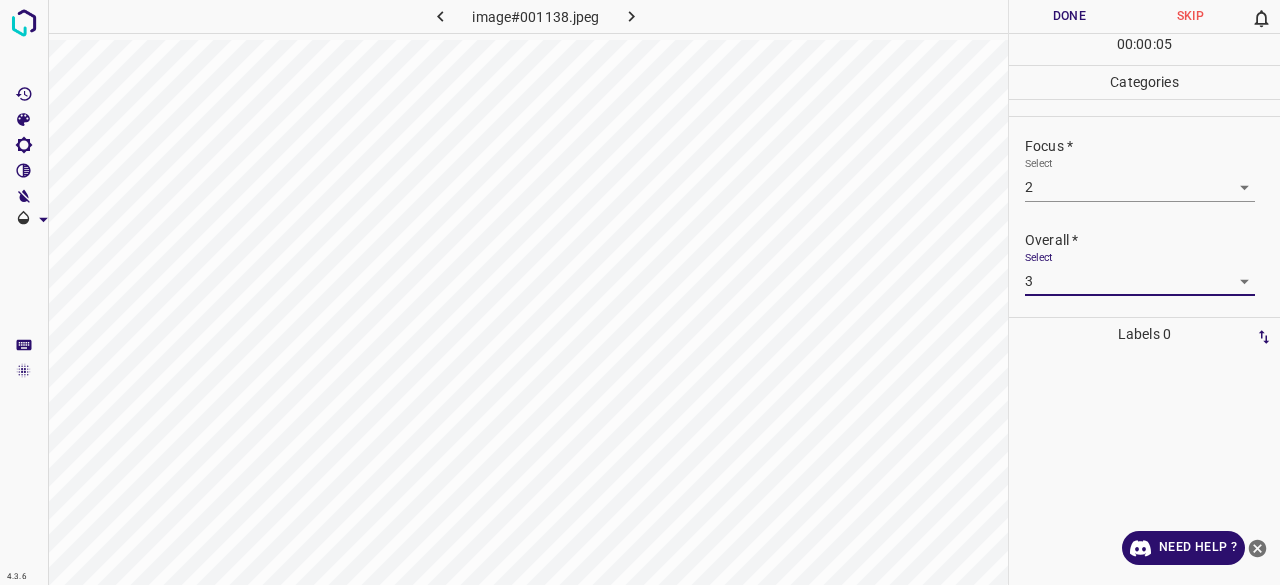 click on "00   : 00   : 05" at bounding box center (1144, 49) 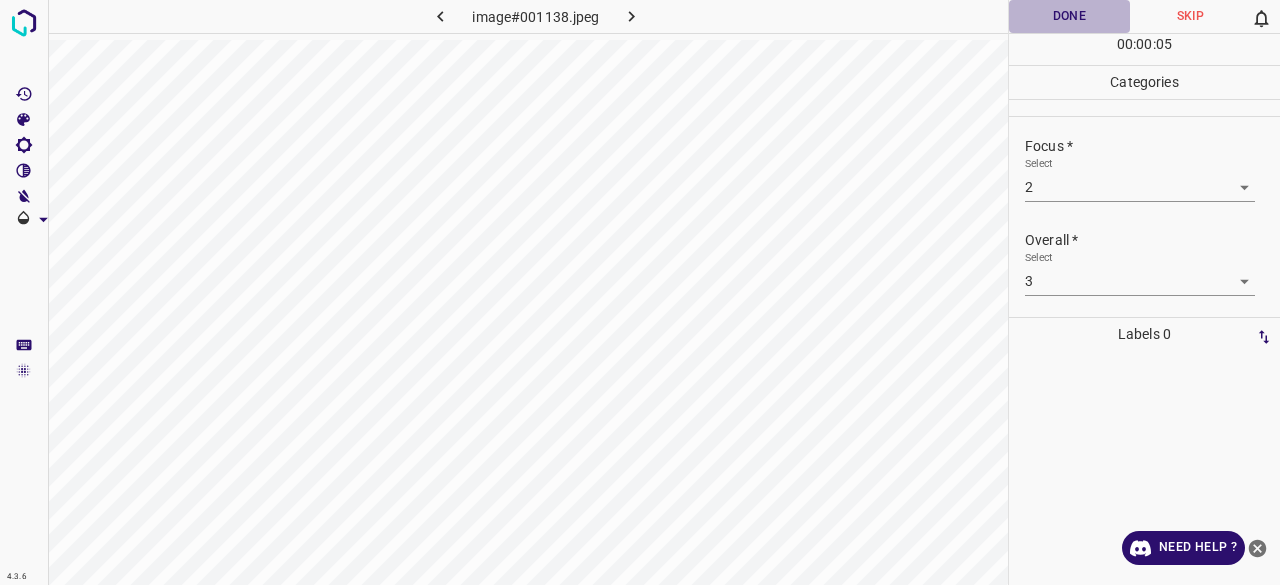 click on "Done" at bounding box center (1069, 16) 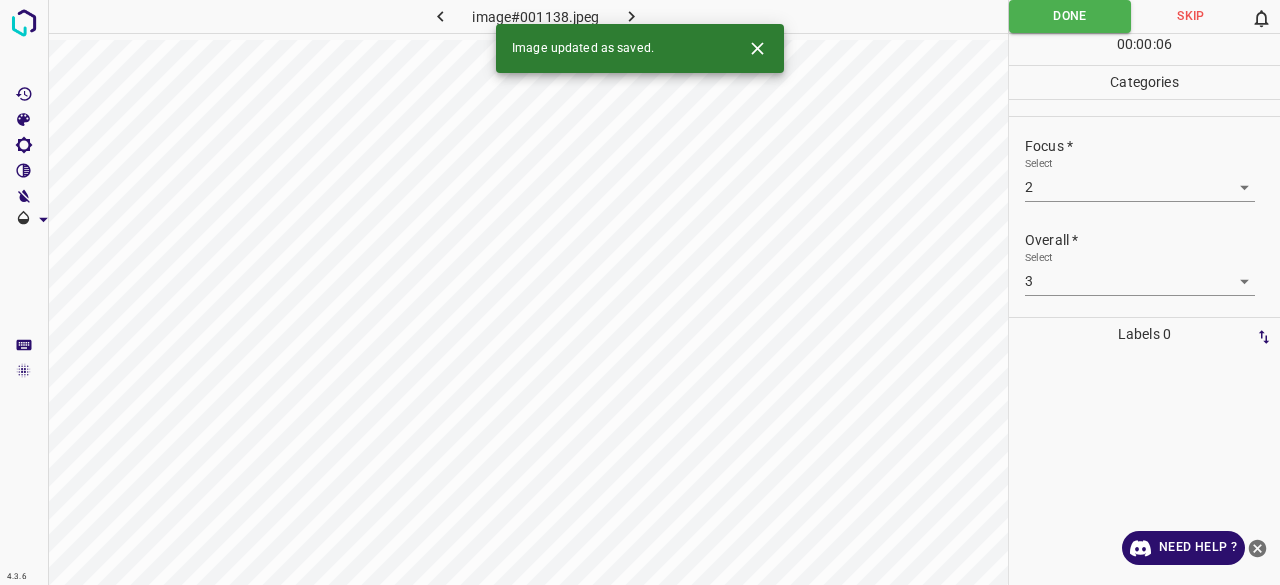 click 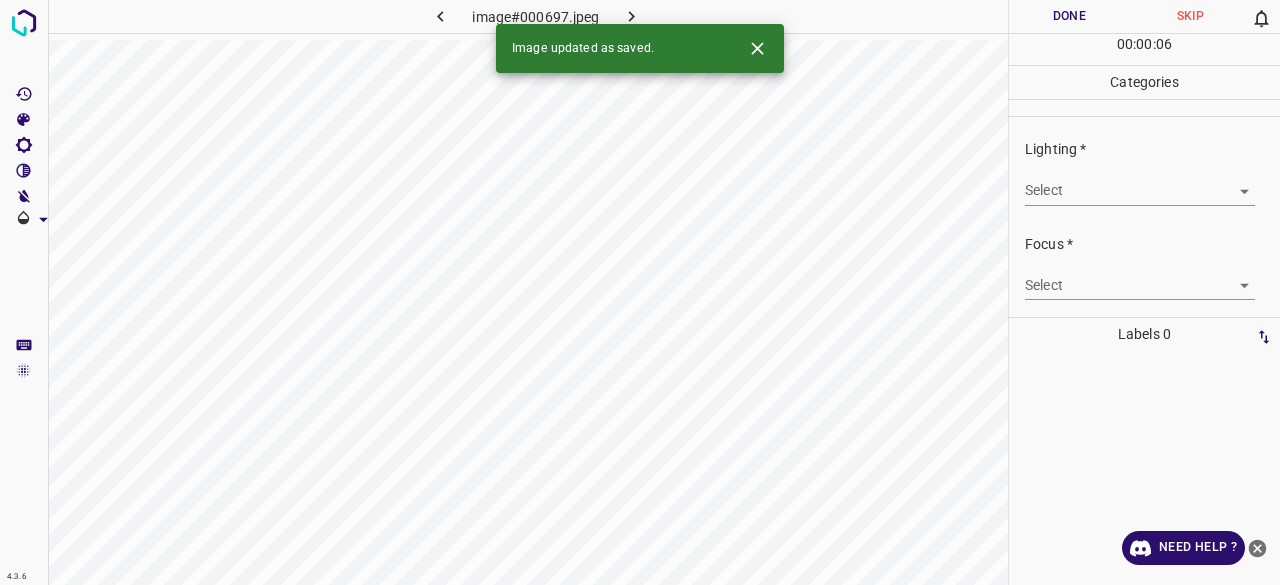 drag, startPoint x: 1042, startPoint y: 169, endPoint x: 1048, endPoint y: 189, distance: 20.880613 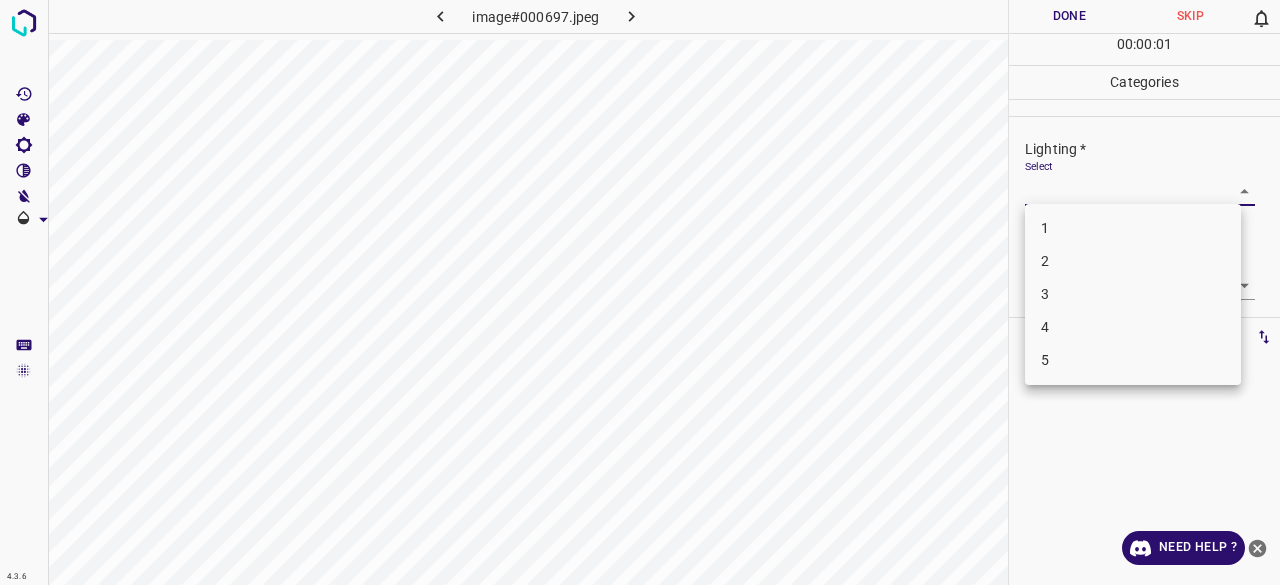 click on "3" at bounding box center [1133, 294] 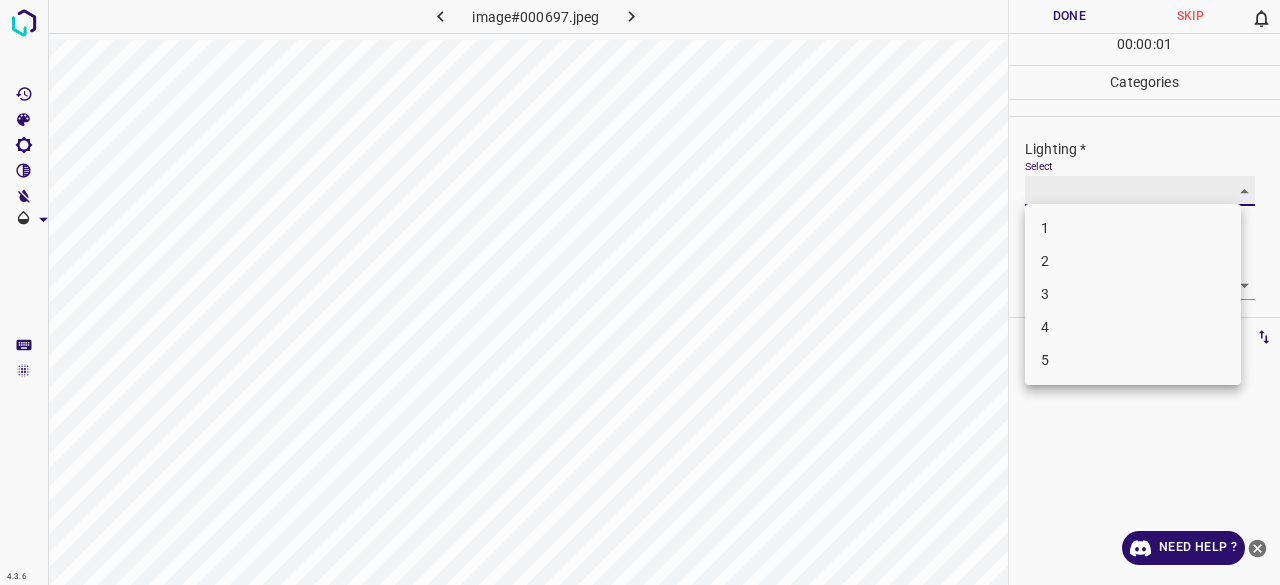 type on "3" 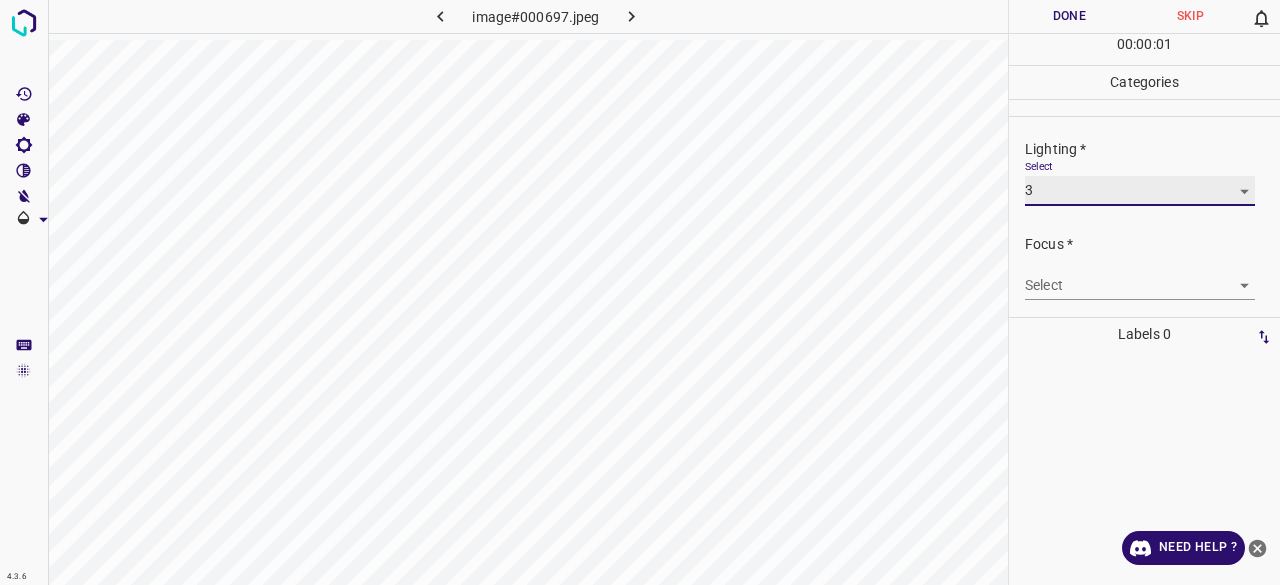 scroll, scrollTop: 98, scrollLeft: 0, axis: vertical 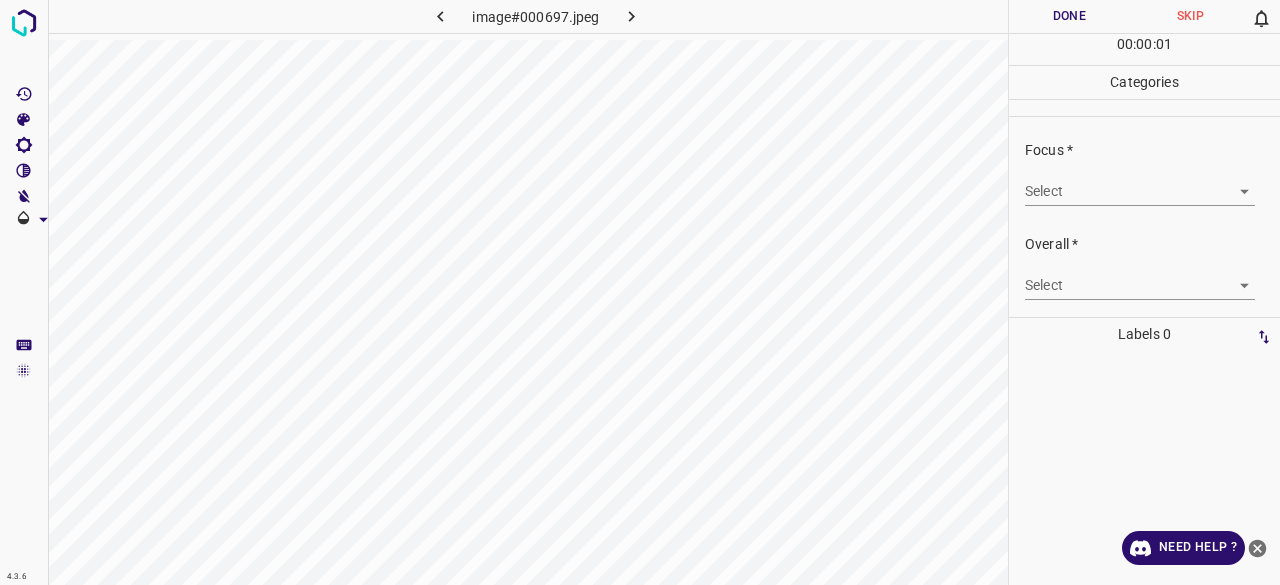 click on "4.3.6  image#000697.jpeg Done Skip 0 00   : 00   : 01   Categories Lighting *  Select 3 3 Focus *  Select ​ Overall *  Select ​ Labels   0 Categories 1 Lighting 2 Focus 3 Overall Tools Space Change between modes (Draw & Edit) I Auto labeling R Restore zoom M Zoom in N Zoom out Delete Delete selecte label Filters Z Restore filters X Saturation filter C Brightness filter V Contrast filter B Gray scale filter General O Download Need Help ? - Text - Hide - Delete" at bounding box center [640, 292] 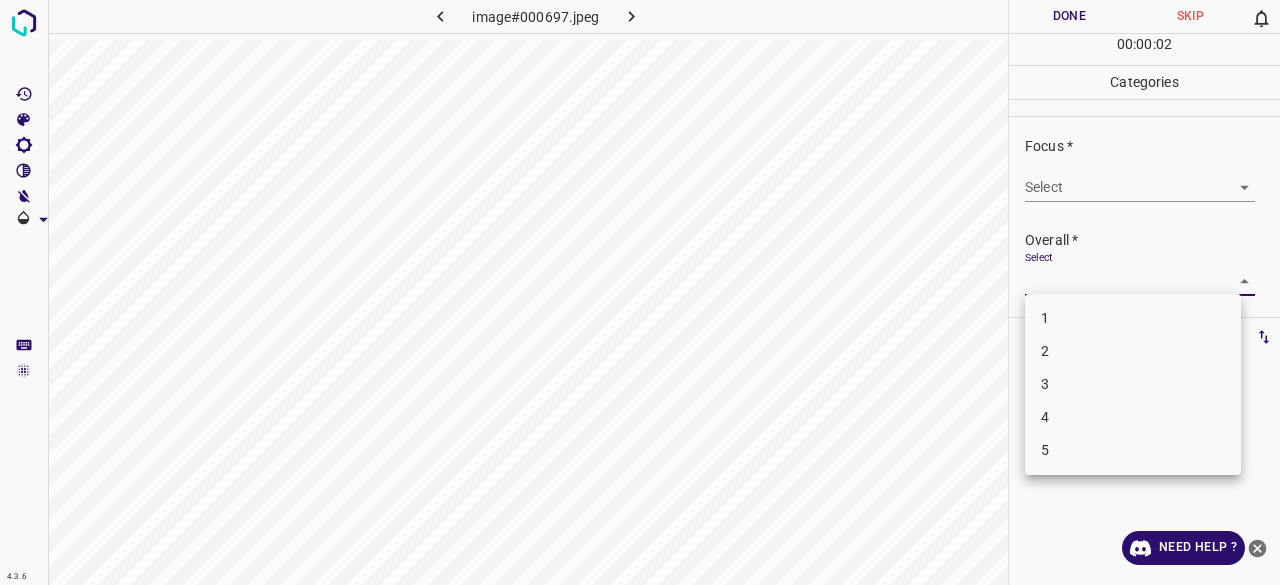 click at bounding box center [640, 292] 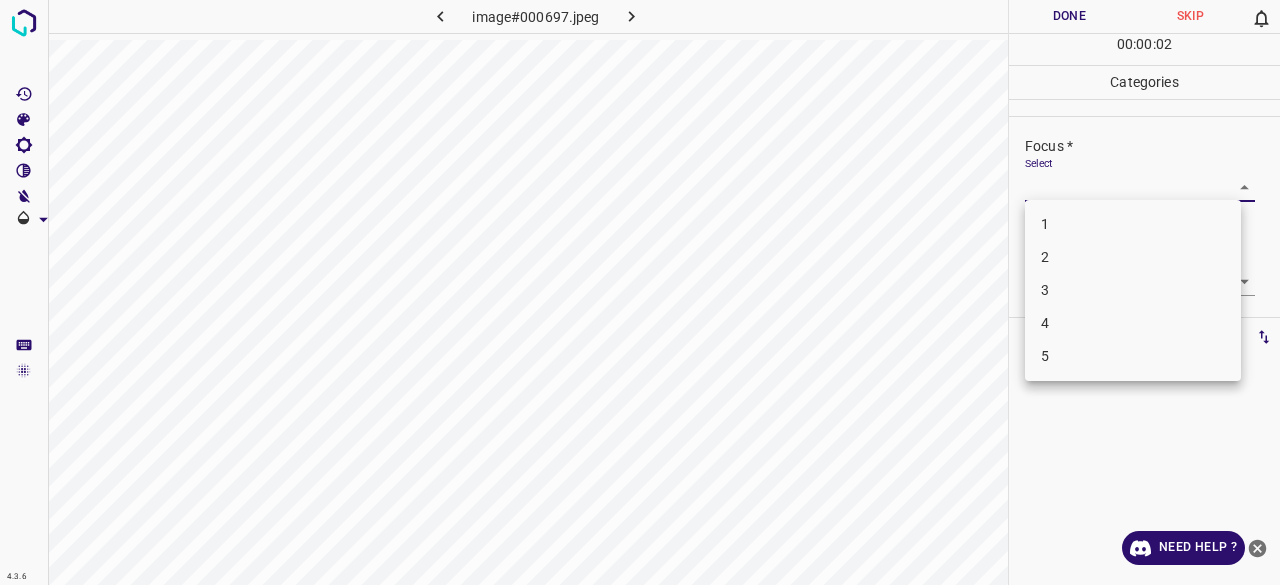 click on "4.3.6  image#000697.jpeg Done Skip 0 00   : 00   : 02   Categories Lighting *  Select 3 3 Focus *  Select ​ Overall *  Select ​ Labels   0 Categories 1 Lighting 2 Focus 3 Overall Tools Space Change between modes (Draw & Edit) I Auto labeling R Restore zoom M Zoom in N Zoom out Delete Delete selecte label Filters Z Restore filters X Saturation filter C Brightness filter V Contrast filter B Gray scale filter General O Download Need Help ? - Text - Hide - Delete 1 2 3 4 5" at bounding box center (640, 292) 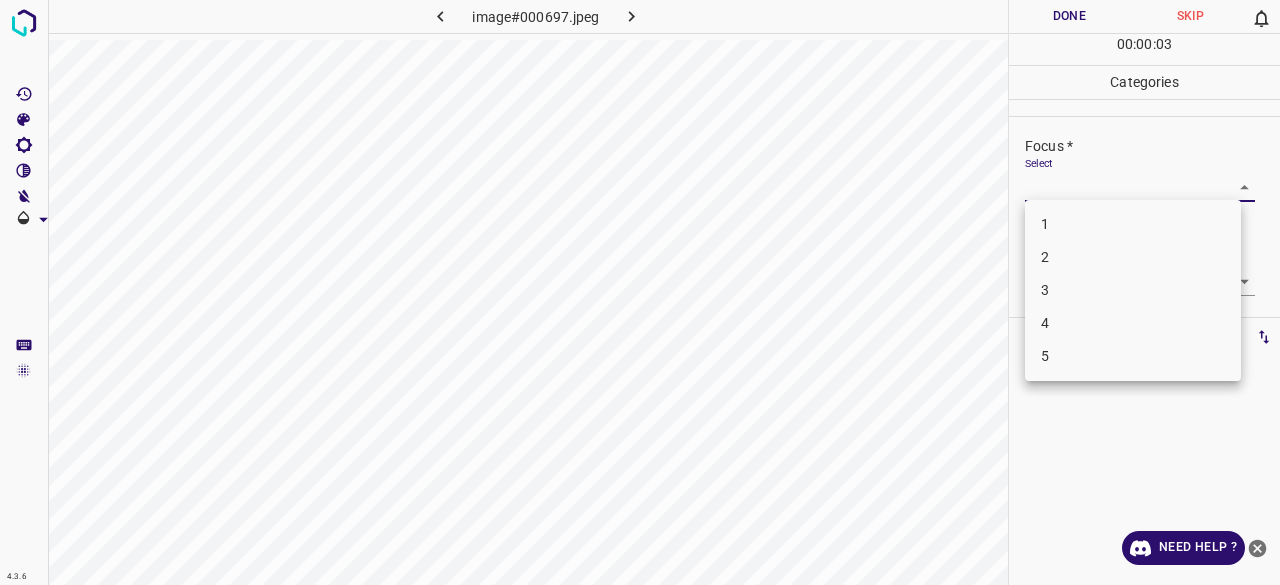 click on "3" at bounding box center (1133, 290) 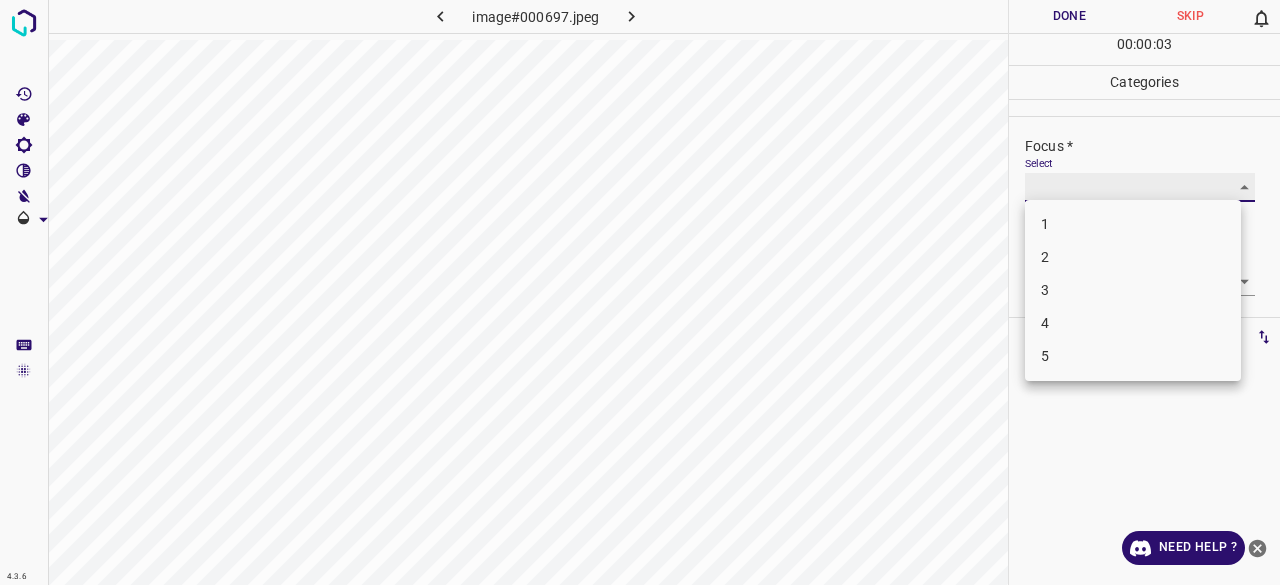 type on "3" 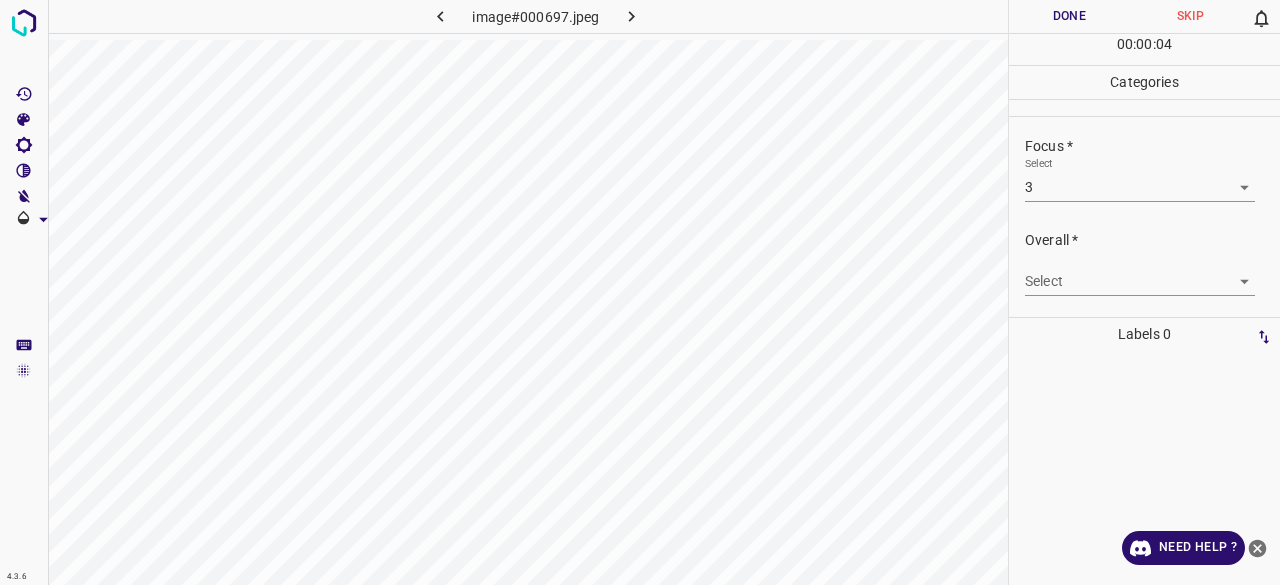 click on "Select ​" at bounding box center (1140, 273) 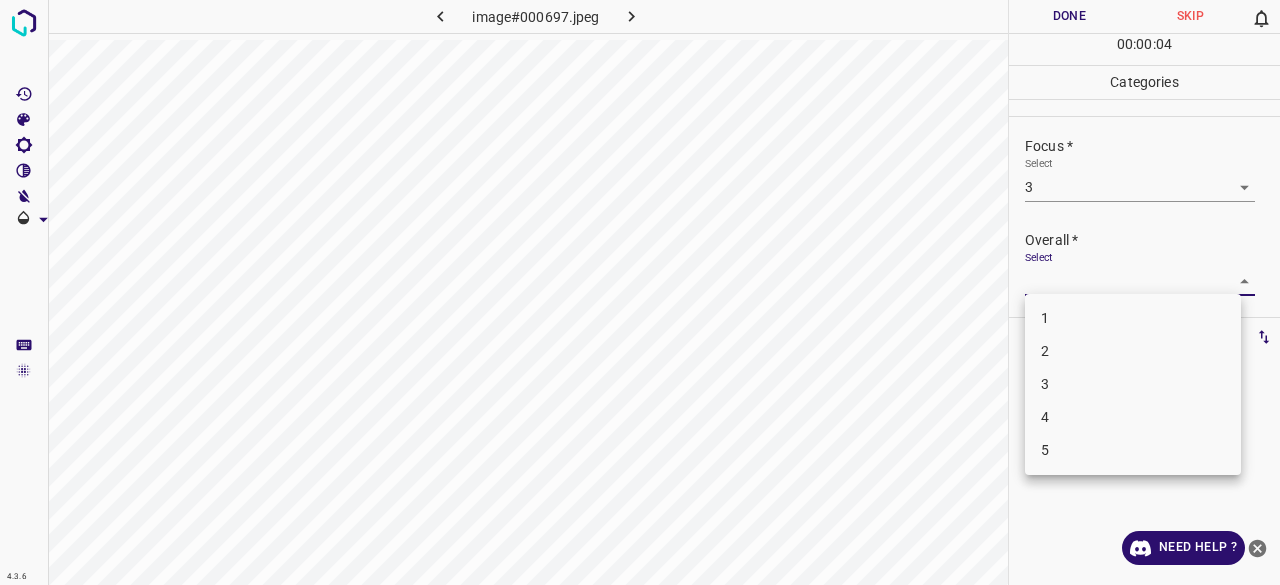 click on "4.3.6  image#000697.jpeg Done Skip 0 00   : 00   : 04   Categories Lighting *  Select 3 3 Focus *  Select 3 3 Overall *  Select ​ Labels   0 Categories 1 Lighting 2 Focus 3 Overall Tools Space Change between modes (Draw & Edit) I Auto labeling R Restore zoom M Zoom in N Zoom out Delete Delete selecte label Filters Z Restore filters X Saturation filter C Brightness filter V Contrast filter B Gray scale filter General O Download Need Help ? - Text - Hide - Delete 1 2 3 4 5" at bounding box center (640, 292) 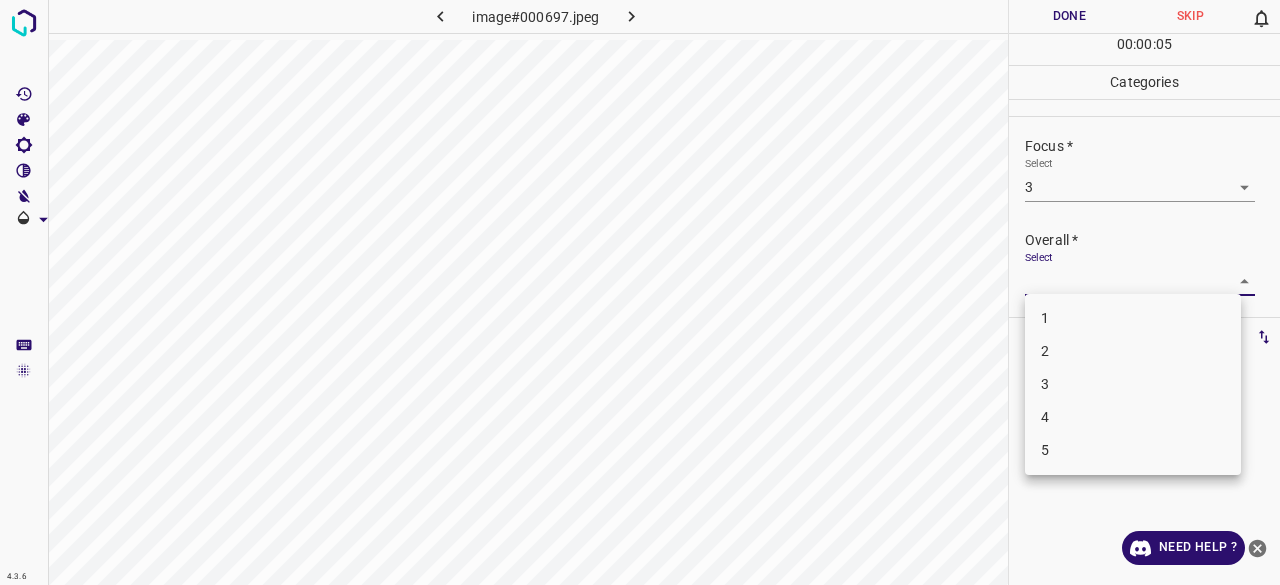 click on "3" at bounding box center (1133, 384) 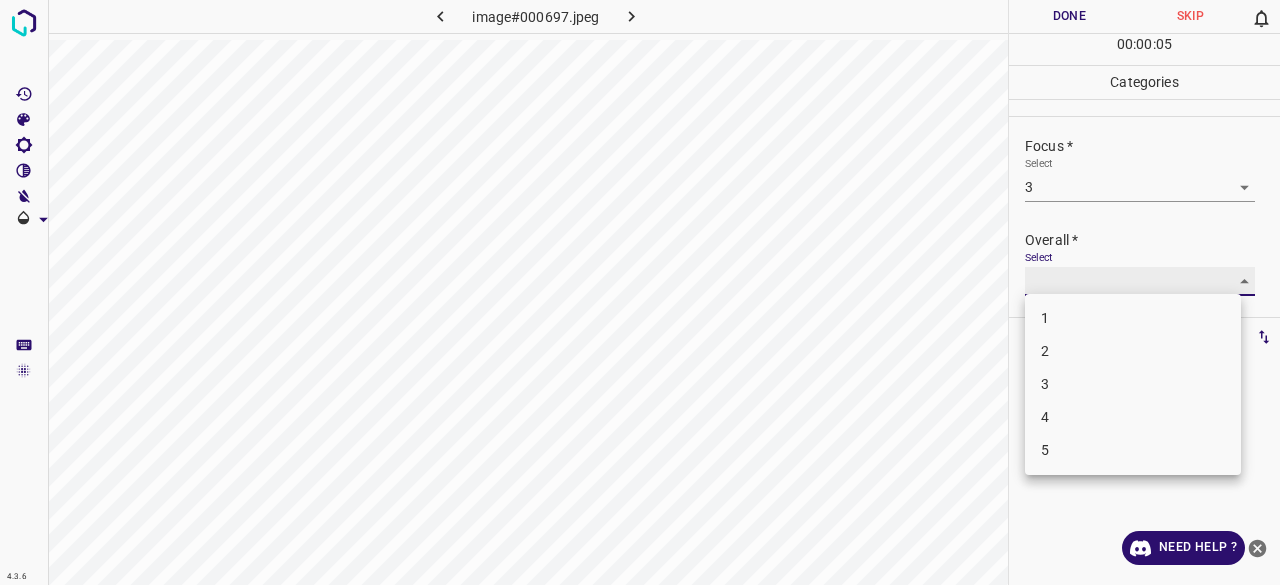type on "3" 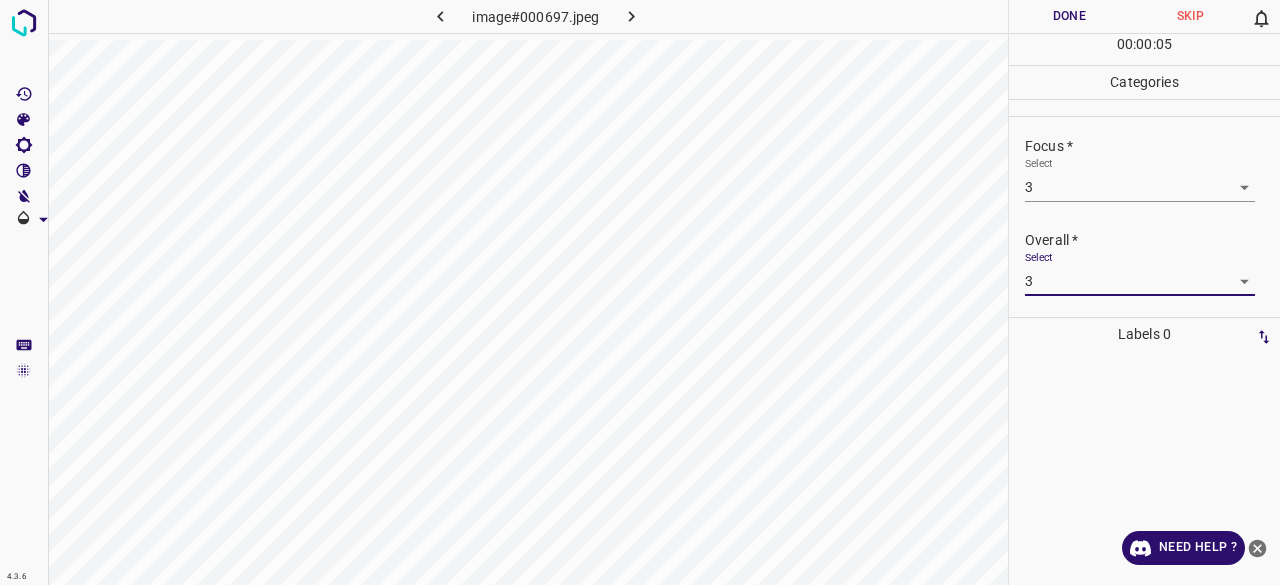 click on "Done" at bounding box center (1069, 16) 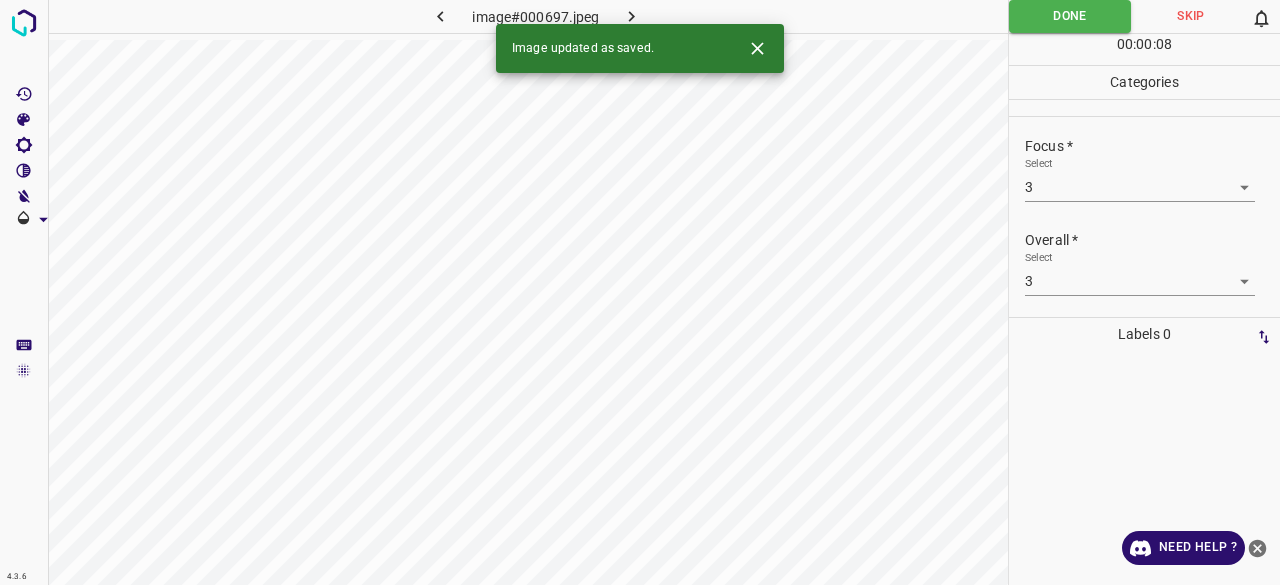 click 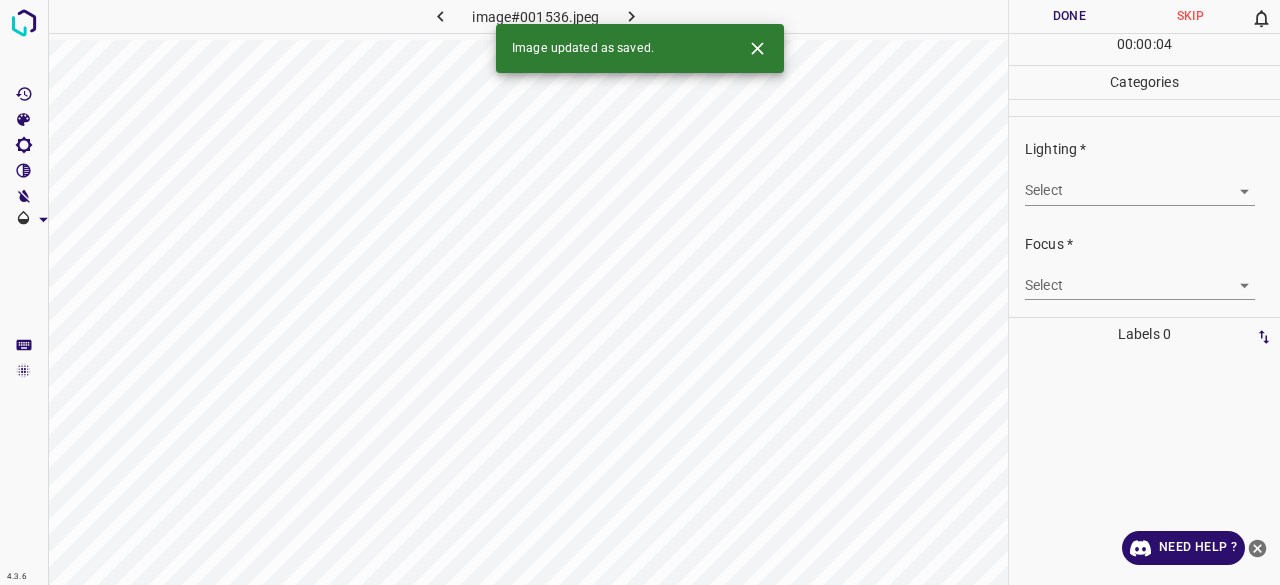 click on "Lighting *  Select ​" at bounding box center (1144, 172) 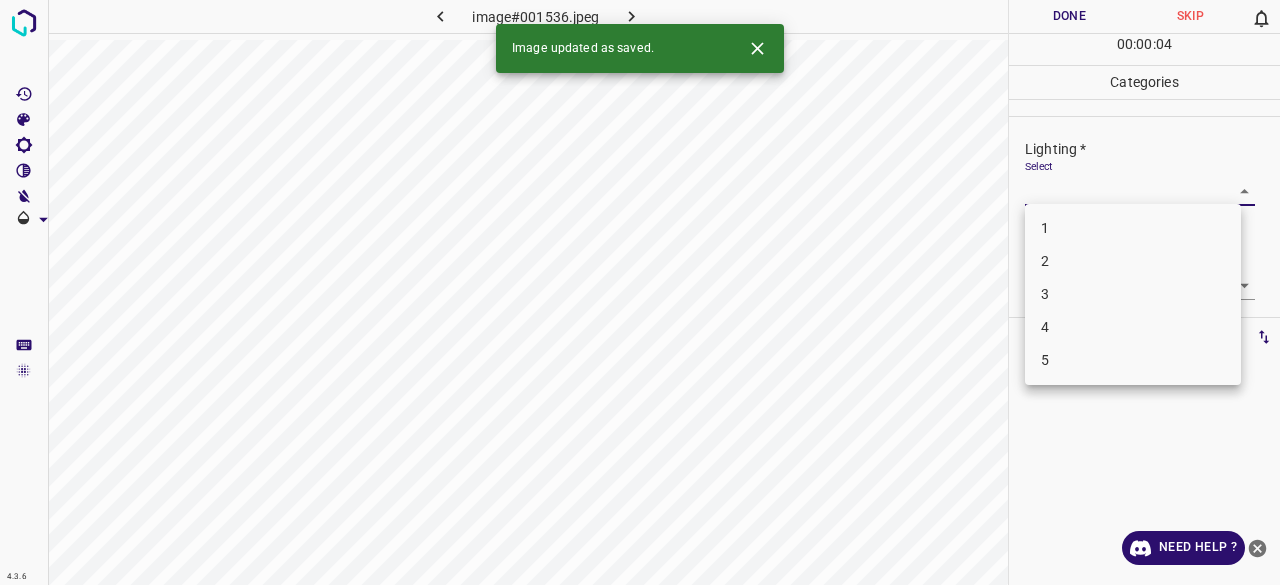 click on "4.3.6  image#001536.jpeg Done Skip 0 00   : 00   : 04   Categories Lighting *  Select ​ Focus *  Select ​ Overall *  Select ​ Labels   0 Categories 1 Lighting 2 Focus 3 Overall Tools Space Change between modes (Draw & Edit) I Auto labeling R Restore zoom M Zoom in N Zoom out Delete Delete selecte label Filters Z Restore filters X Saturation filter C Brightness filter V Contrast filter B Gray scale filter General O Download Image updated as saved. Need Help ? - Text - Hide - Delete 1 2 3 4 5" at bounding box center [640, 292] 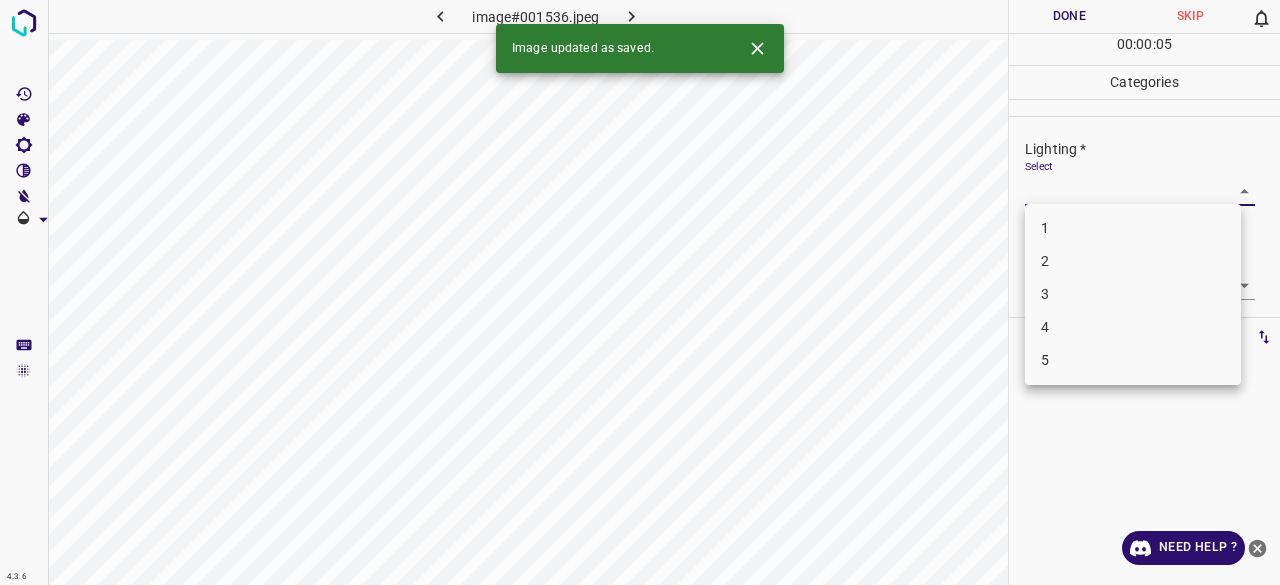 click on "3" at bounding box center [1133, 294] 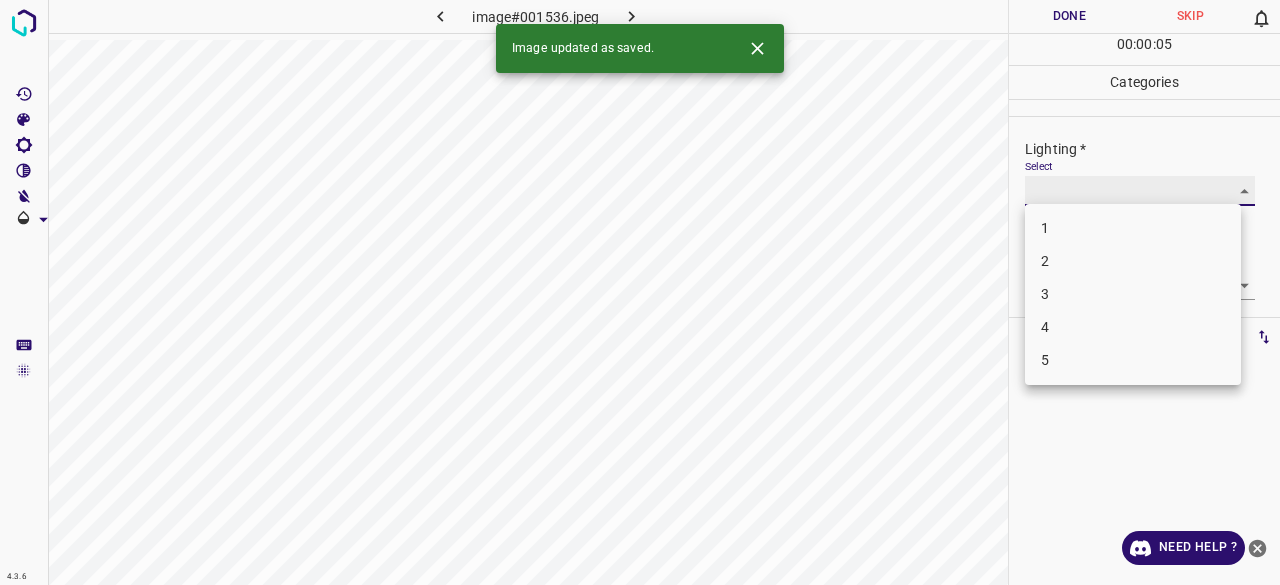 type on "3" 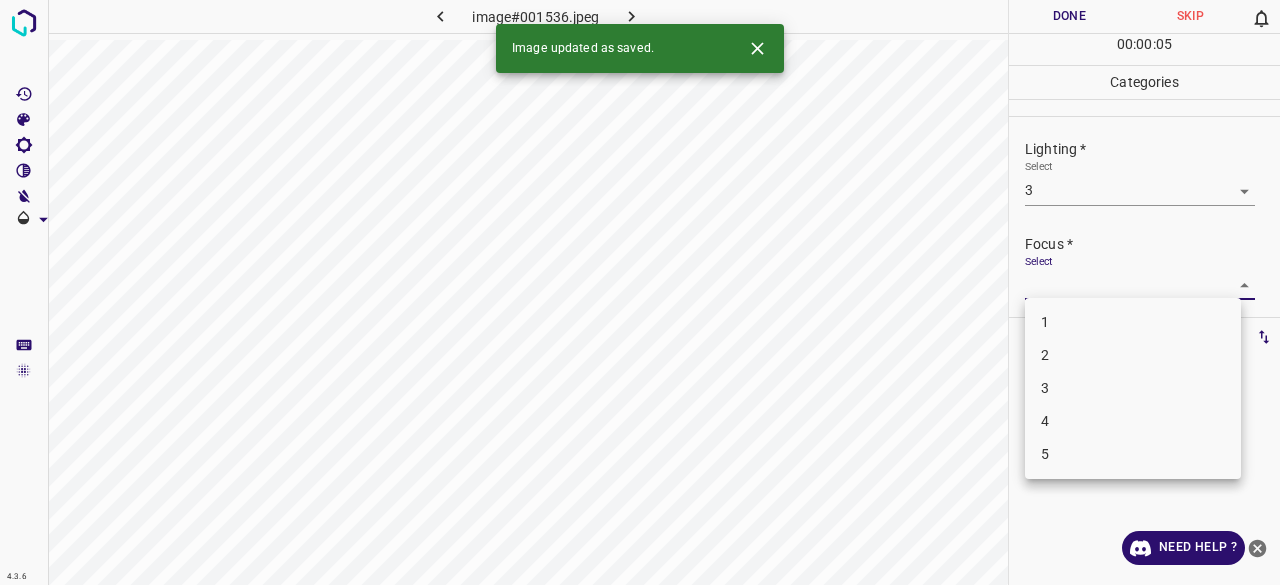 click on "4.3.6  image#001536.jpeg Done Skip 0 00   : 00   : 05   Categories Lighting *  Select 3 3 Focus *  Select ​ Overall *  Select ​ Labels   0 Categories 1 Lighting 2 Focus 3 Overall Tools Space Change between modes (Draw & Edit) I Auto labeling R Restore zoom M Zoom in N Zoom out Delete Delete selecte label Filters Z Restore filters X Saturation filter C Brightness filter V Contrast filter B Gray scale filter General O Download Image updated as saved. Need Help ? - Text - Hide - Delete 1 2 3 4 5" at bounding box center (640, 292) 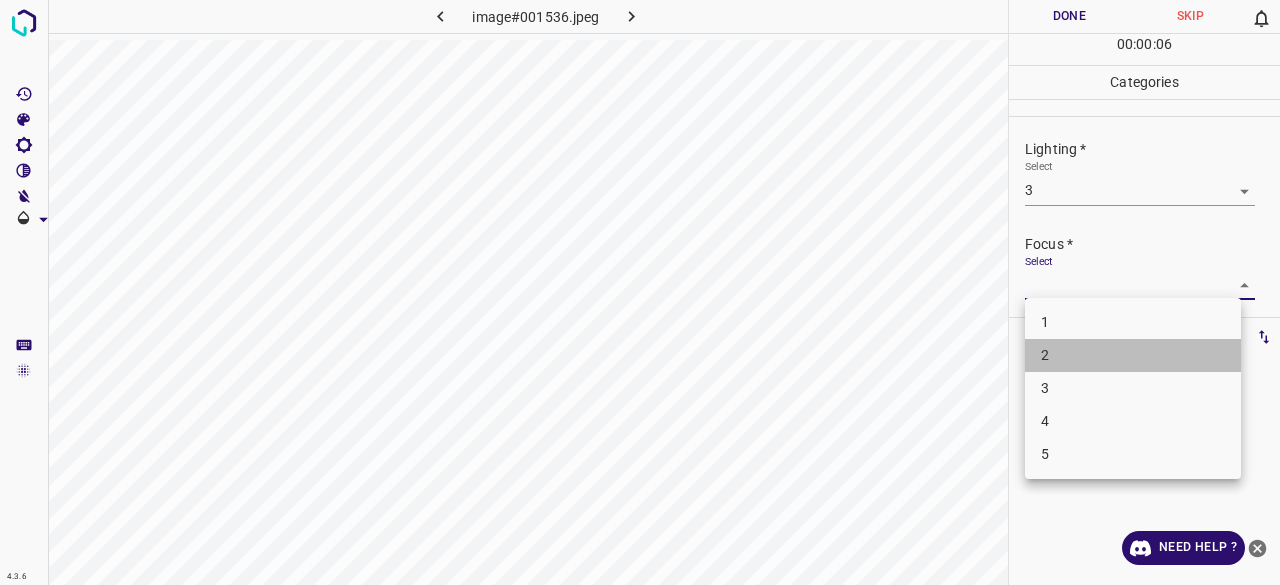 click on "1 2 3 4 5" at bounding box center (1133, 388) 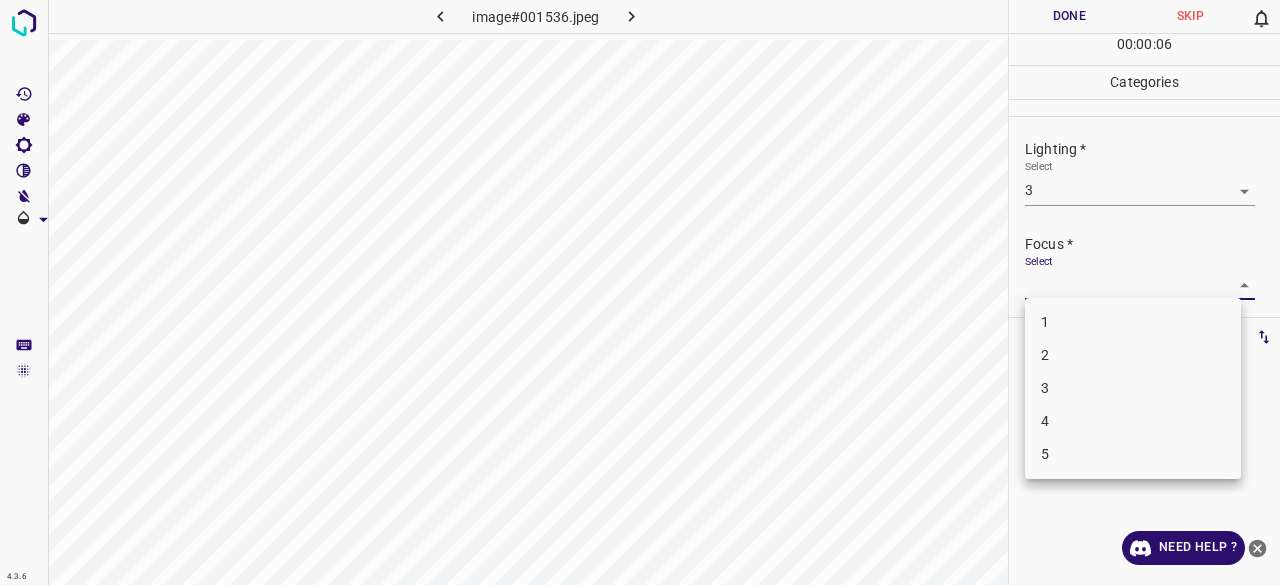 click on "3" at bounding box center (1133, 388) 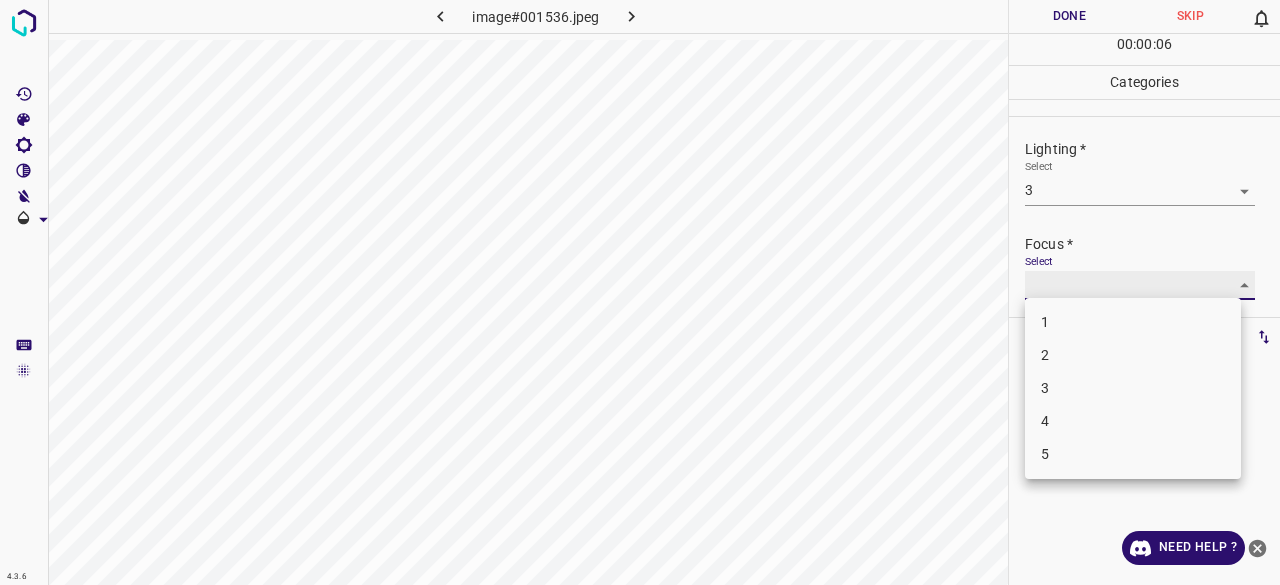 type on "3" 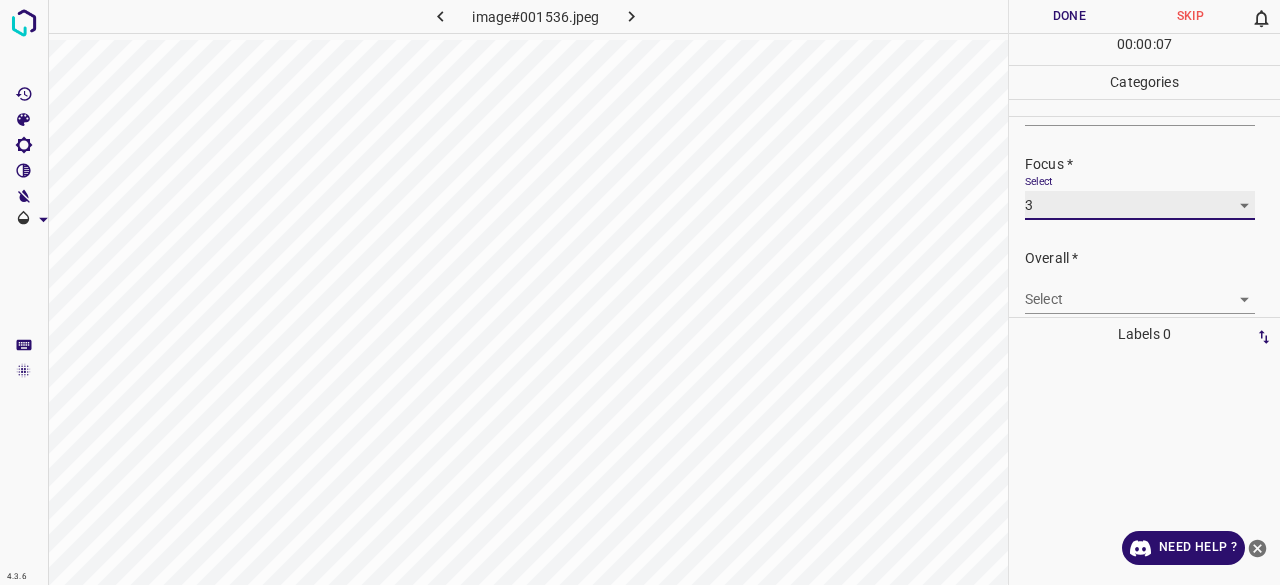 scroll, scrollTop: 98, scrollLeft: 0, axis: vertical 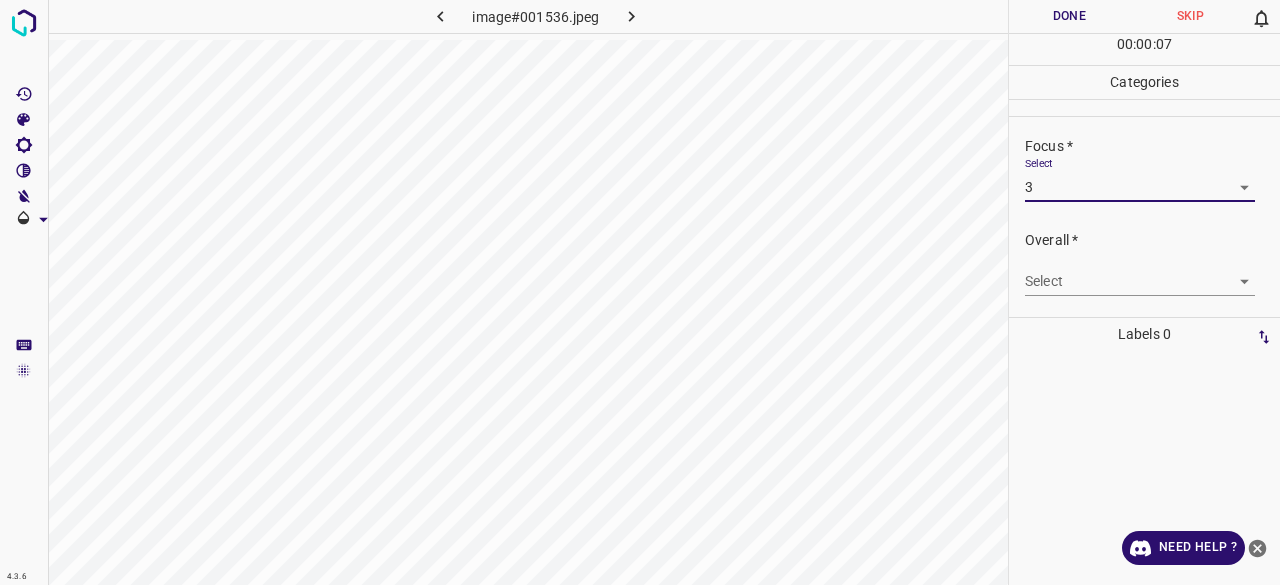 click on "4.3.6  image#001536.jpeg Done Skip 0 00   : 00   : 07   Categories Lighting *  Select 3 3 Focus *  Select 3 3 Overall *  Select ​ Labels   0 Categories 1 Lighting 2 Focus 3 Overall Tools Space Change between modes (Draw & Edit) I Auto labeling R Restore zoom M Zoom in N Zoom out Delete Delete selecte label Filters Z Restore filters X Saturation filter C Brightness filter V Contrast filter B Gray scale filter General O Download Need Help ? - Text - Hide - Delete" at bounding box center [640, 292] 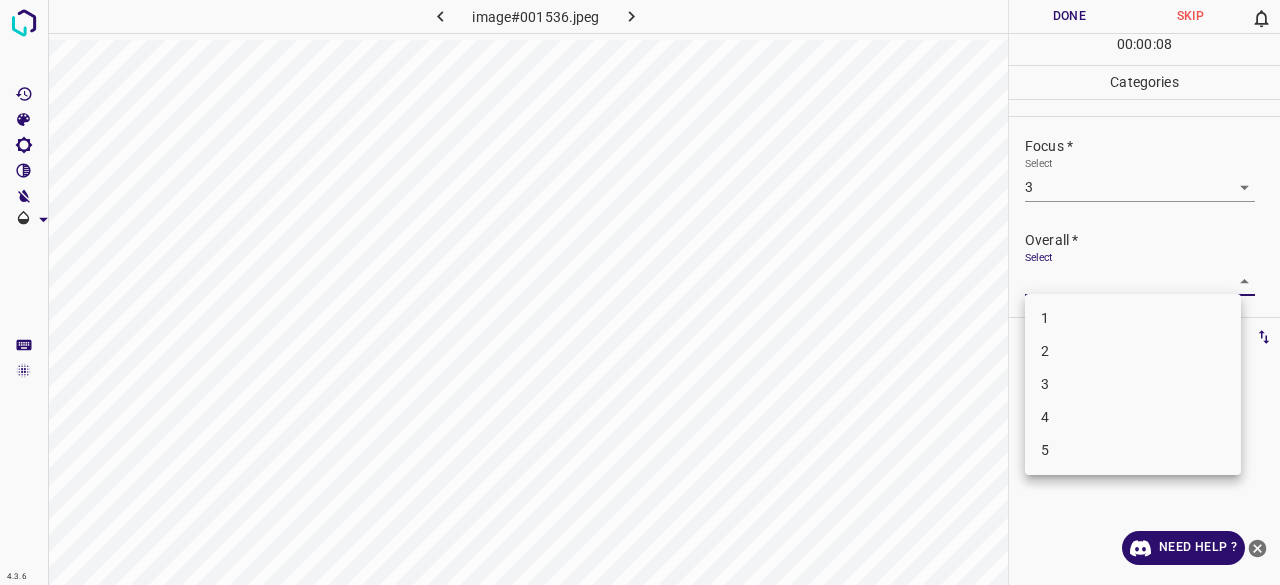 click on "3" at bounding box center [1133, 384] 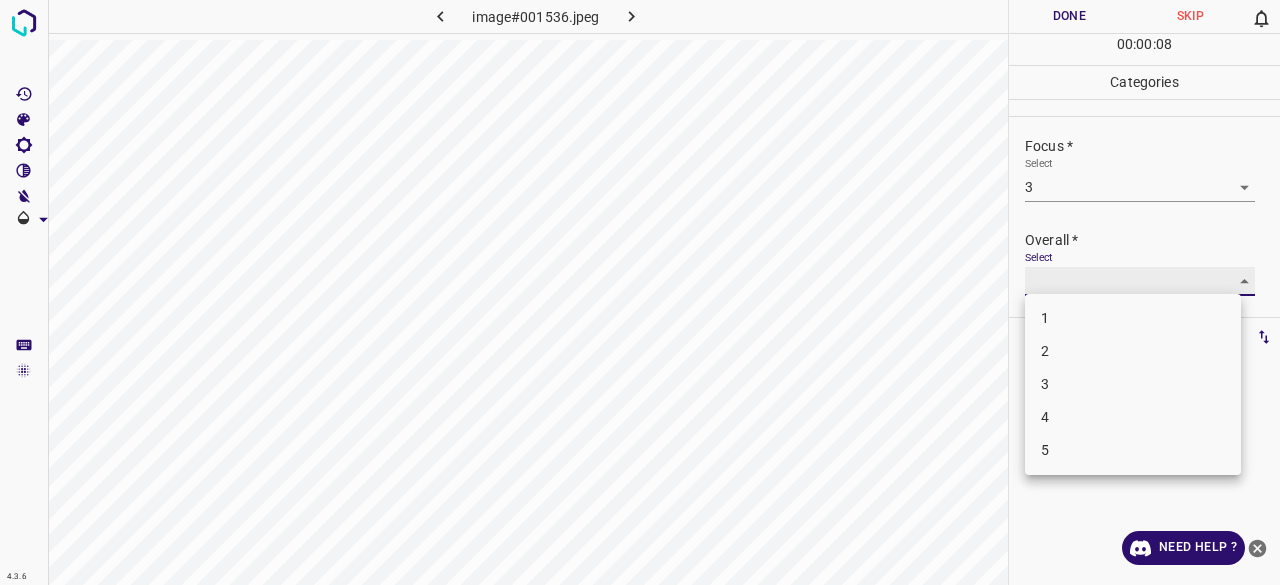 type on "3" 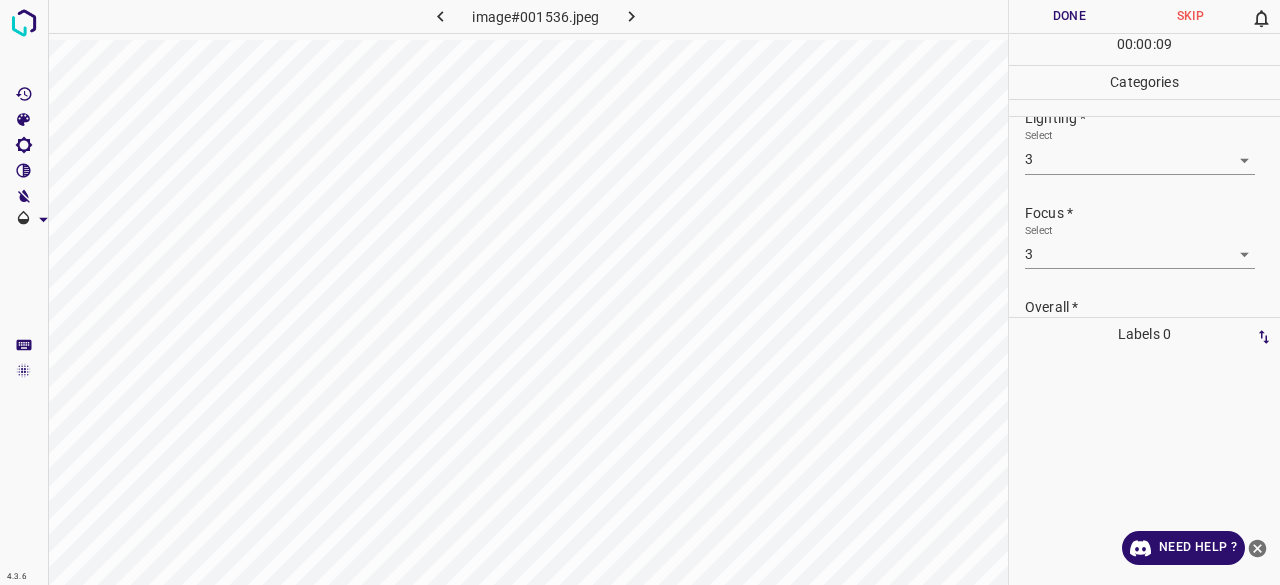 scroll, scrollTop: 0, scrollLeft: 0, axis: both 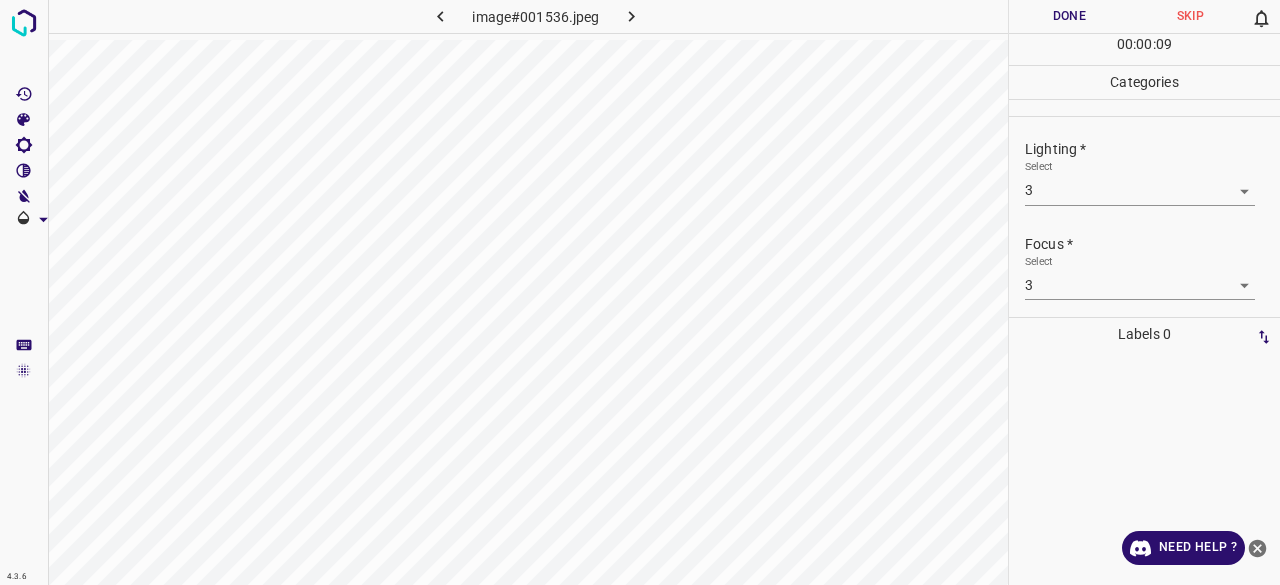 click on "Done" at bounding box center (1069, 16) 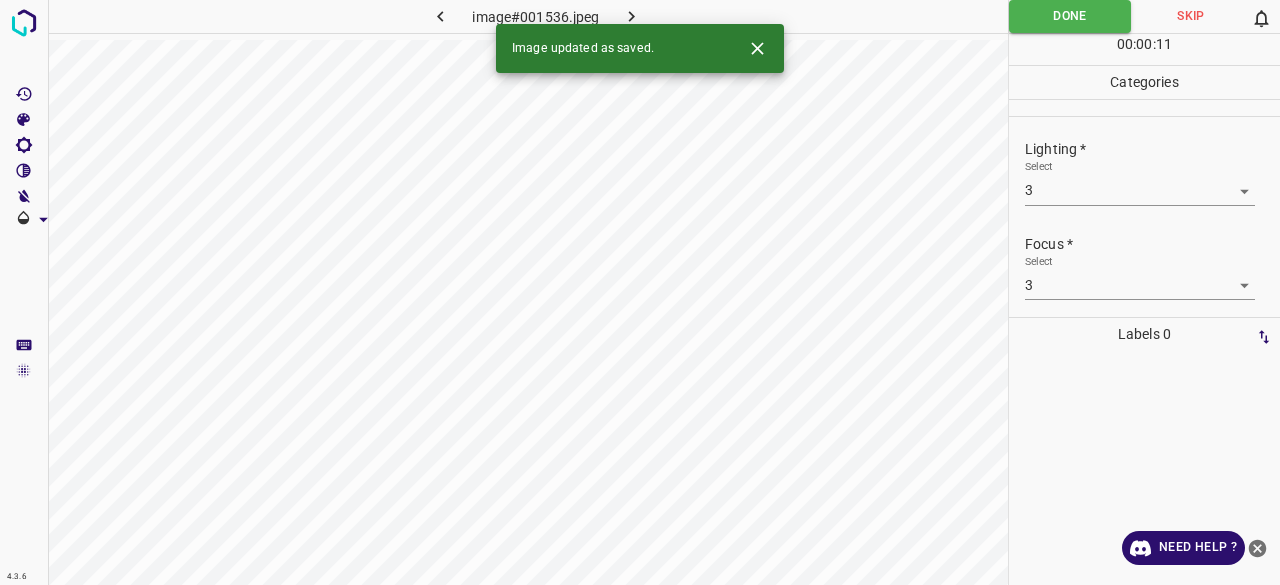 click at bounding box center (632, 16) 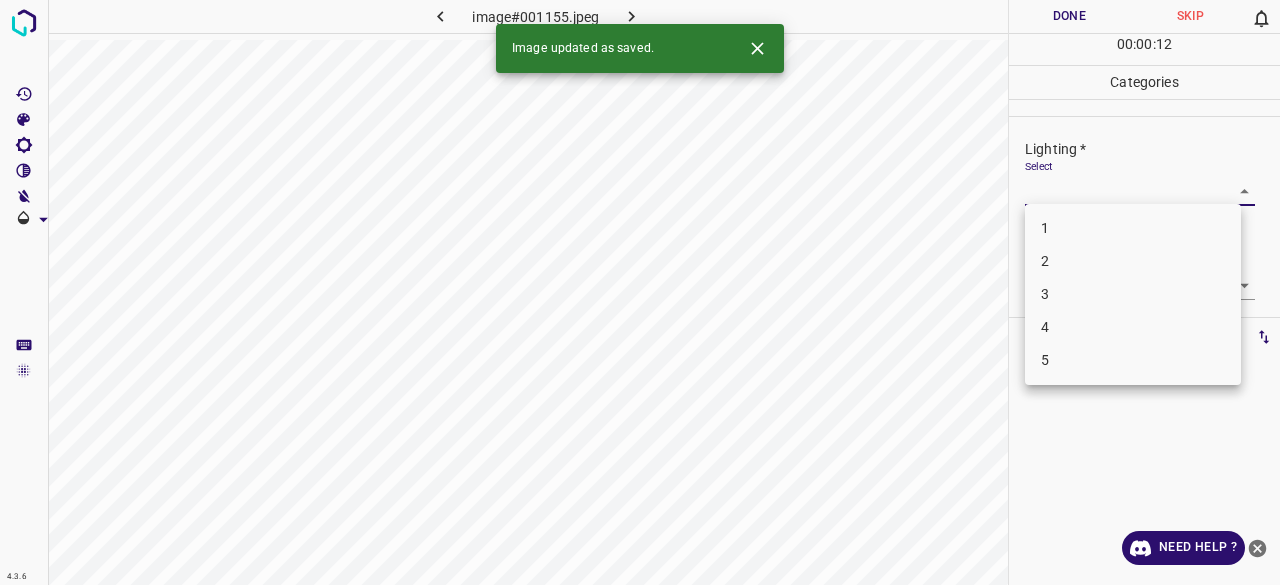 click on "4.3.6  image#001155.jpeg Done Skip 0 00   : 00   : 12   Categories Lighting *  Select ​ Focus *  Select ​ Overall *  Select ​ Labels   0 Categories 1 Lighting 2 Focus 3 Overall Tools Space Change between modes (Draw & Edit) I Auto labeling R Restore zoom M Zoom in N Zoom out Delete Delete selecte label Filters Z Restore filters X Saturation filter C Brightness filter V Contrast filter B Gray scale filter General O Download Image updated as saved. Need Help ? - Text - Hide - Delete 1 2 3 4 5" at bounding box center (640, 292) 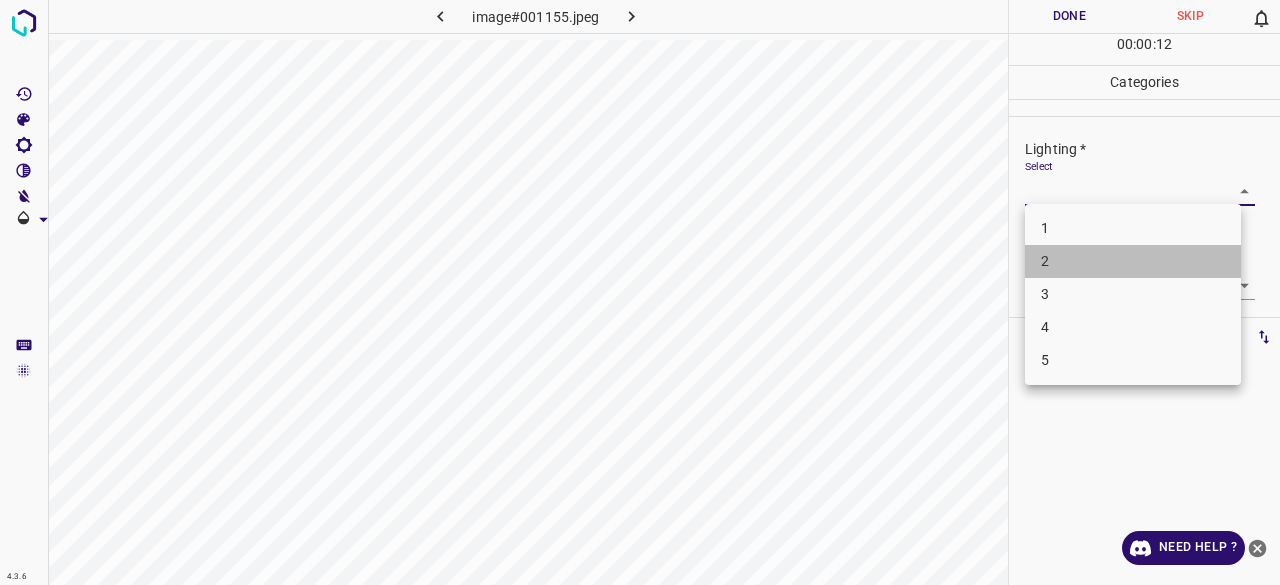 click on "2" at bounding box center [1133, 261] 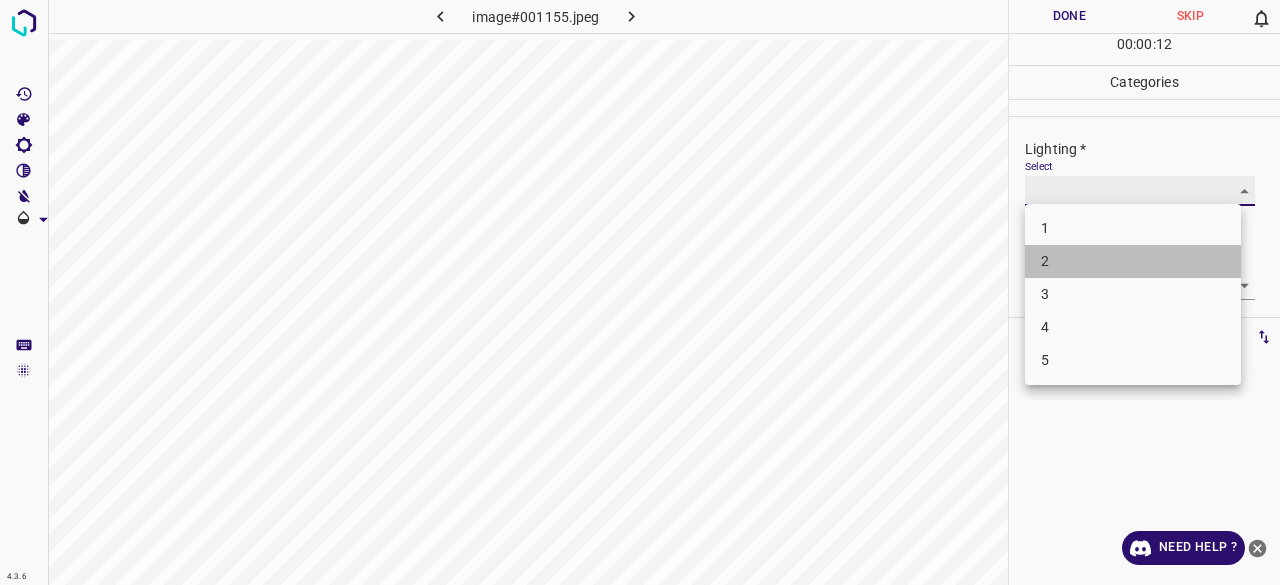 type on "2" 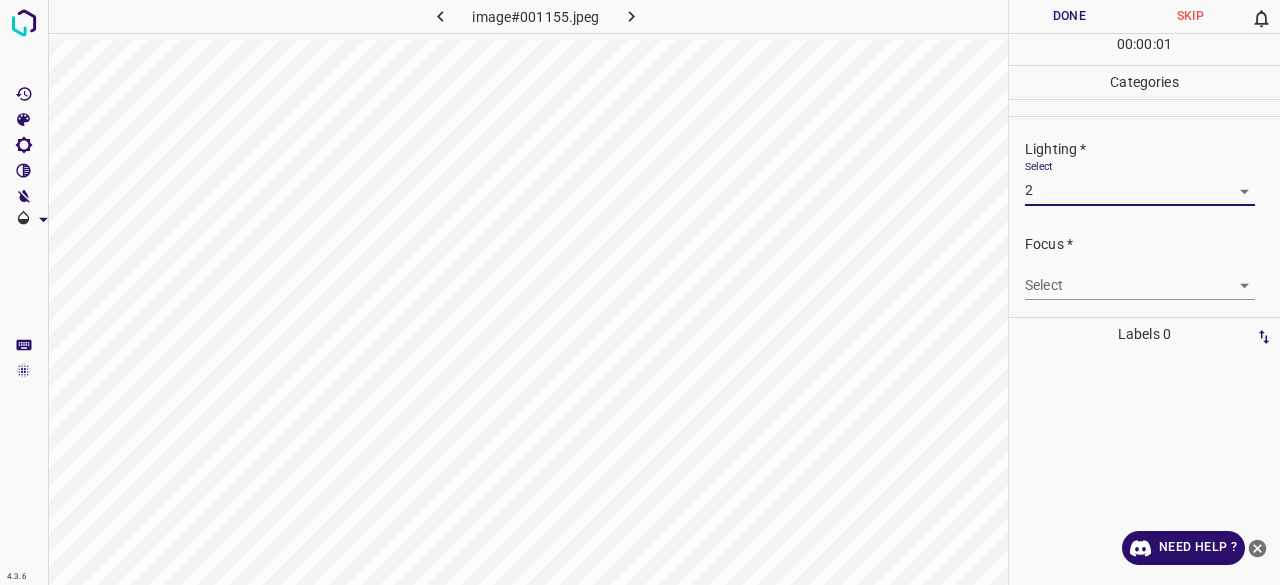 click on "Select ​" at bounding box center (1140, 277) 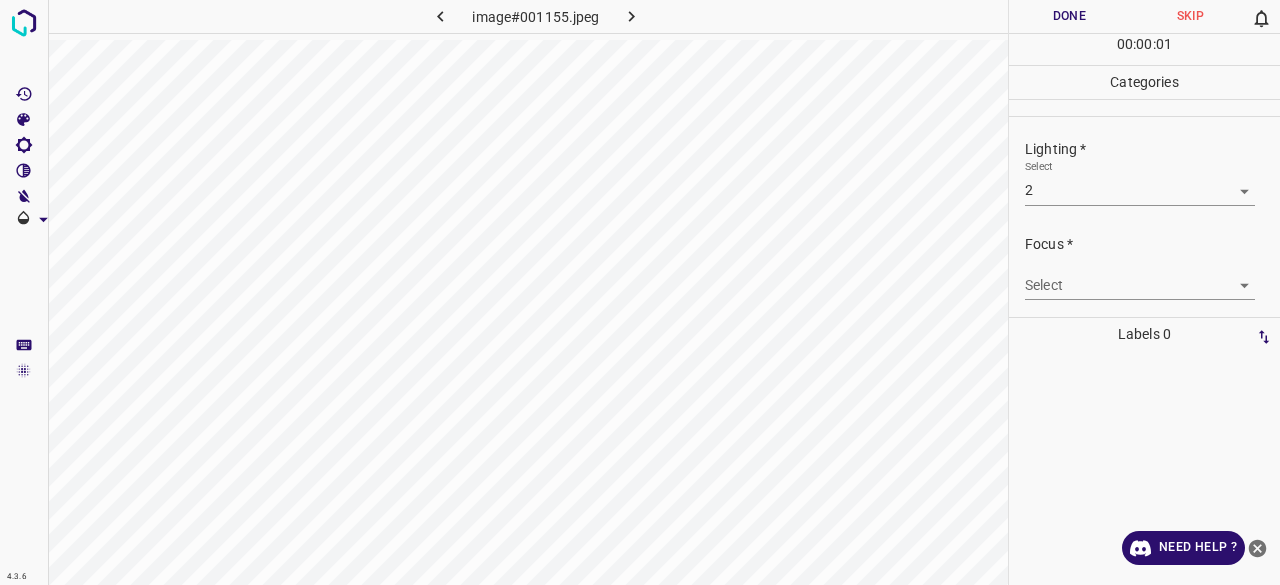 click on "4.3.6  image#001155.jpeg Done Skip 0 00   : 00   : 01   Categories Lighting *  Select 2 2 Focus *  Select ​ Overall *  Select ​ Labels   0 Categories 1 Lighting 2 Focus 3 Overall Tools Space Change between modes (Draw & Edit) I Auto labeling R Restore zoom M Zoom in N Zoom out Delete Delete selecte label Filters Z Restore filters X Saturation filter C Brightness filter V Contrast filter B Gray scale filter General O Download Need Help ? - Text - Hide - Delete" at bounding box center [640, 292] 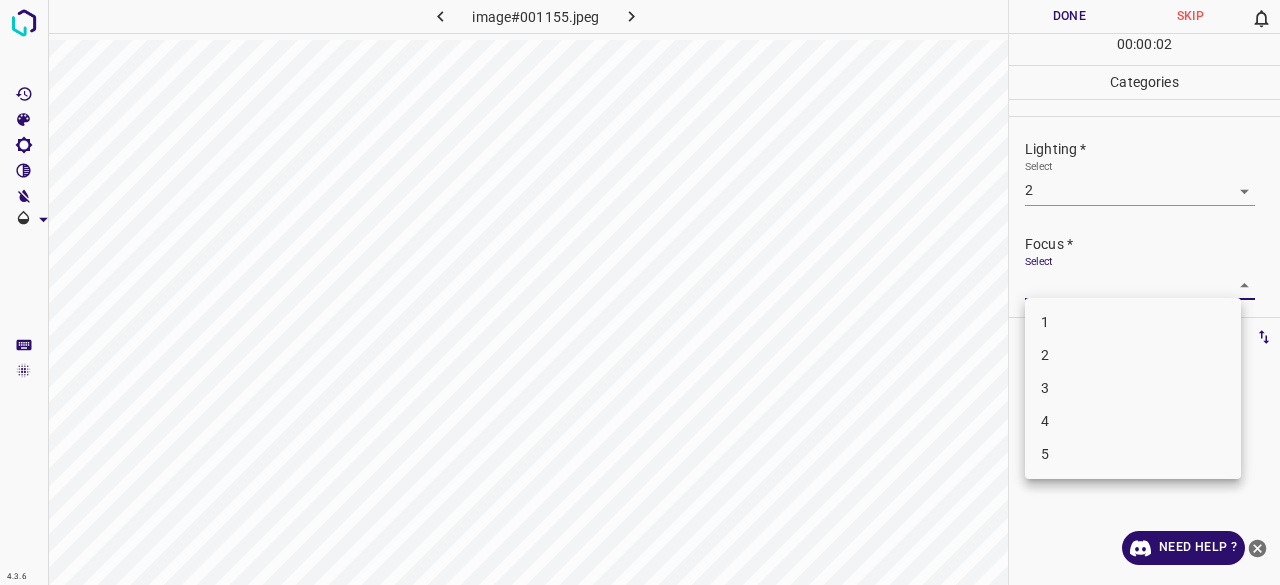 click on "2" at bounding box center [1133, 355] 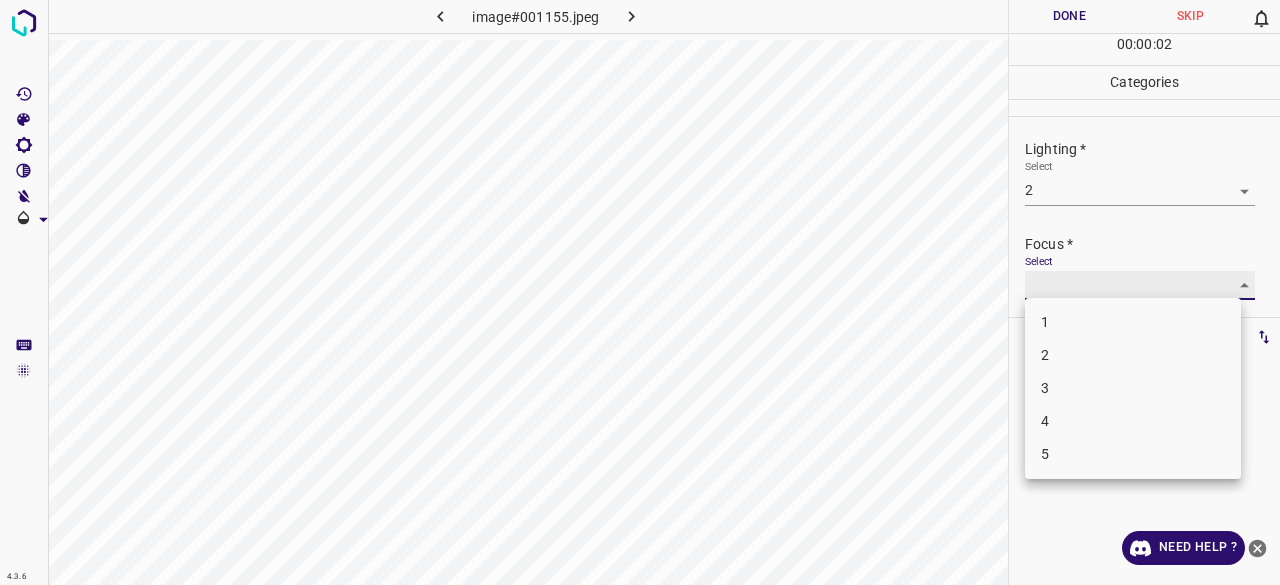 type on "2" 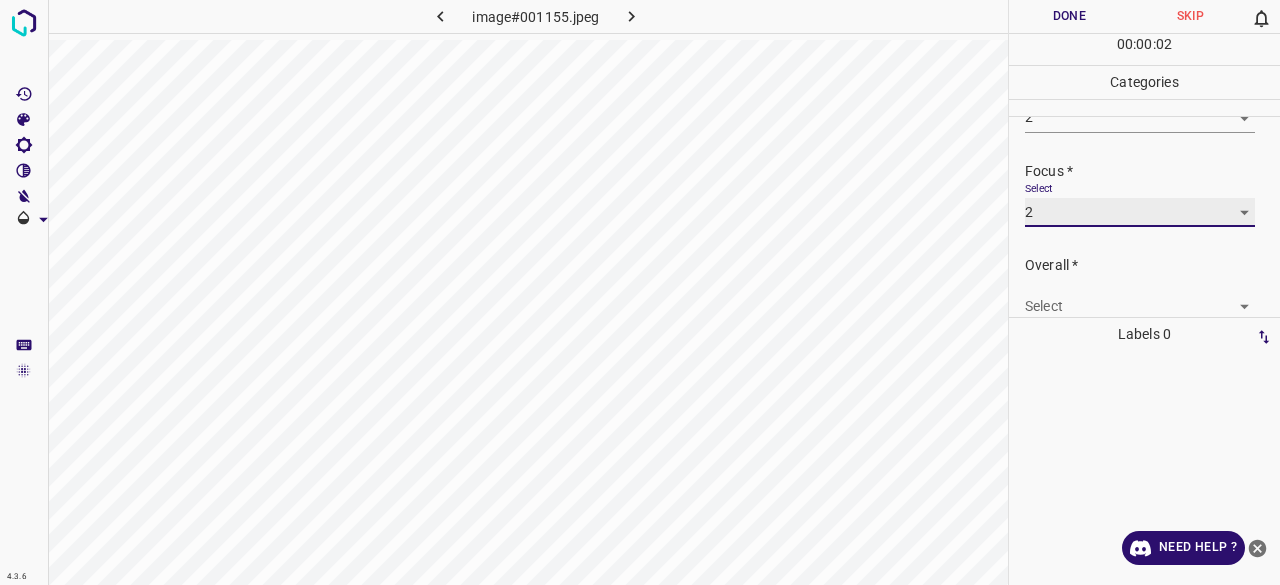 scroll, scrollTop: 98, scrollLeft: 0, axis: vertical 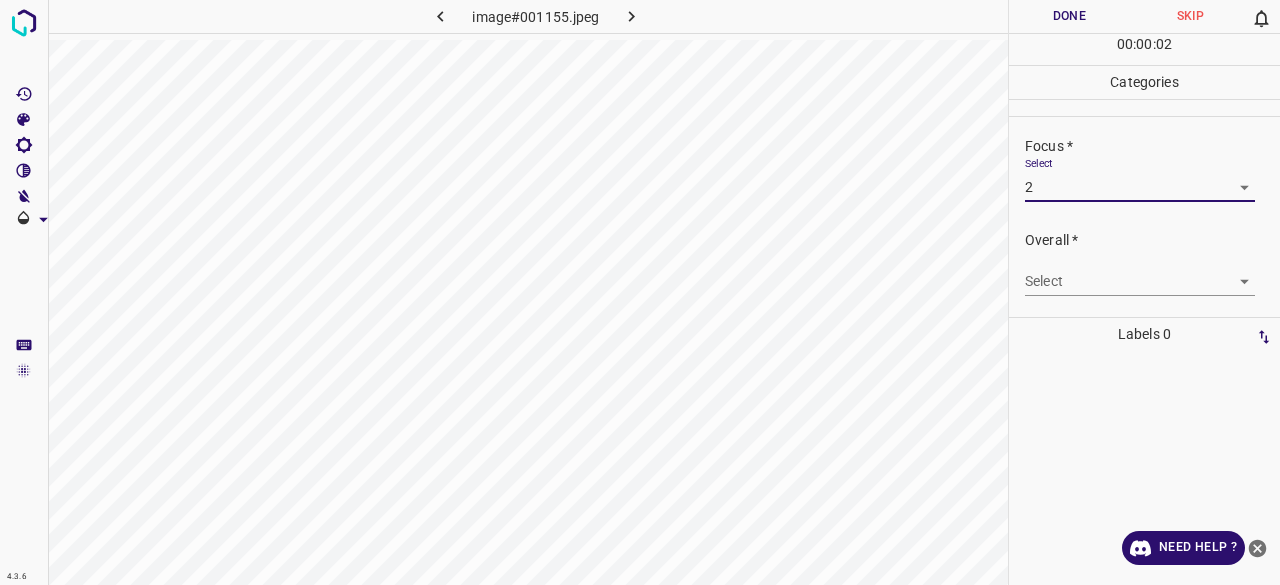 click on "Select ​" at bounding box center [1140, 273] 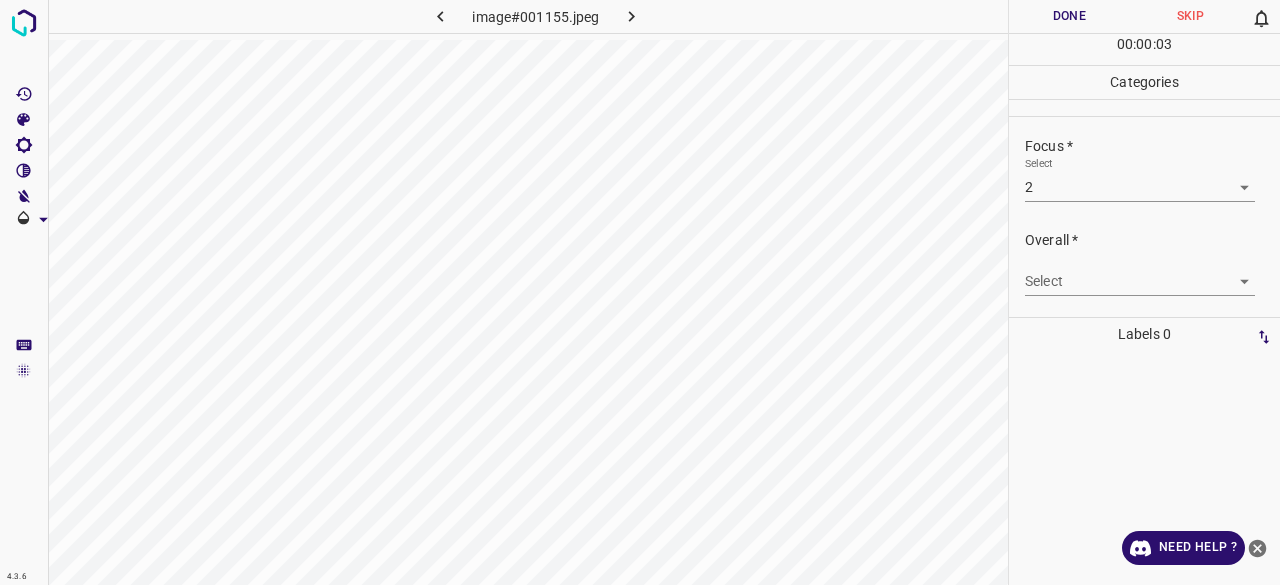 click on "4.3.6  image#001155.jpeg Done Skip 0 00   : 00   : 03   Categories Lighting *  Select 2 2 Focus *  Select 2 2 Overall *  Select ​ Labels   0 Categories 1 Lighting 2 Focus 3 Overall Tools Space Change between modes (Draw & Edit) I Auto labeling R Restore zoom M Zoom in N Zoom out Delete Delete selecte label Filters Z Restore filters X Saturation filter C Brightness filter V Contrast filter B Gray scale filter General O Download Need Help ? - Text - Hide - Delete" at bounding box center (640, 292) 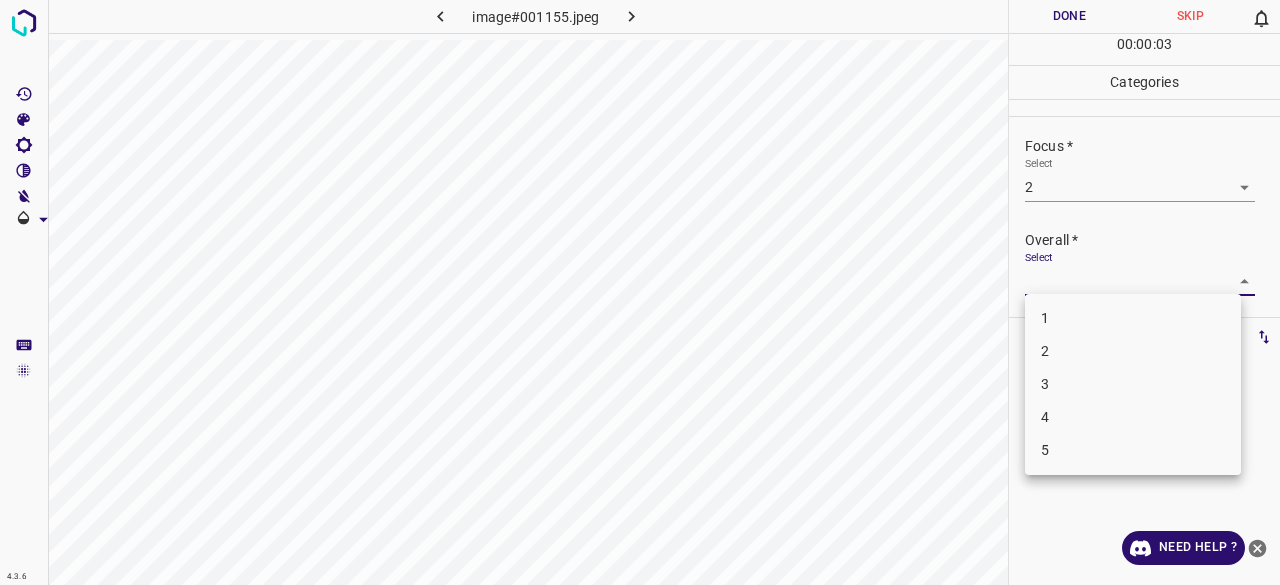 click on "2" at bounding box center (1133, 351) 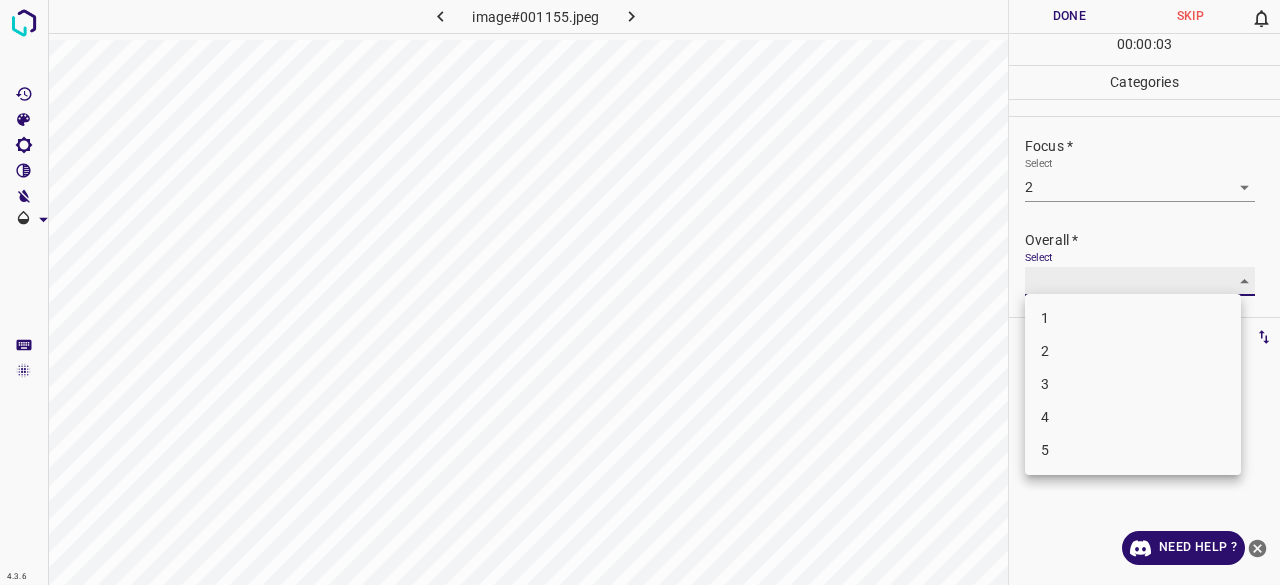 type on "2" 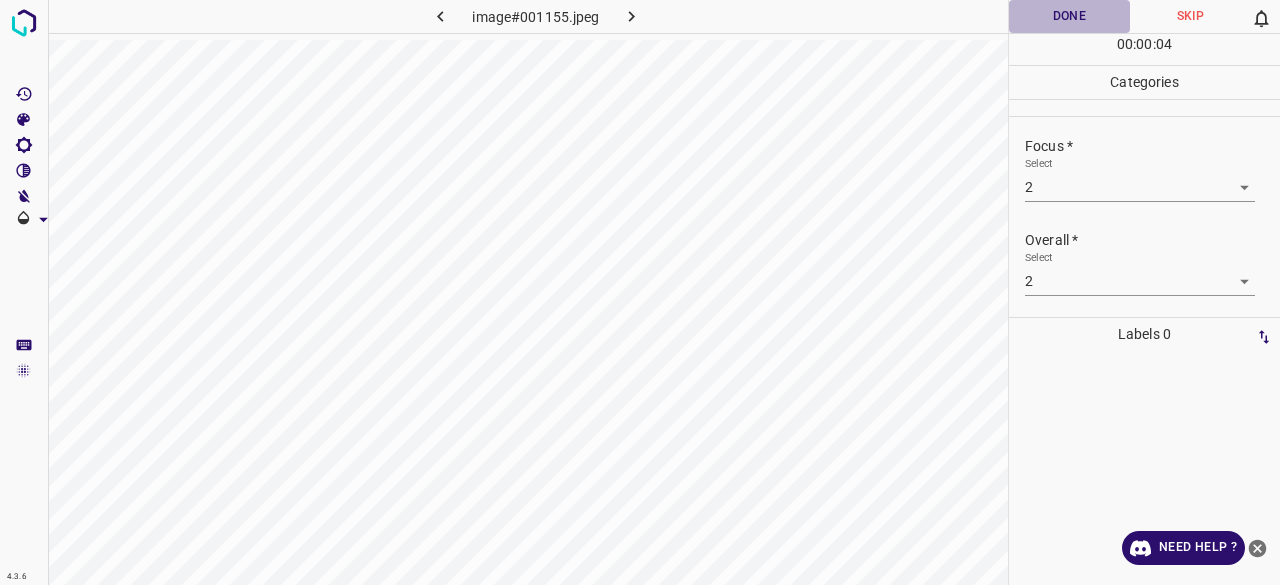 click on "Done" at bounding box center [1069, 16] 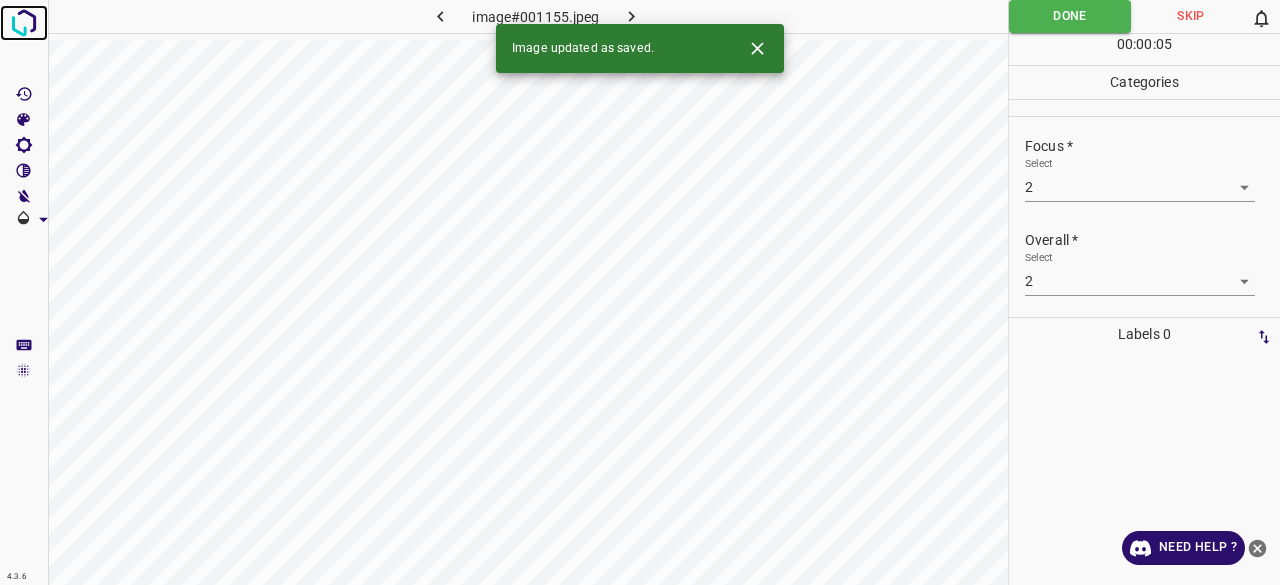 click at bounding box center [24, 23] 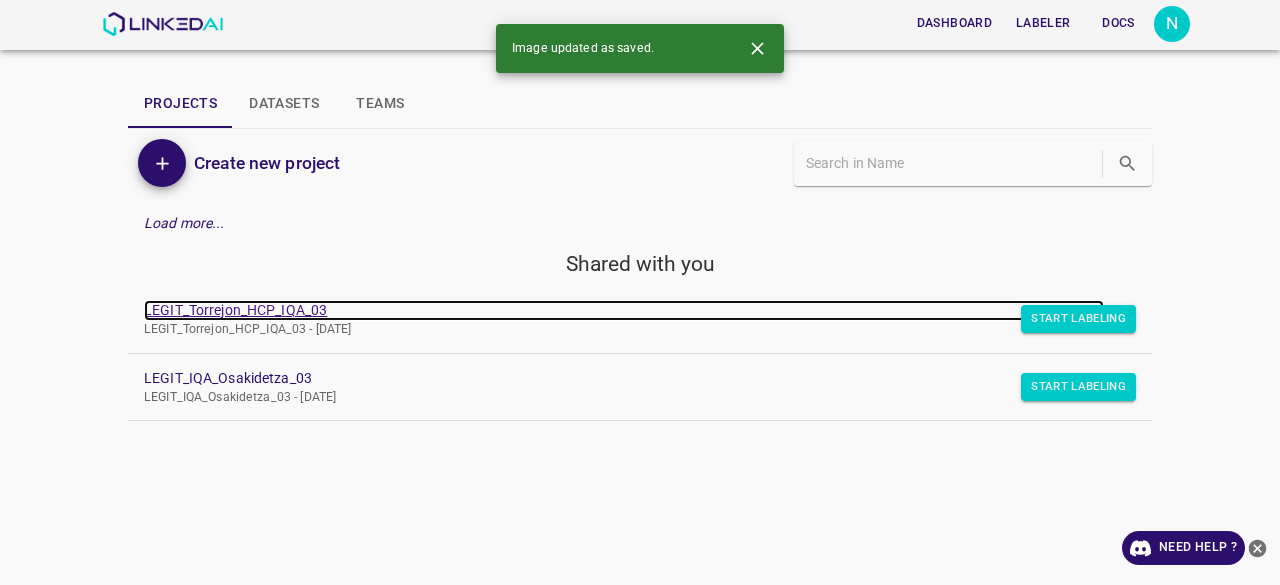 click on "LEGIT_Torrejon_HCP_IQA_03" at bounding box center (624, 310) 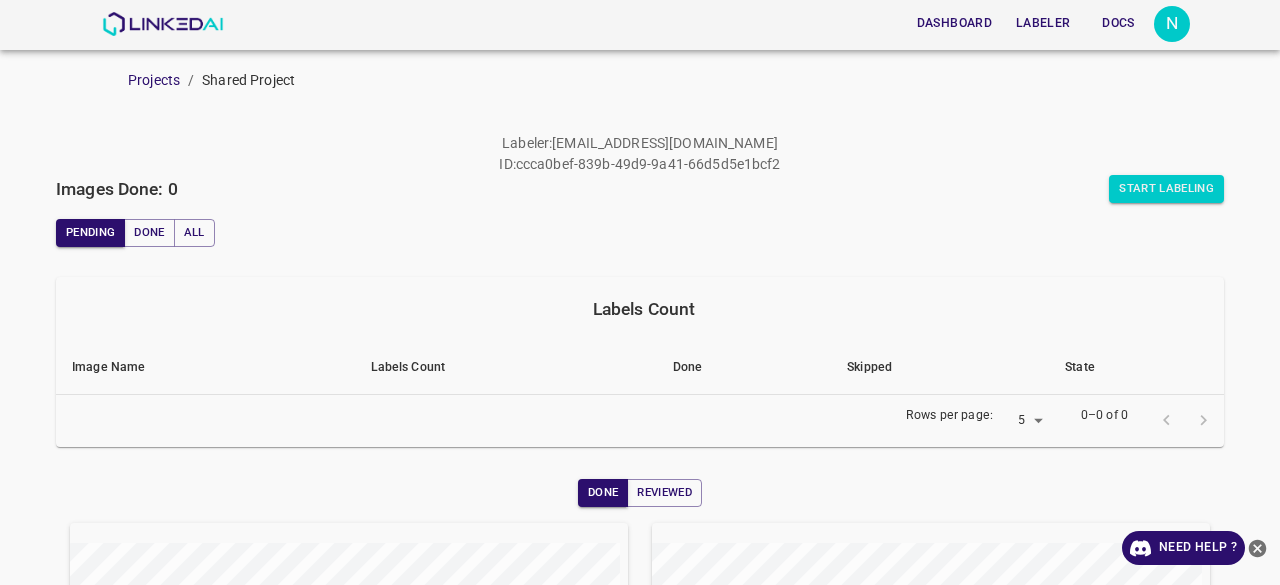 scroll, scrollTop: 0, scrollLeft: 0, axis: both 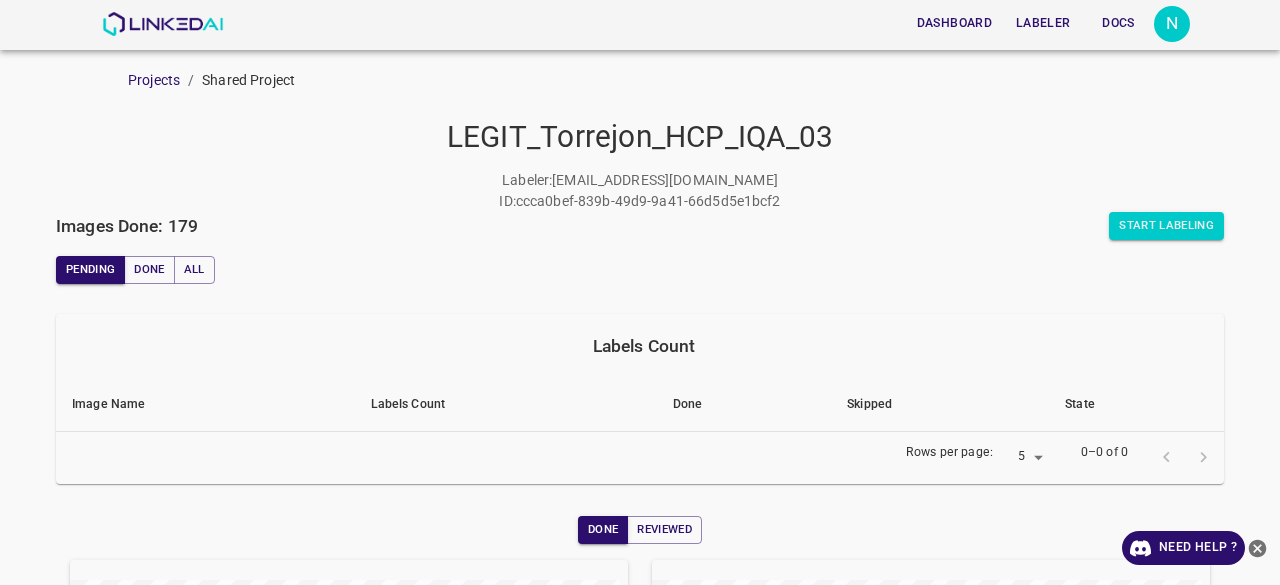 click on "Pending Done All" at bounding box center [640, 270] 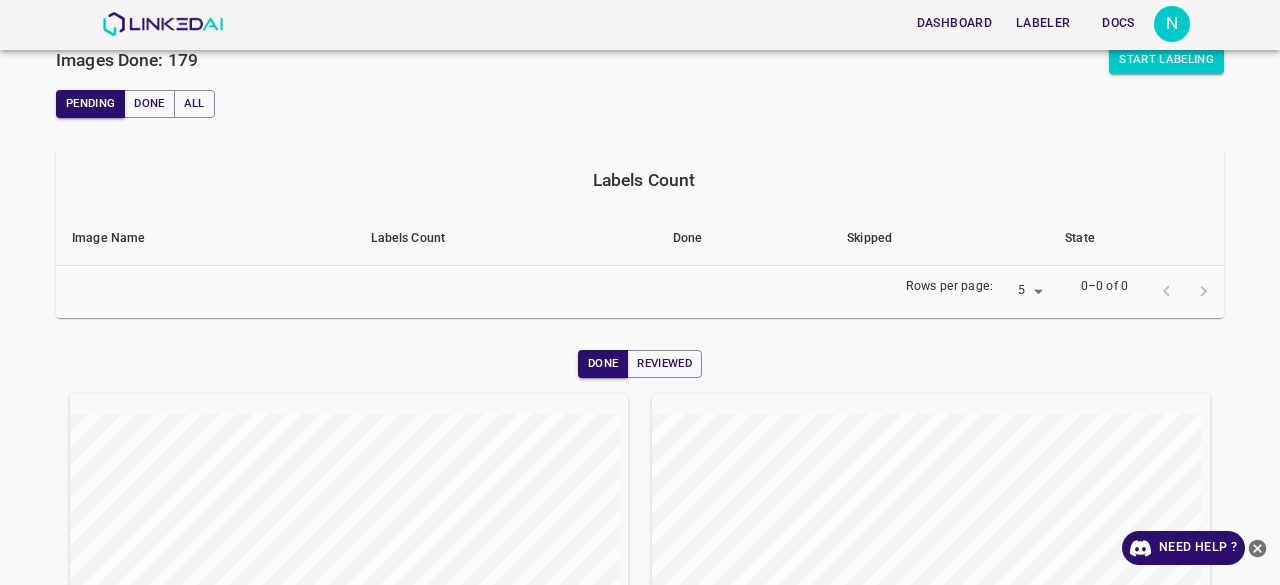 scroll, scrollTop: 328, scrollLeft: 0, axis: vertical 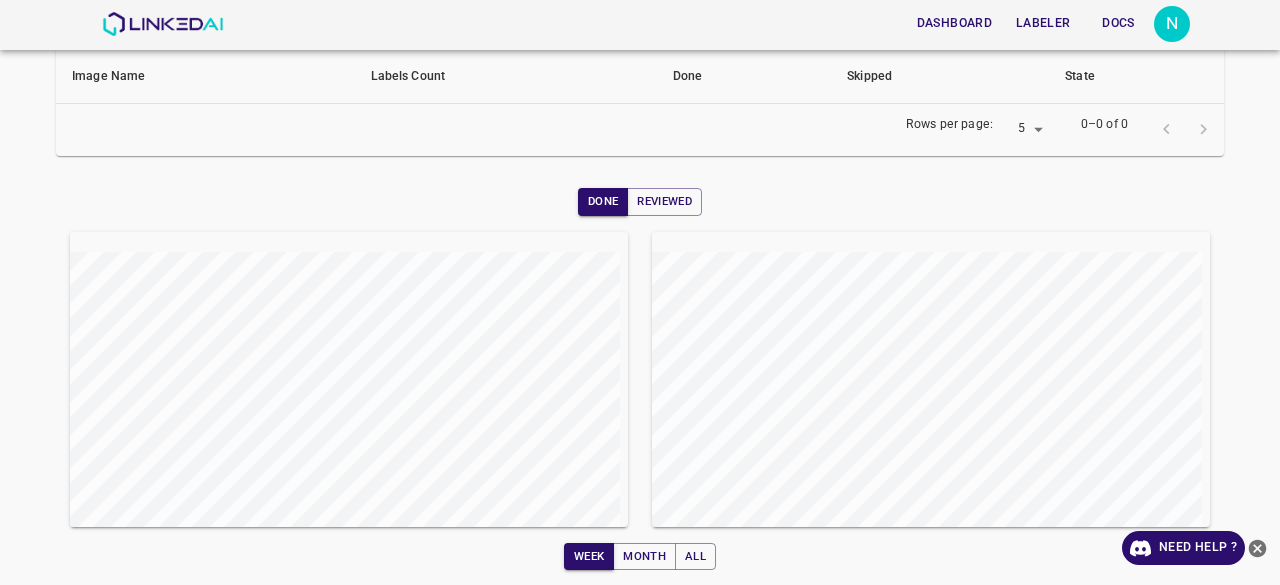 click on "Week Month All" at bounding box center (640, 557) 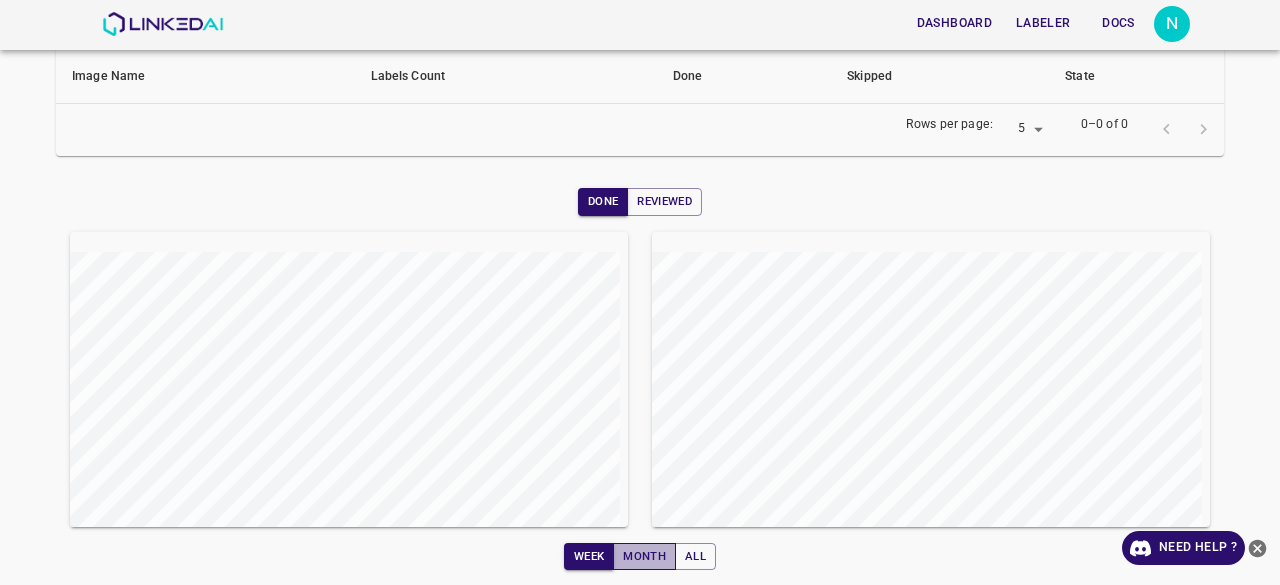 click on "Month" at bounding box center (644, 557) 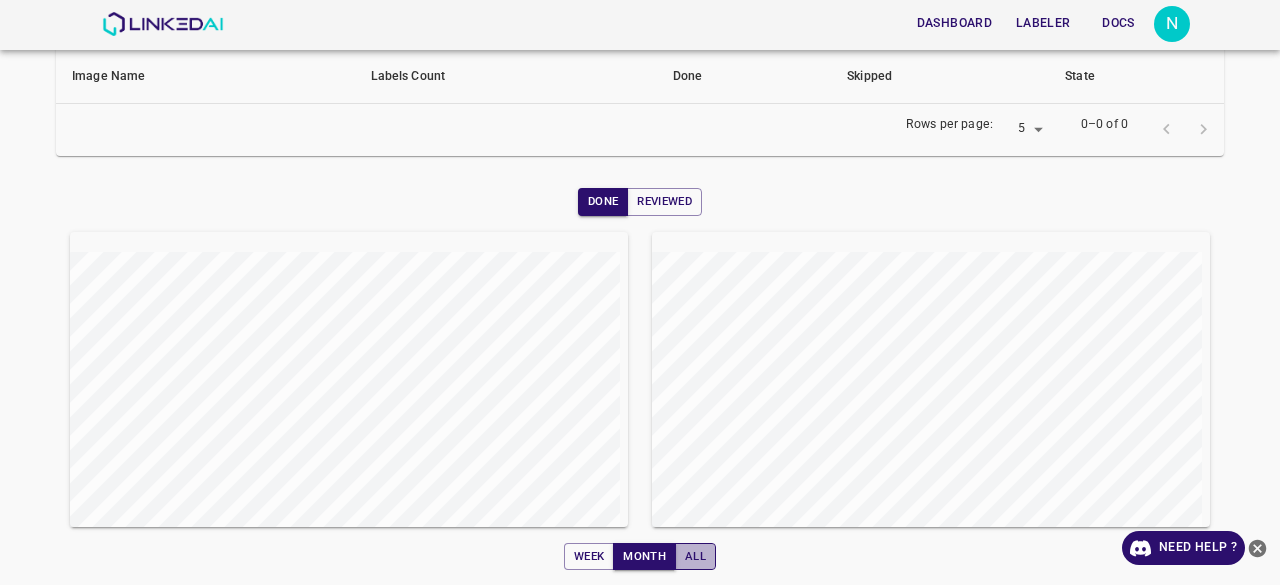 click on "All" at bounding box center (695, 557) 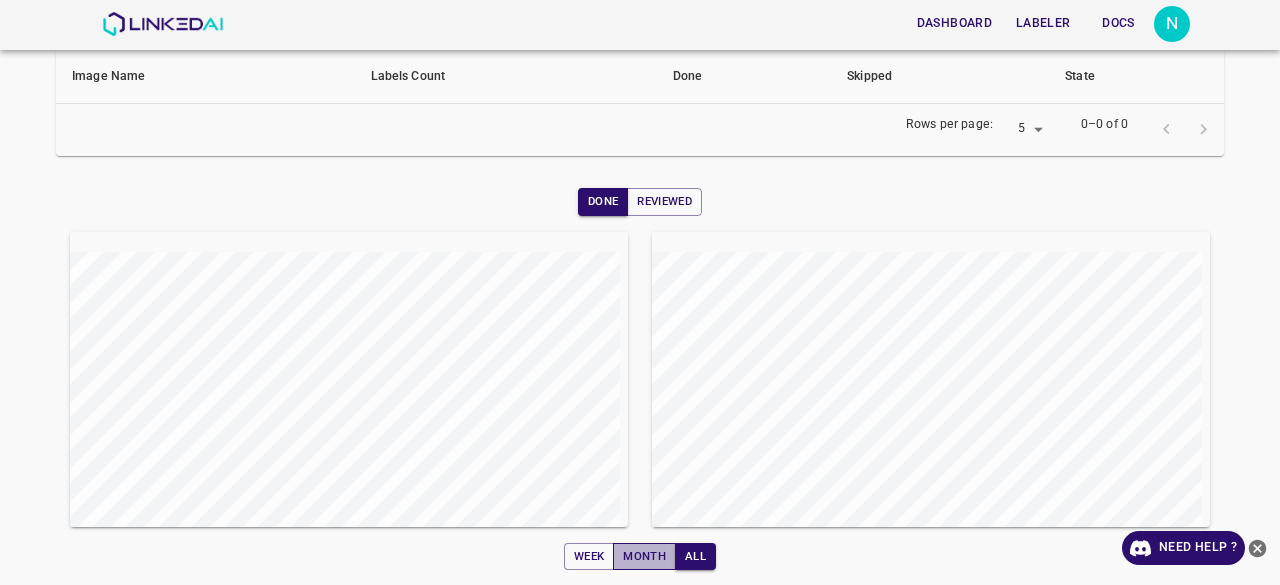 click on "Month" at bounding box center (644, 557) 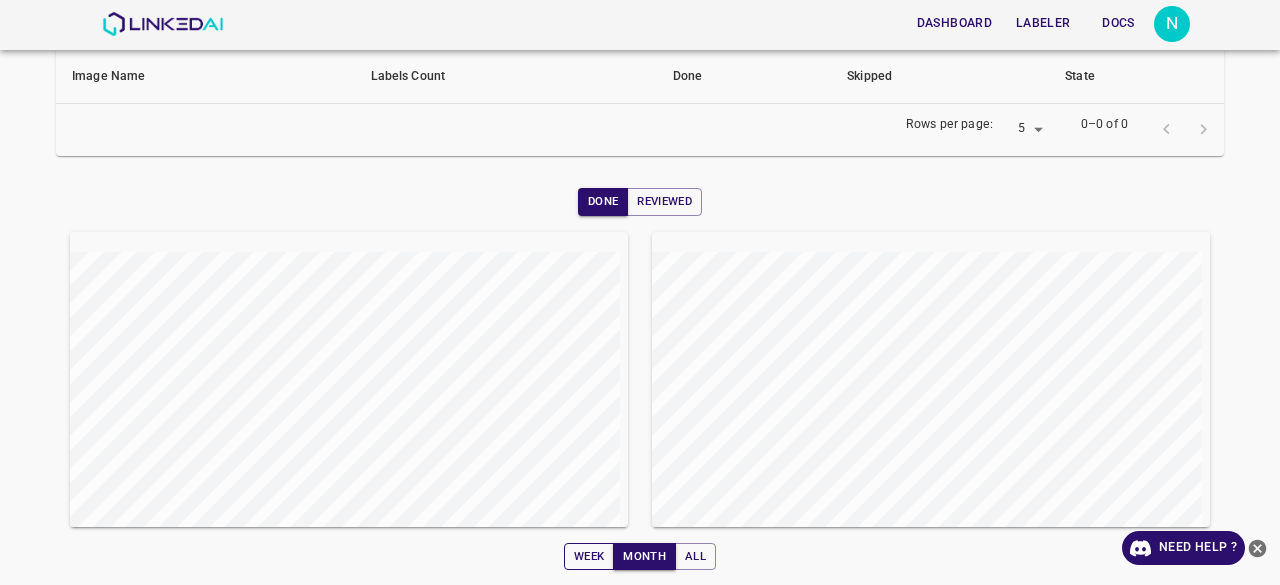 click on "Week" at bounding box center (589, 557) 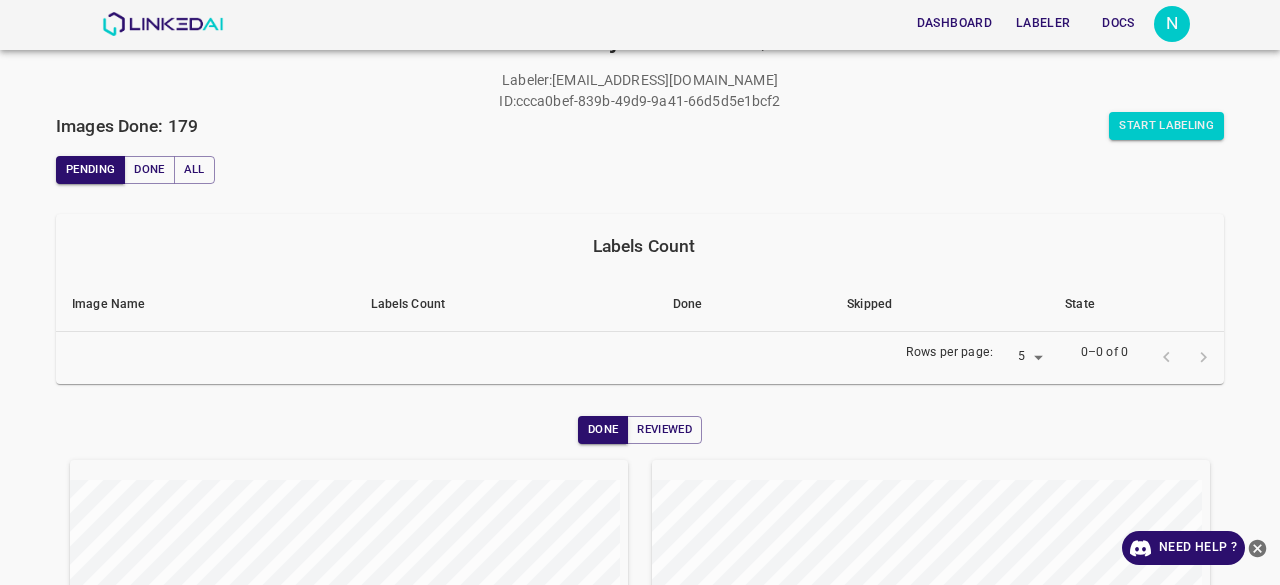 scroll, scrollTop: 0, scrollLeft: 0, axis: both 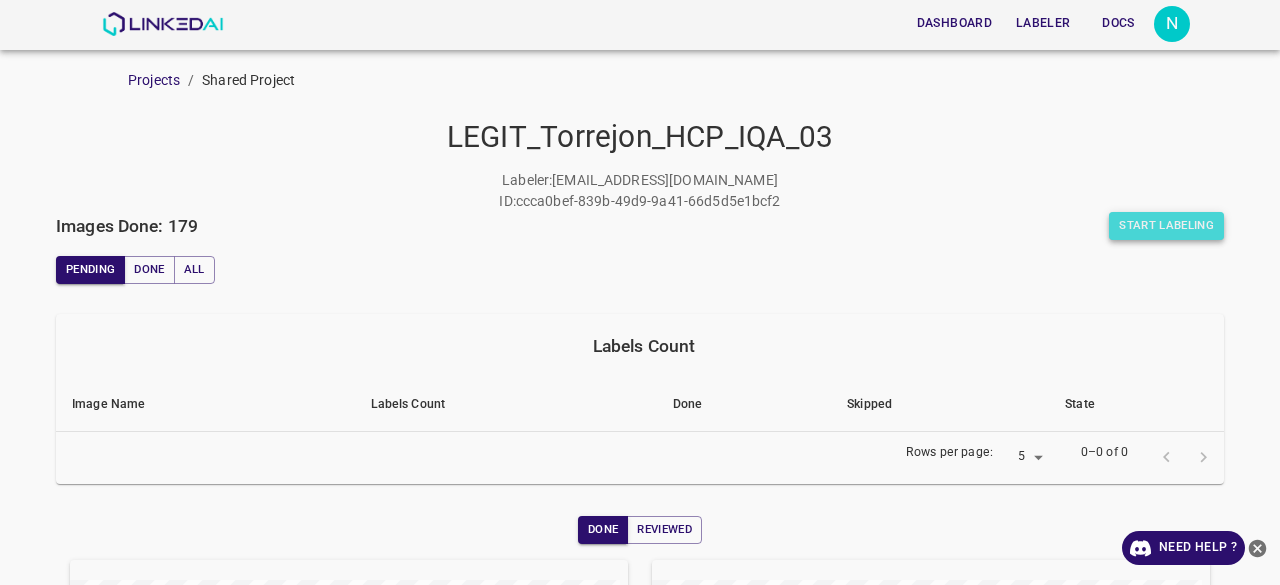 click on "Start Labeling" at bounding box center (1166, 226) 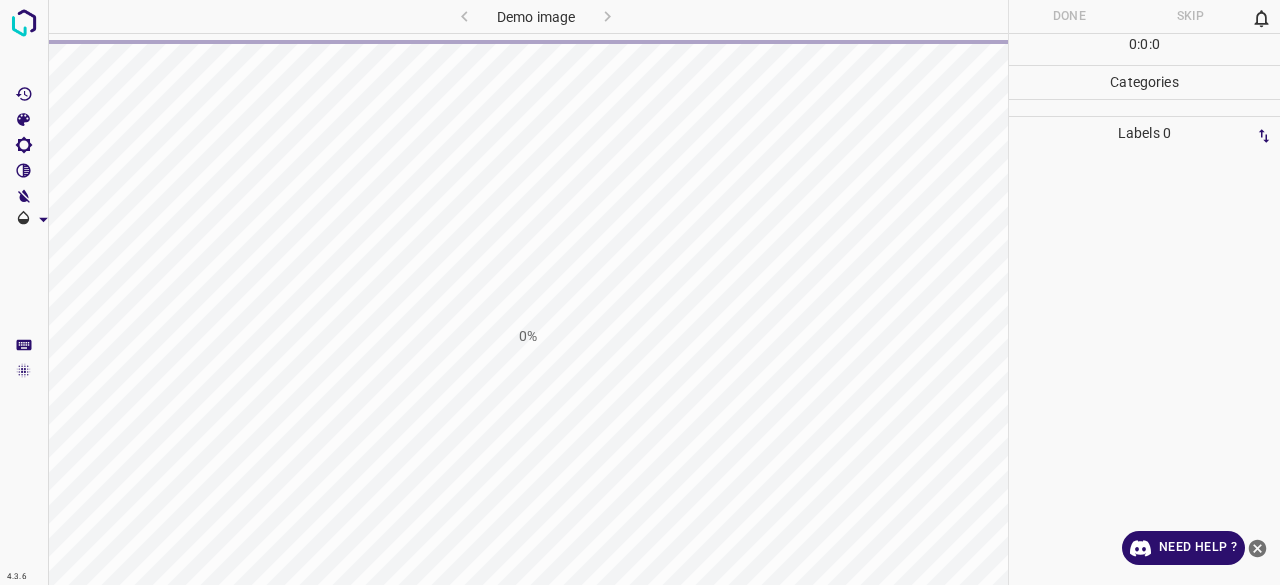 scroll, scrollTop: 0, scrollLeft: 0, axis: both 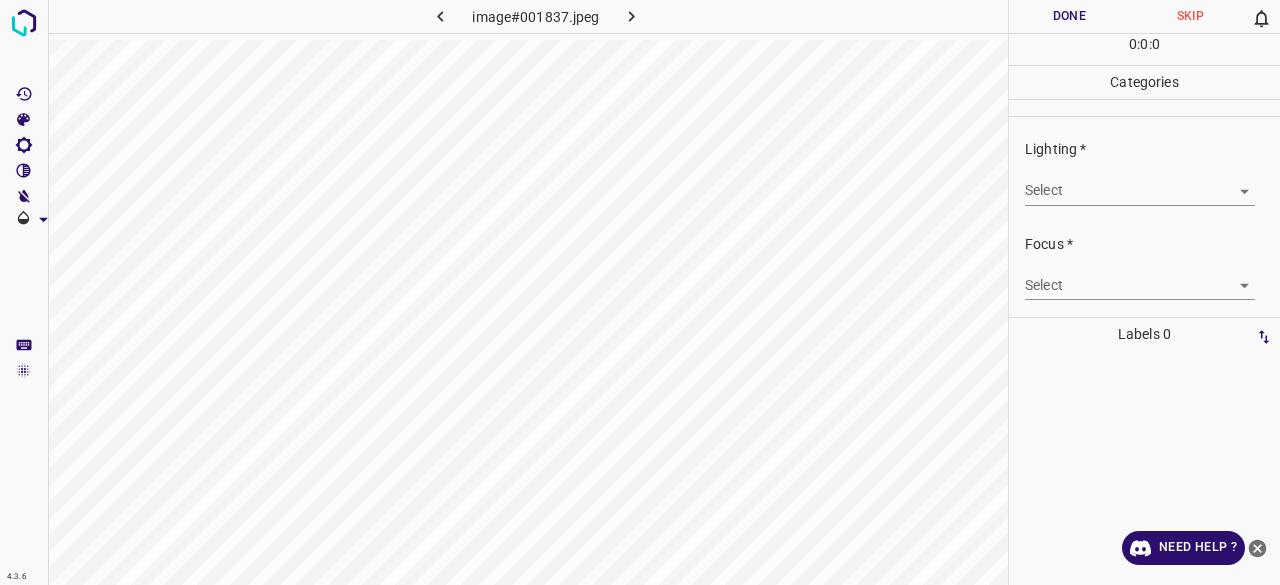click on "4.3.6  image#001837.jpeg Done Skip 0 0   : 0   : 0   Categories Lighting *  Select ​ Focus *  Select ​ Overall *  Select ​ Labels   0 Categories 1 Lighting 2 Focus 3 Overall Tools Space Change between modes (Draw & Edit) I Auto labeling R Restore zoom M Zoom in N Zoom out Delete Delete selecte label Filters Z Restore filters X Saturation filter C Brightness filter V Contrast filter B Gray scale filter General O Download Need Help ? - Text - Hide - Delete" at bounding box center [640, 292] 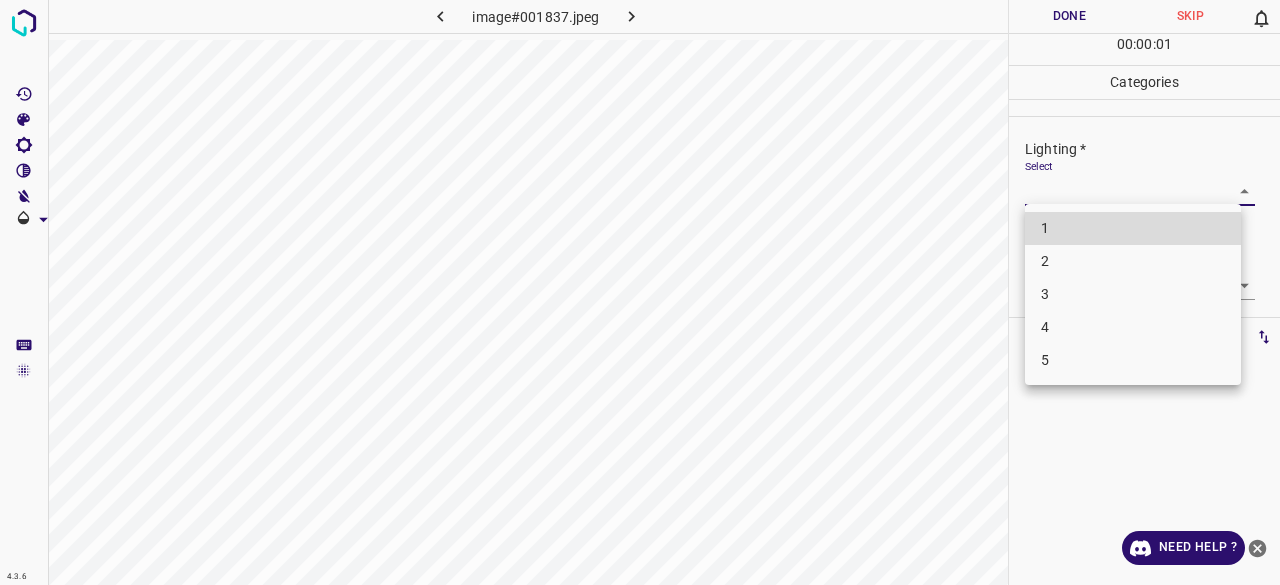 click on "3" at bounding box center [1133, 294] 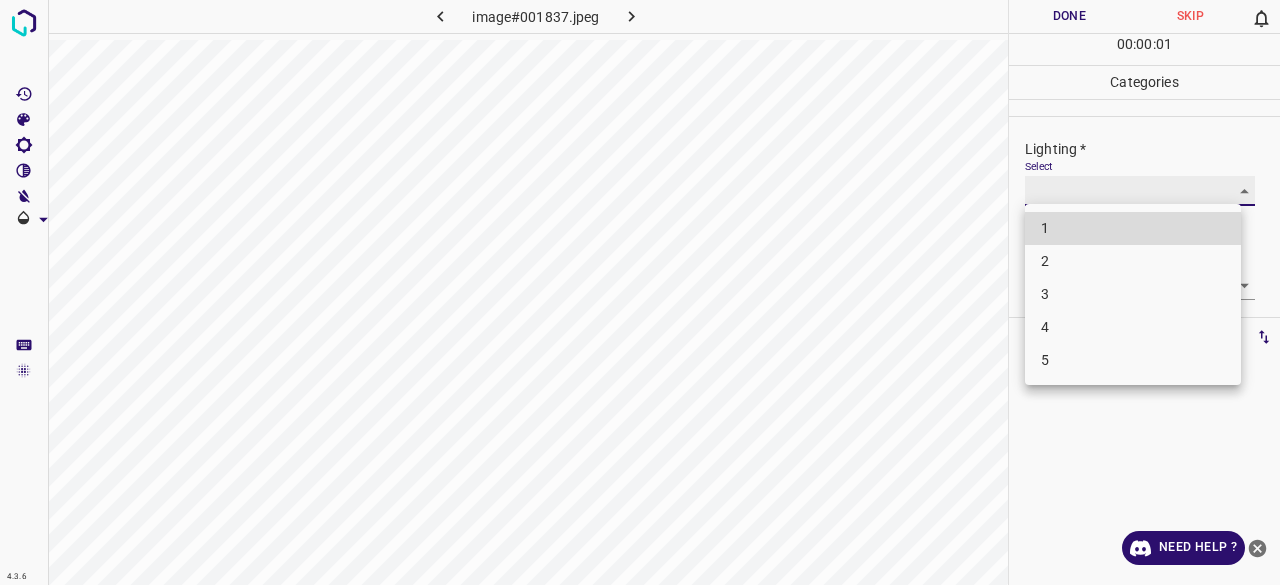 type on "3" 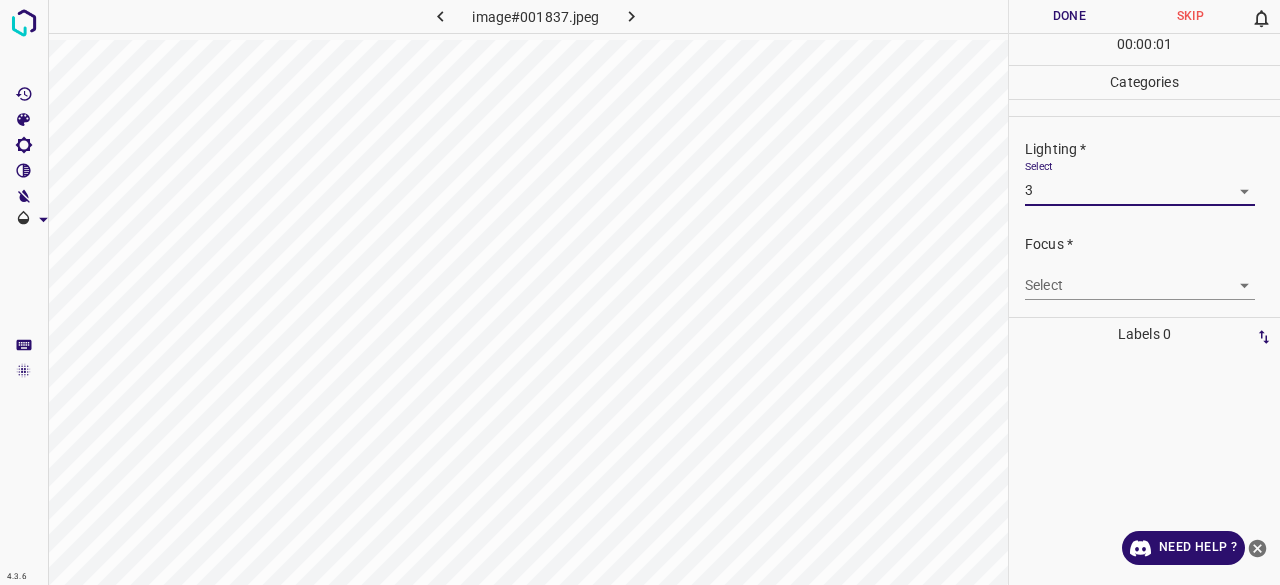 click on "Focus *  Select ​" at bounding box center [1144, 267] 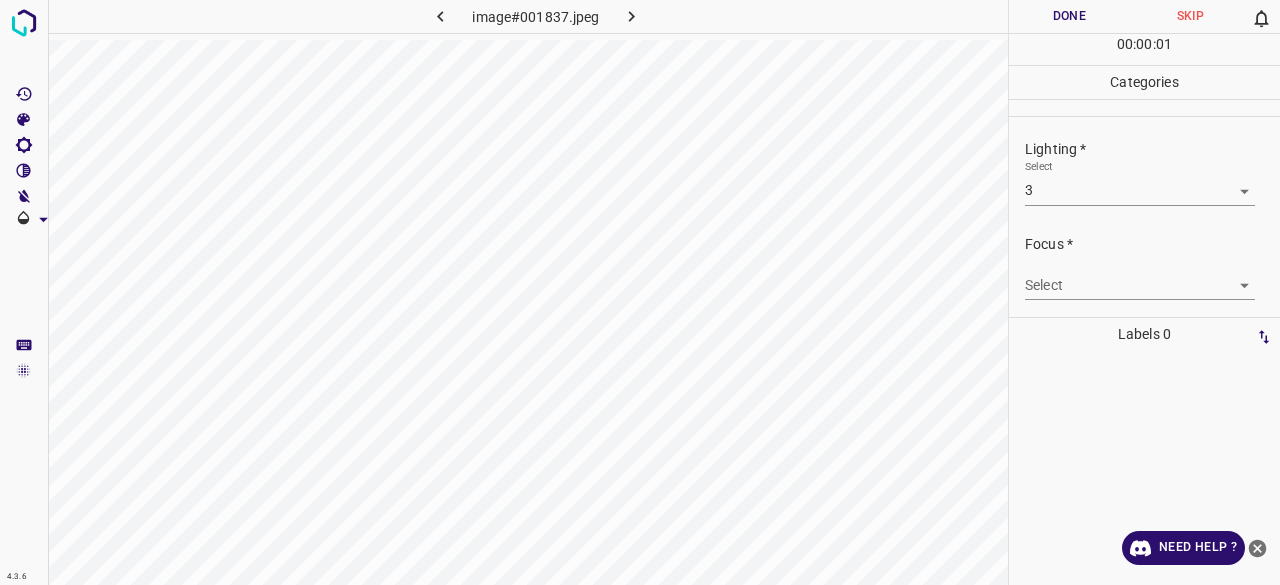 click on "Select ​" at bounding box center (1140, 277) 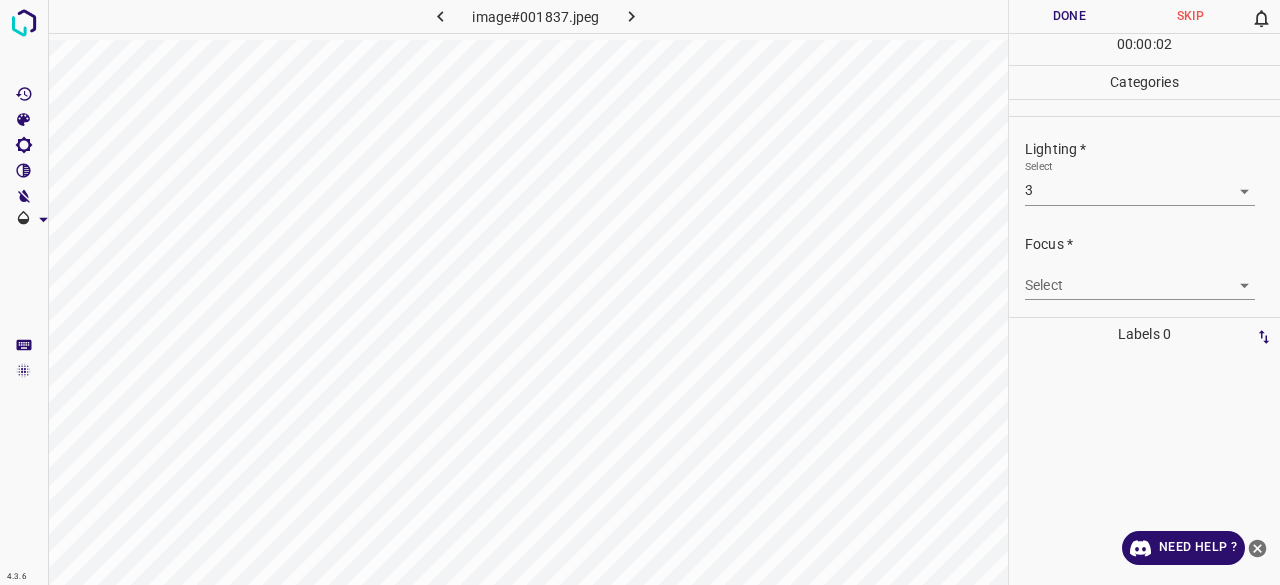 click on "Focus *  Select ​" at bounding box center [1144, 267] 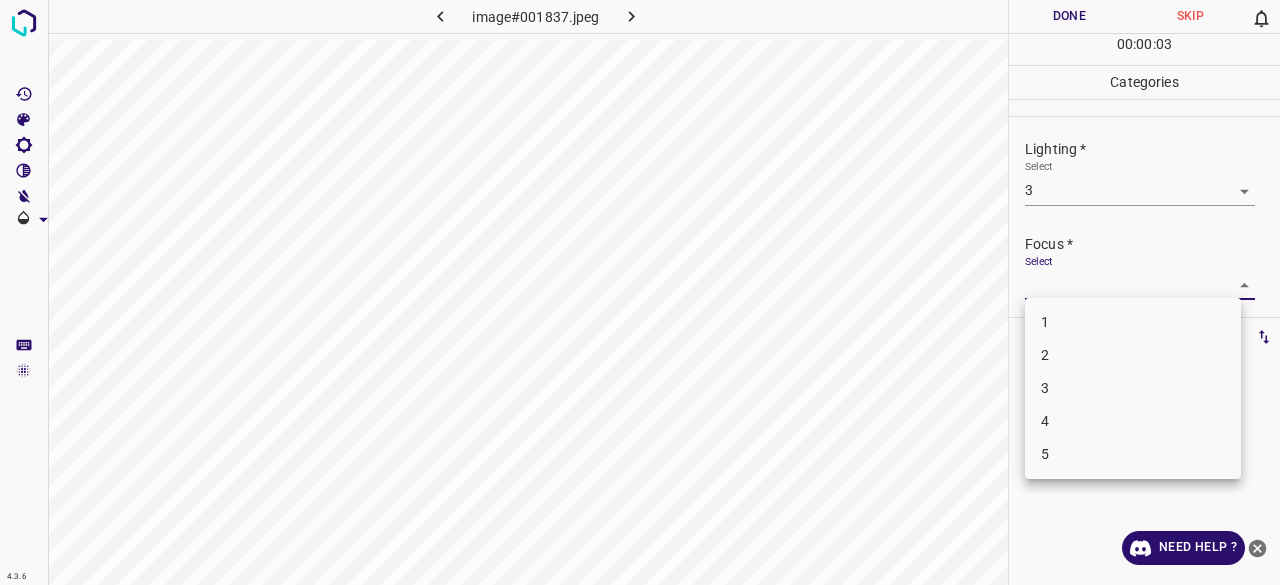 click on "1 2 3 4 5" at bounding box center (1133, 388) 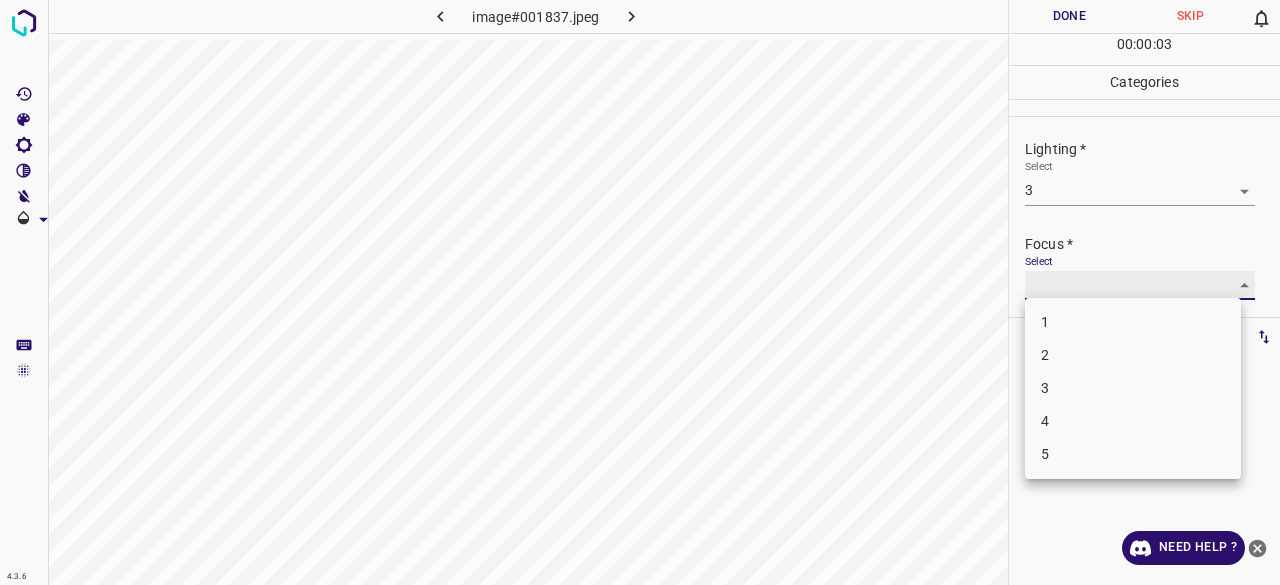 type on "3" 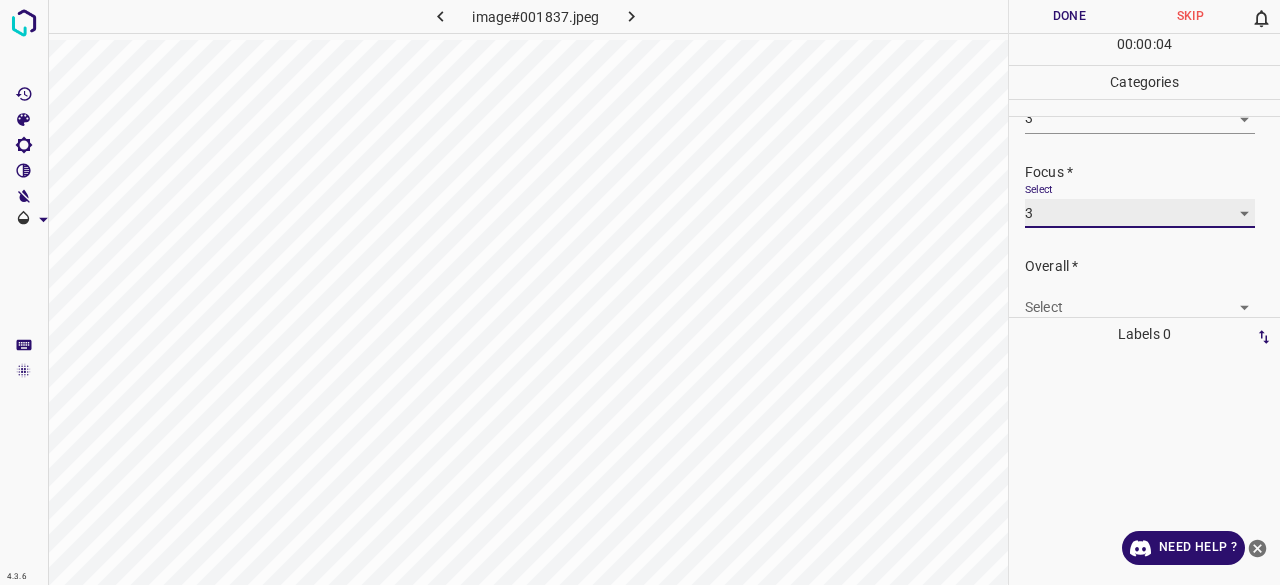 scroll, scrollTop: 98, scrollLeft: 0, axis: vertical 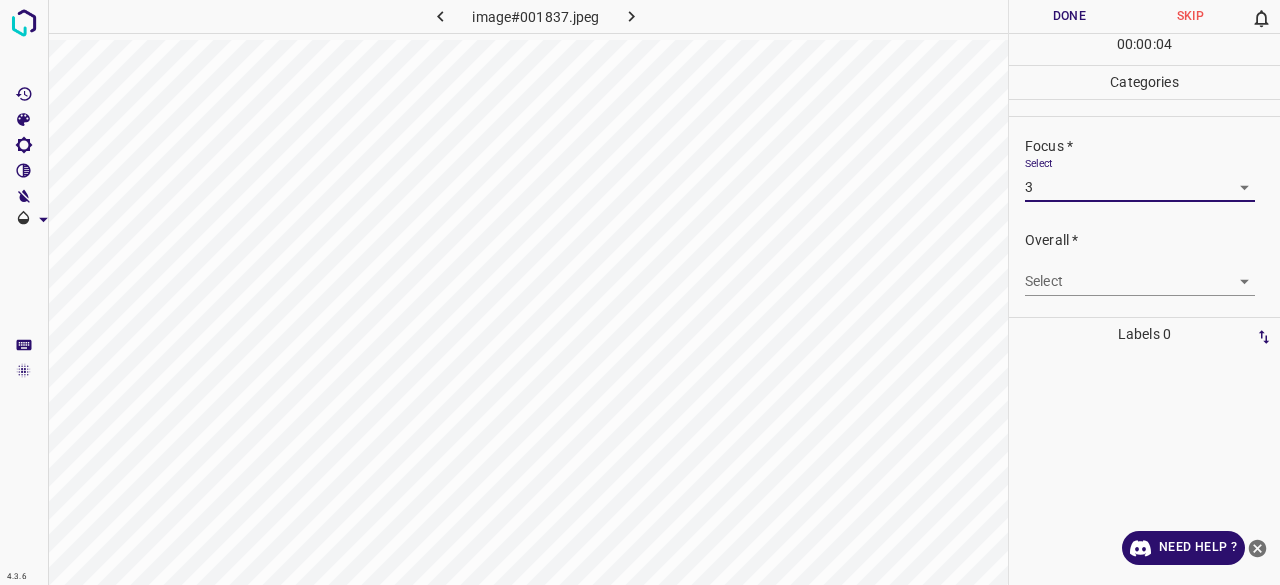 click on "Select ​" at bounding box center (1140, 273) 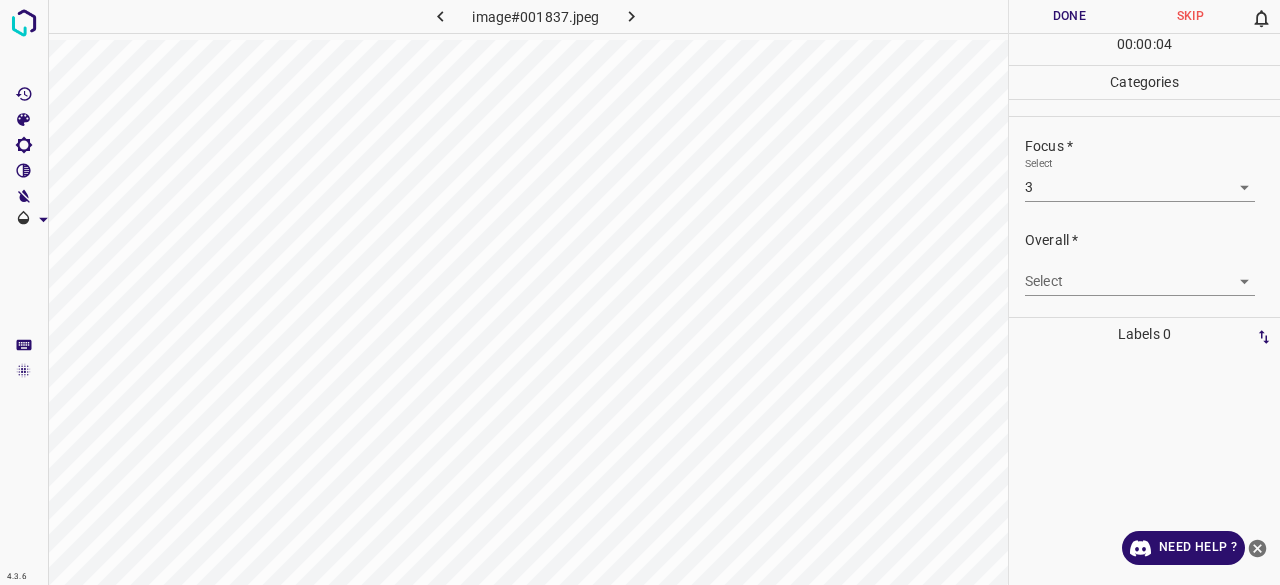 click on "4.3.6  image#001837.jpeg Done Skip 0 00   : 00   : 04   Categories Lighting *  Select 3 3 Focus *  Select 3 3 Overall *  Select ​ Labels   0 Categories 1 Lighting 2 Focus 3 Overall Tools Space Change between modes (Draw & Edit) I Auto labeling R Restore zoom M Zoom in N Zoom out Delete Delete selecte label Filters Z Restore filters X Saturation filter C Brightness filter V Contrast filter B Gray scale filter General O Download Need Help ? - Text - Hide - Delete" at bounding box center (640, 292) 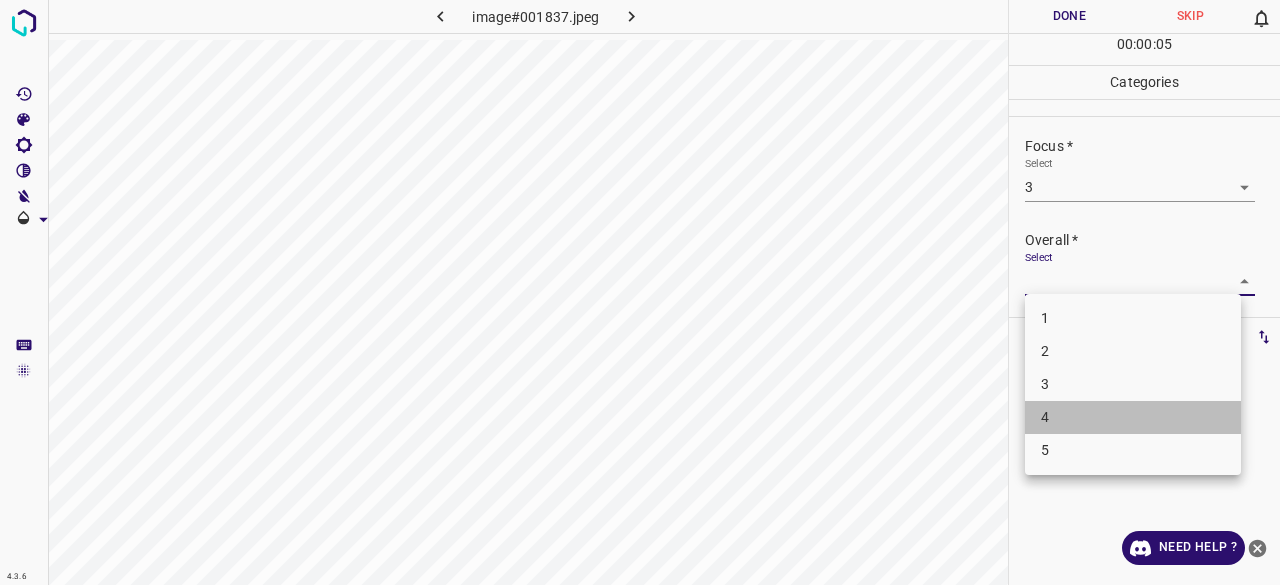 click on "1 2 3 4 5" at bounding box center (1133, 384) 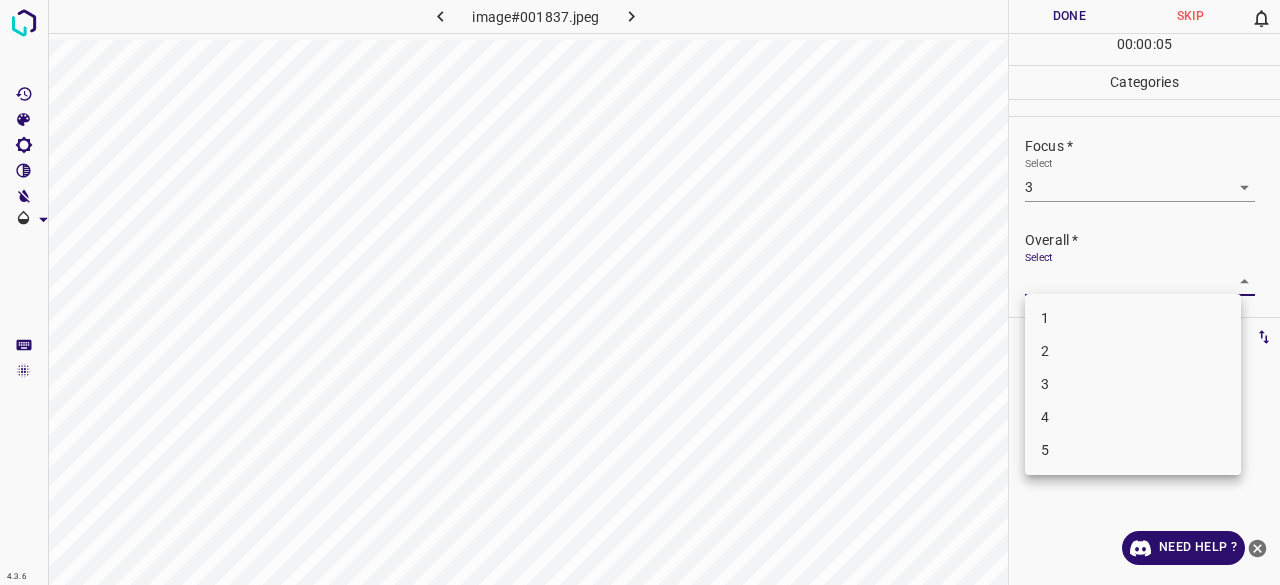 click on "3" at bounding box center [1133, 384] 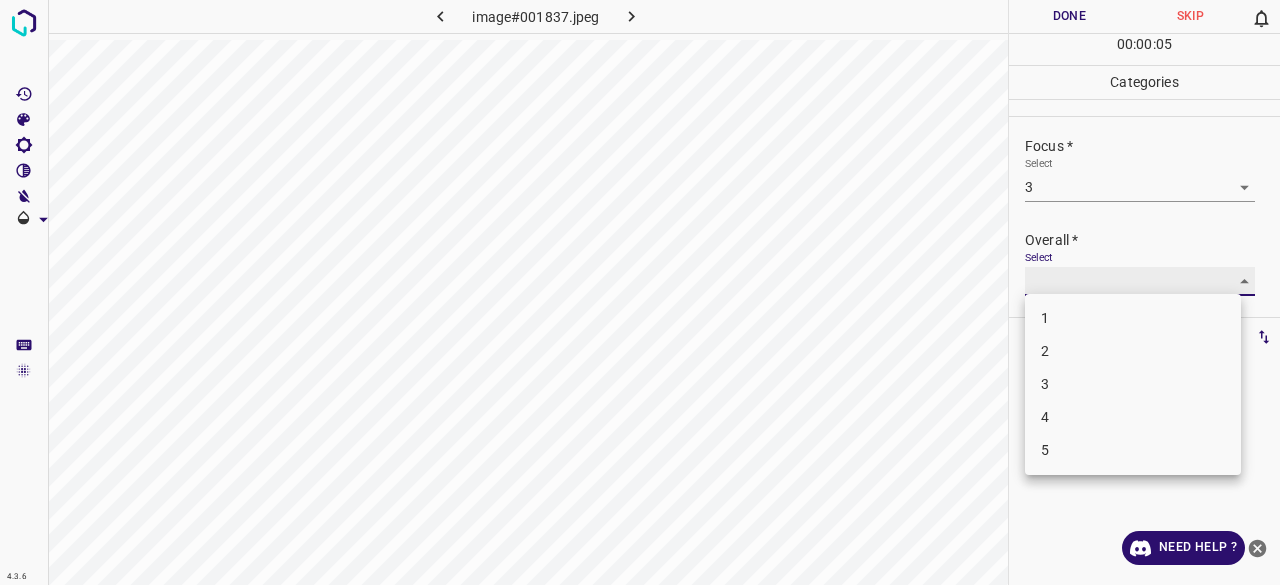 type on "3" 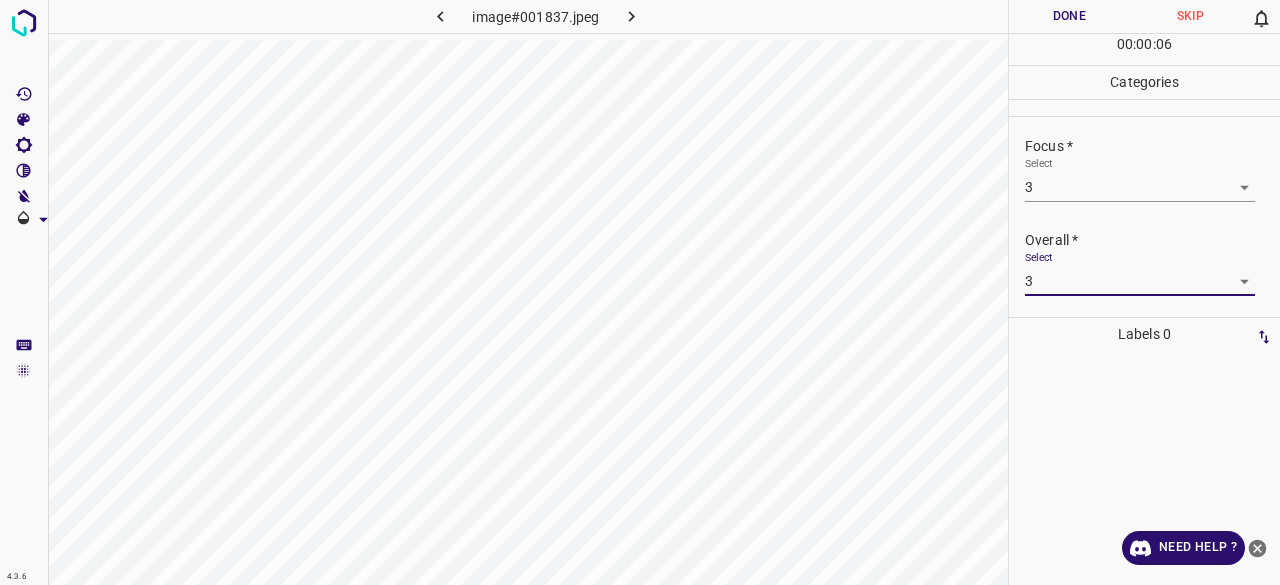 click on "Done" at bounding box center (1069, 16) 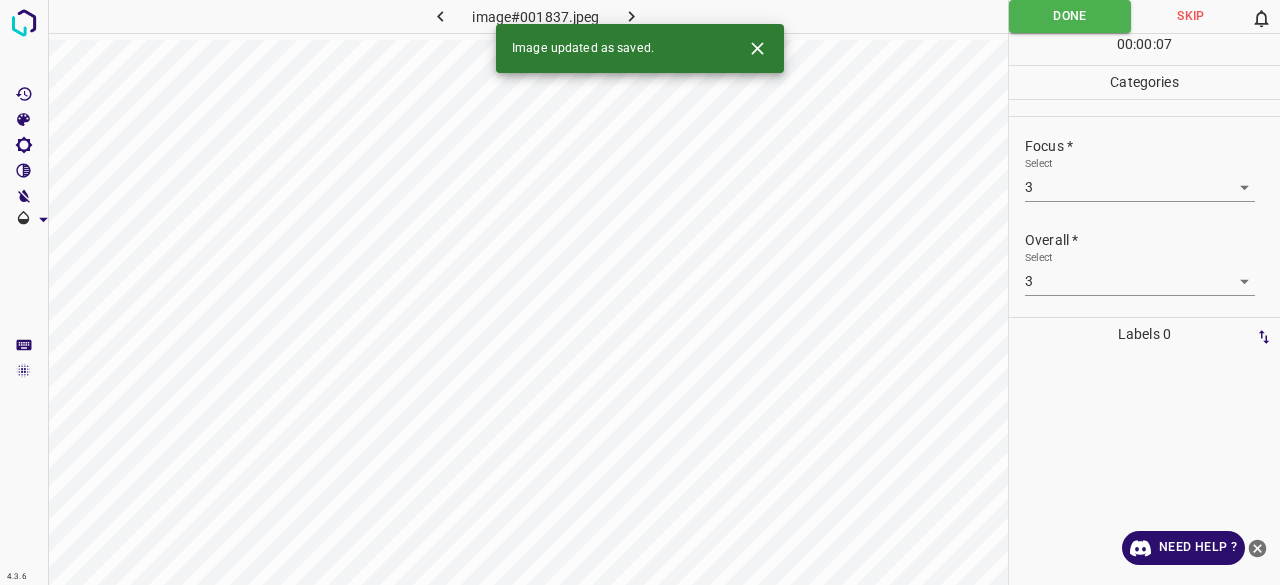 click at bounding box center (632, 16) 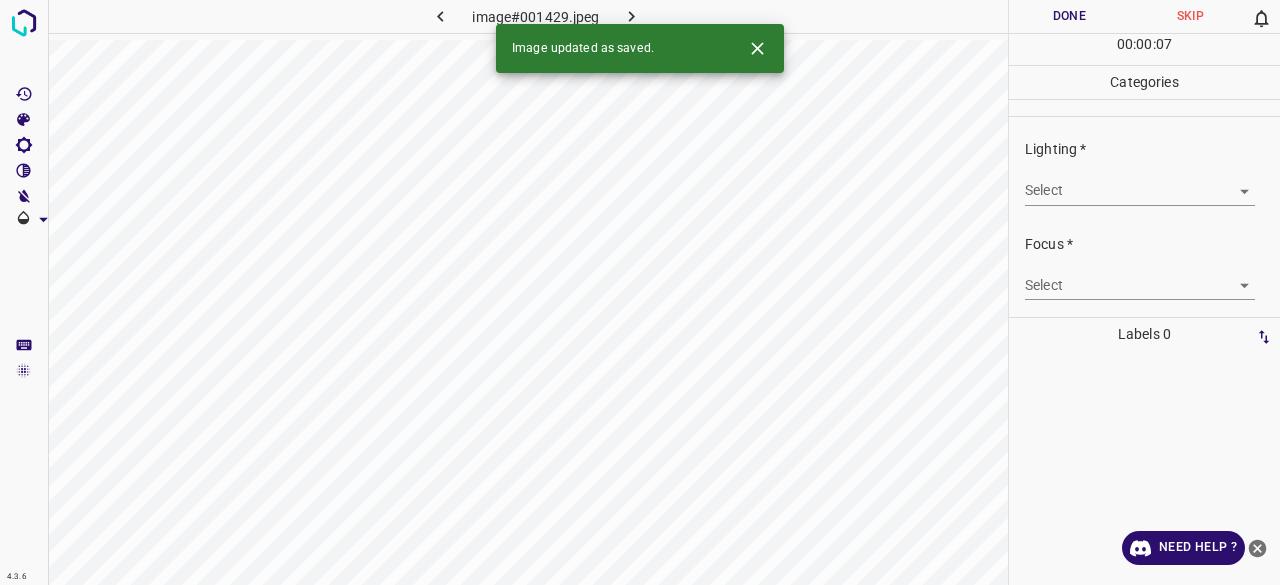 click on "4.3.6  image#001429.jpeg Done Skip 0 00   : 00   : 07   Categories Lighting *  Select ​ Focus *  Select ​ Overall *  Select ​ Labels   0 Categories 1 Lighting 2 Focus 3 Overall Tools Space Change between modes (Draw & Edit) I Auto labeling R Restore zoom M Zoom in N Zoom out Delete Delete selecte label Filters Z Restore filters X Saturation filter C Brightness filter V Contrast filter B Gray scale filter General O Download Image updated as saved. Need Help ? - Text - Hide - Delete" at bounding box center (640, 292) 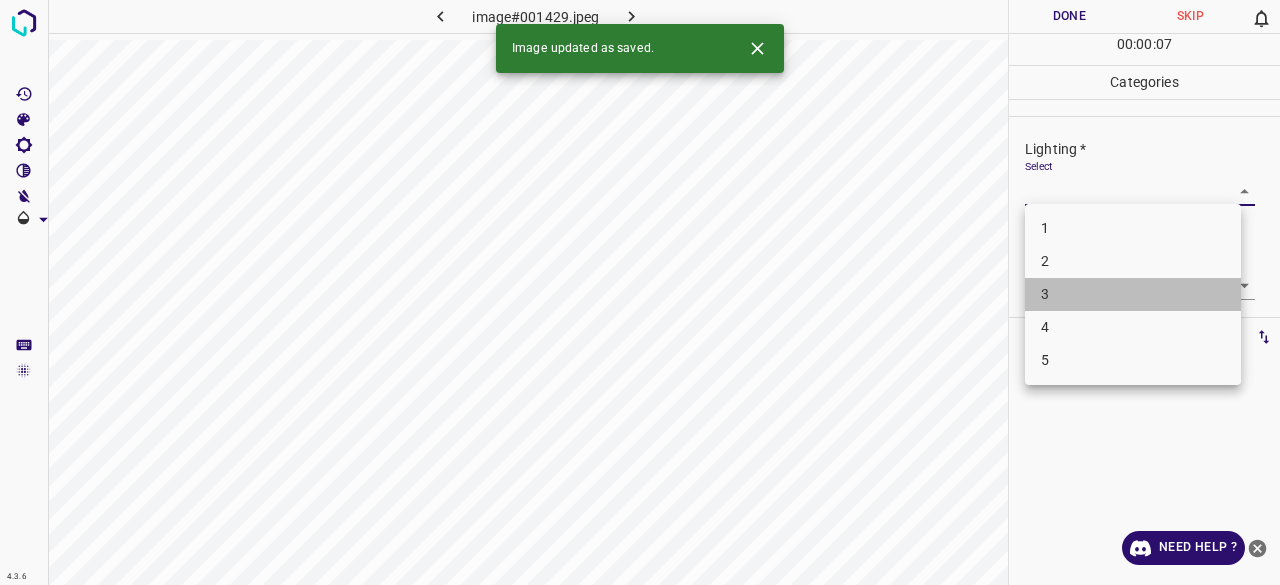 click on "3" at bounding box center (1133, 294) 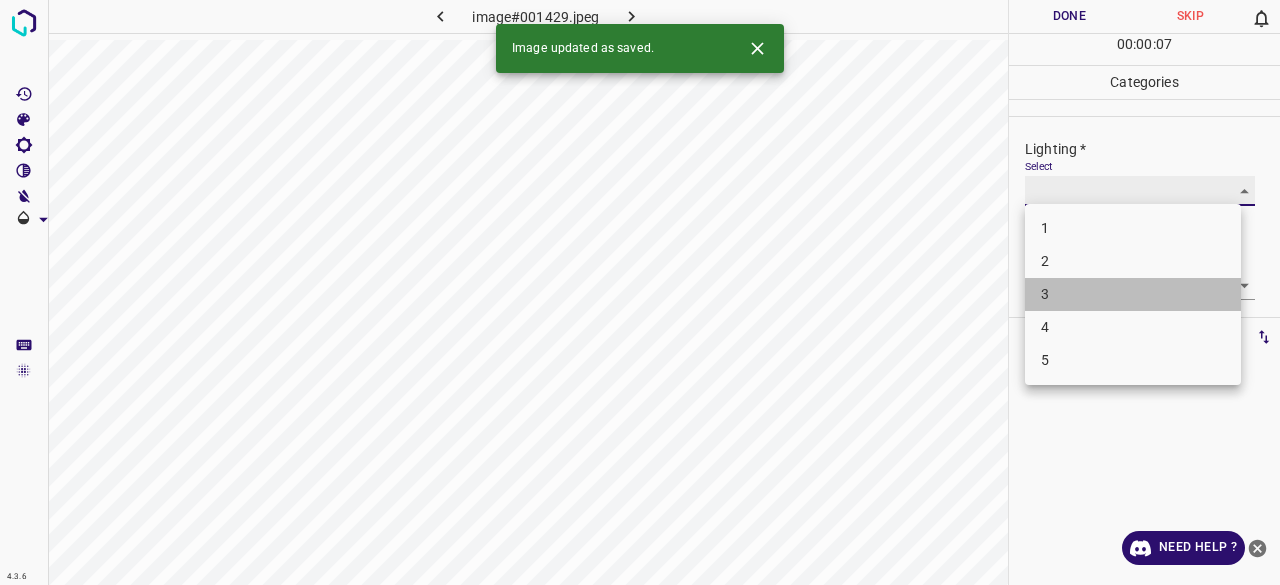 type on "3" 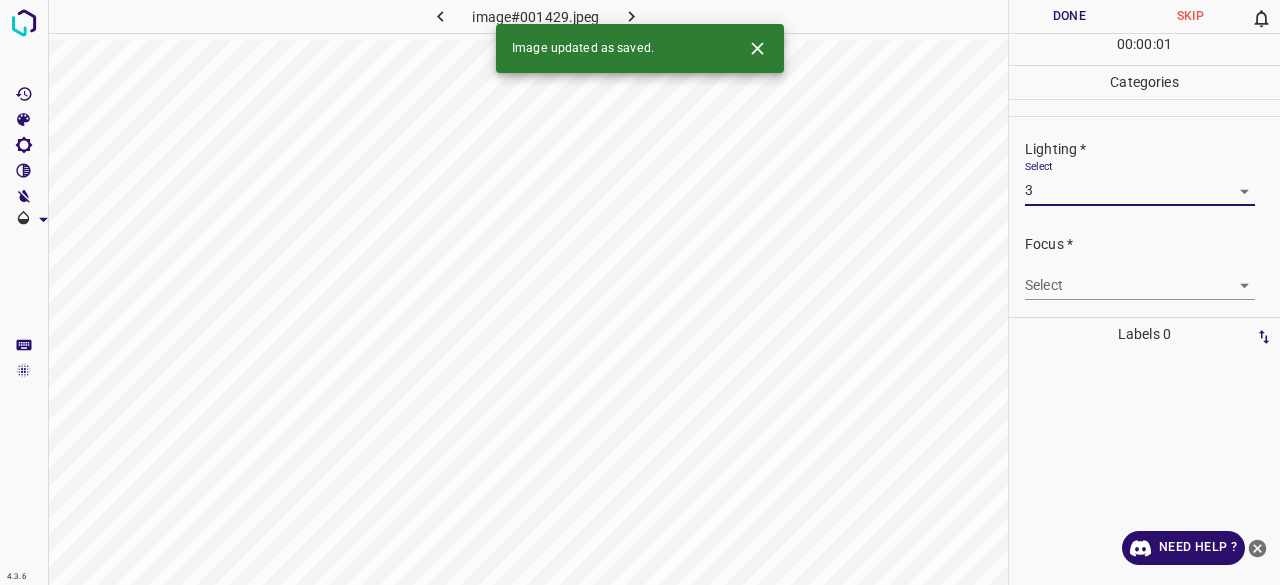 click on "4.3.6  image#001429.jpeg Done Skip 0 00   : 00   : 01   Categories Lighting *  Select 3 3 Focus *  Select ​ Overall *  Select ​ Labels   0 Categories 1 Lighting 2 Focus 3 Overall Tools Space Change between modes (Draw & Edit) I Auto labeling R Restore zoom M Zoom in N Zoom out Delete Delete selecte label Filters Z Restore filters X Saturation filter C Brightness filter V Contrast filter B Gray scale filter General O Download Image updated as saved. Need Help ? - Text - Hide - Delete 1 2 3 4 5" at bounding box center (640, 292) 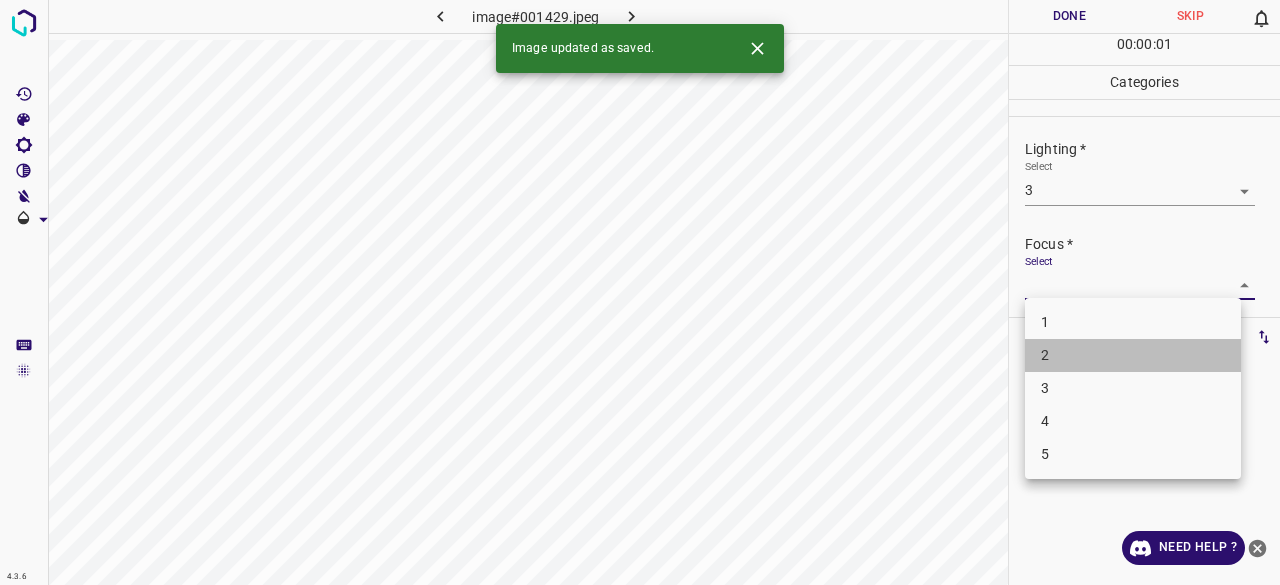 click on "2" at bounding box center [1133, 355] 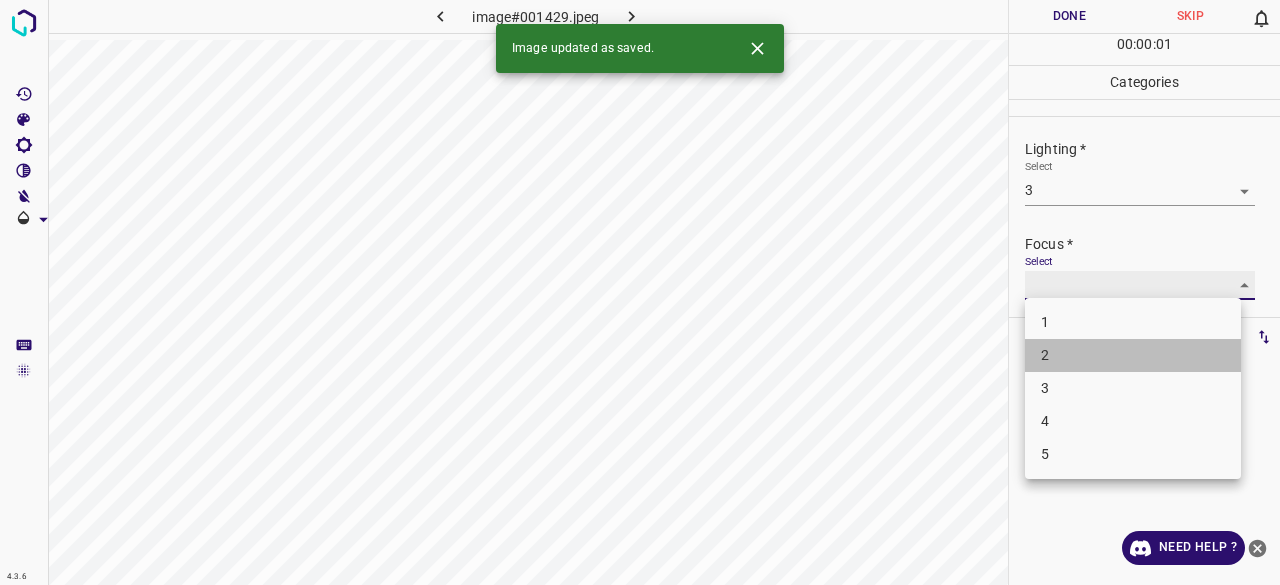 type on "2" 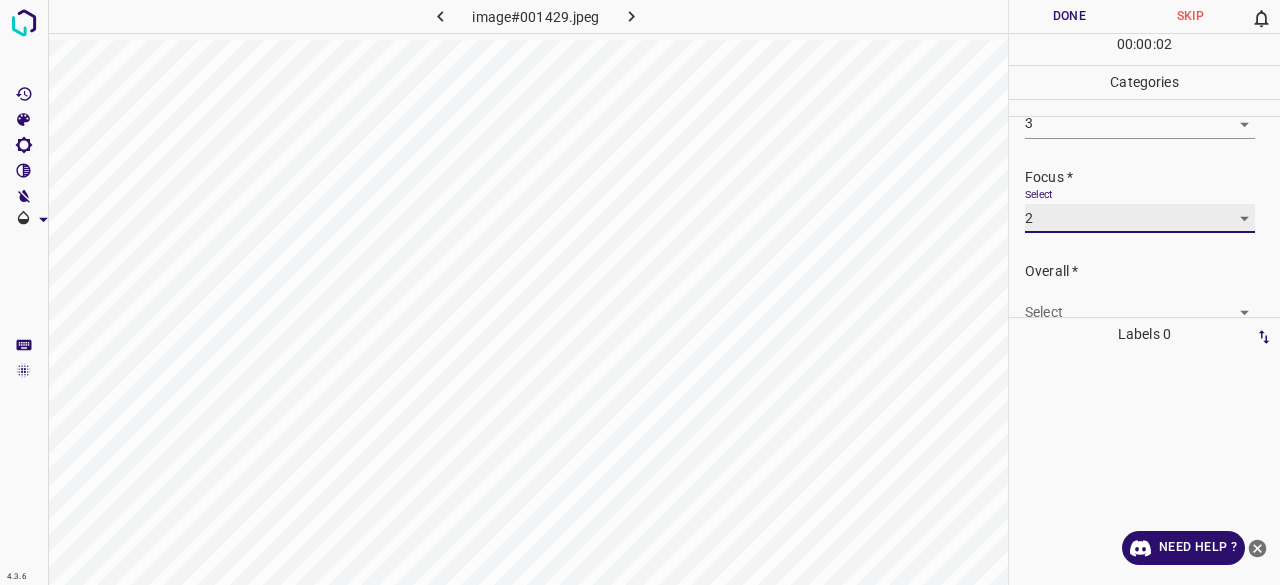 scroll, scrollTop: 98, scrollLeft: 0, axis: vertical 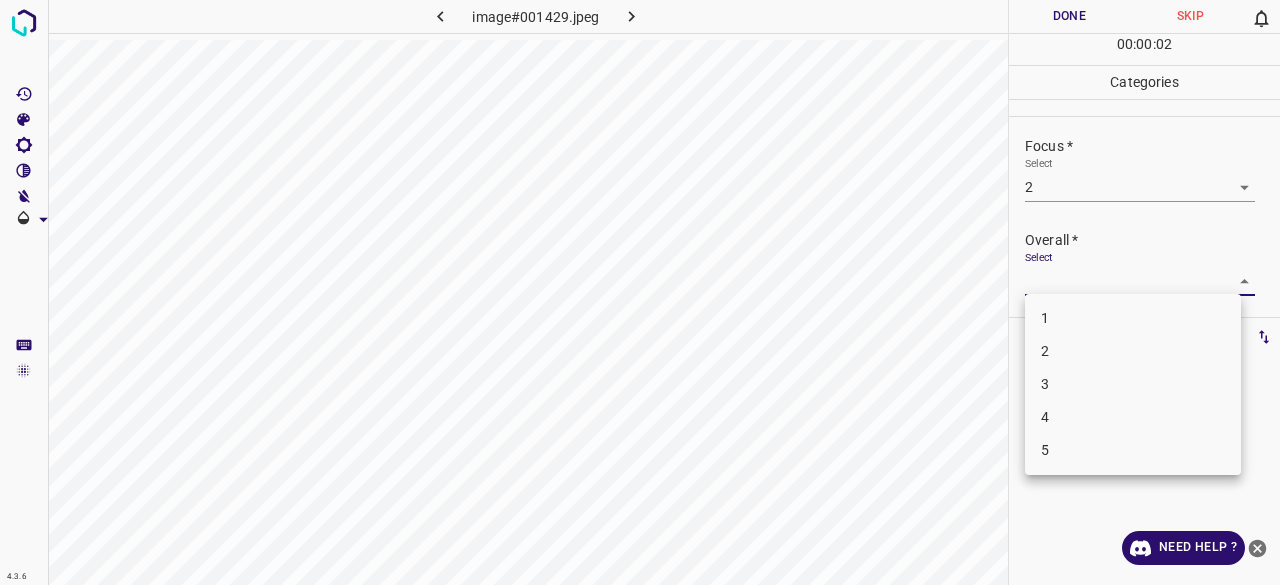 click on "4.3.6  image#001429.jpeg Done Skip 0 00   : 00   : 02   Categories Lighting *  Select 3 3 Focus *  Select 2 2 Overall *  Select ​ Labels   0 Categories 1 Lighting 2 Focus 3 Overall Tools Space Change between modes (Draw & Edit) I Auto labeling R Restore zoom M Zoom in N Zoom out Delete Delete selecte label Filters Z Restore filters X Saturation filter C Brightness filter V Contrast filter B Gray scale filter General O Download Need Help ? - Text - Hide - Delete 1 2 3 4 5" at bounding box center [640, 292] 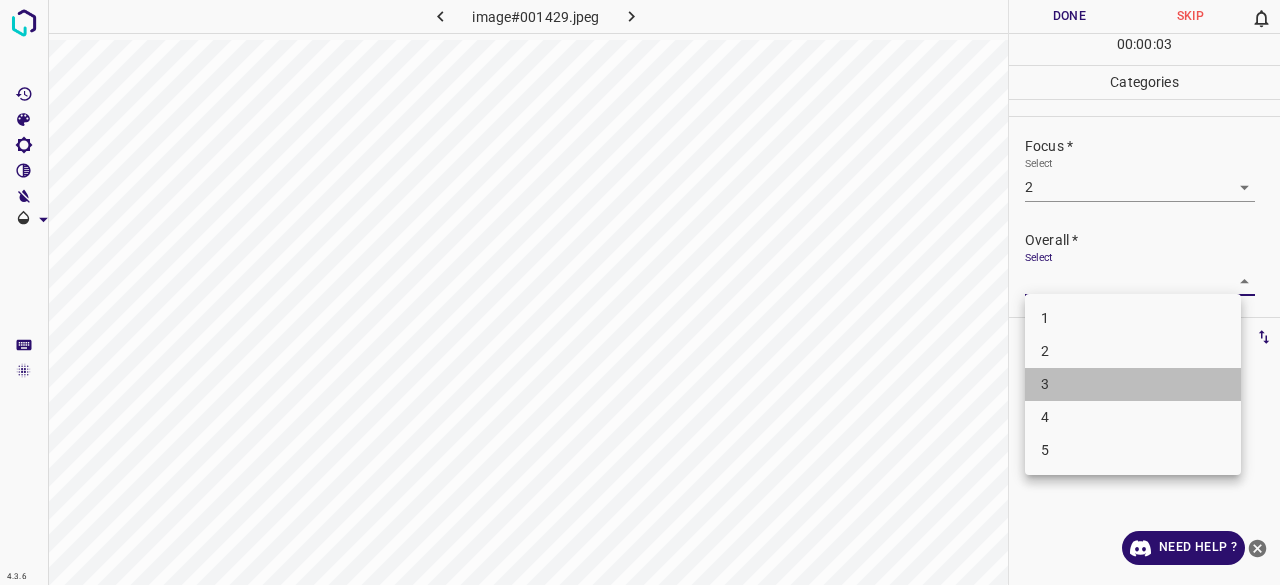 click on "3" at bounding box center [1133, 384] 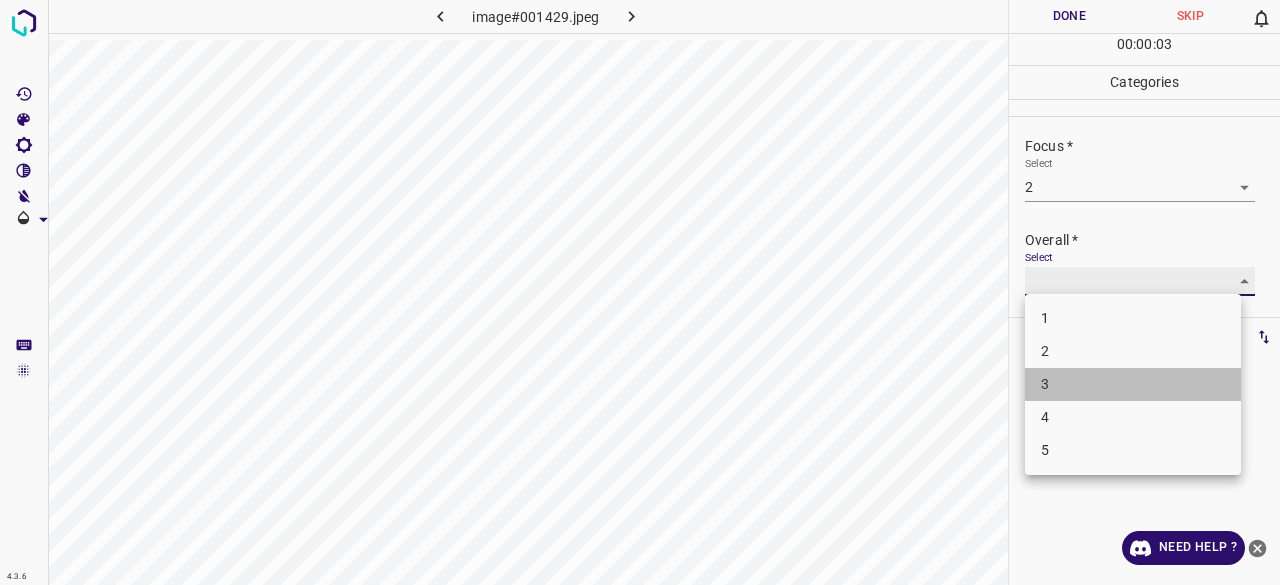 type on "3" 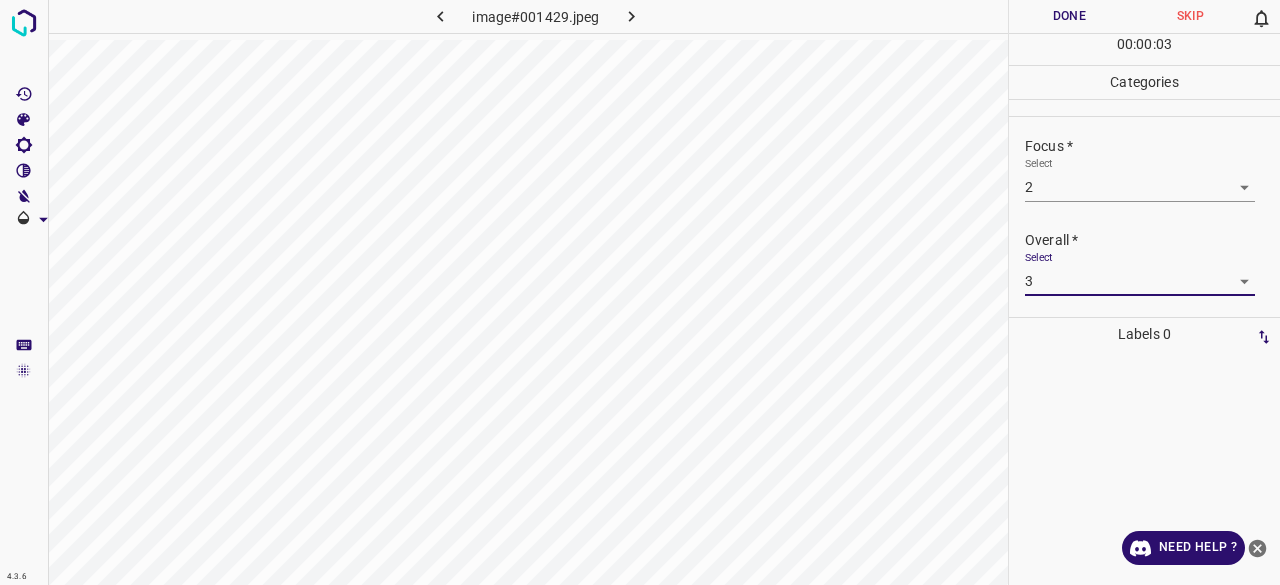 click on "Done" at bounding box center [1069, 16] 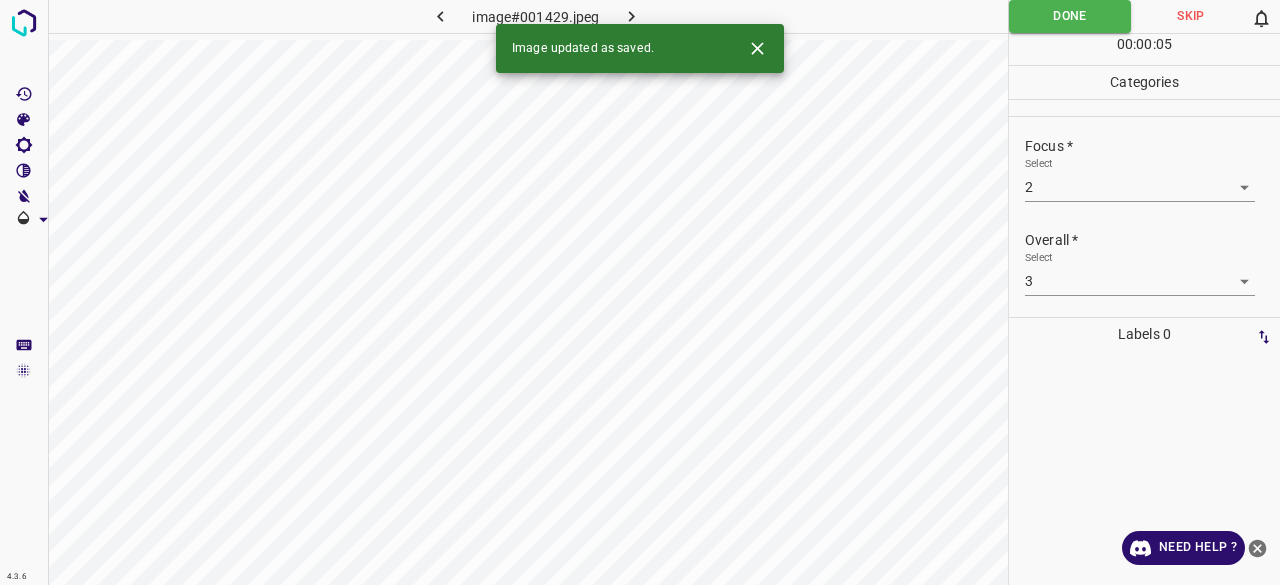 click 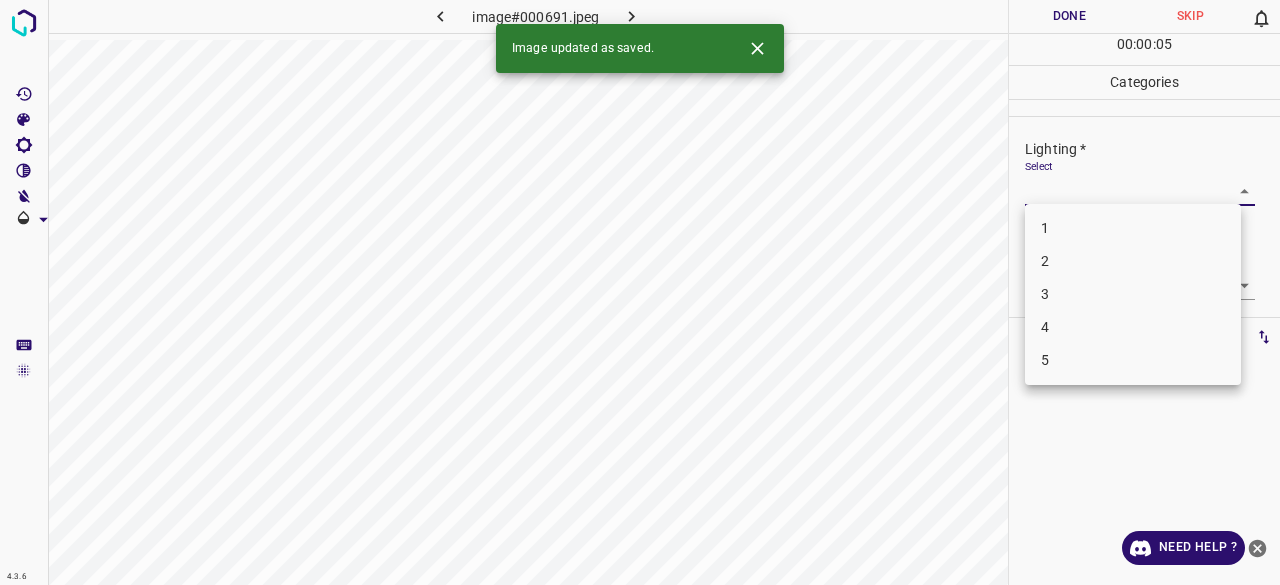 click on "4.3.6  image#000691.jpeg Done Skip 0 00   : 00   : 05   Categories Lighting *  Select ​ Focus *  Select ​ Overall *  Select ​ Labels   0 Categories 1 Lighting 2 Focus 3 Overall Tools Space Change between modes (Draw & Edit) I Auto labeling R Restore zoom M Zoom in N Zoom out Delete Delete selecte label Filters Z Restore filters X Saturation filter C Brightness filter V Contrast filter B Gray scale filter General O Download Image updated as saved. Need Help ? - Text - Hide - Delete 1 2 3 4 5" at bounding box center [640, 292] 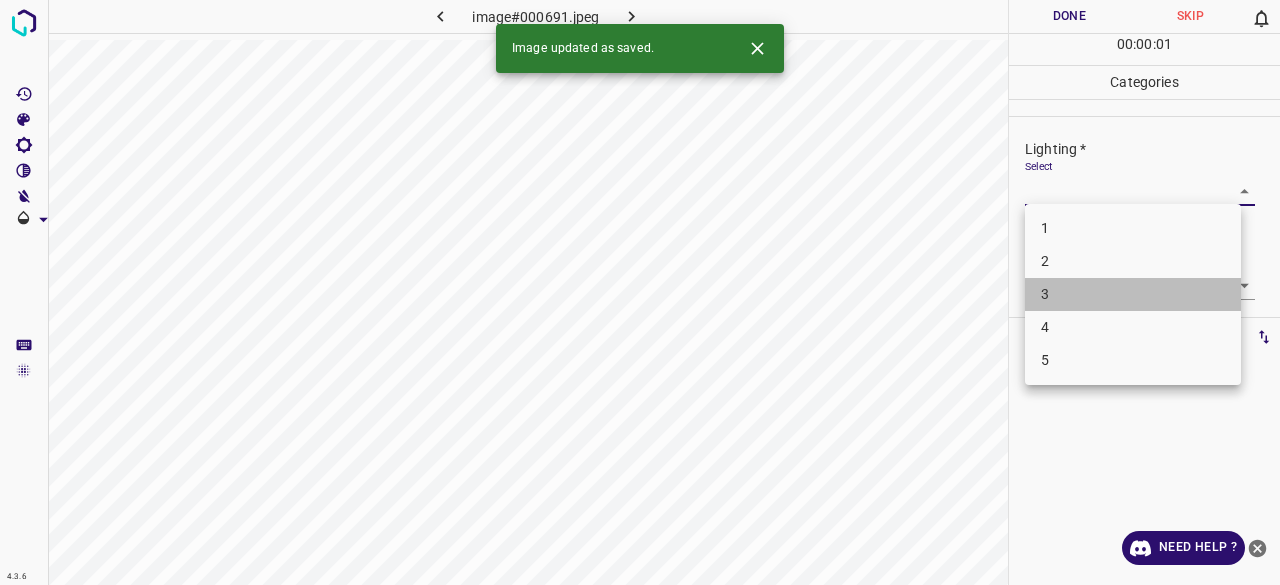 click on "3" at bounding box center [1133, 294] 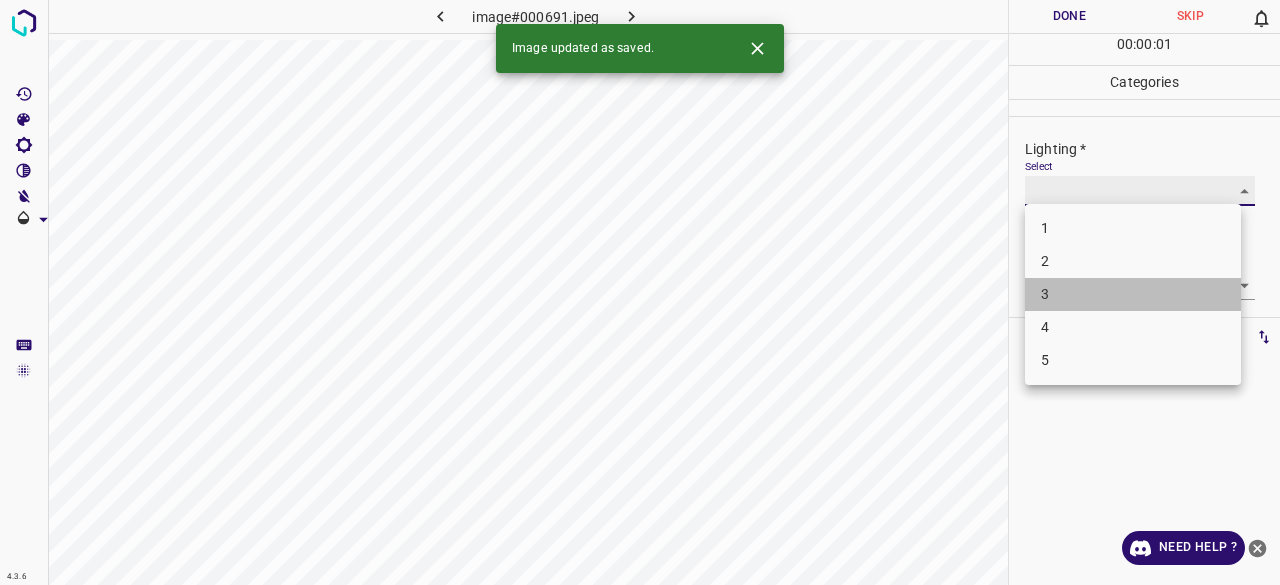 type on "3" 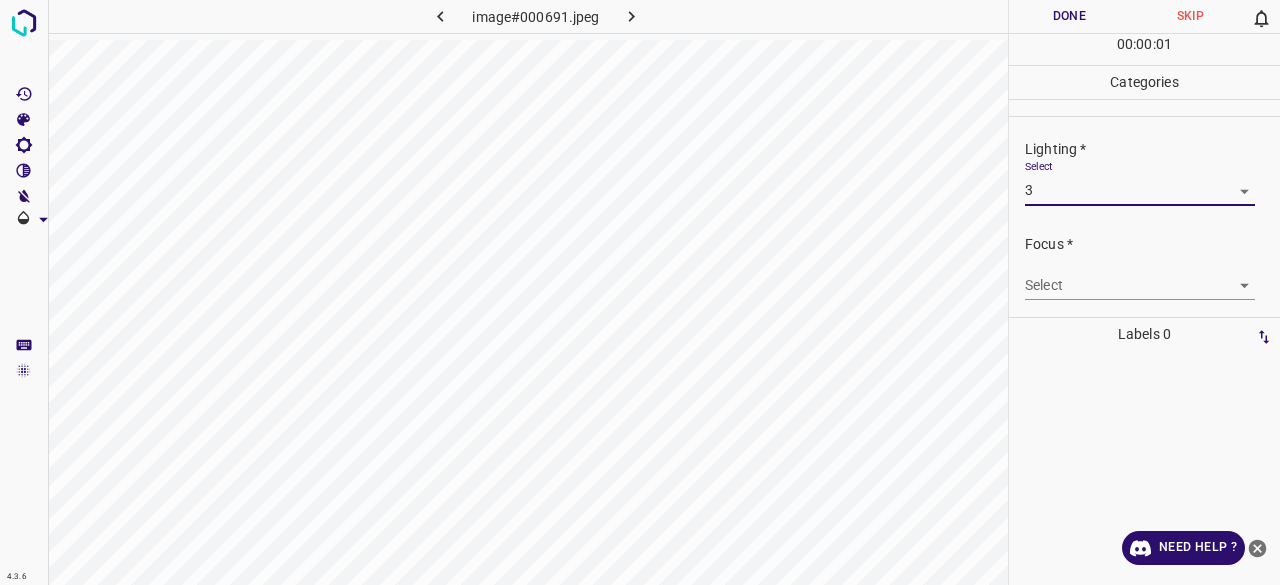 click on "4.3.6  image#000691.jpeg Done Skip 0 00   : 00   : 01   Categories Lighting *  Select 3 3 Focus *  Select ​ Overall *  Select ​ Labels   0 Categories 1 Lighting 2 Focus 3 Overall Tools Space Change between modes (Draw & Edit) I Auto labeling R Restore zoom M Zoom in N Zoom out Delete Delete selecte label Filters Z Restore filters X Saturation filter C Brightness filter V Contrast filter B Gray scale filter General O Download Need Help ? - Text - Hide - Delete 1 2 3 4 5" at bounding box center [640, 292] 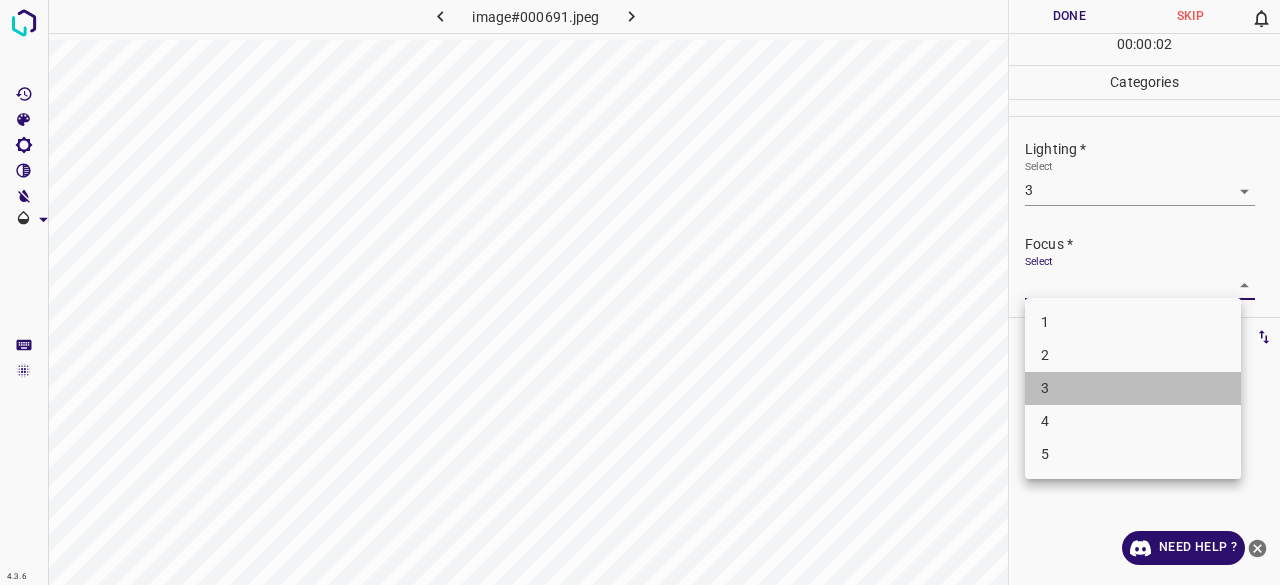 click on "3" at bounding box center (1133, 388) 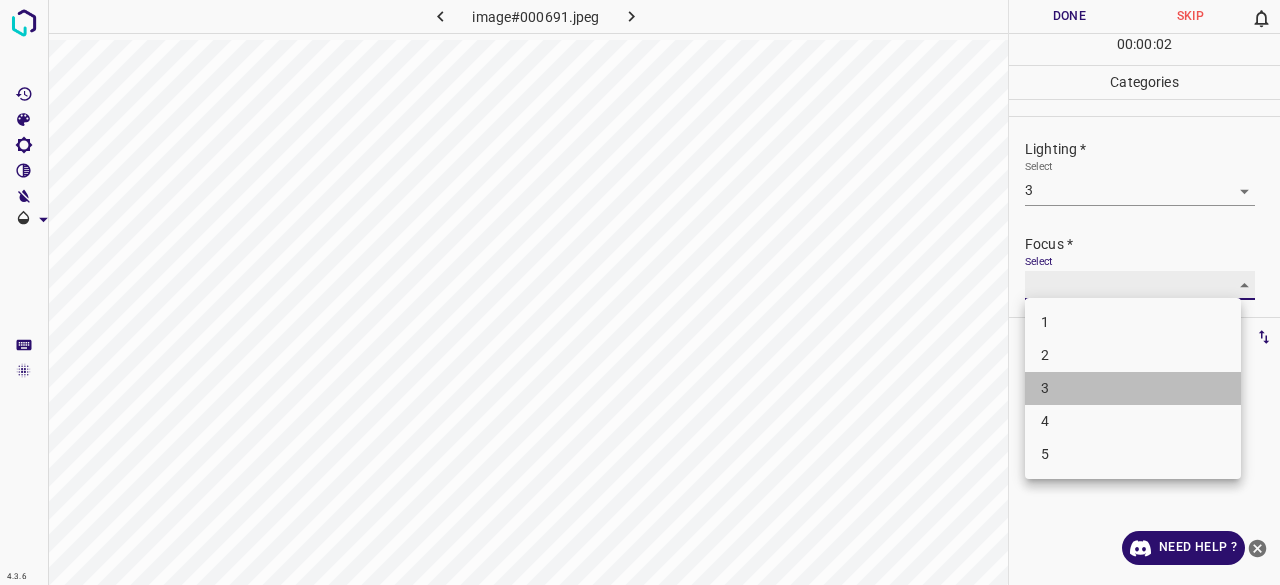 type on "3" 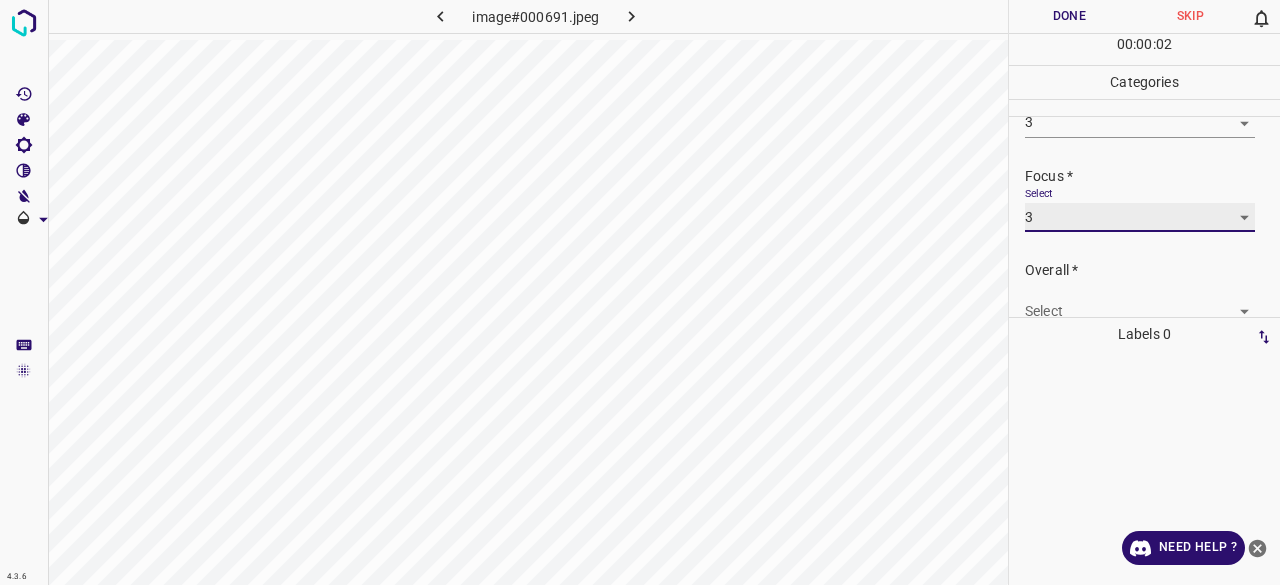 scroll, scrollTop: 98, scrollLeft: 0, axis: vertical 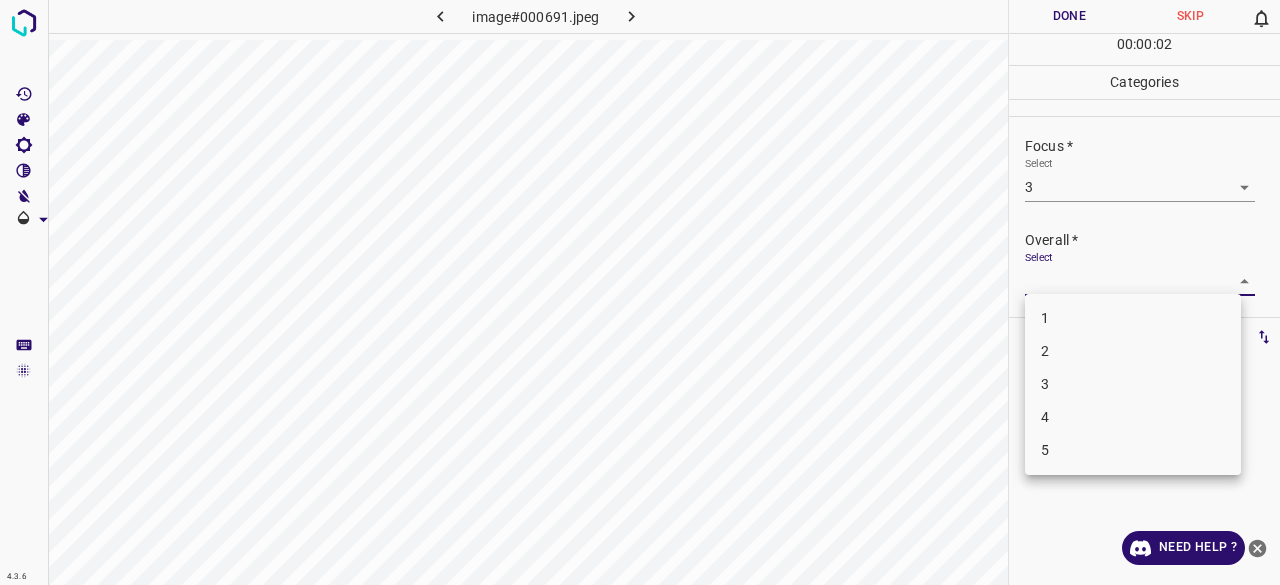 click on "4.3.6  image#000691.jpeg Done Skip 0 00   : 00   : 02   Categories Lighting *  Select 3 3 Focus *  Select 3 3 Overall *  Select ​ Labels   0 Categories 1 Lighting 2 Focus 3 Overall Tools Space Change between modes (Draw & Edit) I Auto labeling R Restore zoom M Zoom in N Zoom out Delete Delete selecte label Filters Z Restore filters X Saturation filter C Brightness filter V Contrast filter B Gray scale filter General O Download Need Help ? - Text - Hide - Delete 1 2 3 4 5" at bounding box center (640, 292) 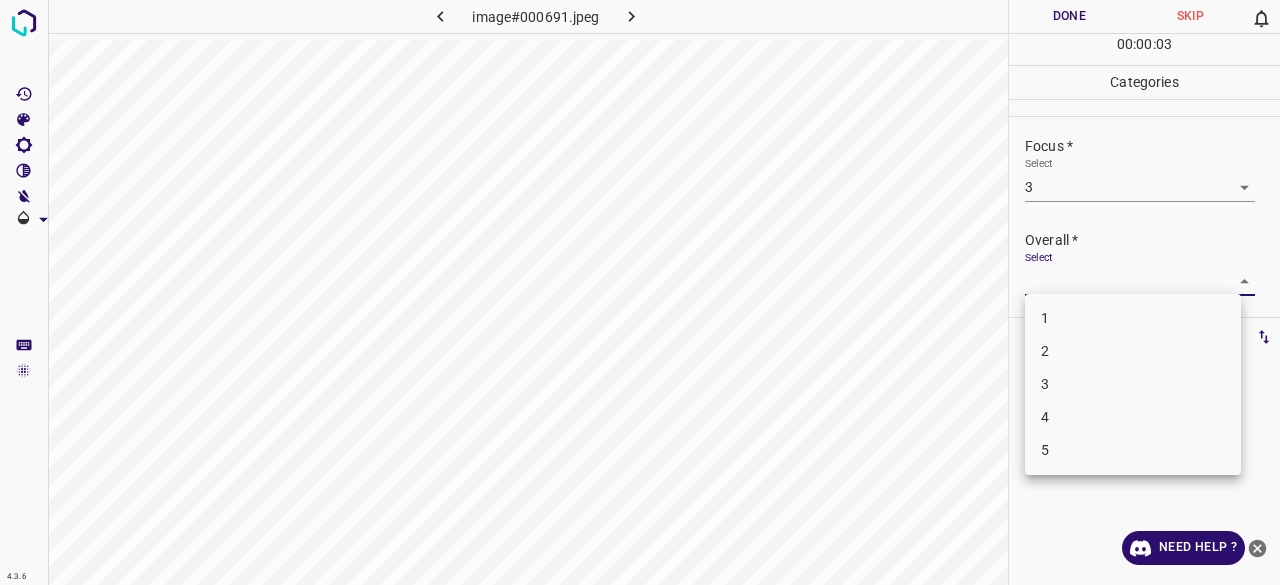 click on "3" at bounding box center [1133, 384] 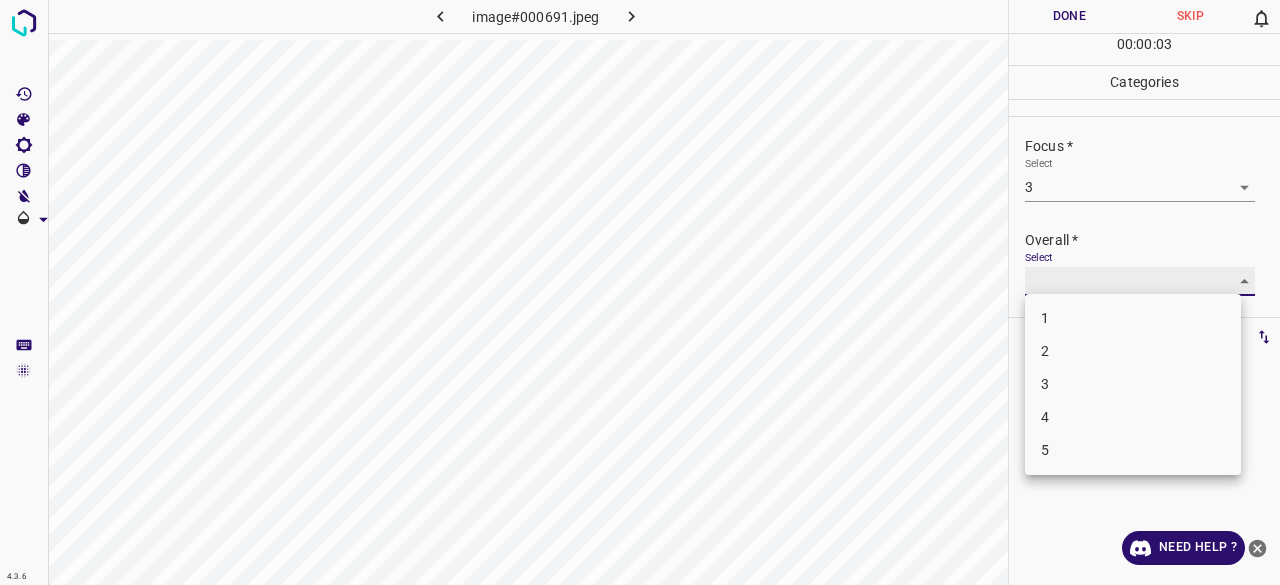 type on "3" 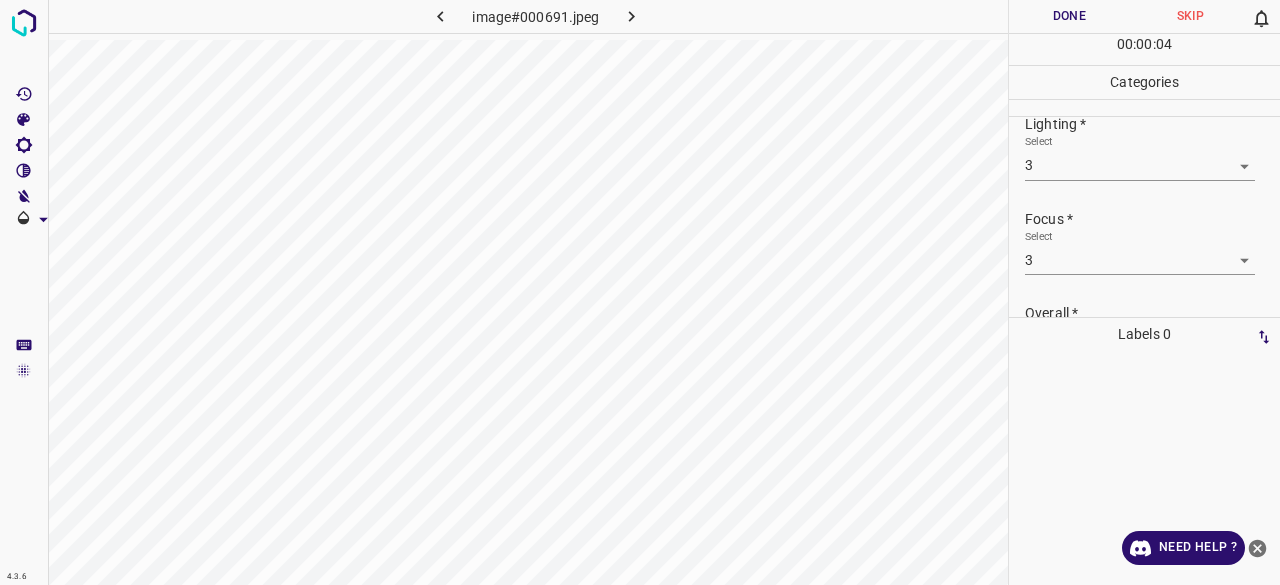 scroll, scrollTop: 0, scrollLeft: 0, axis: both 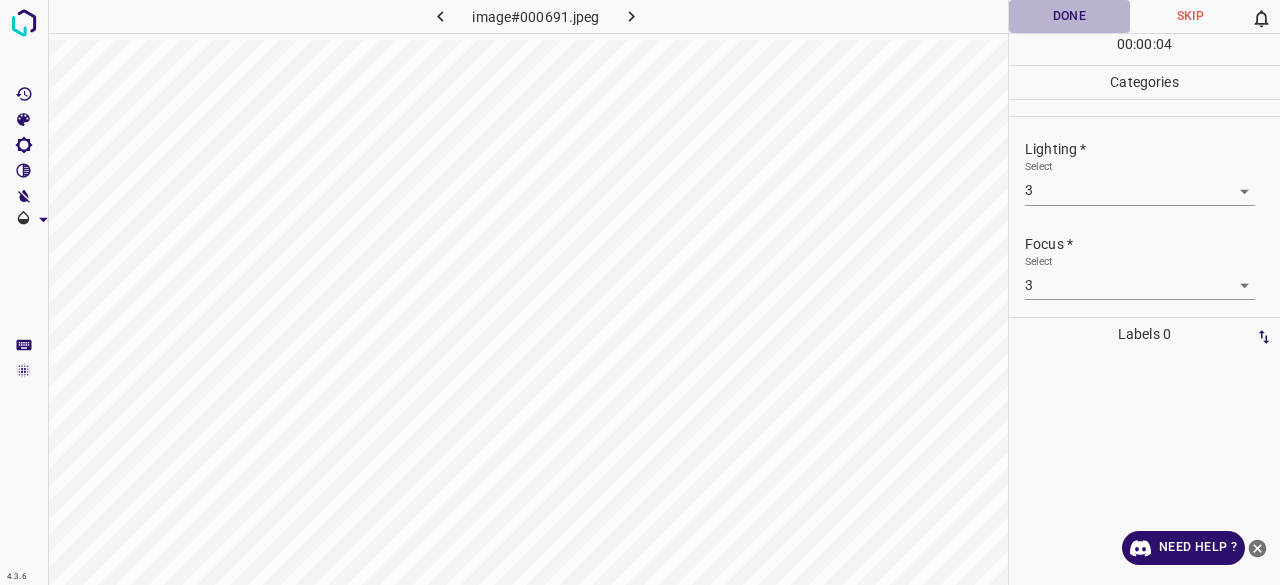 click on "Done" at bounding box center (1069, 16) 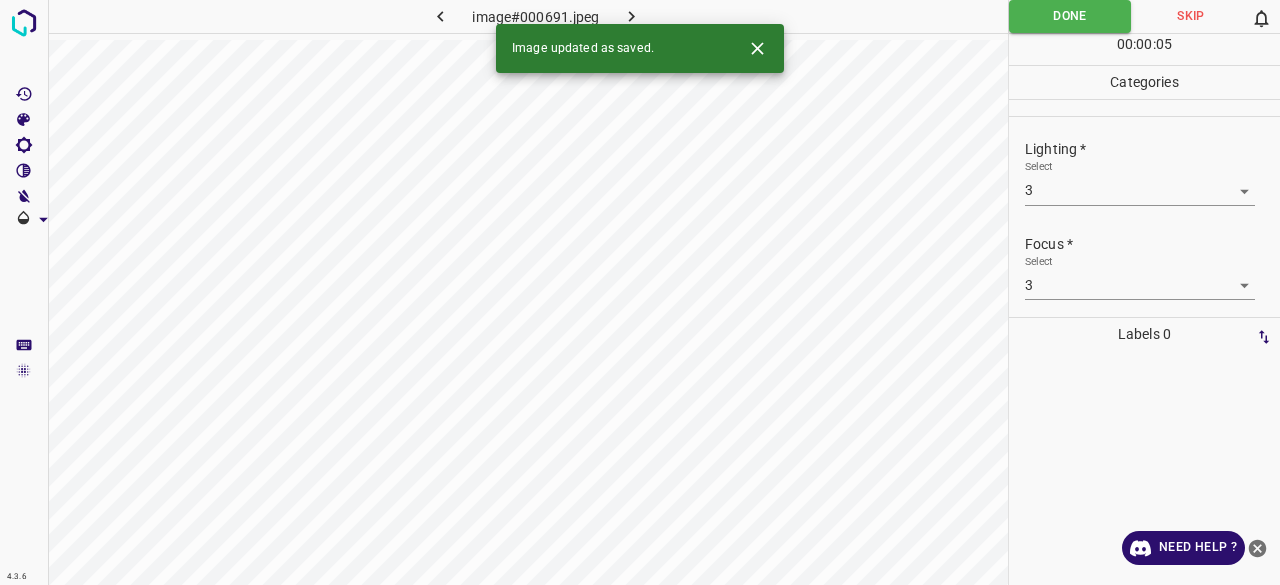 click 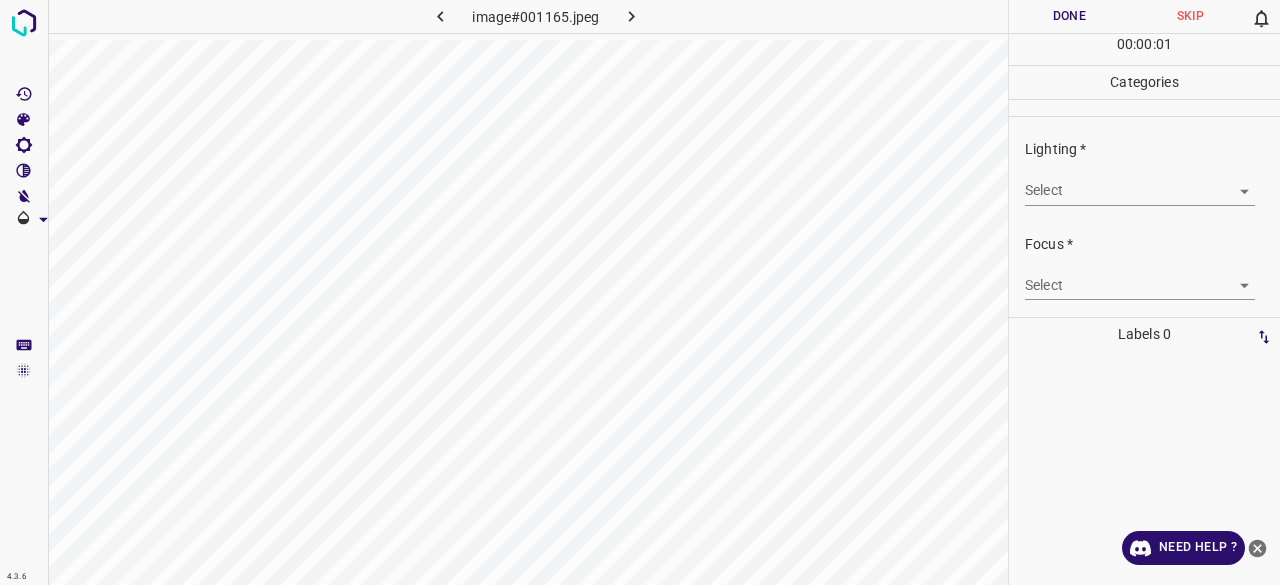 click on "4.3.6  image#001165.jpeg Done Skip 0 00   : 00   : 01   Categories Lighting *  Select ​ Focus *  Select ​ Overall *  Select ​ Labels   0 Categories 1 Lighting 2 Focus 3 Overall Tools Space Change between modes (Draw & Edit) I Auto labeling R Restore zoom M Zoom in N Zoom out Delete Delete selecte label Filters Z Restore filters X Saturation filter C Brightness filter V Contrast filter B Gray scale filter General O Download Need Help ? - Text - Hide - Delete" at bounding box center (640, 292) 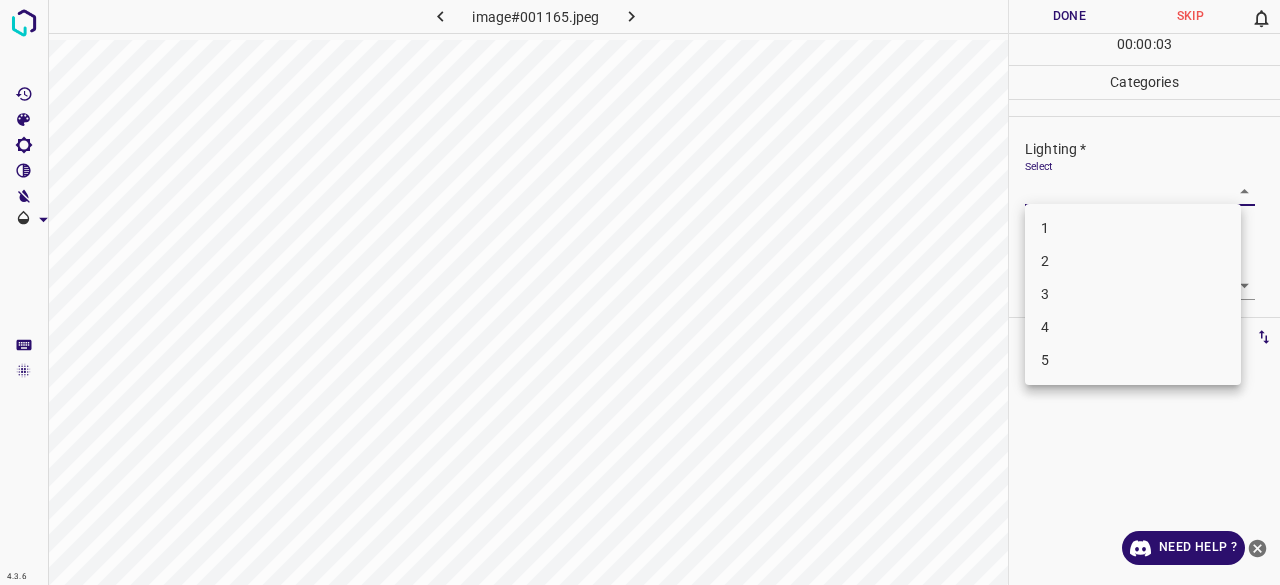 click on "3" at bounding box center [1133, 294] 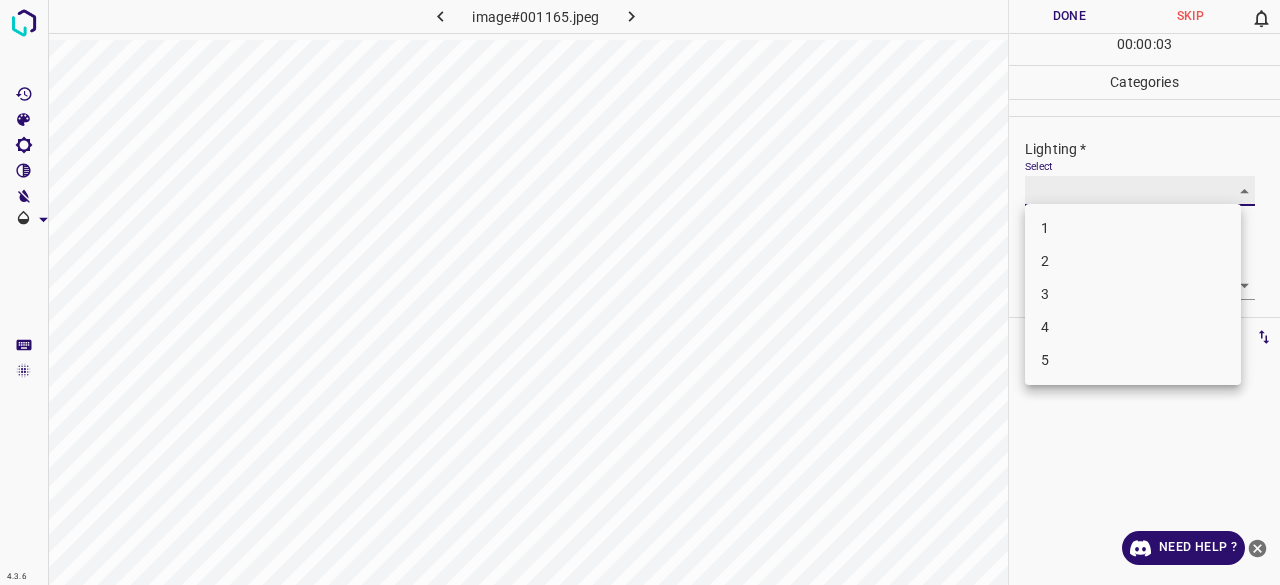 type on "3" 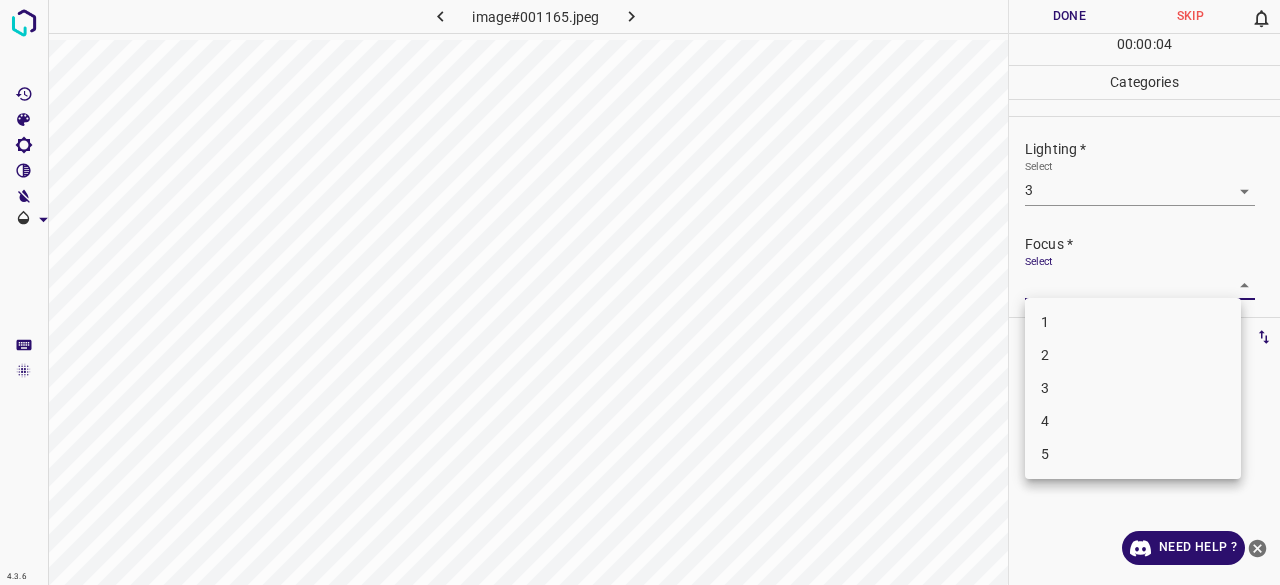 click on "4.3.6  image#001165.jpeg Done Skip 0 00   : 00   : 04   Categories Lighting *  Select 3 3 Focus *  Select ​ Overall *  Select ​ Labels   0 Categories 1 Lighting 2 Focus 3 Overall Tools Space Change between modes (Draw & Edit) I Auto labeling R Restore zoom M Zoom in N Zoom out Delete Delete selecte label Filters Z Restore filters X Saturation filter C Brightness filter V Contrast filter B Gray scale filter General O Download Need Help ? - Text - Hide - Delete 1 2 3 4 5" at bounding box center (640, 292) 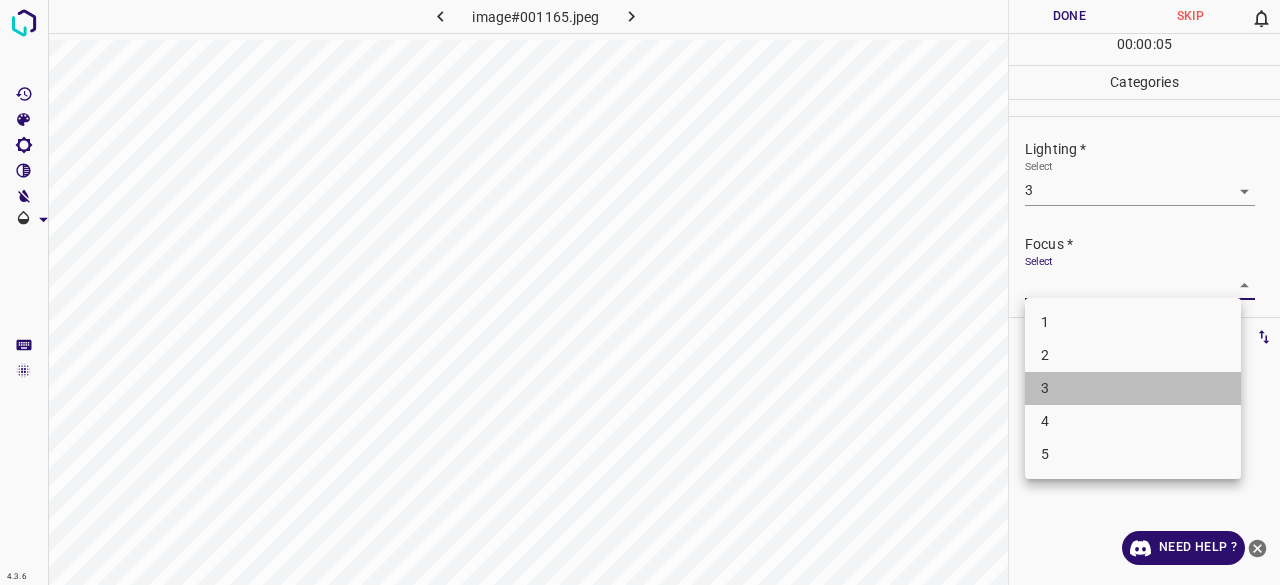 click on "3" at bounding box center (1133, 388) 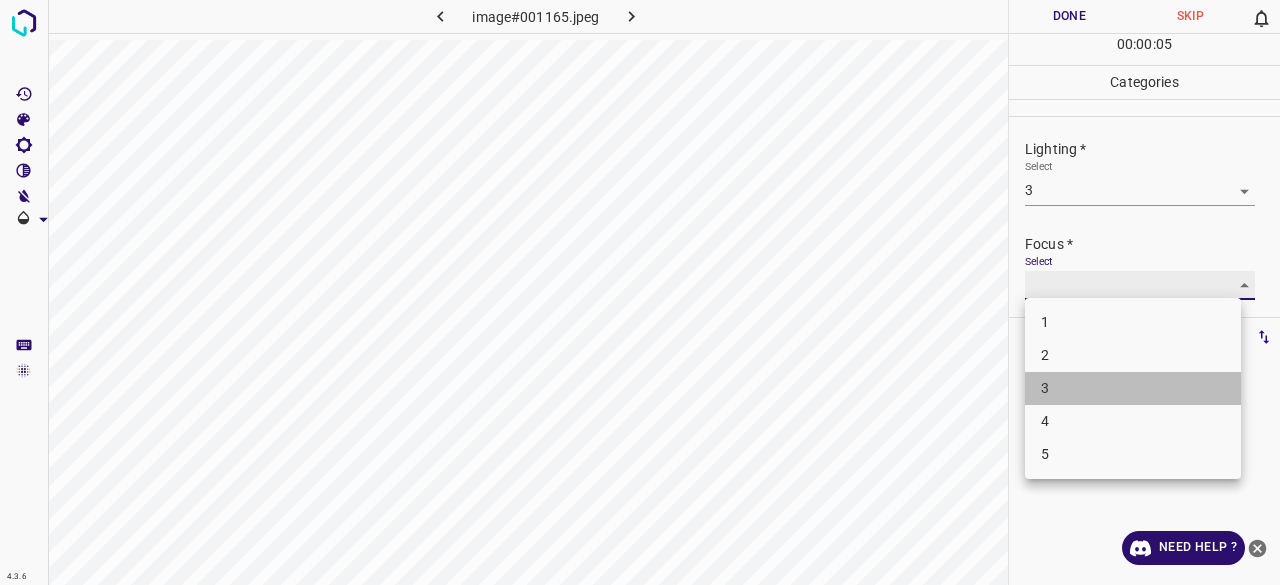 type on "3" 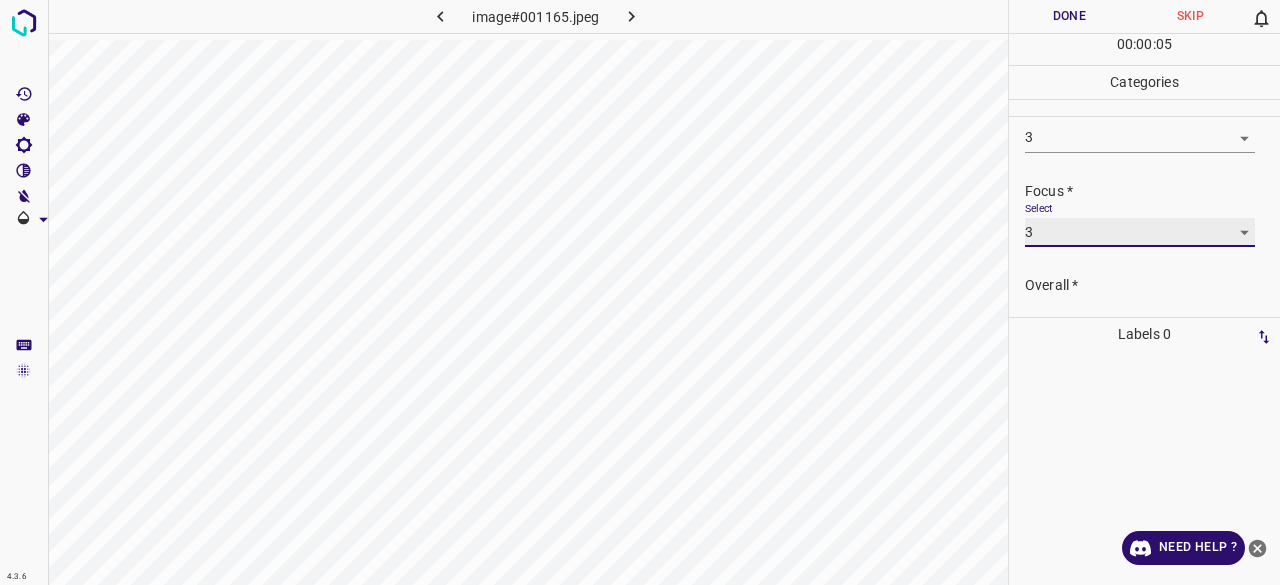 scroll, scrollTop: 98, scrollLeft: 0, axis: vertical 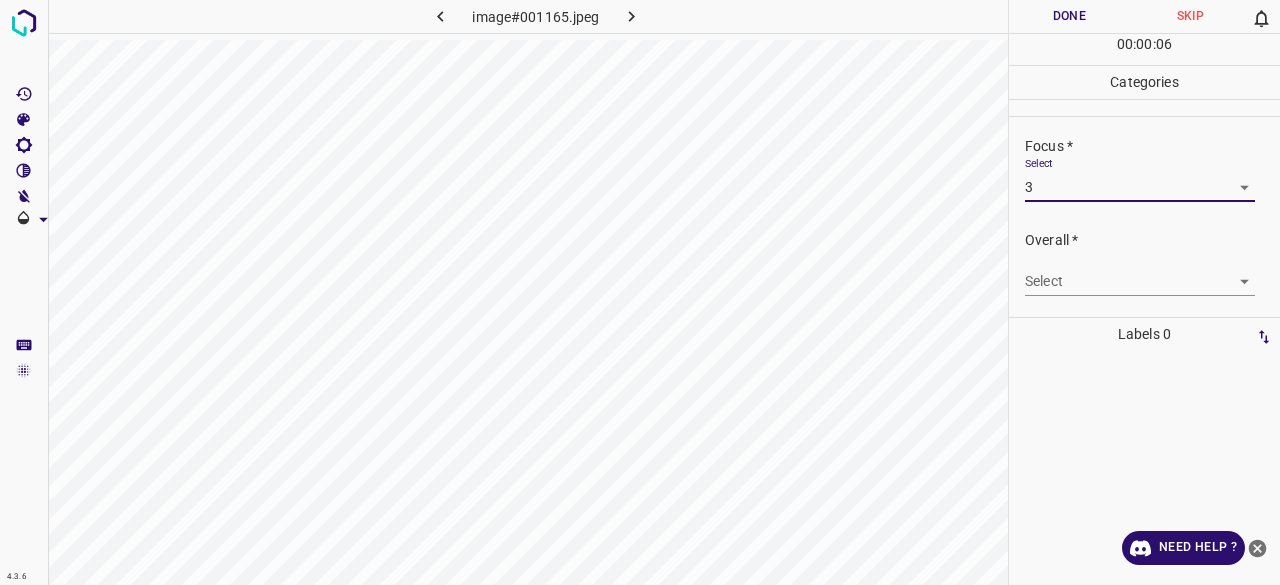 click on "4.3.6  image#001165.jpeg Done Skip 0 00   : 00   : 06   Categories Lighting *  Select 3 3 Focus *  Select 3 3 Overall *  Select ​ Labels   0 Categories 1 Lighting 2 Focus 3 Overall Tools Space Change between modes (Draw & Edit) I Auto labeling R Restore zoom M Zoom in N Zoom out Delete Delete selecte label Filters Z Restore filters X Saturation filter C Brightness filter V Contrast filter B Gray scale filter General O Download Need Help ? - Text - Hide - Delete" at bounding box center [640, 292] 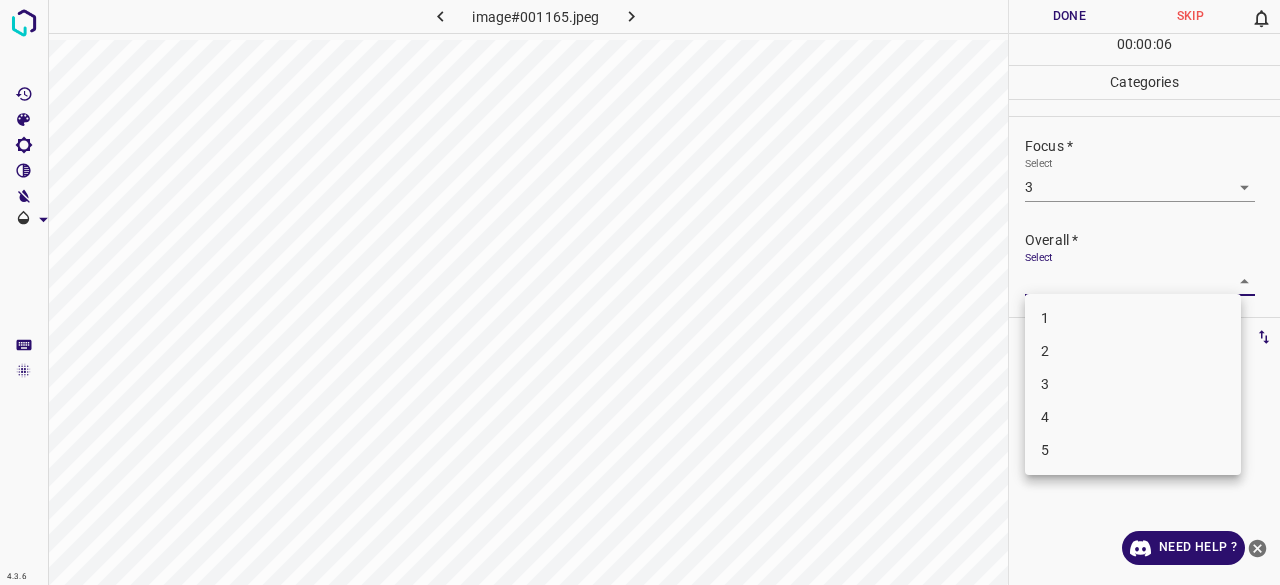 click on "3" at bounding box center (1133, 384) 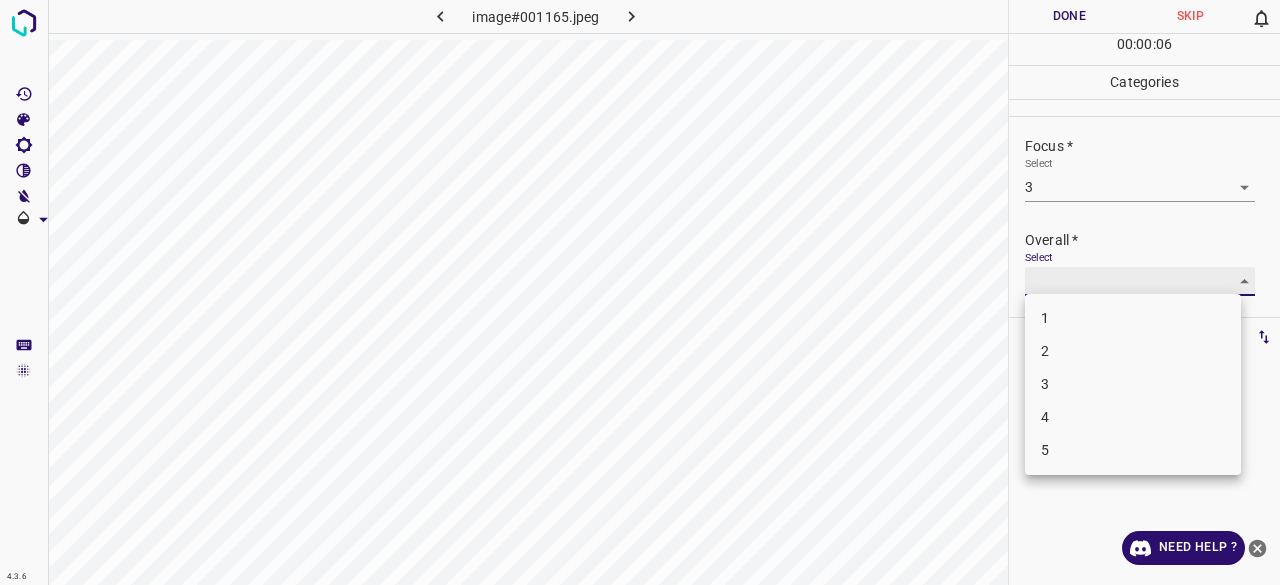 type on "3" 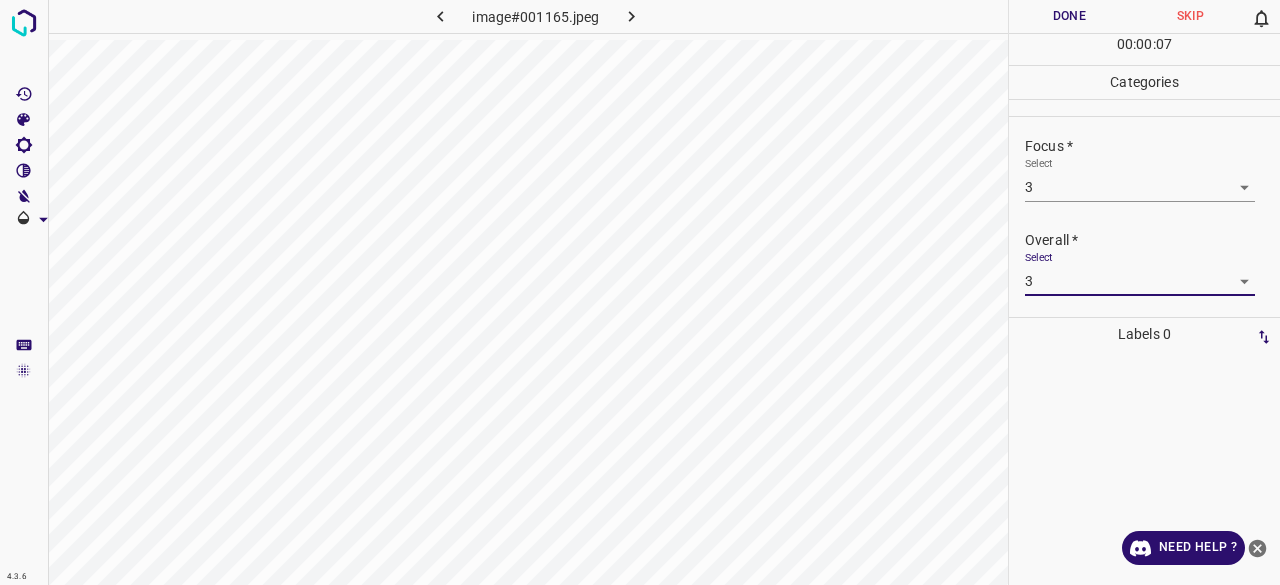 click on "Done" at bounding box center [1069, 16] 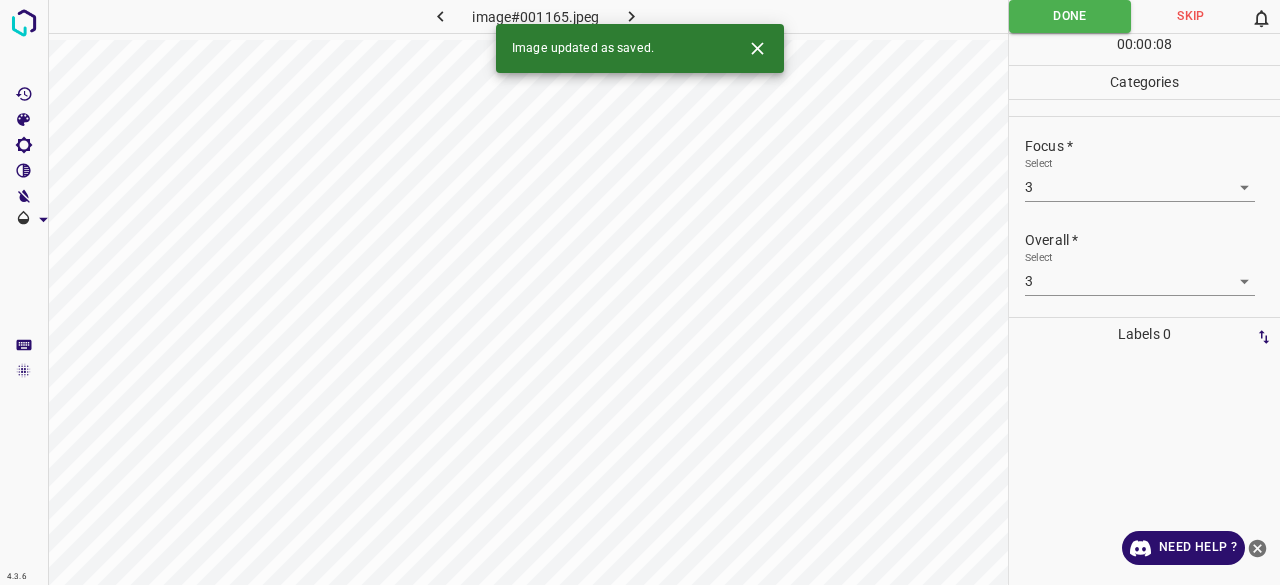 click at bounding box center [632, 16] 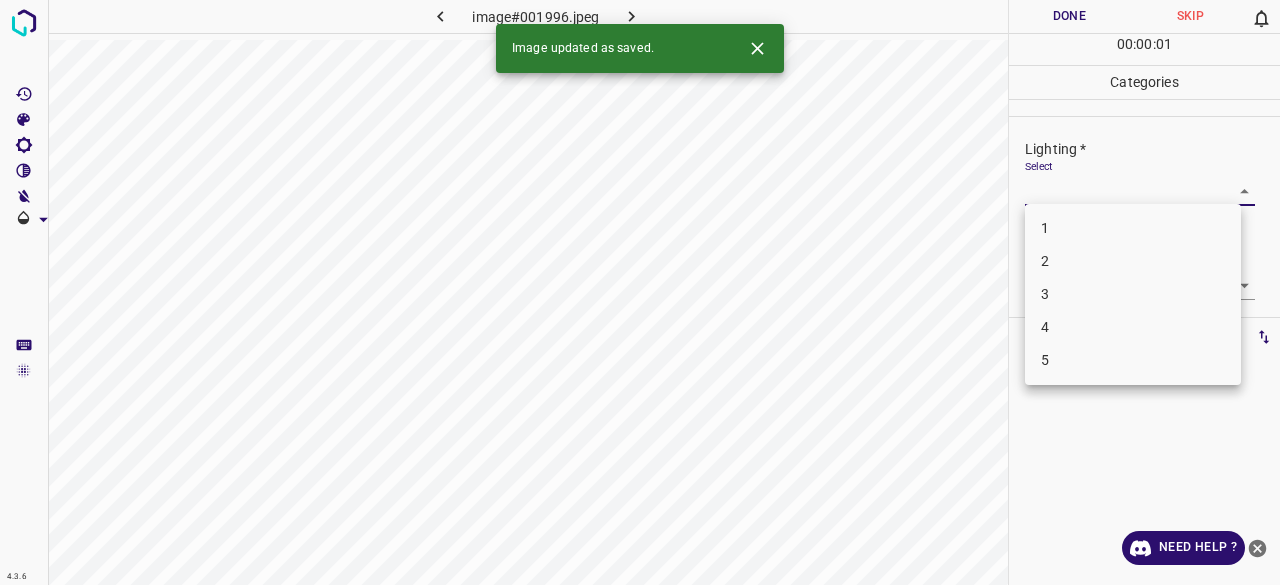 click on "4.3.6  image#001996.jpeg Done Skip 0 00   : 00   : 01   Categories Lighting *  Select ​ Focus *  Select ​ Overall *  Select ​ Labels   0 Categories 1 Lighting 2 Focus 3 Overall Tools Space Change between modes (Draw & Edit) I Auto labeling R Restore zoom M Zoom in N Zoom out Delete Delete selecte label Filters Z Restore filters X Saturation filter C Brightness filter V Contrast filter B Gray scale filter General O Download Image updated as saved. Need Help ? - Text - Hide - Delete 1 2 3 4 5" at bounding box center [640, 292] 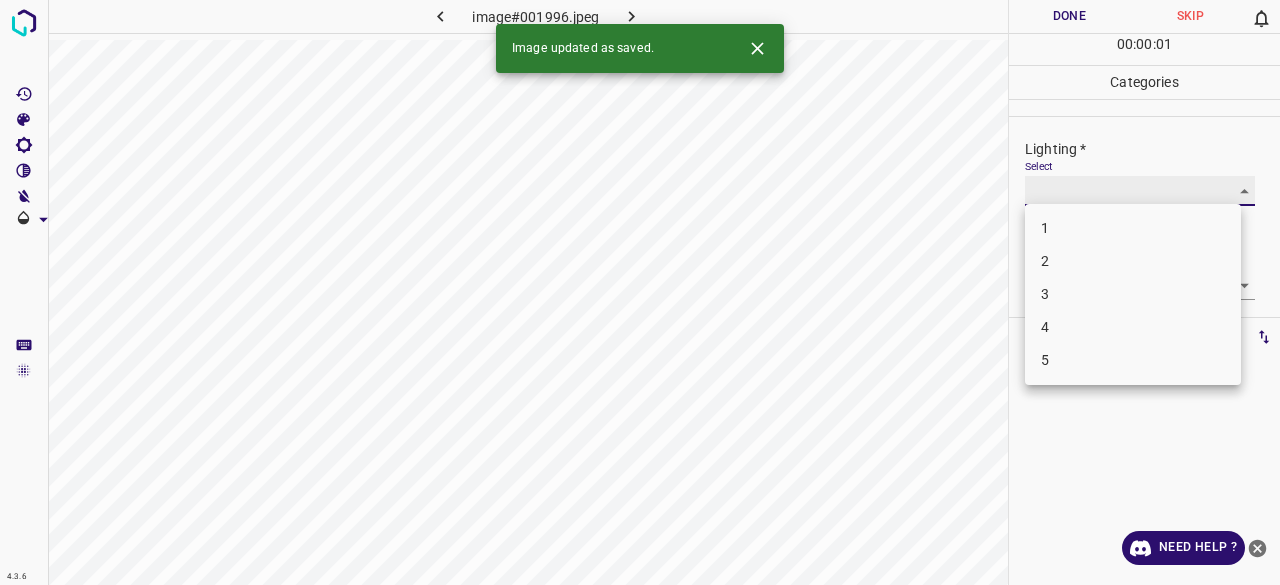 type on "3" 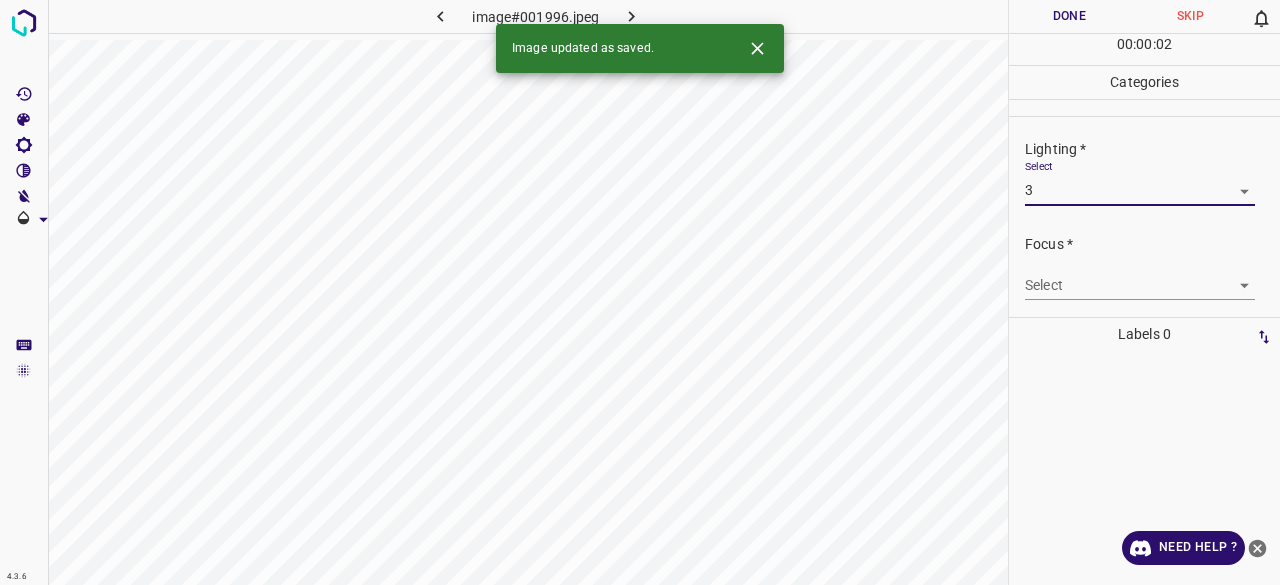 click on "4.3.6  image#001996.jpeg Done Skip 0 00   : 00   : 02   Categories Lighting *  Select 3 3 Focus *  Select ​ Overall *  Select ​ Labels   0 Categories 1 Lighting 2 Focus 3 Overall Tools Space Change between modes (Draw & Edit) I Auto labeling R Restore zoom M Zoom in N Zoom out Delete Delete selecte label Filters Z Restore filters X Saturation filter C Brightness filter V Contrast filter B Gray scale filter General O Download Image updated as saved. Need Help ? - Text - Hide - Delete" at bounding box center [640, 292] 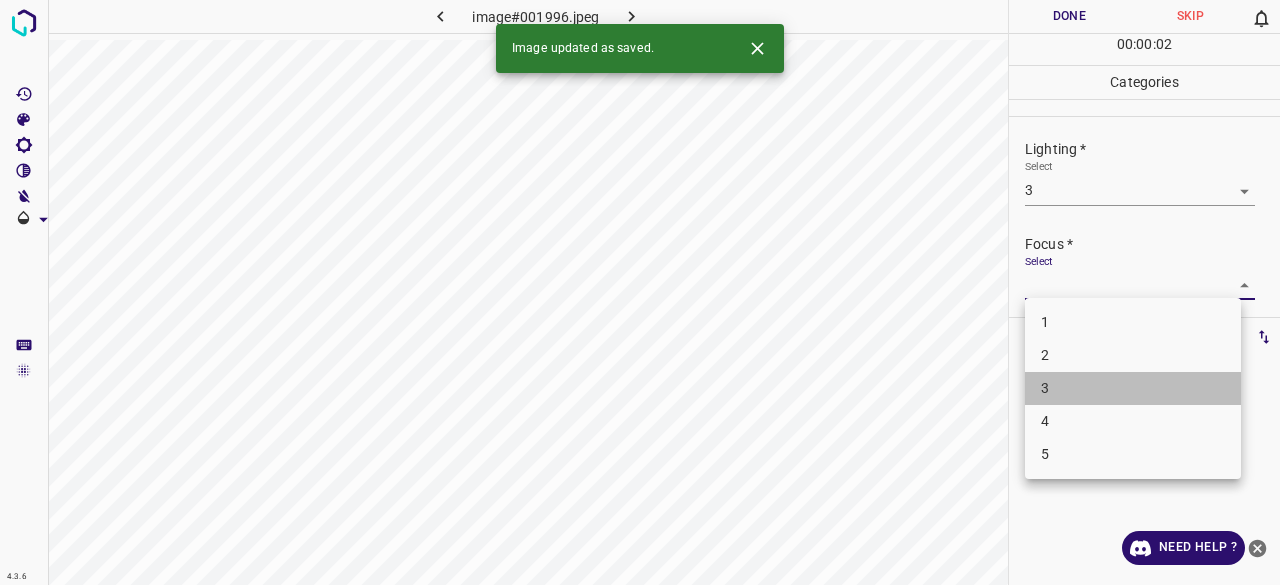 drag, startPoint x: 1060, startPoint y: 375, endPoint x: 1062, endPoint y: 385, distance: 10.198039 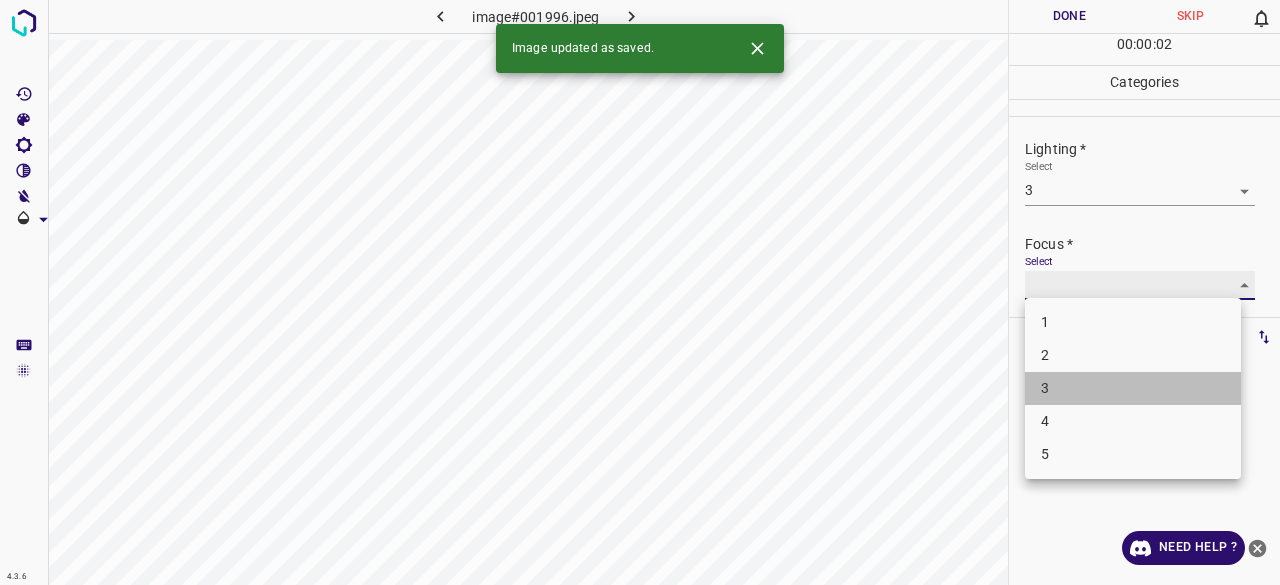 type on "3" 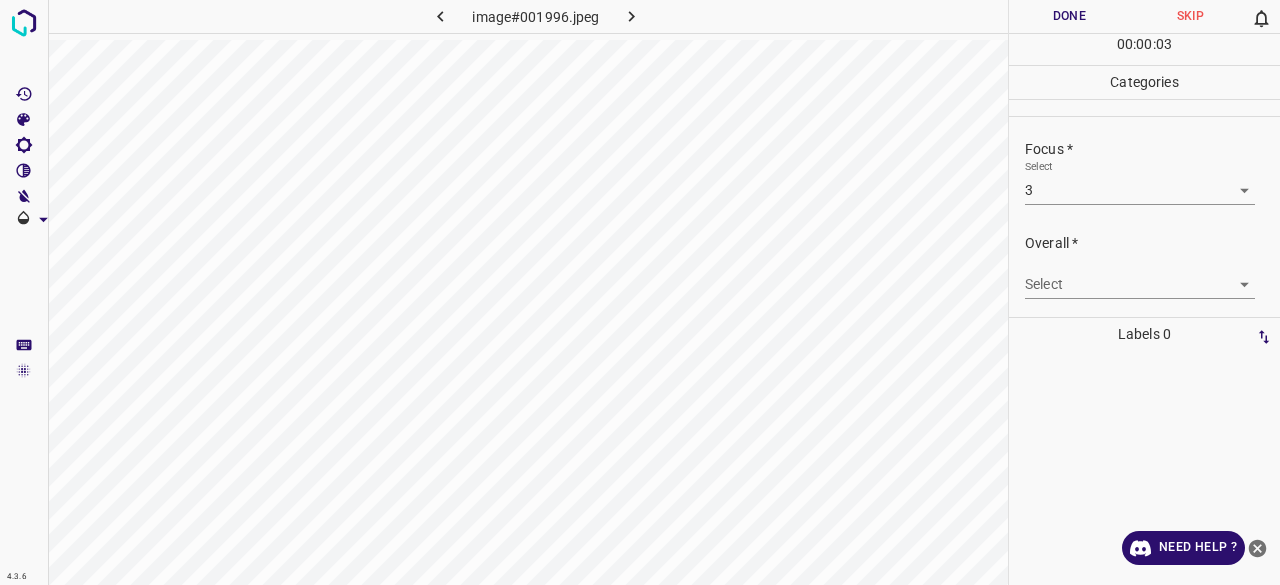 scroll, scrollTop: 98, scrollLeft: 0, axis: vertical 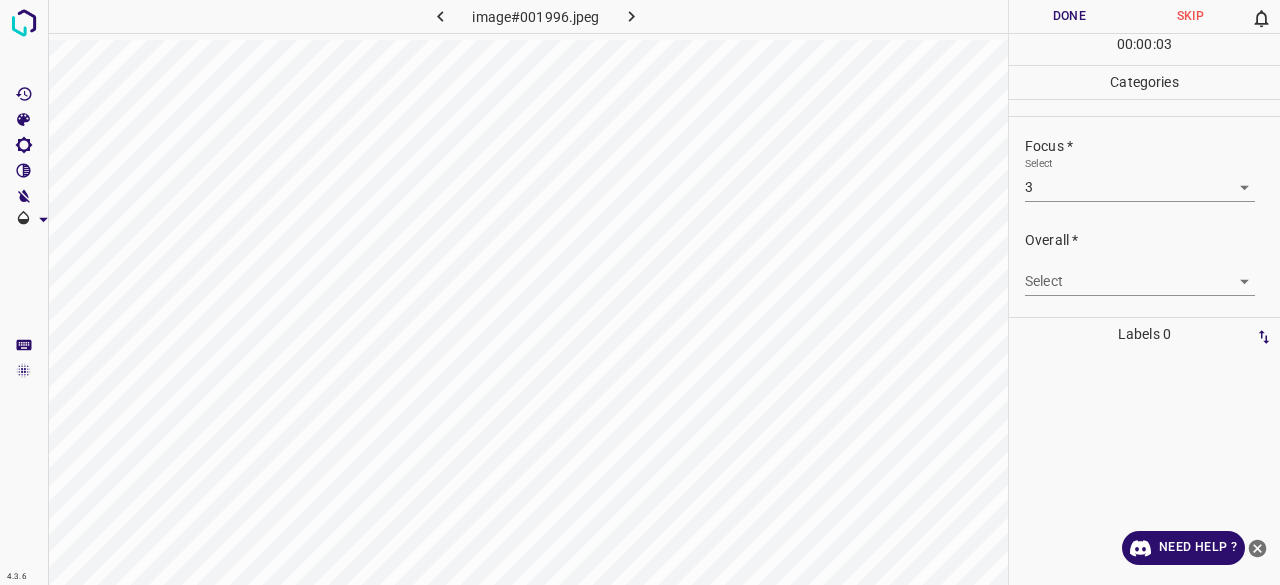 click on "Select ​" at bounding box center [1140, 273] 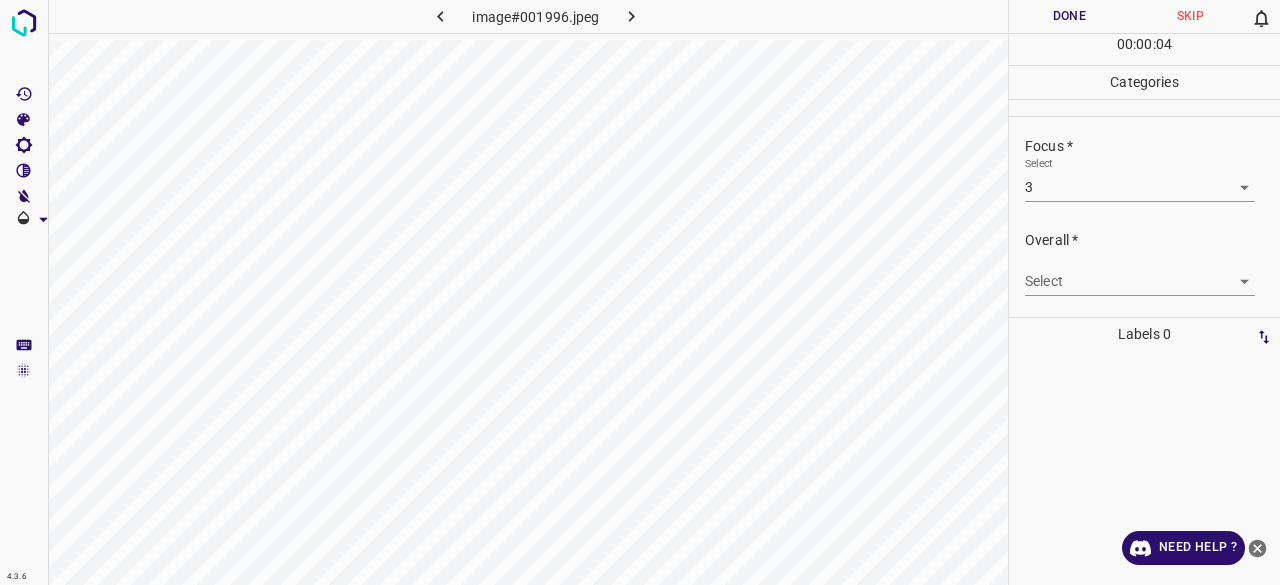 click on "4.3.6  image#001996.jpeg Done Skip 0 00   : 00   : 04   Categories Lighting *  Select 3 3 Focus *  Select 3 3 Overall *  Select ​ Labels   0 Categories 1 Lighting 2 Focus 3 Overall Tools Space Change between modes (Draw & Edit) I Auto labeling R Restore zoom M Zoom in N Zoom out Delete Delete selecte label Filters Z Restore filters X Saturation filter C Brightness filter V Contrast filter B Gray scale filter General O Download Need Help ? - Text - Hide - Delete" at bounding box center [640, 292] 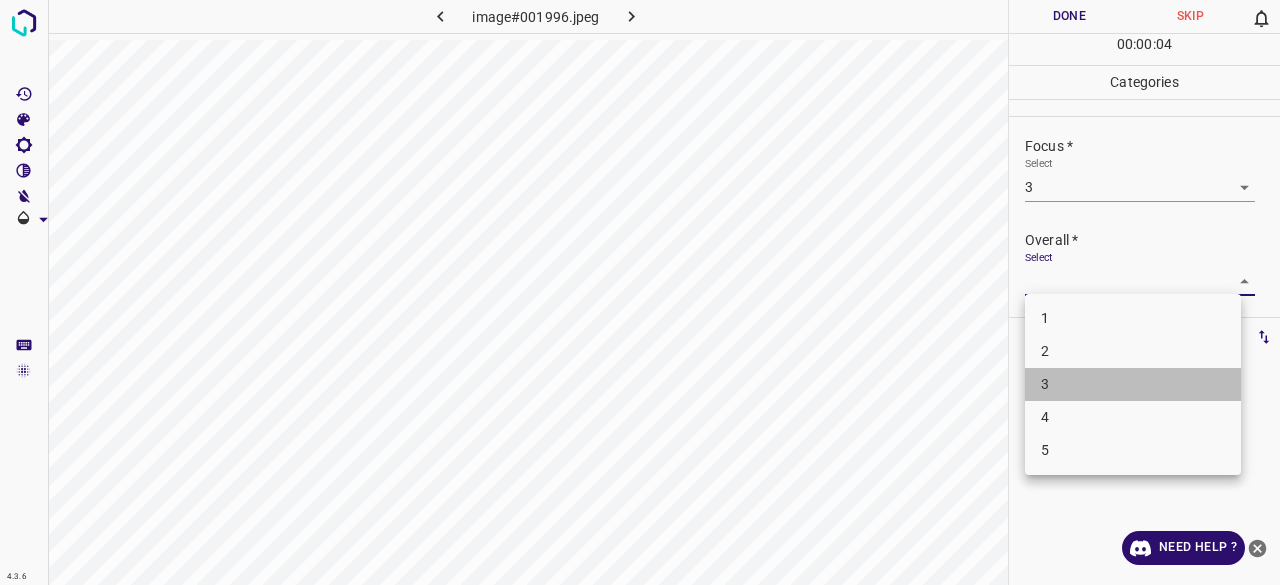 drag, startPoint x: 1051, startPoint y: 400, endPoint x: 1059, endPoint y: 391, distance: 12.0415945 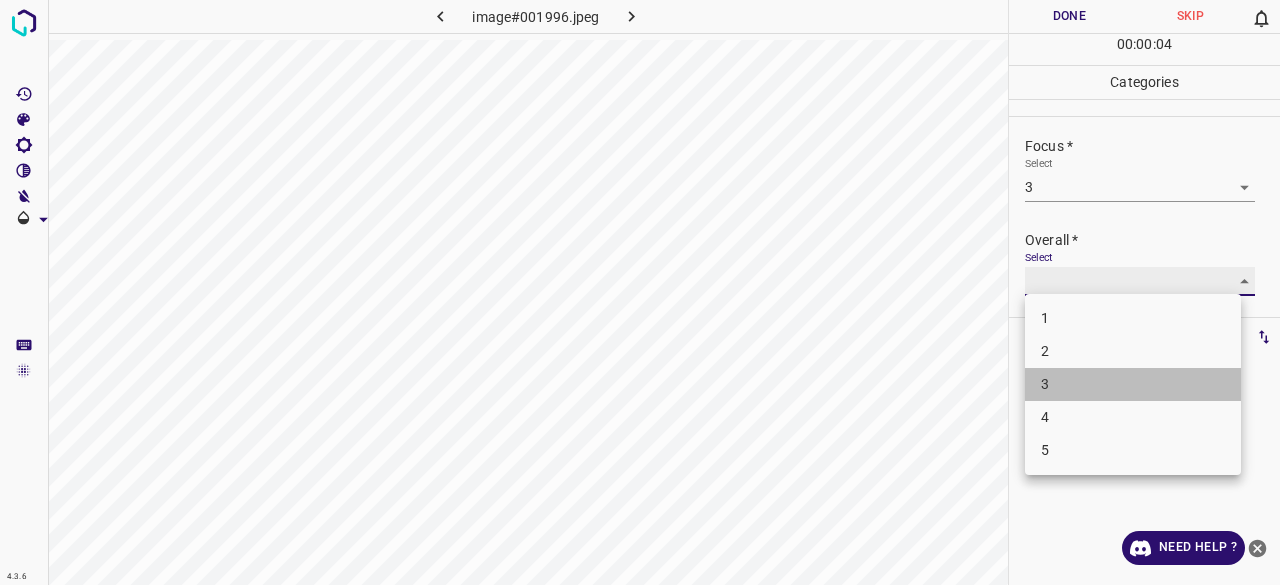 type on "3" 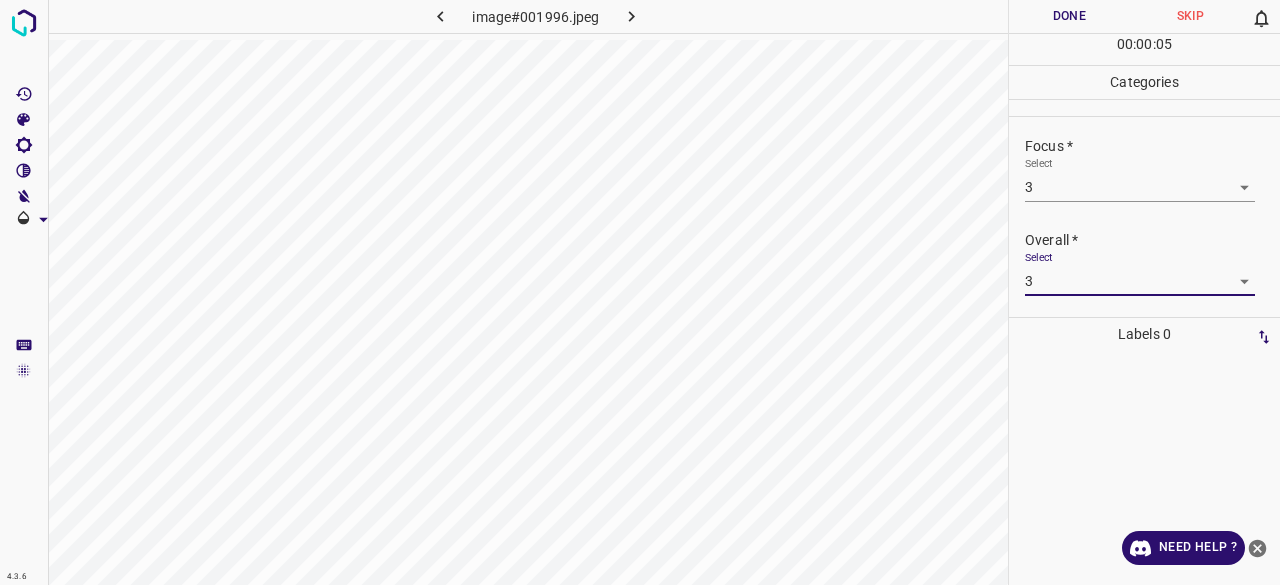 click on "00   : 00   : 05" at bounding box center (1144, 49) 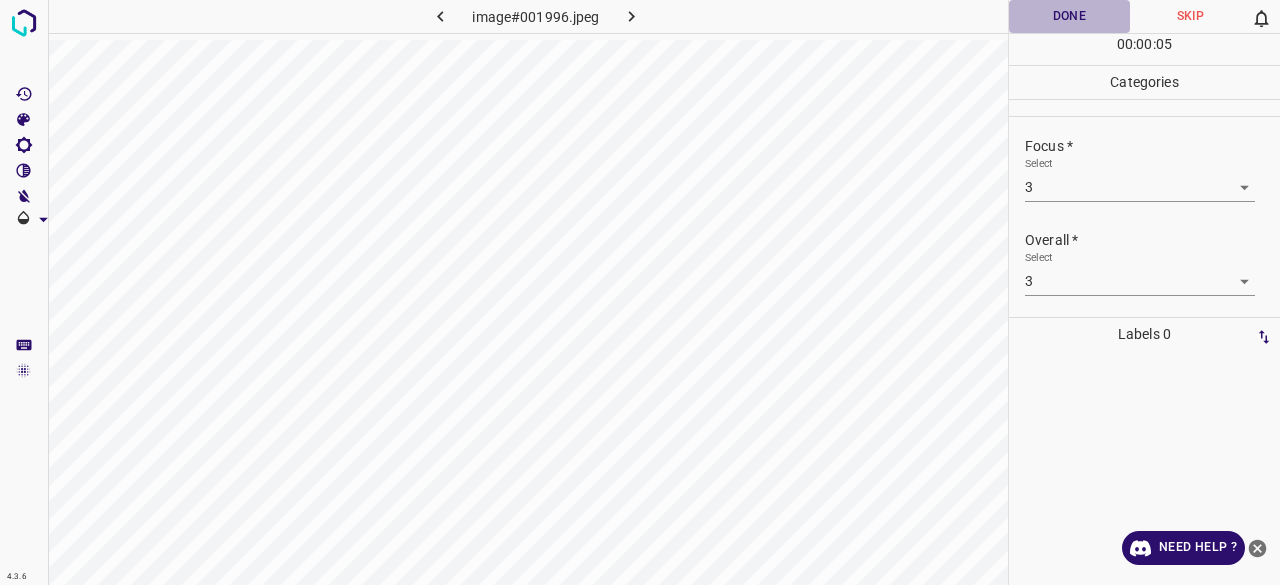 click on "Done" at bounding box center [1069, 16] 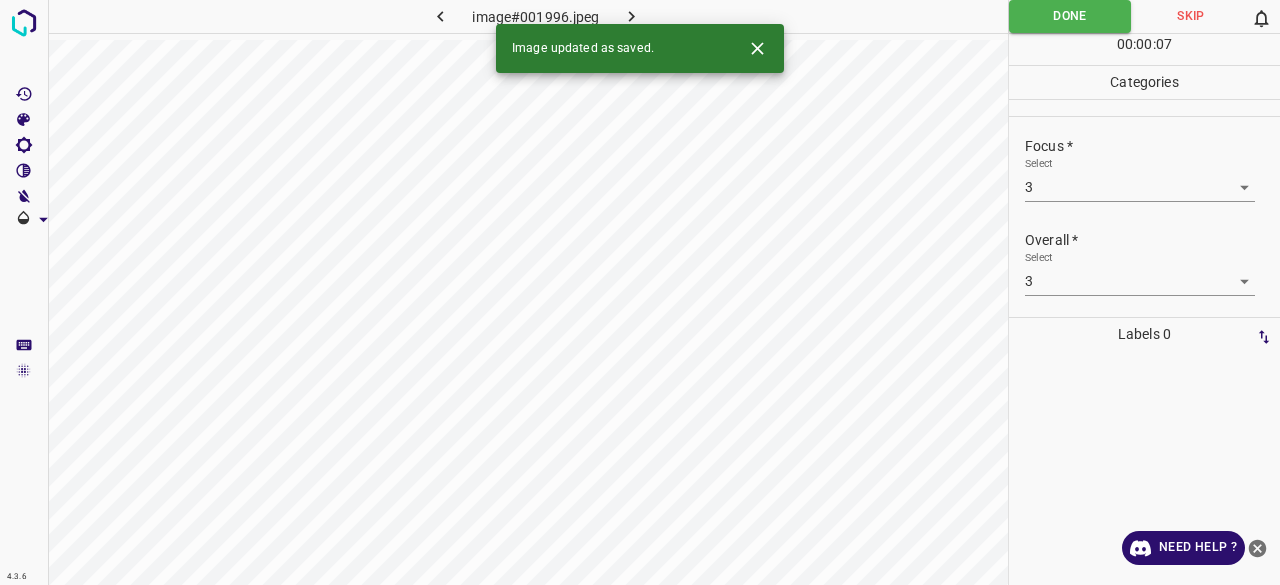 click 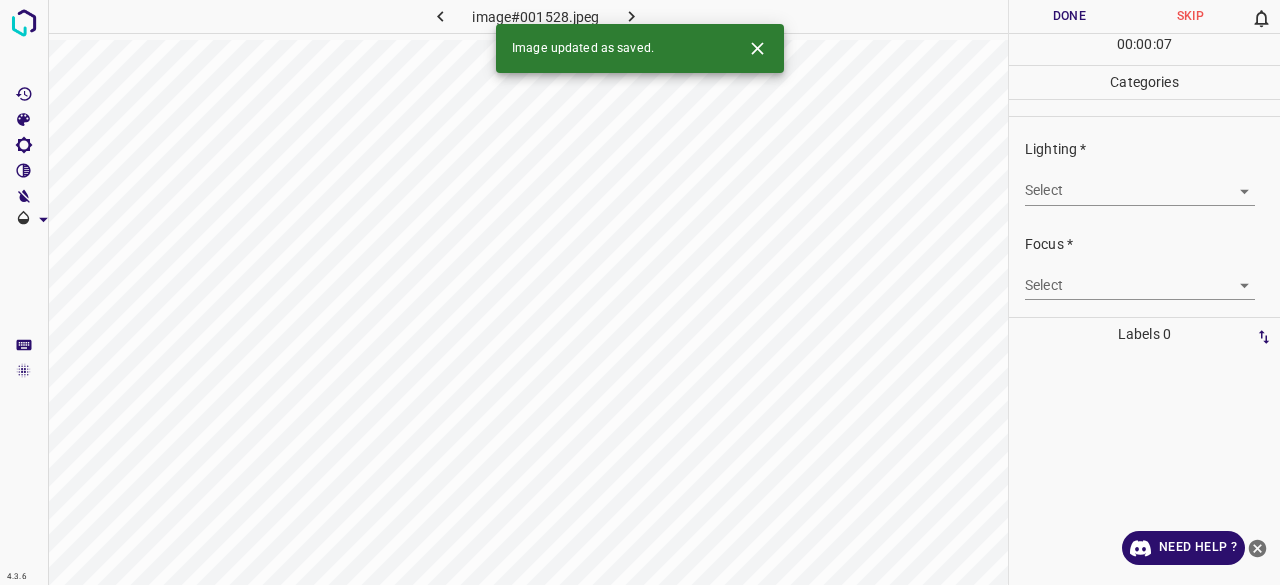 click on "4.3.6  image#001528.jpeg Done Skip 0 00   : 00   : 07   Categories Lighting *  Select ​ Focus *  Select ​ Overall *  Select ​ Labels   0 Categories 1 Lighting 2 Focus 3 Overall Tools Space Change between modes (Draw & Edit) I Auto labeling R Restore zoom M Zoom in N Zoom out Delete Delete selecte label Filters Z Restore filters X Saturation filter C Brightness filter V Contrast filter B Gray scale filter General O Download Image updated as saved. Need Help ? - Text - Hide - Delete" at bounding box center (640, 292) 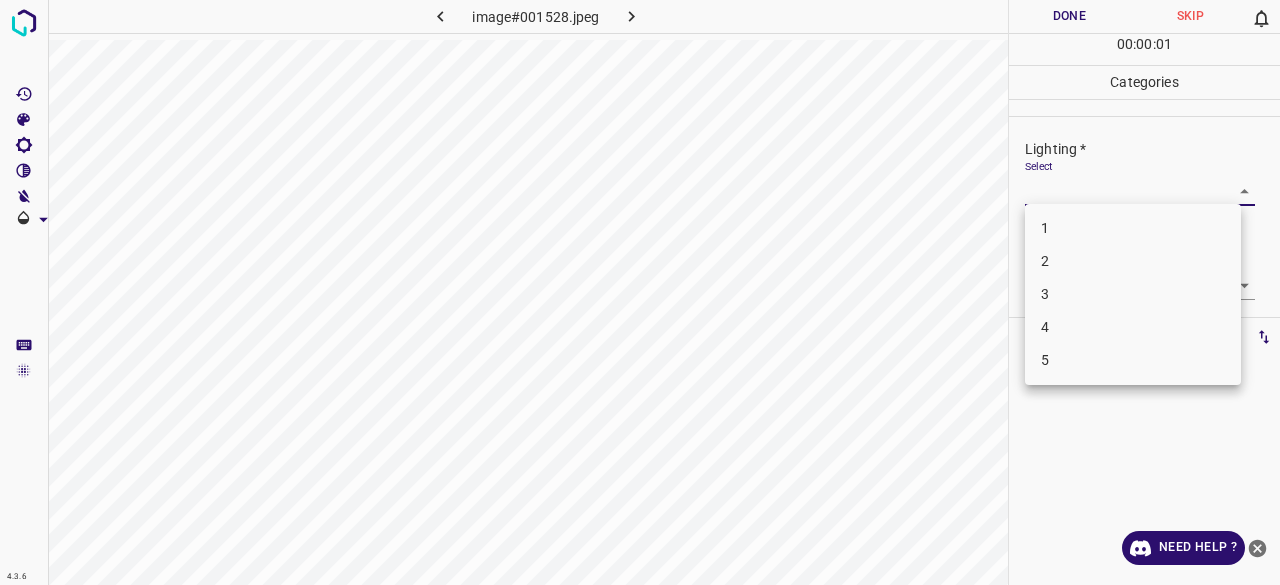 drag, startPoint x: 1050, startPoint y: 310, endPoint x: 1056, endPoint y: 322, distance: 13.416408 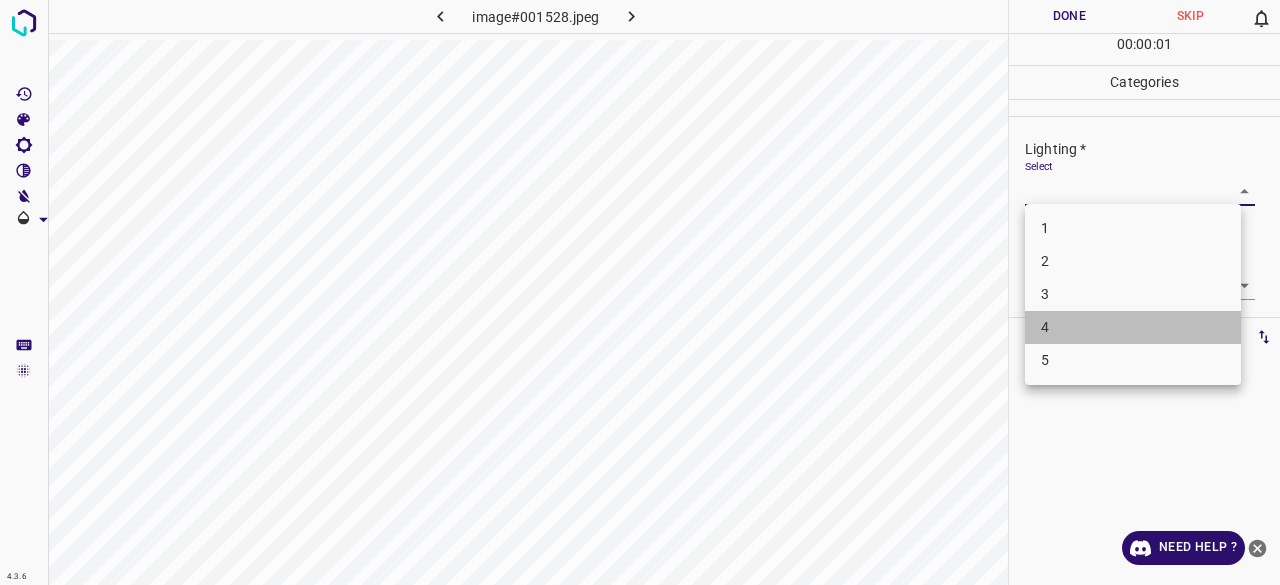 click on "4" at bounding box center [1133, 327] 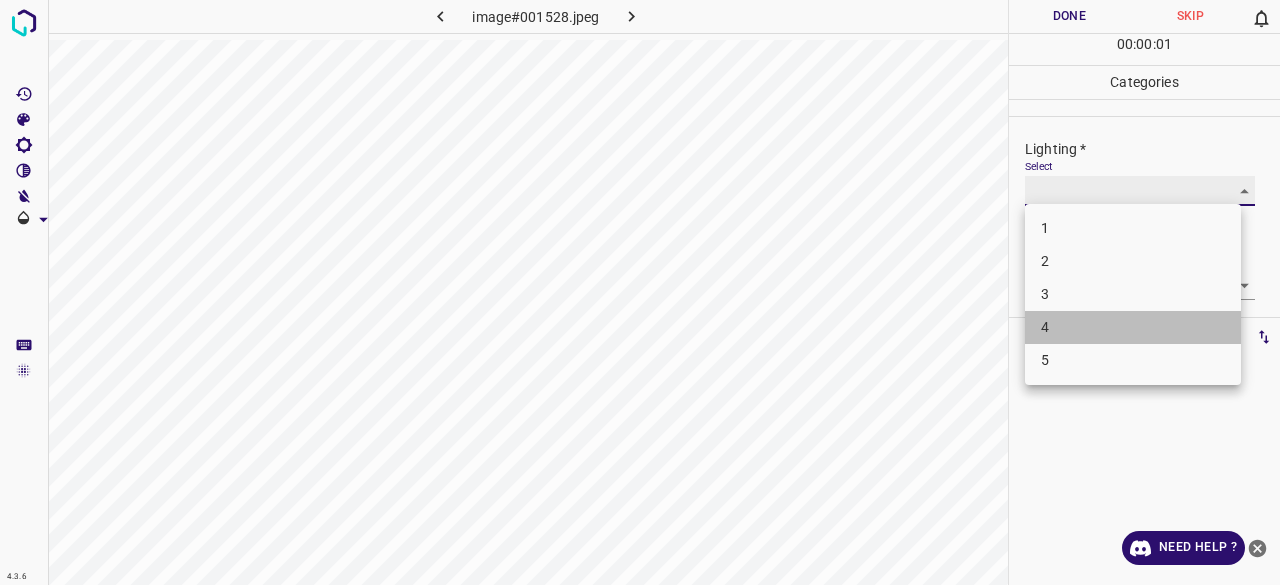 type on "4" 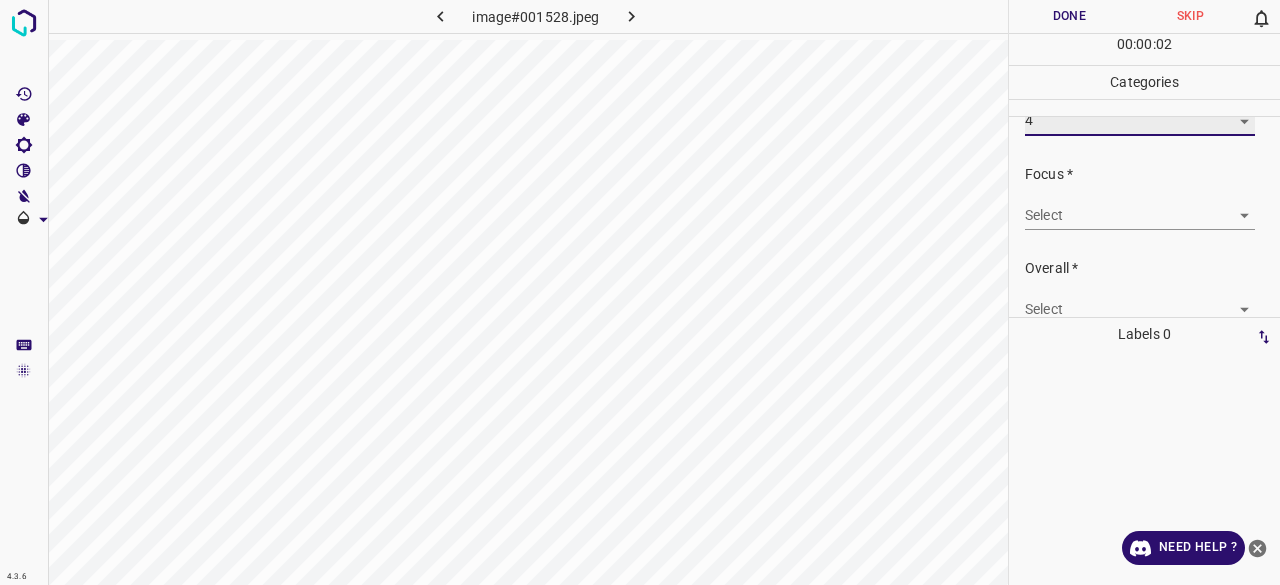 scroll, scrollTop: 98, scrollLeft: 0, axis: vertical 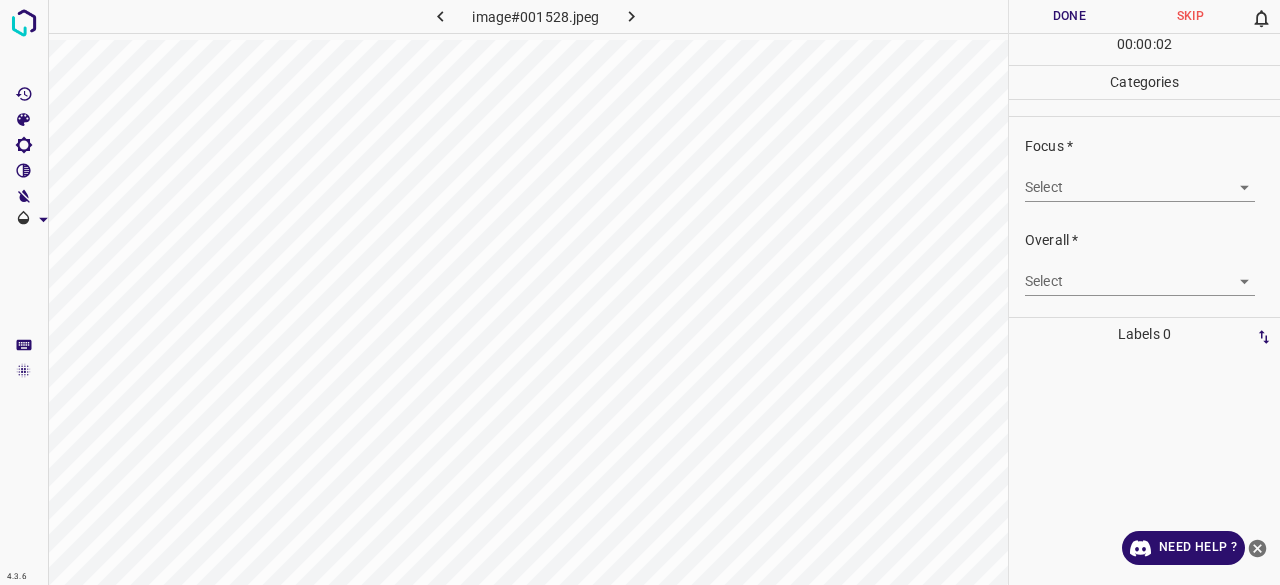 click on "4.3.6  image#001528.jpeg Done Skip 0 00   : 00   : 02   Categories Lighting *  Select 4 4 Focus *  Select ​ Overall *  Select ​ Labels   0 Categories 1 Lighting 2 Focus 3 Overall Tools Space Change between modes (Draw & Edit) I Auto labeling R Restore zoom M Zoom in N Zoom out Delete Delete selecte label Filters Z Restore filters X Saturation filter C Brightness filter V Contrast filter B Gray scale filter General O Download Need Help ? - Text - Hide - Delete" at bounding box center [640, 292] 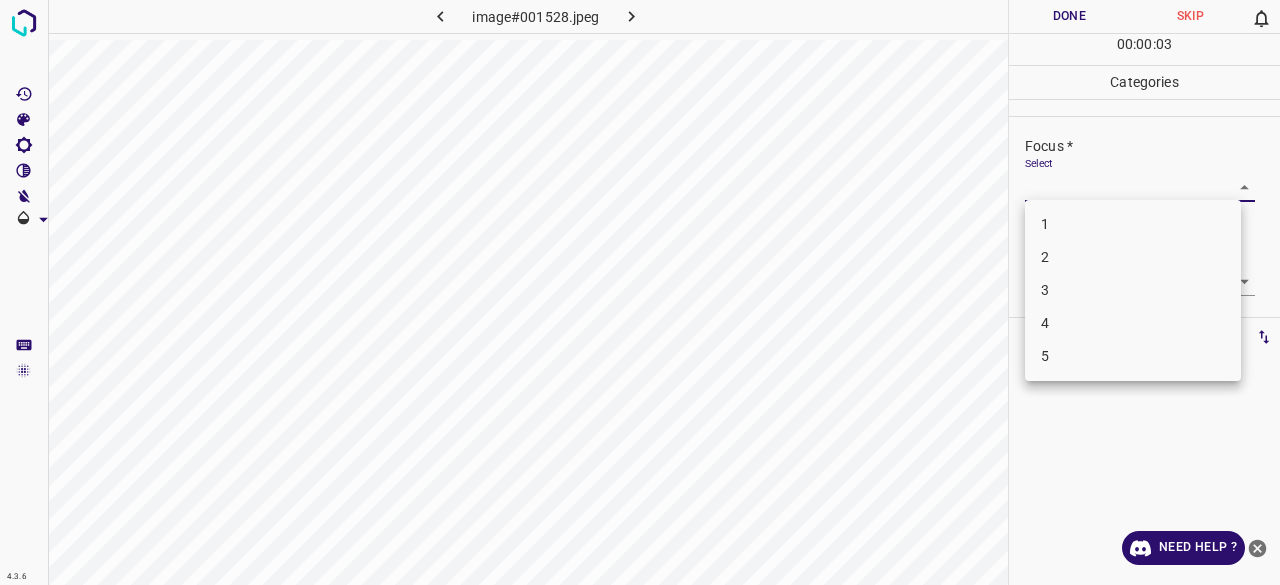 drag, startPoint x: 1055, startPoint y: 265, endPoint x: 1058, endPoint y: 289, distance: 24.186773 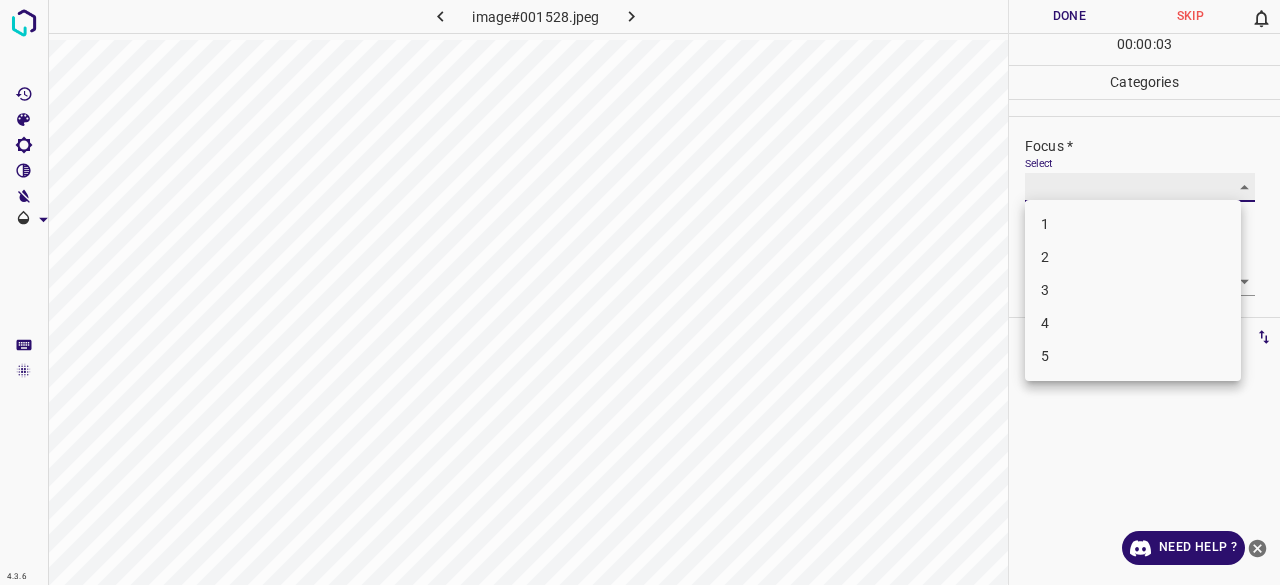 type on "3" 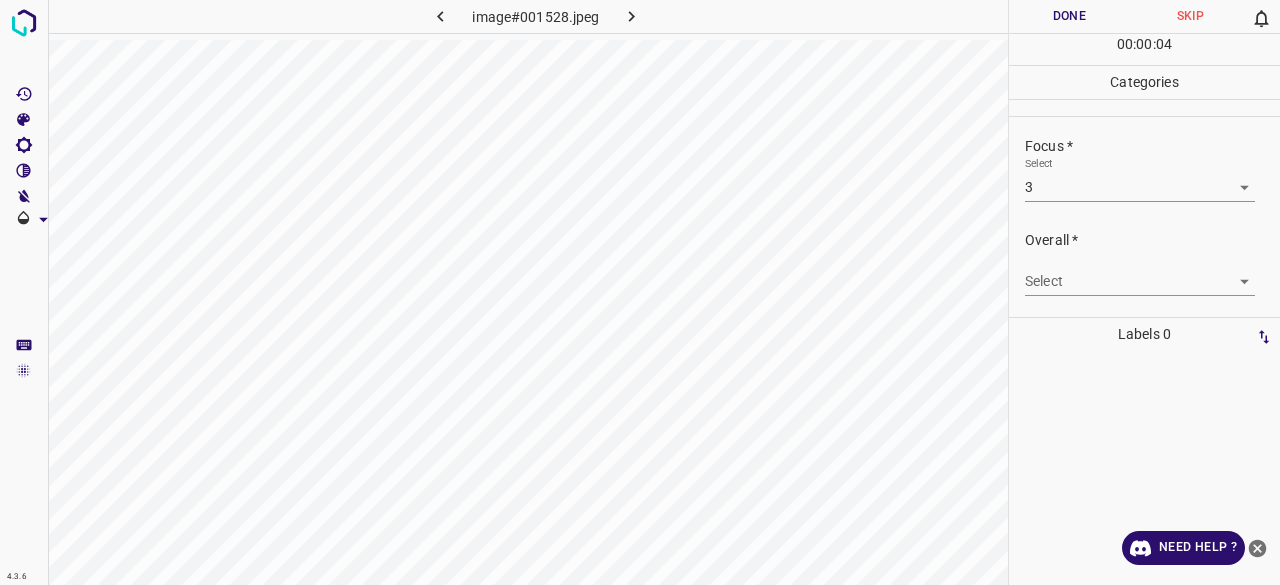 click on "4.3.6  image#001528.jpeg Done Skip 0 00   : 00   : 04   Categories Lighting *  Select 4 4 Focus *  Select 3 3 Overall *  Select ​ Labels   0 Categories 1 Lighting 2 Focus 3 Overall Tools Space Change between modes (Draw & Edit) I Auto labeling R Restore zoom M Zoom in N Zoom out Delete Delete selecte label Filters Z Restore filters X Saturation filter C Brightness filter V Contrast filter B Gray scale filter General O Download Need Help ? - Text - Hide - Delete" at bounding box center (640, 292) 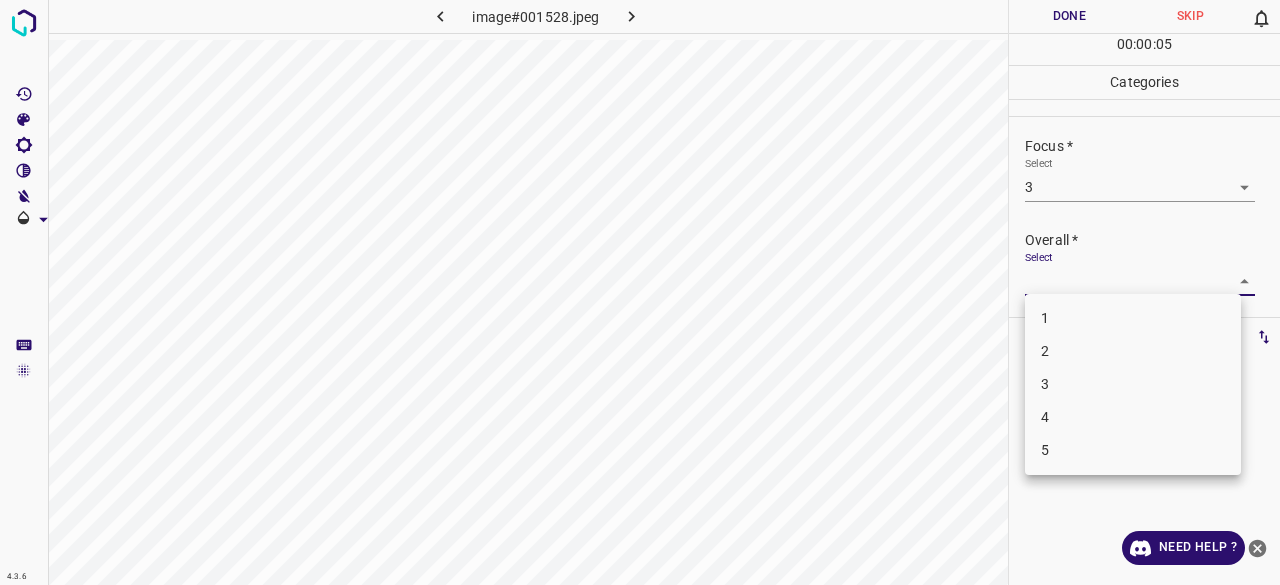 drag, startPoint x: 1050, startPoint y: 383, endPoint x: 1054, endPoint y: 366, distance: 17.464249 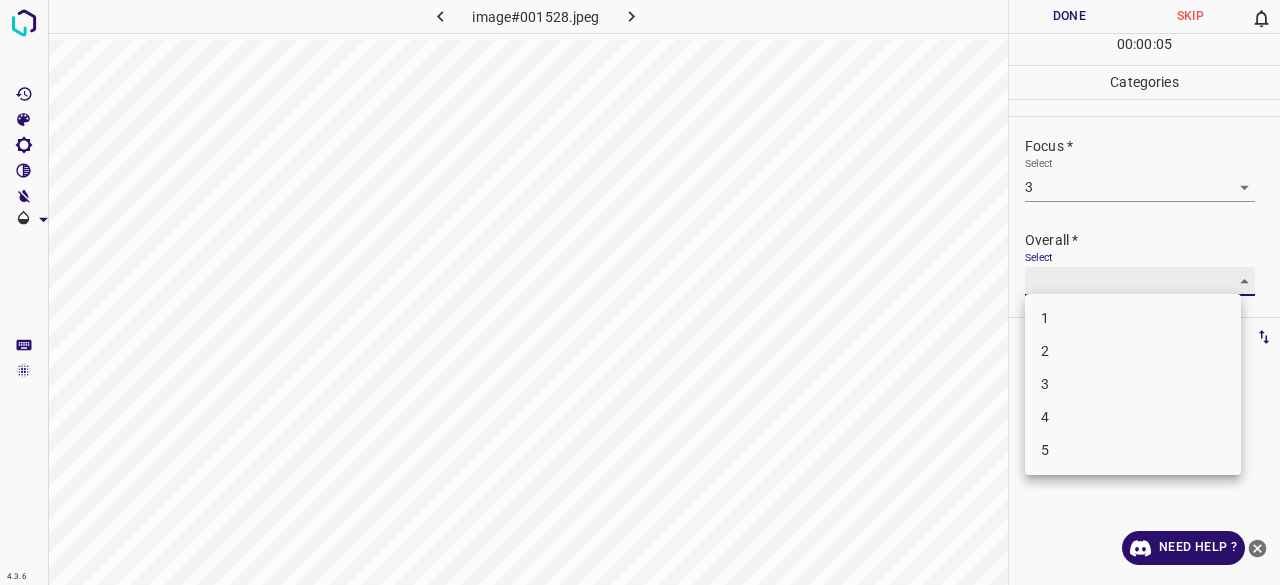 type on "3" 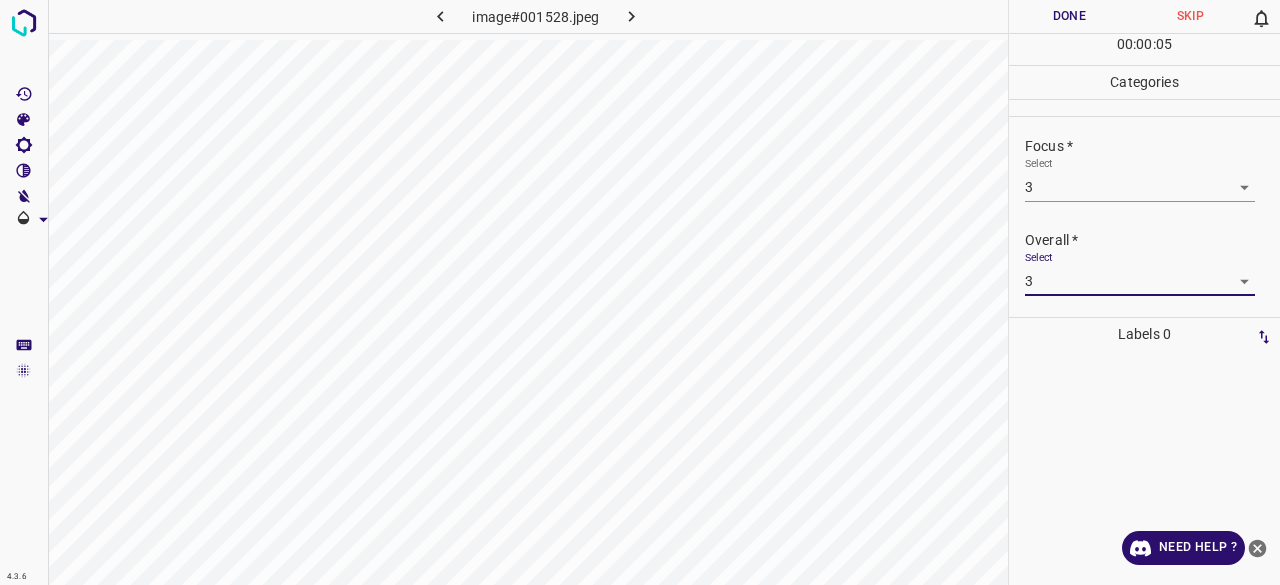 click on "Done" at bounding box center (1069, 16) 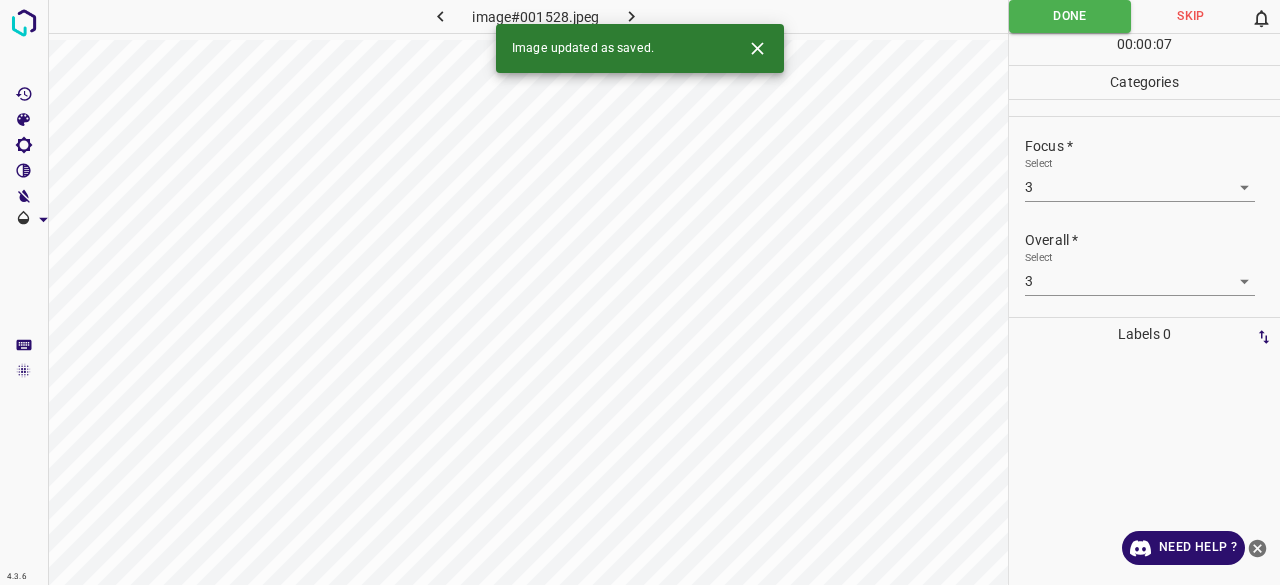 click at bounding box center (632, 16) 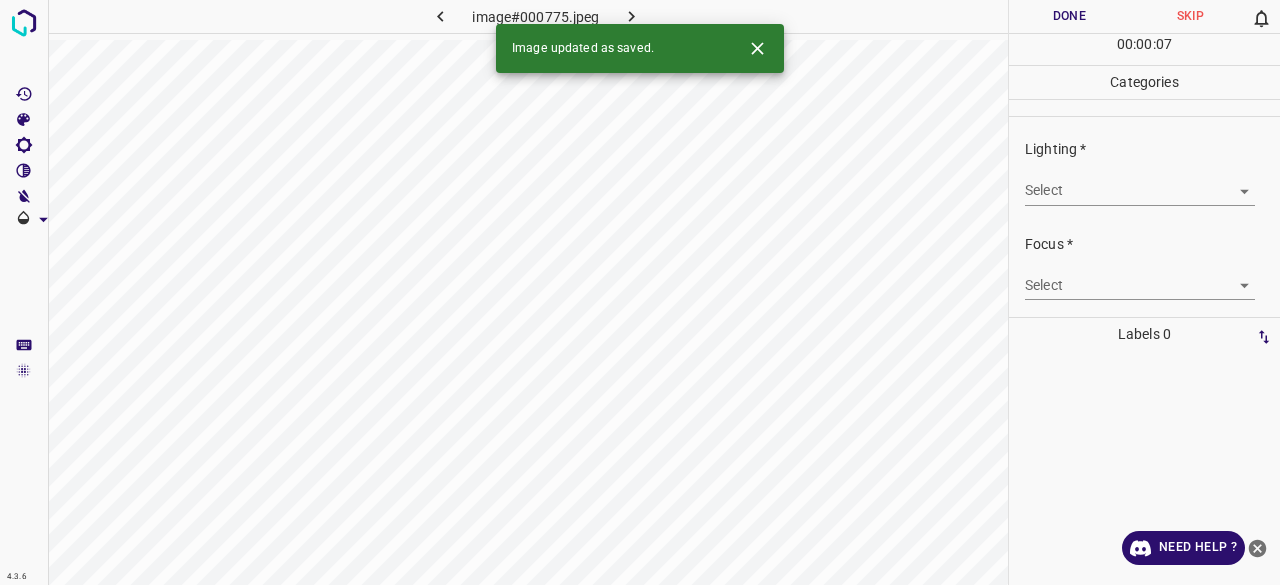 click on "Lighting *  Select ​" at bounding box center [1144, 172] 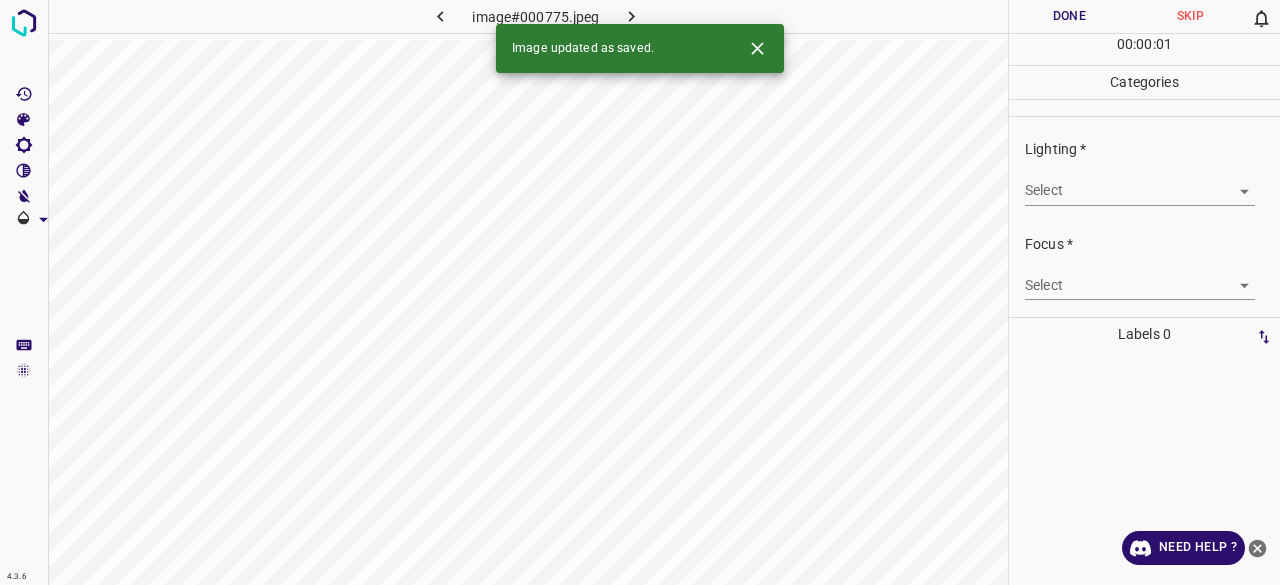 click on "Lighting *  Select ​" at bounding box center (1144, 172) 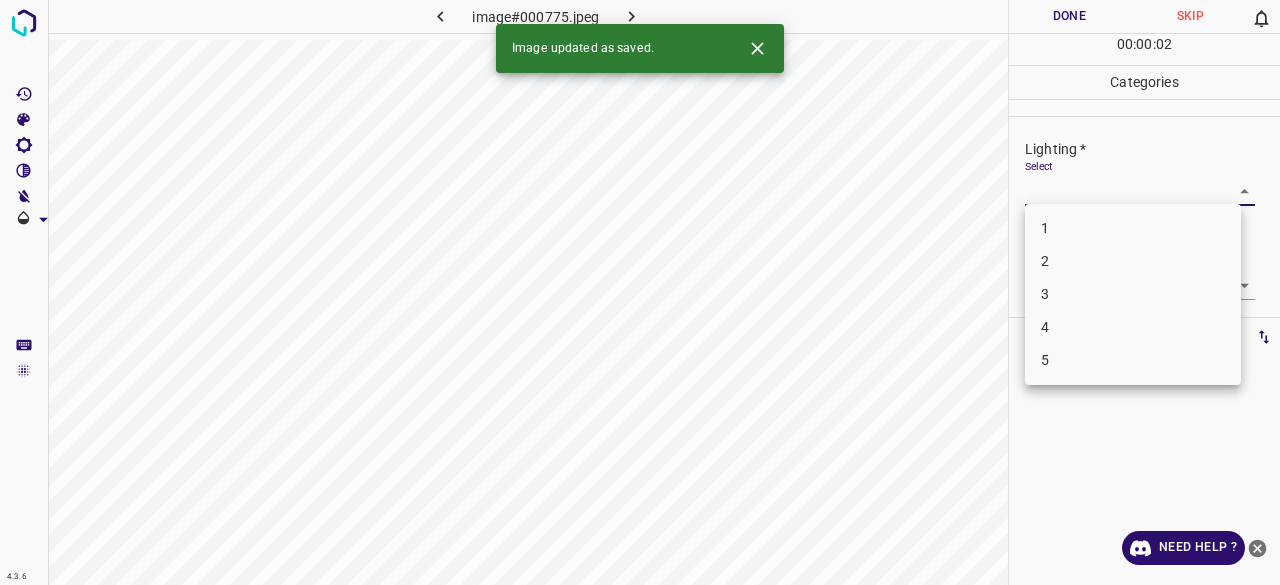 click on "3" at bounding box center [1133, 294] 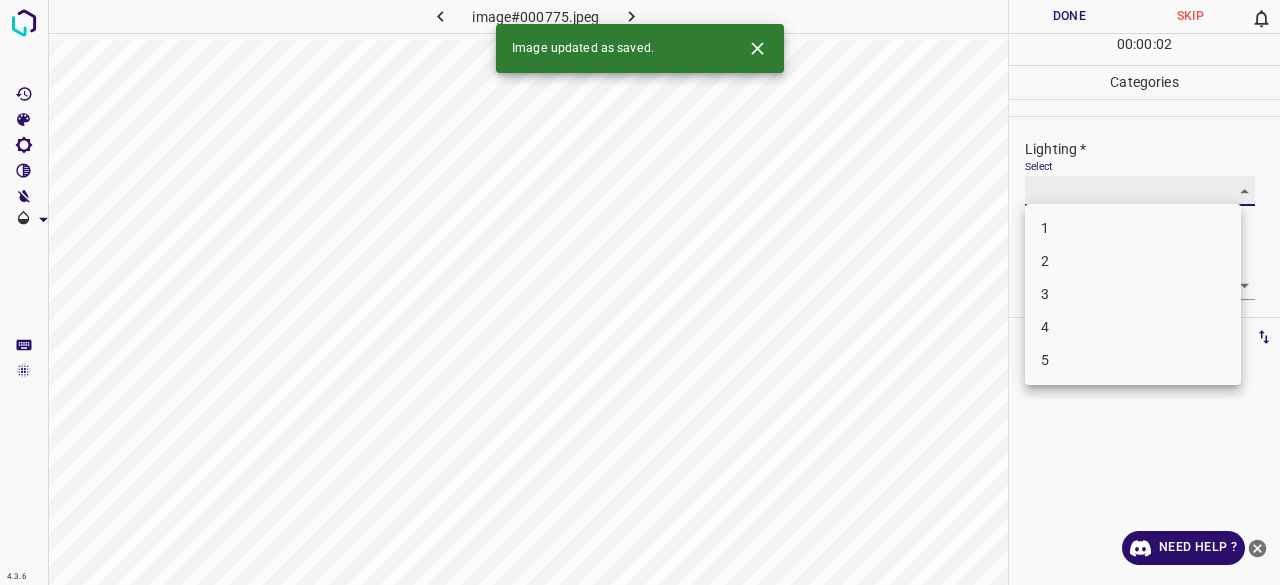 type on "3" 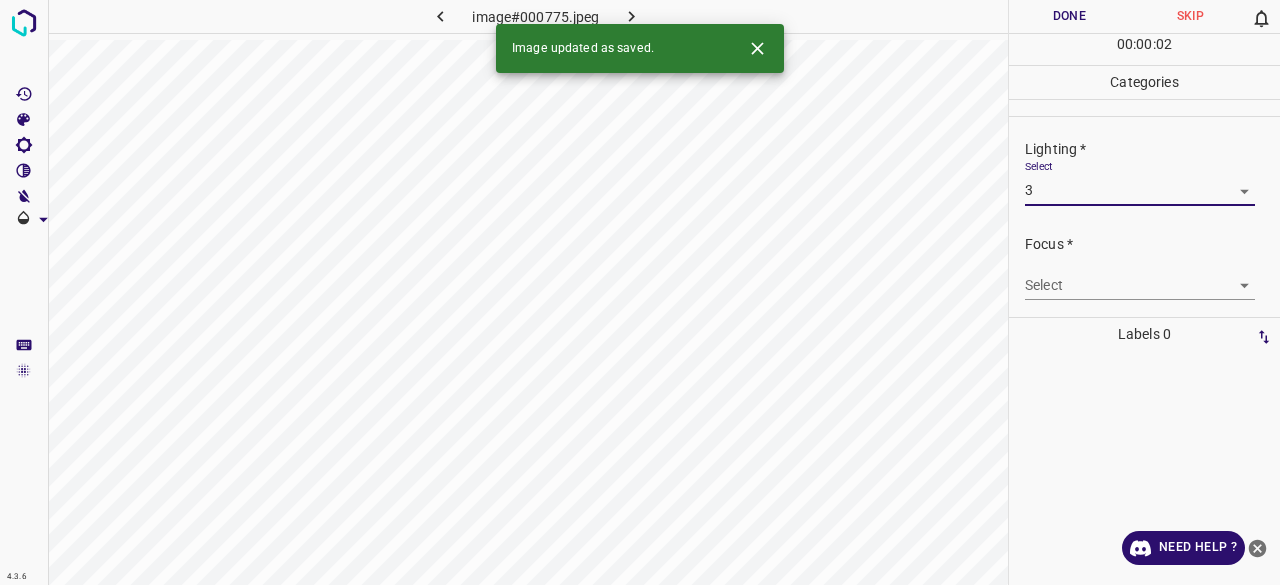 click on "4.3.6  image#000775.jpeg Done Skip 0 00   : 00   : 02   Categories Lighting *  Select 3 3 Focus *  Select ​ Overall *  Select ​ Labels   0 Categories 1 Lighting 2 Focus 3 Overall Tools Space Change between modes (Draw & Edit) I Auto labeling R Restore zoom M Zoom in N Zoom out Delete Delete selecte label Filters Z Restore filters X Saturation filter C Brightness filter V Contrast filter B Gray scale filter General O Download Image updated as saved. Need Help ? - Text - Hide - Delete" at bounding box center [640, 292] 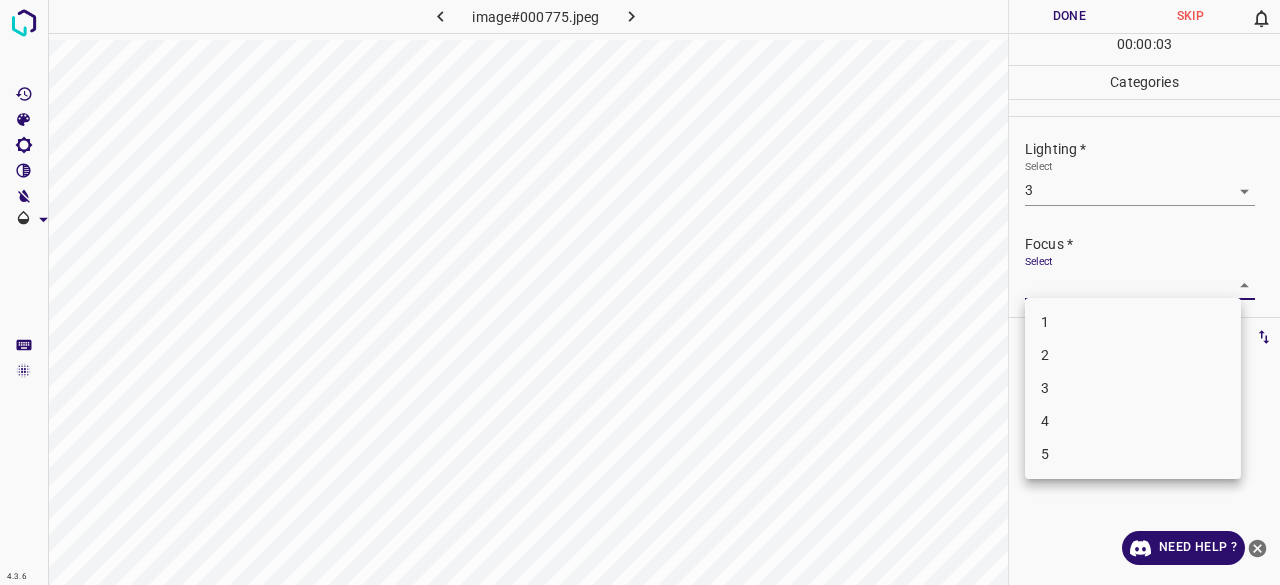 drag, startPoint x: 1048, startPoint y: 368, endPoint x: 1054, endPoint y: 379, distance: 12.529964 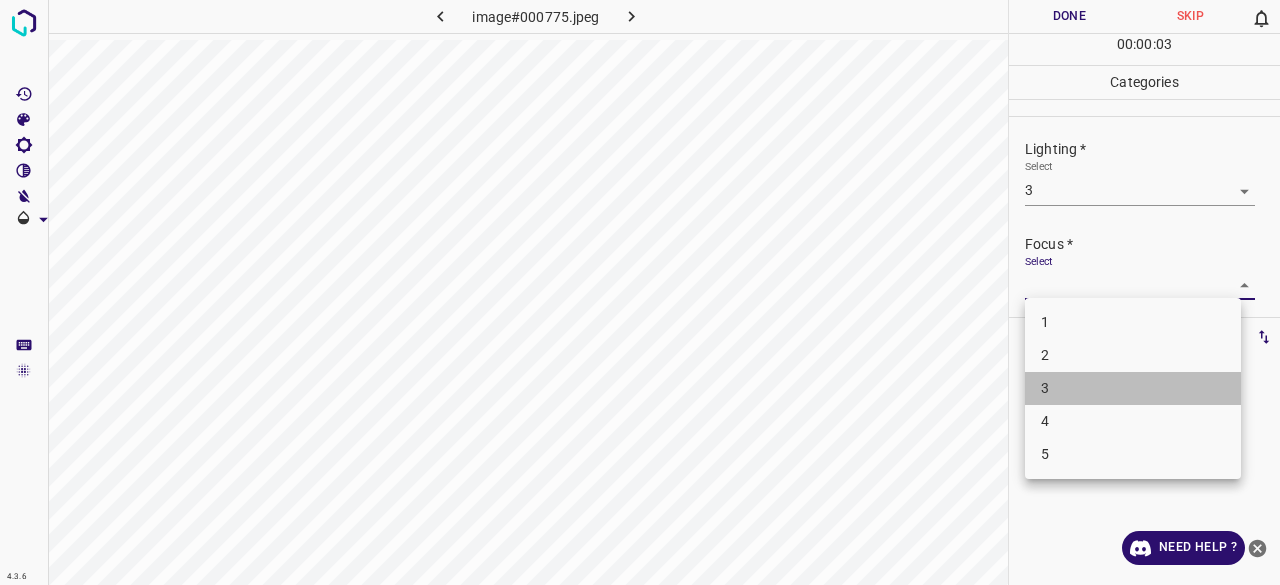 click on "3" at bounding box center [1133, 388] 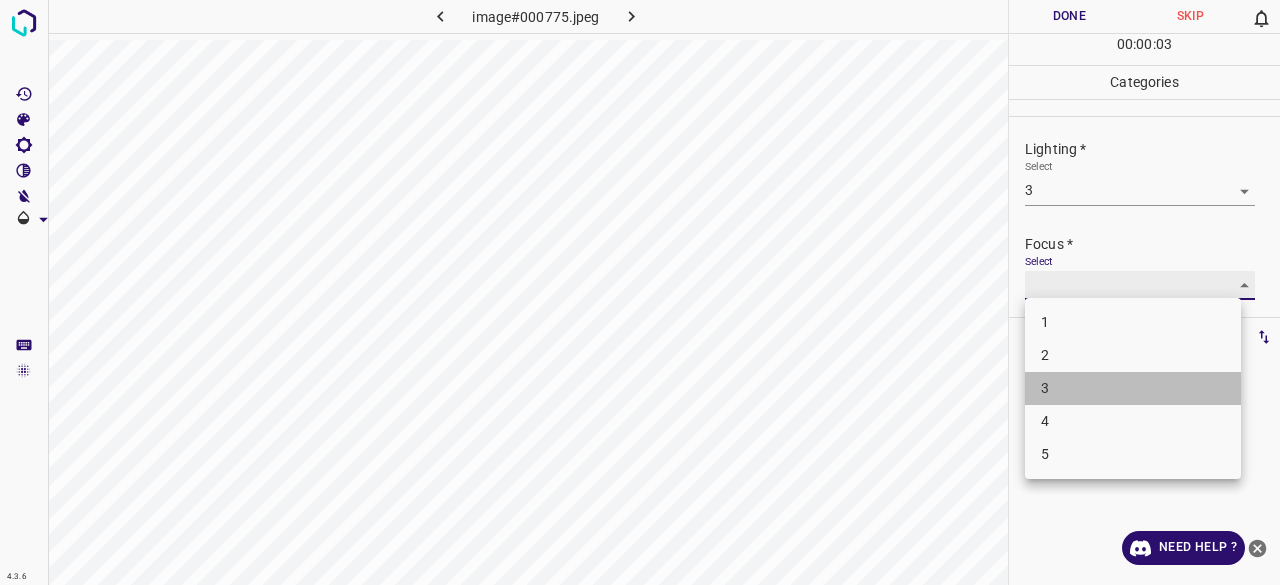 type on "3" 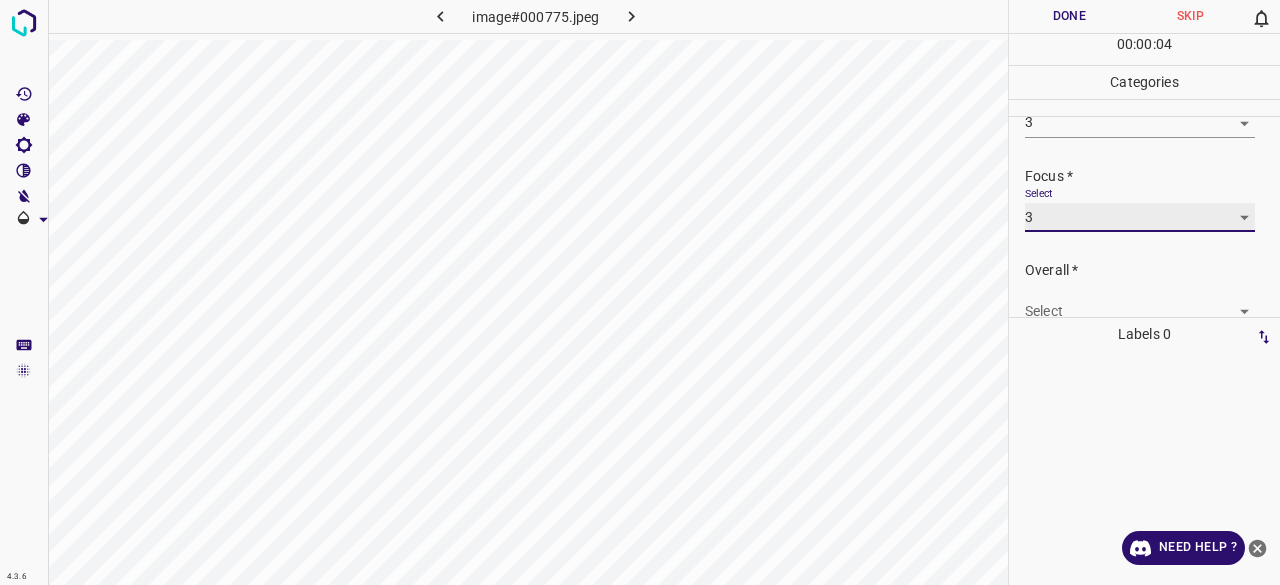 scroll, scrollTop: 98, scrollLeft: 0, axis: vertical 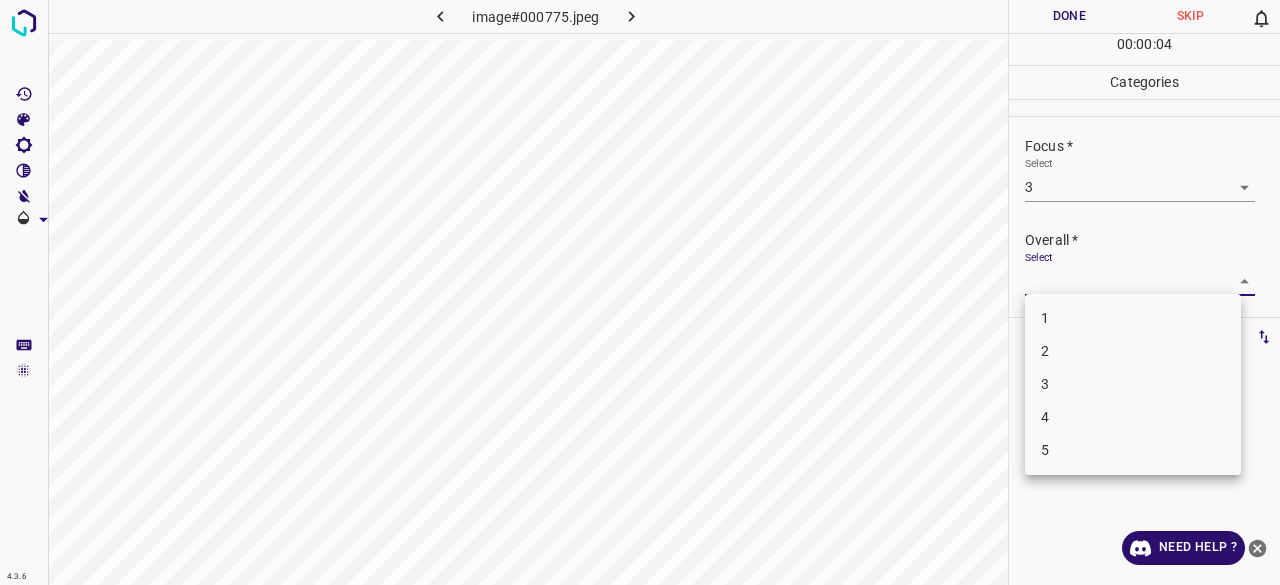 drag, startPoint x: 1042, startPoint y: 270, endPoint x: 1050, endPoint y: 291, distance: 22.472204 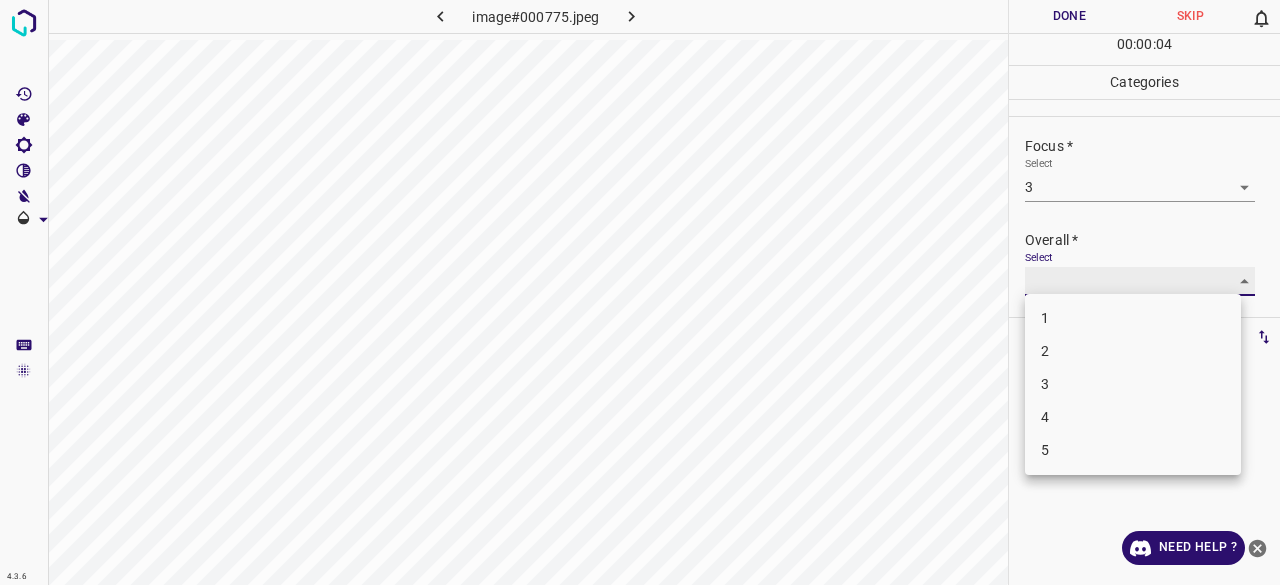type on "3" 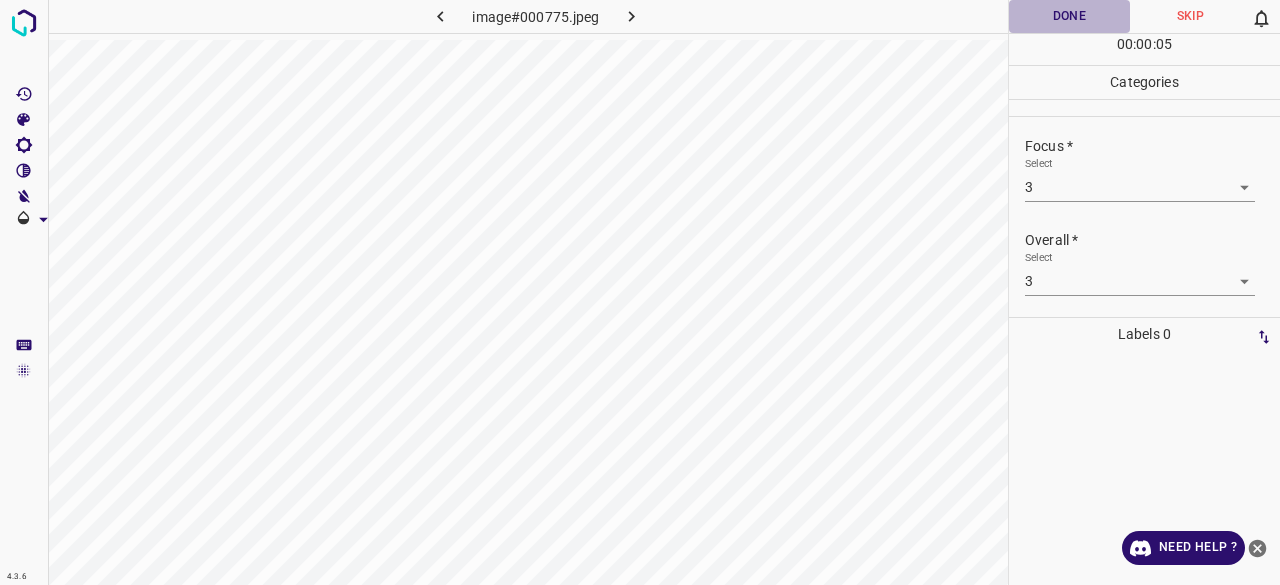 click on "Done" at bounding box center (1069, 16) 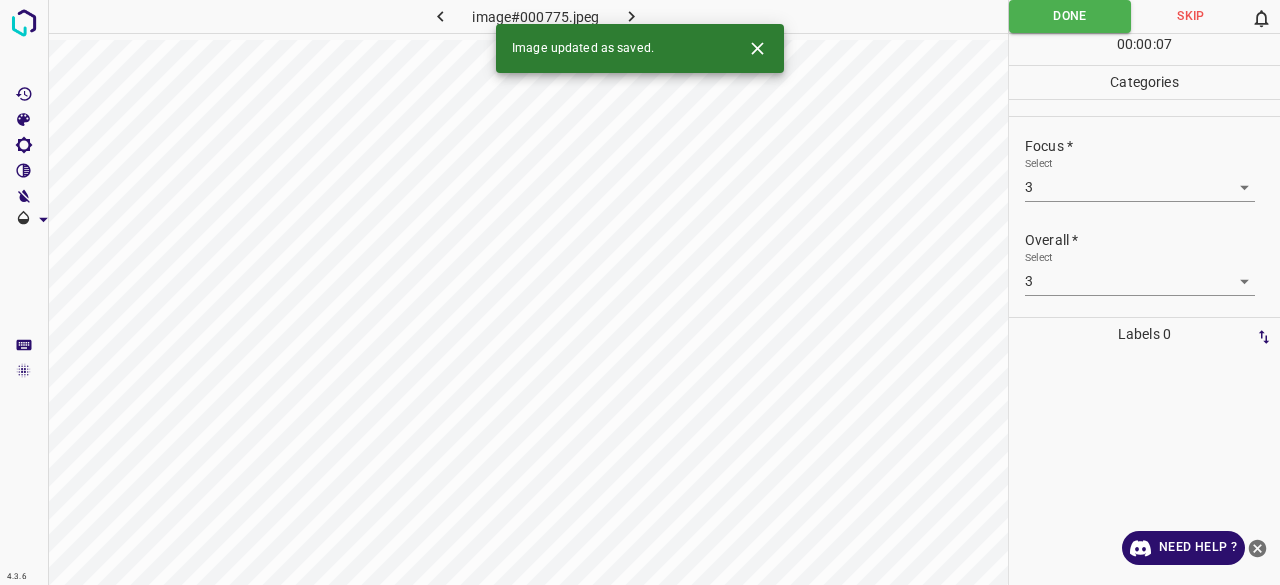 click 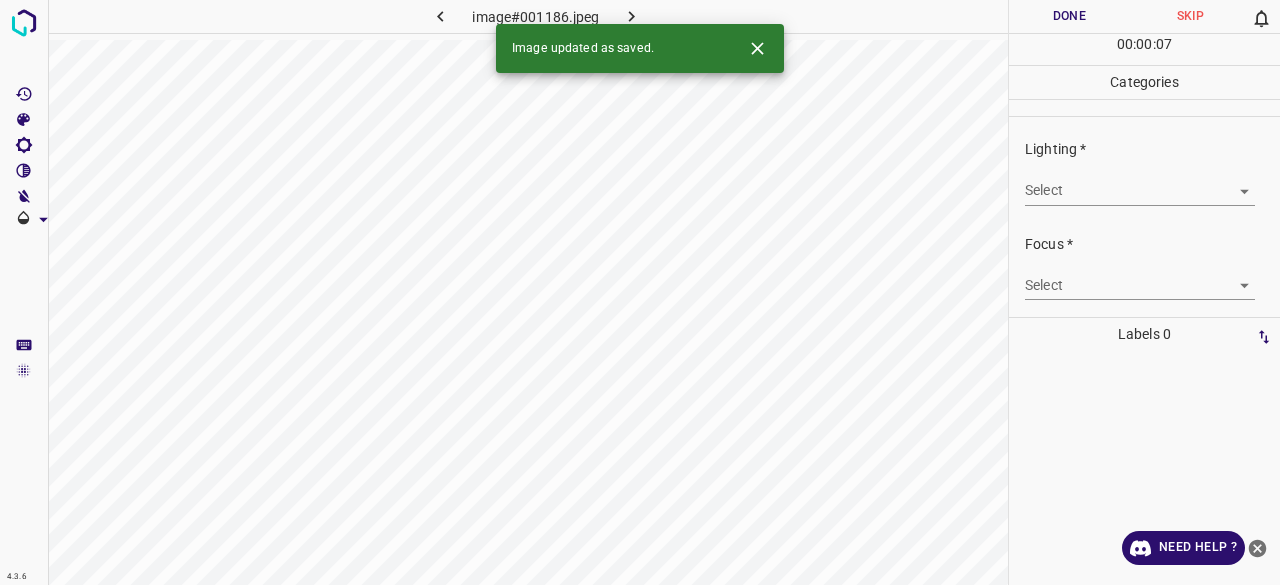 click on "Select ​" at bounding box center [1140, 182] 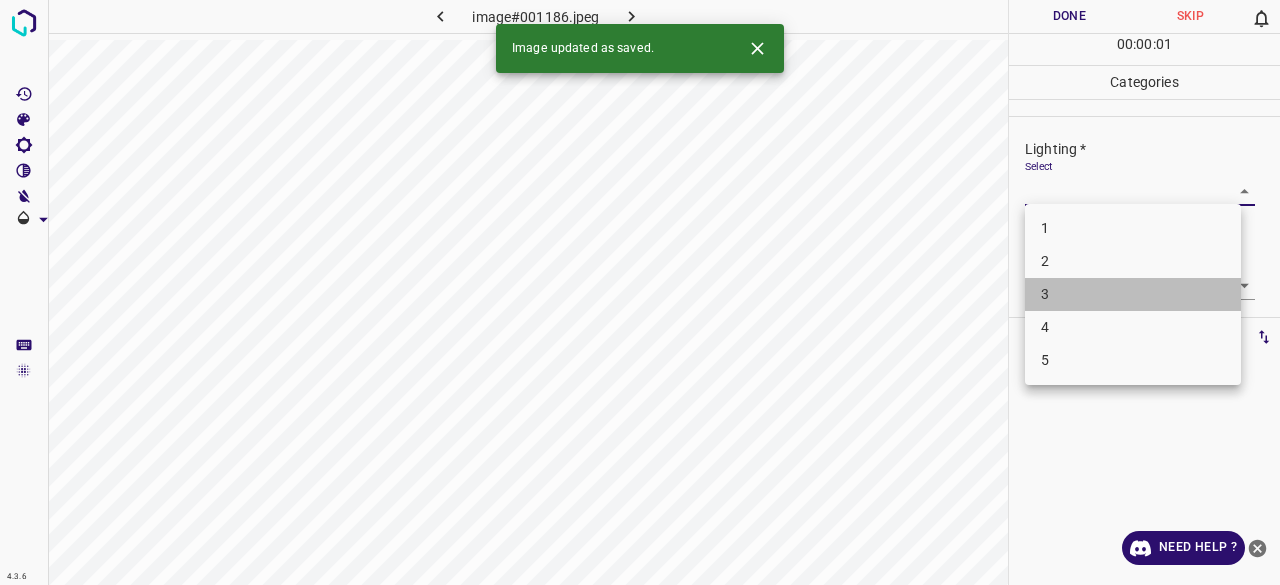 click on "3" at bounding box center [1133, 294] 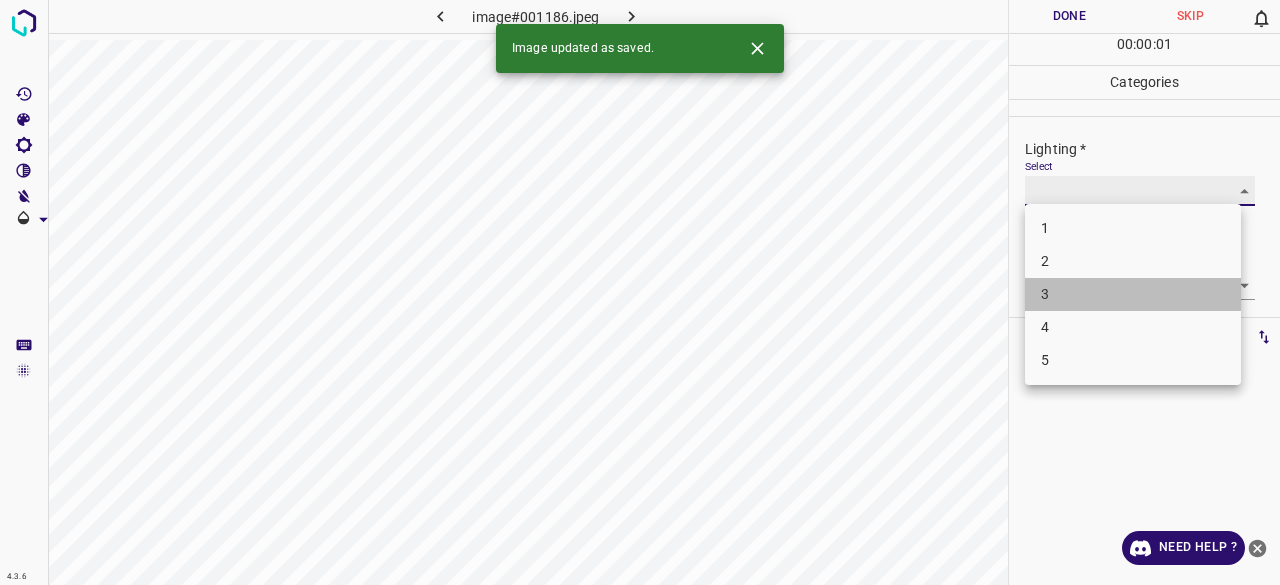 type on "3" 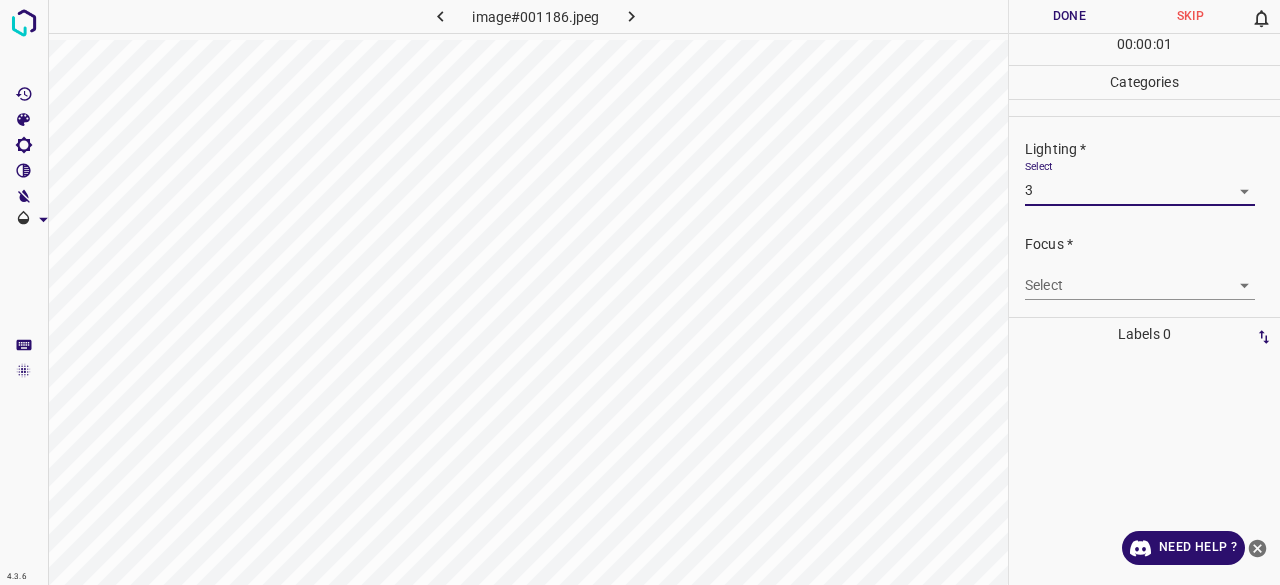 click on "4.3.6  image#001186.jpeg Done Skip 0 00   : 00   : 01   Categories Lighting *  Select 3 3 Focus *  Select ​ Overall *  Select ​ Labels   0 Categories 1 Lighting 2 Focus 3 Overall Tools Space Change between modes (Draw & Edit) I Auto labeling R Restore zoom M Zoom in N Zoom out Delete Delete selecte label Filters Z Restore filters X Saturation filter C Brightness filter V Contrast filter B Gray scale filter General O Download Need Help ? - Text - Hide - Delete 1 2 3 4 5" at bounding box center (640, 292) 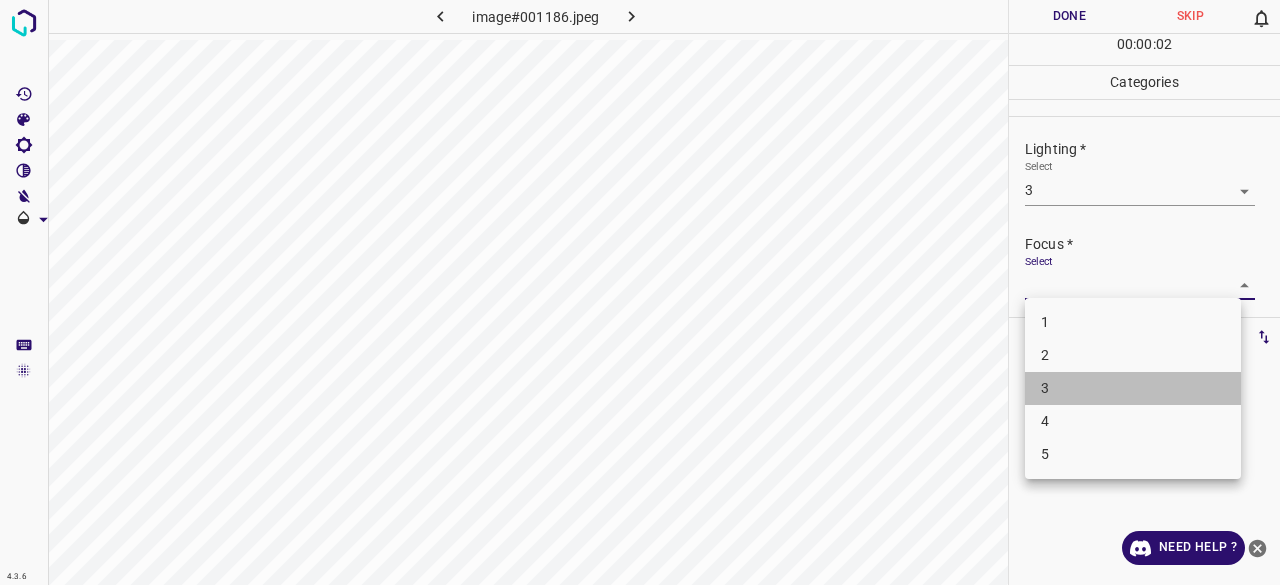 click on "3" at bounding box center [1133, 388] 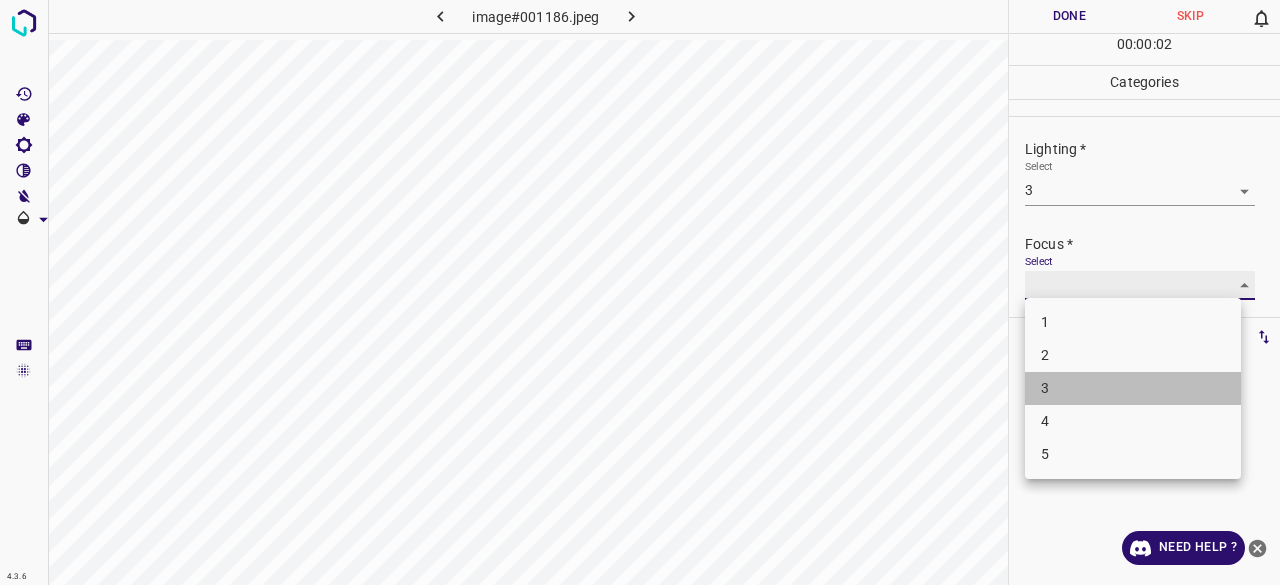 type on "3" 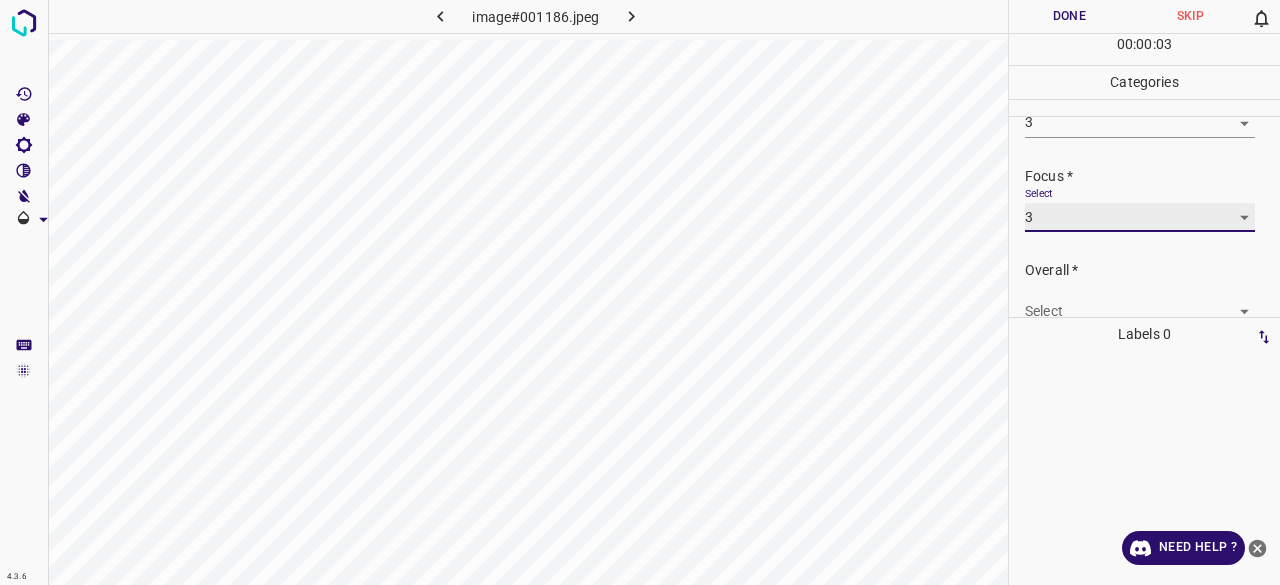 scroll, scrollTop: 98, scrollLeft: 0, axis: vertical 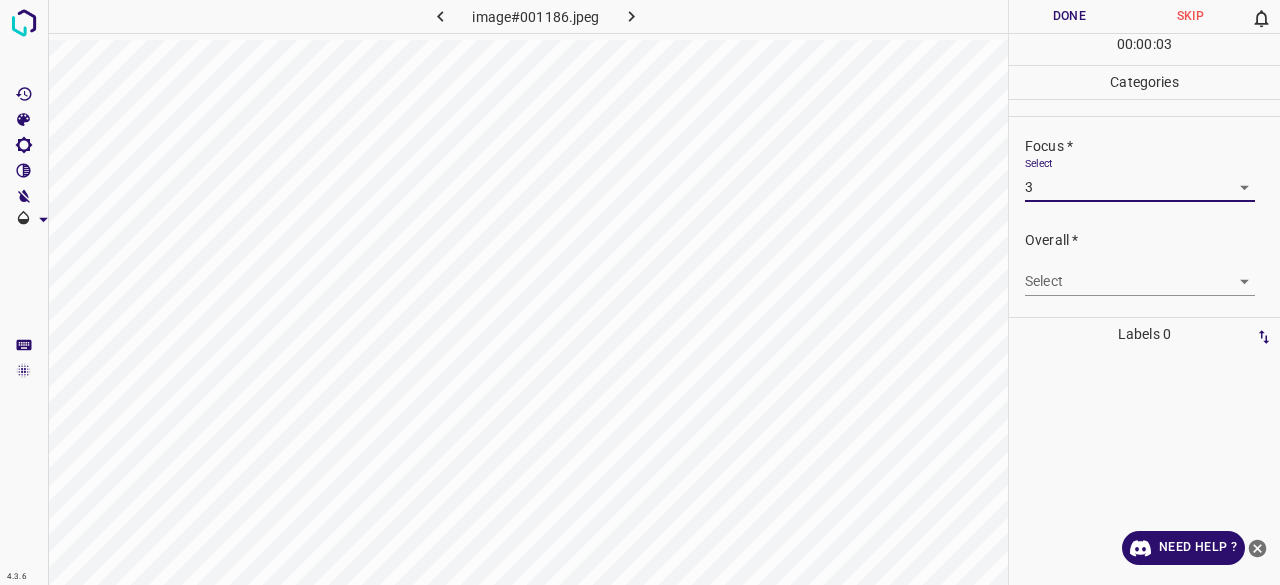 click on "Select ​" at bounding box center [1140, 273] 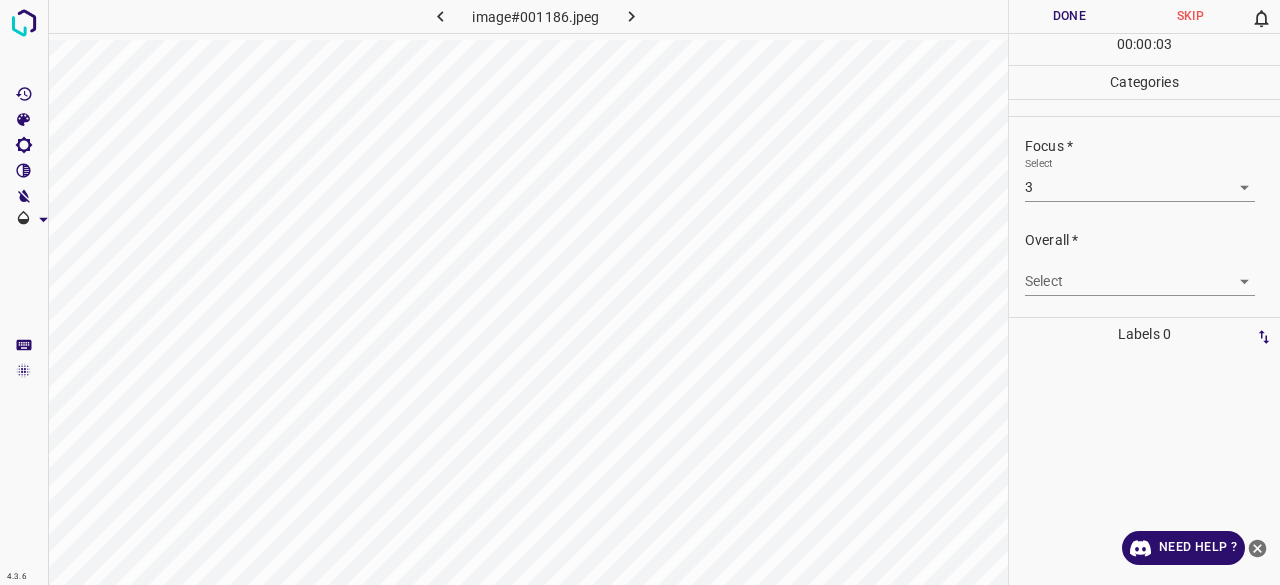 click on "4.3.6  image#001186.jpeg Done Skip 0 00   : 00   : 03   Categories Lighting *  Select 3 3 Focus *  Select 3 3 Overall *  Select ​ Labels   0 Categories 1 Lighting 2 Focus 3 Overall Tools Space Change between modes (Draw & Edit) I Auto labeling R Restore zoom M Zoom in N Zoom out Delete Delete selecte label Filters Z Restore filters X Saturation filter C Brightness filter V Contrast filter B Gray scale filter General O Download Need Help ? - Text - Hide - Delete" at bounding box center [640, 292] 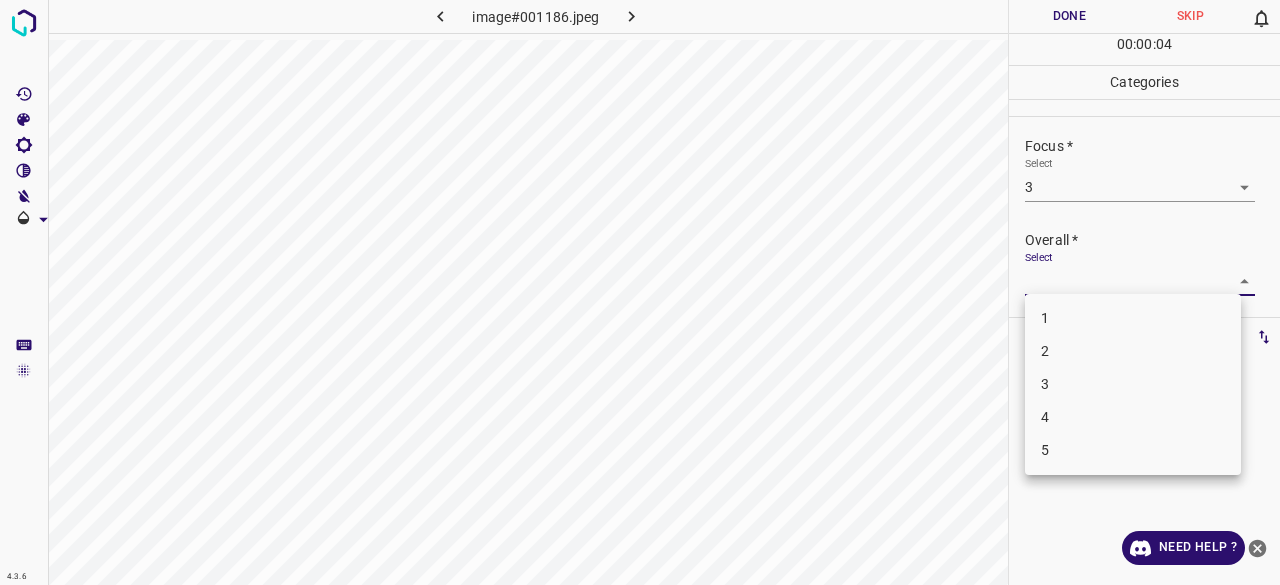 click on "3" at bounding box center (1133, 384) 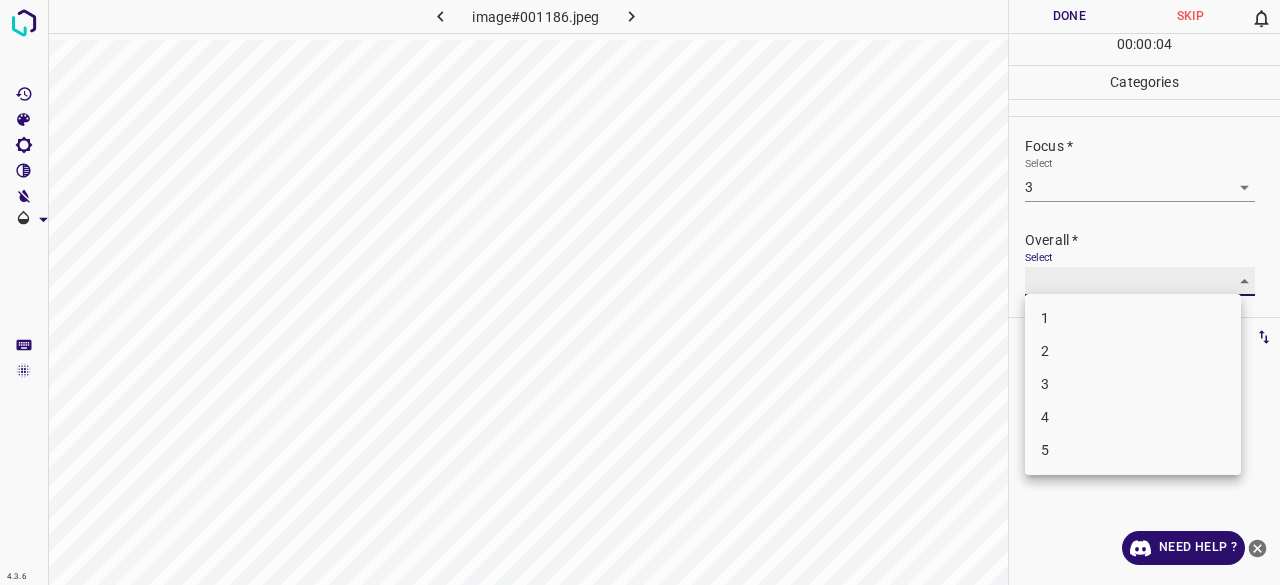 type on "3" 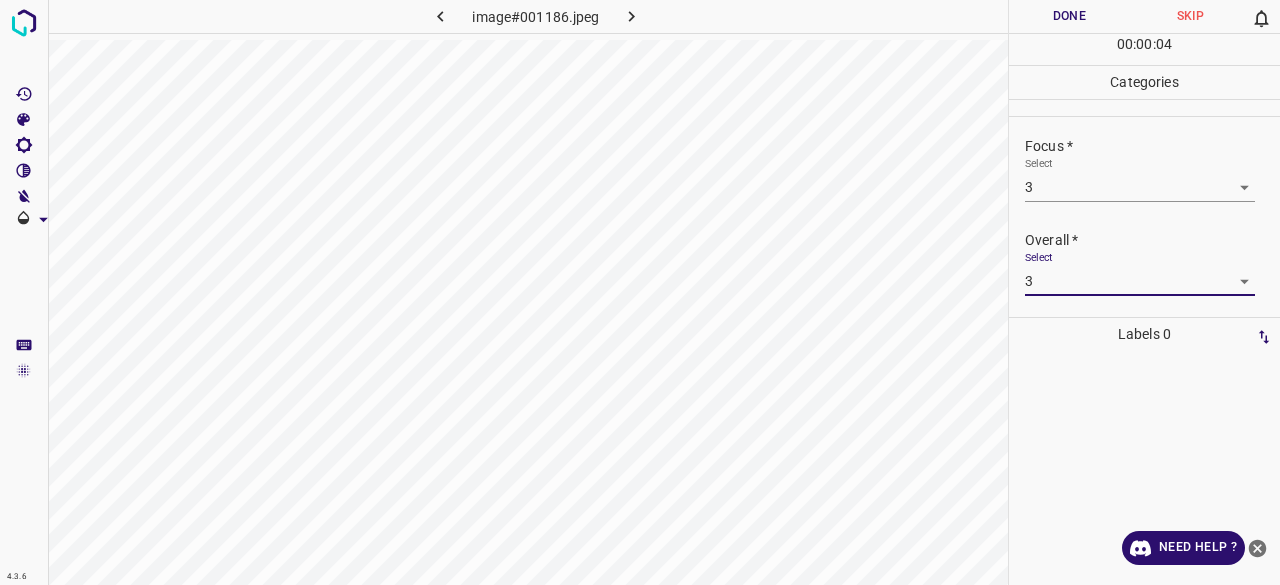 click on "Done" at bounding box center (1069, 16) 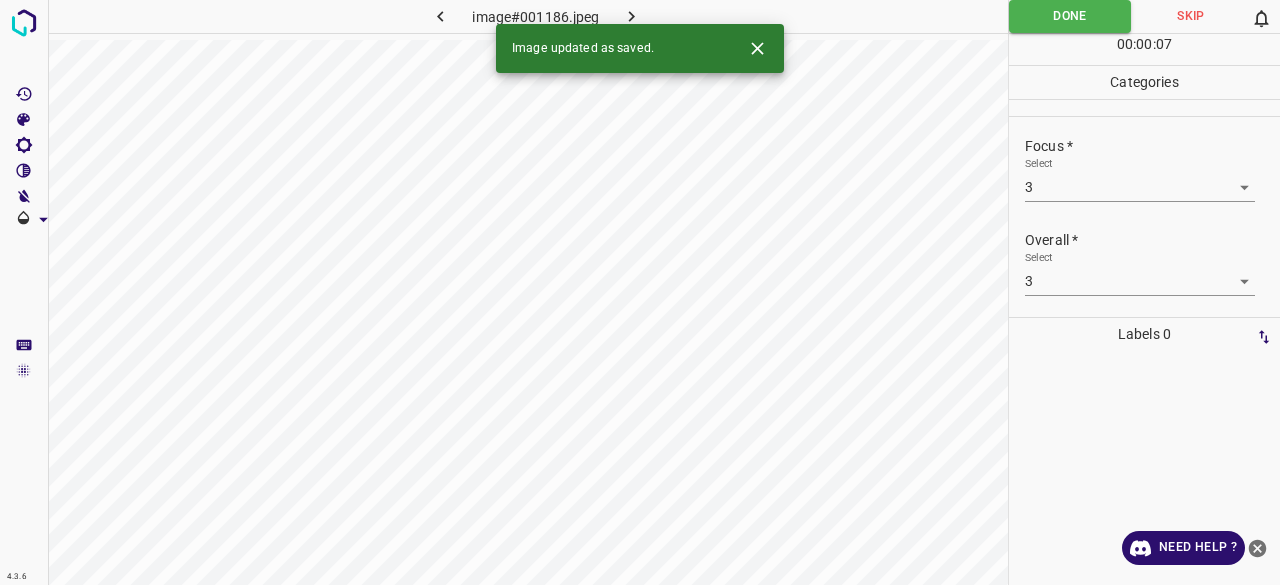 click 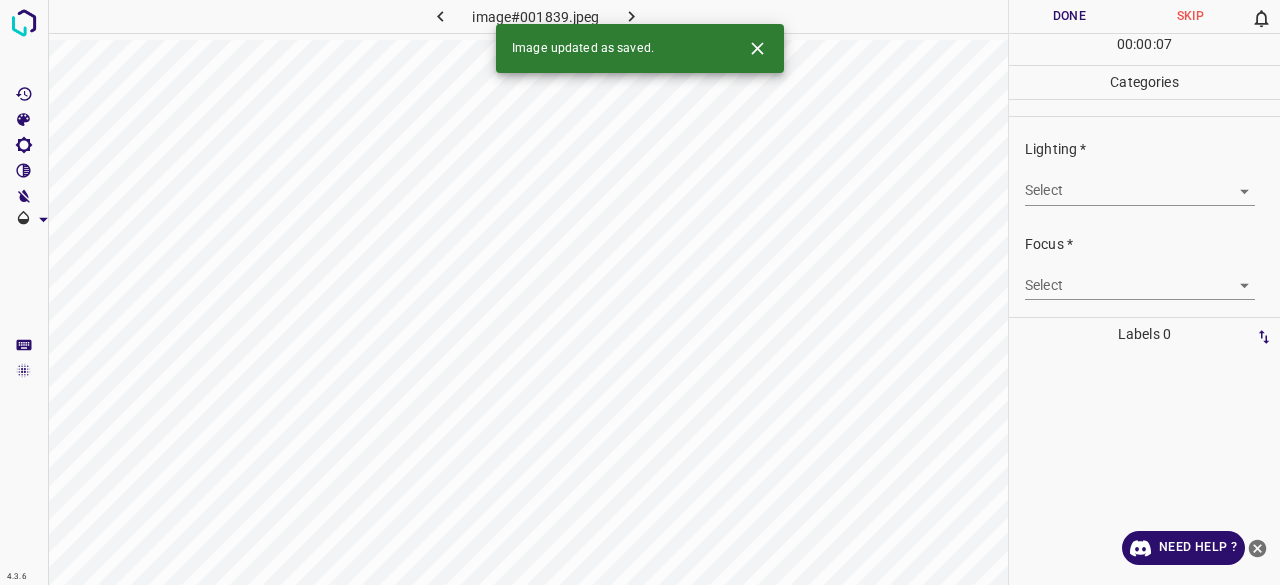 click on "4.3.6  image#001839.jpeg Done Skip 0 00   : 00   : 07   Categories Lighting *  Select ​ Focus *  Select ​ Overall *  Select ​ Labels   0 Categories 1 Lighting 2 Focus 3 Overall Tools Space Change between modes (Draw & Edit) I Auto labeling R Restore zoom M Zoom in N Zoom out Delete Delete selecte label Filters Z Restore filters X Saturation filter C Brightness filter V Contrast filter B Gray scale filter General O Download Image updated as saved. Need Help ? - Text - Hide - Delete" at bounding box center (640, 292) 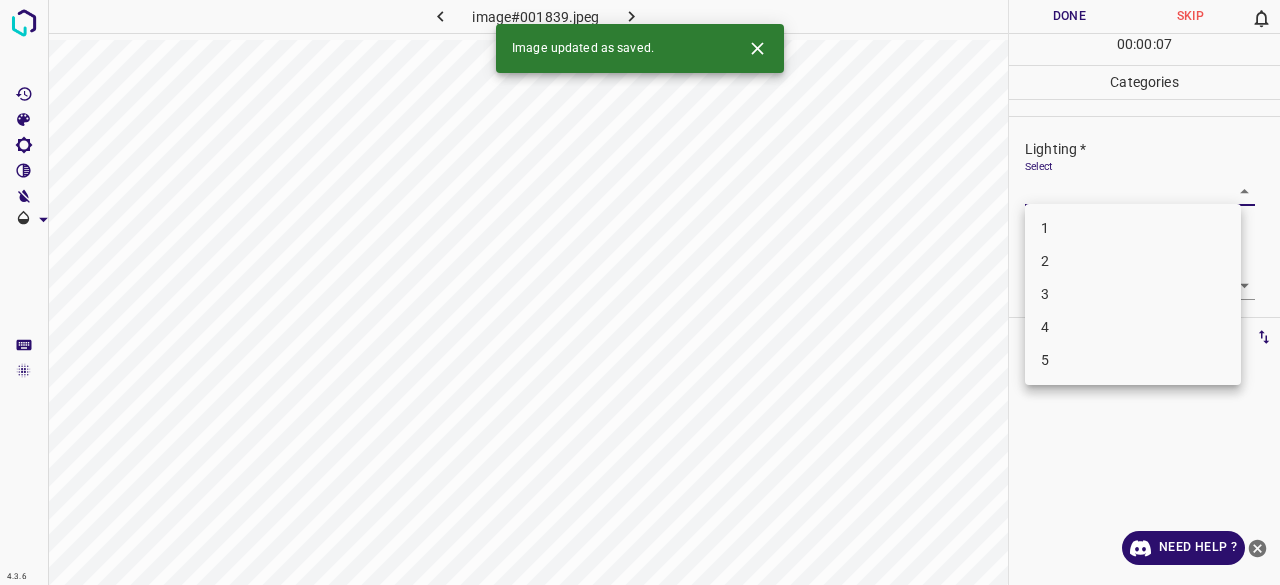click on "3" at bounding box center (1133, 294) 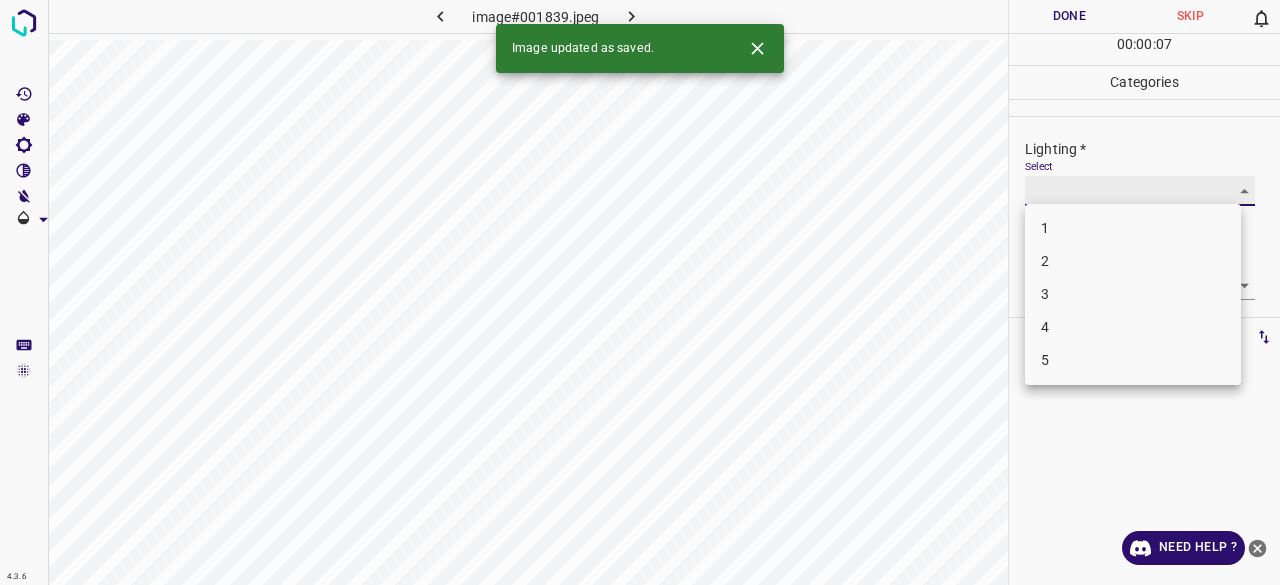type on "3" 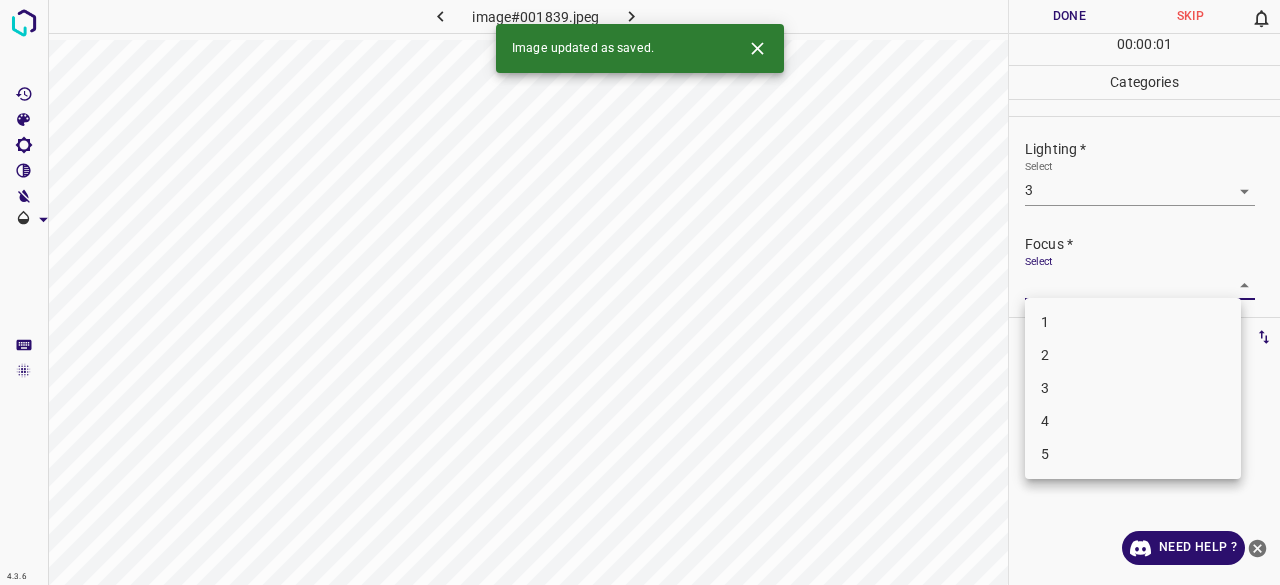 click on "4.3.6  image#001839.jpeg Done Skip 0 00   : 00   : 01   Categories Lighting *  Select 3 3 Focus *  Select ​ Overall *  Select ​ Labels   0 Categories 1 Lighting 2 Focus 3 Overall Tools Space Change between modes (Draw & Edit) I Auto labeling R Restore zoom M Zoom in N Zoom out Delete Delete selecte label Filters Z Restore filters X Saturation filter C Brightness filter V Contrast filter B Gray scale filter General O Download Image updated as saved. Need Help ? - Text - Hide - Delete 1 2 3 4 5" at bounding box center [640, 292] 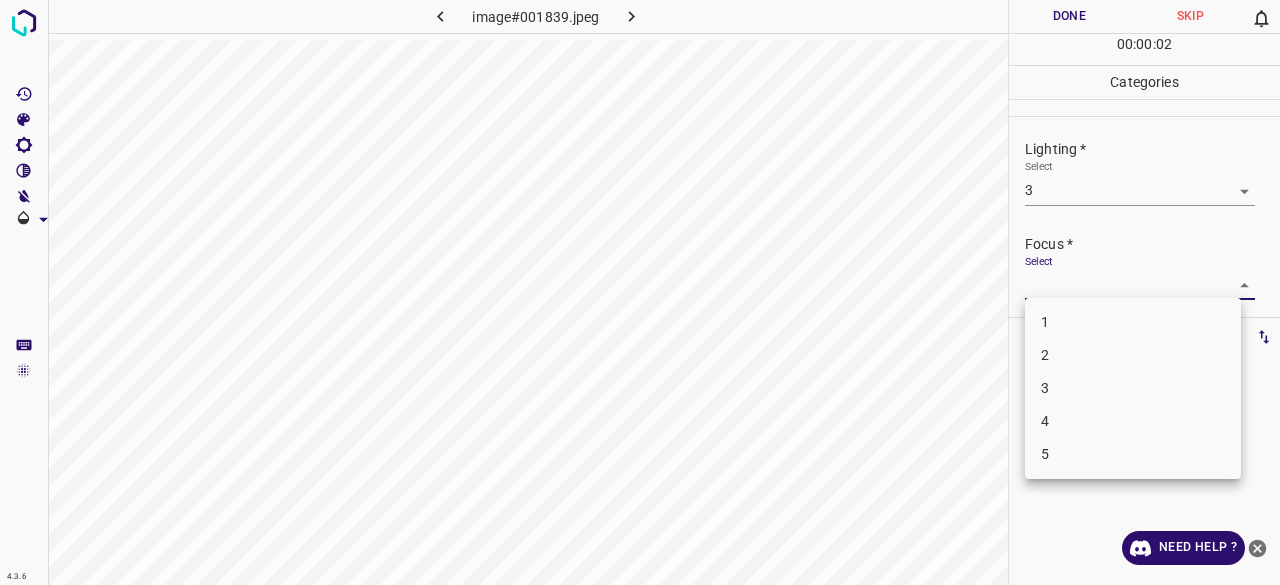 drag, startPoint x: 1044, startPoint y: 353, endPoint x: 1051, endPoint y: 376, distance: 24.04163 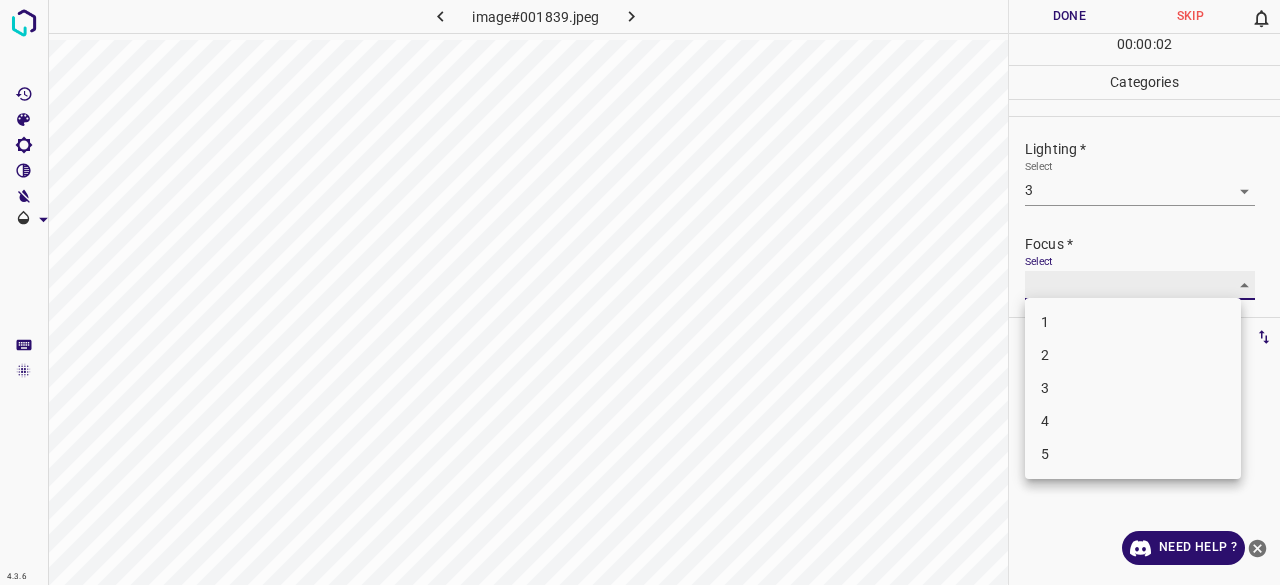 type on "3" 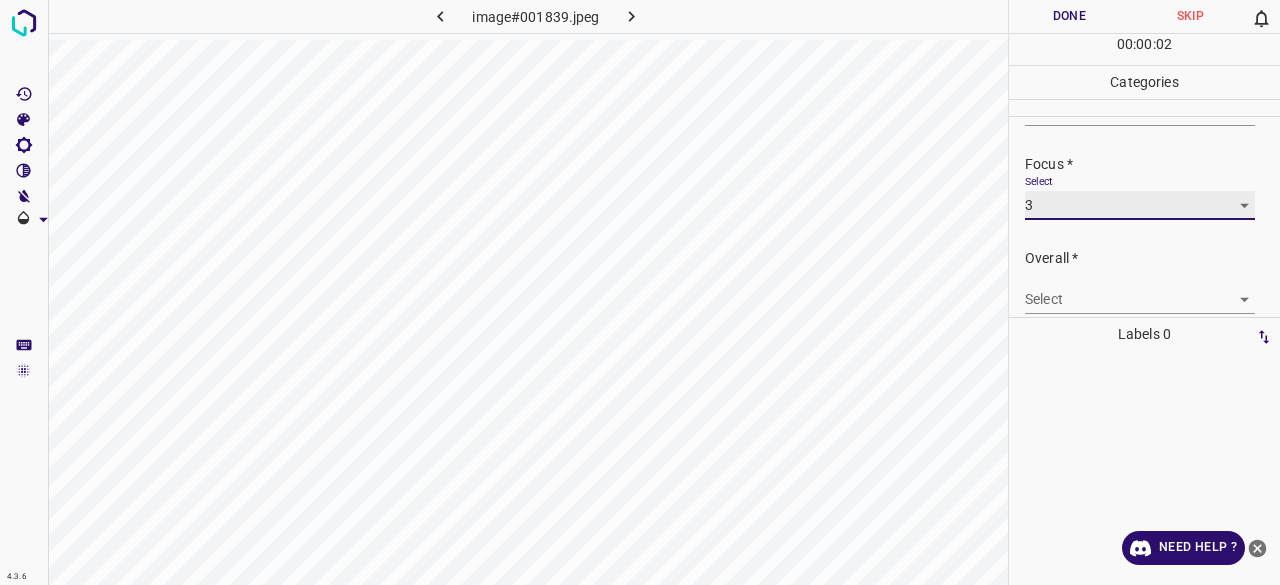 scroll, scrollTop: 98, scrollLeft: 0, axis: vertical 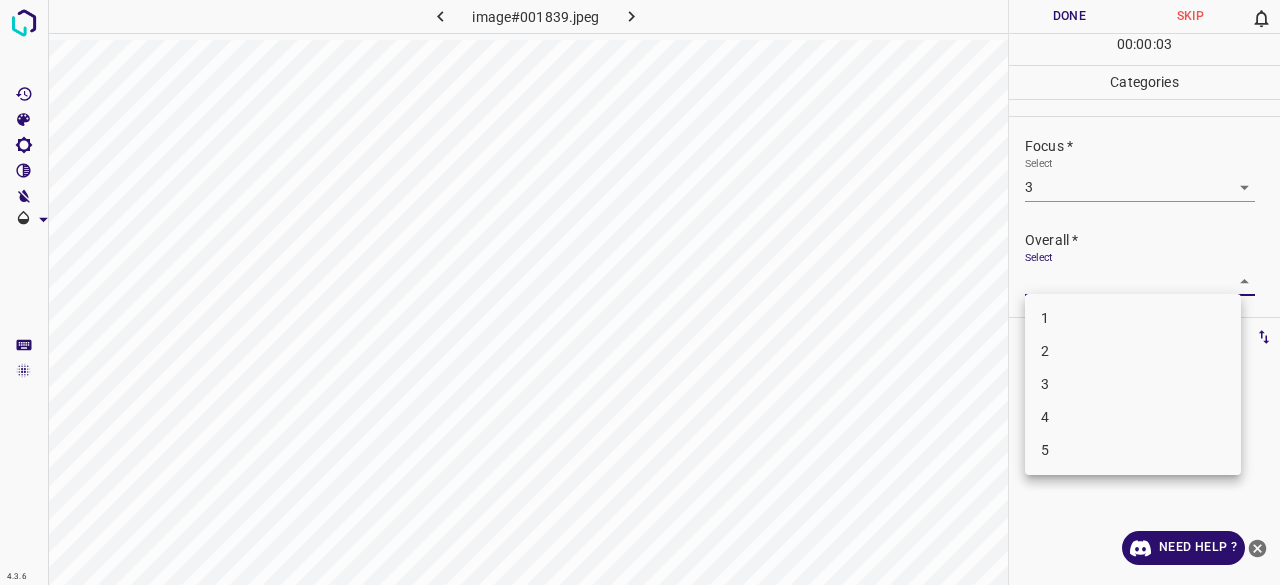 drag, startPoint x: 1050, startPoint y: 271, endPoint x: 1055, endPoint y: 287, distance: 16.763054 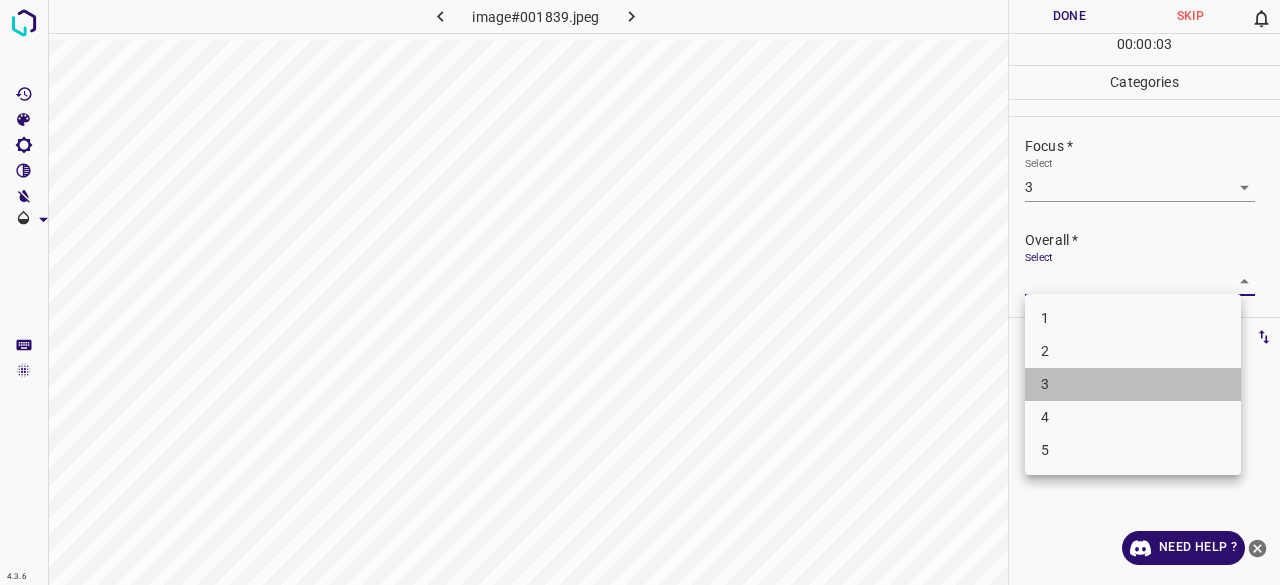 click on "3" at bounding box center [1133, 384] 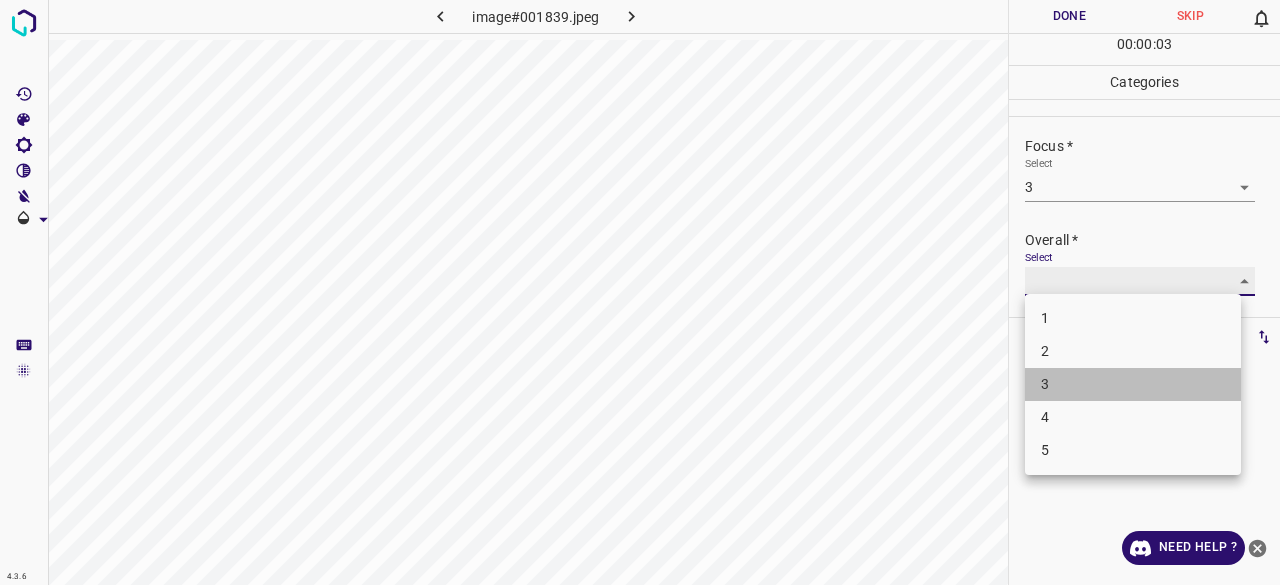 type on "3" 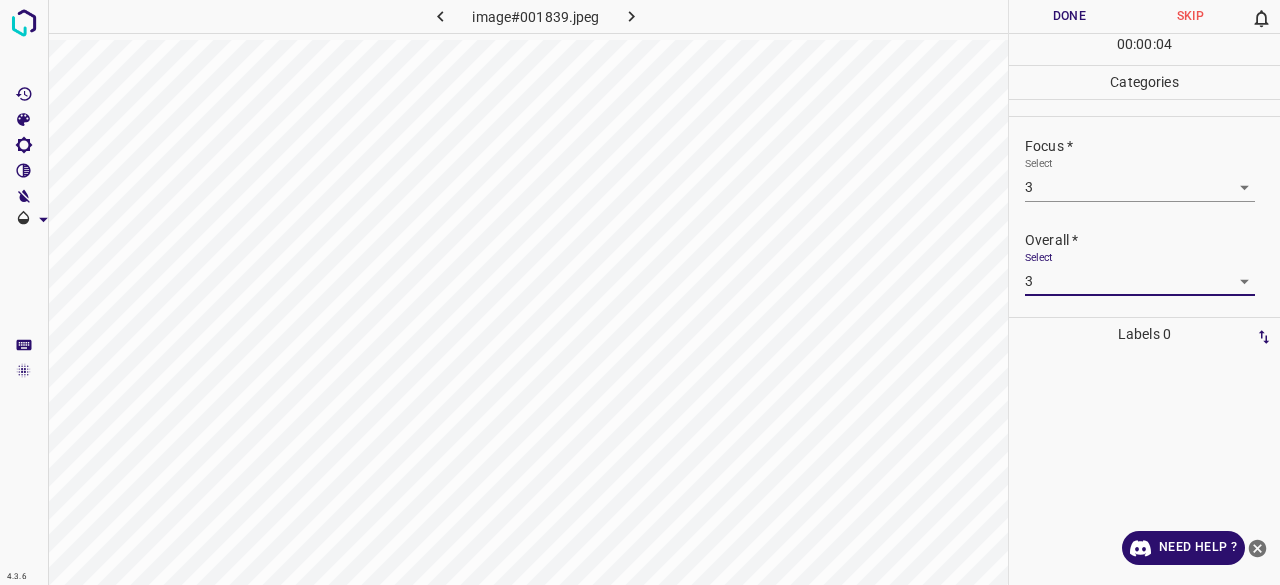 click on "Done" at bounding box center [1069, 16] 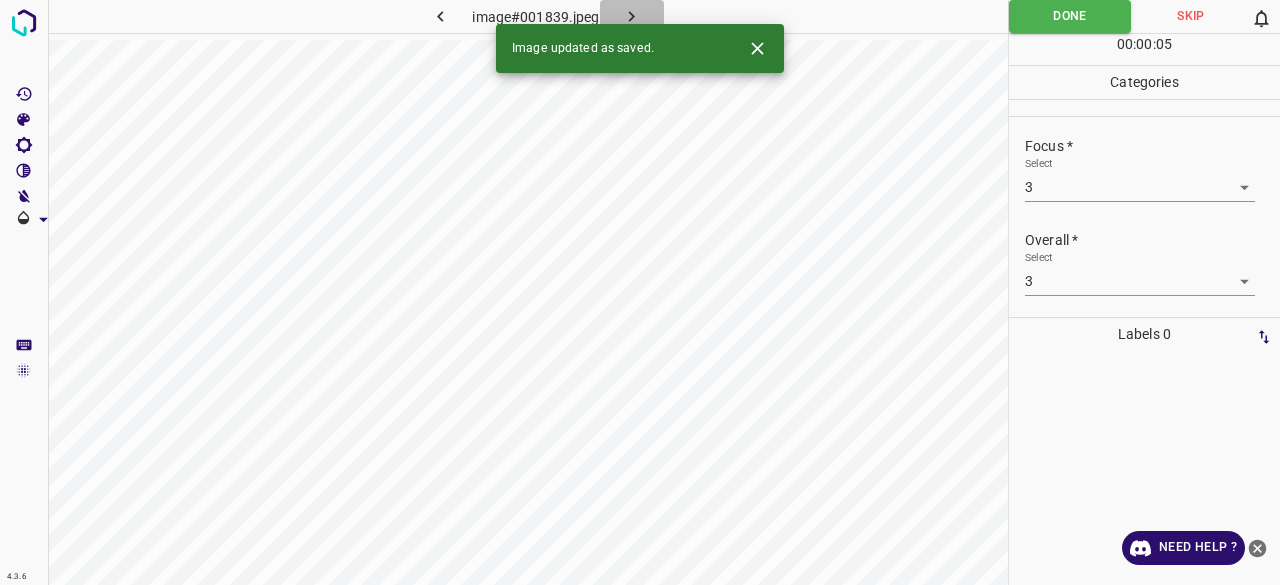 click 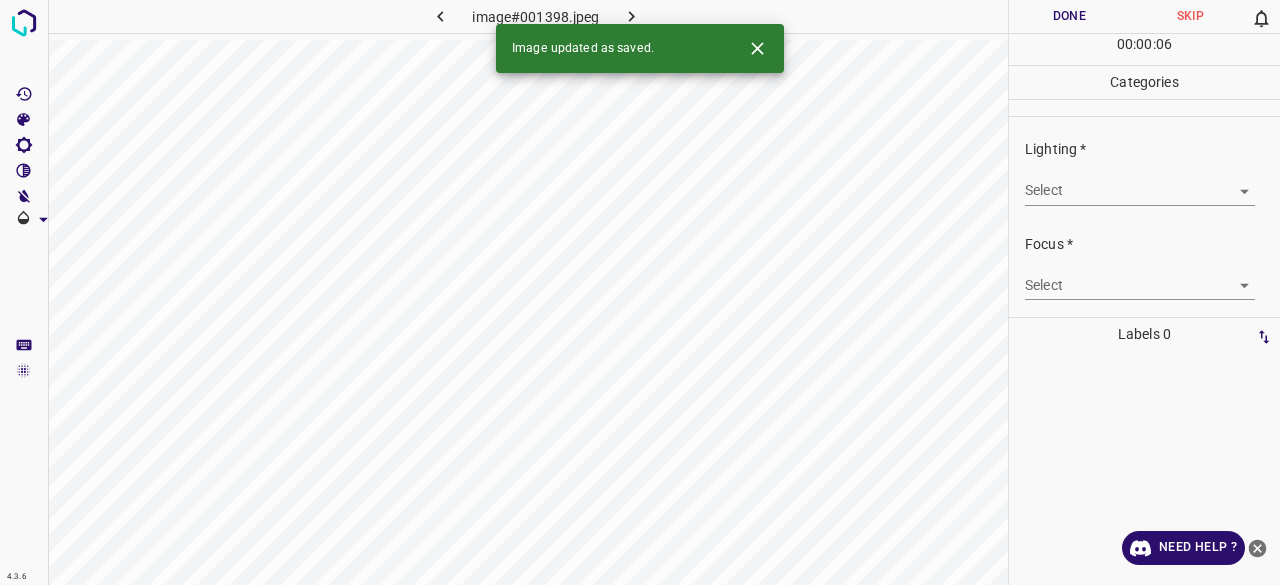 click on "4.3.6  image#001398.jpeg Done Skip 0 00   : 00   : 06   Categories Lighting *  Select ​ Focus *  Select ​ Overall *  Select ​ Labels   0 Categories 1 Lighting 2 Focus 3 Overall Tools Space Change between modes (Draw & Edit) I Auto labeling R Restore zoom M Zoom in N Zoom out Delete Delete selecte label Filters Z Restore filters X Saturation filter C Brightness filter V Contrast filter B Gray scale filter General O Download Image updated as saved. Need Help ? - Text - Hide - Delete" at bounding box center [640, 292] 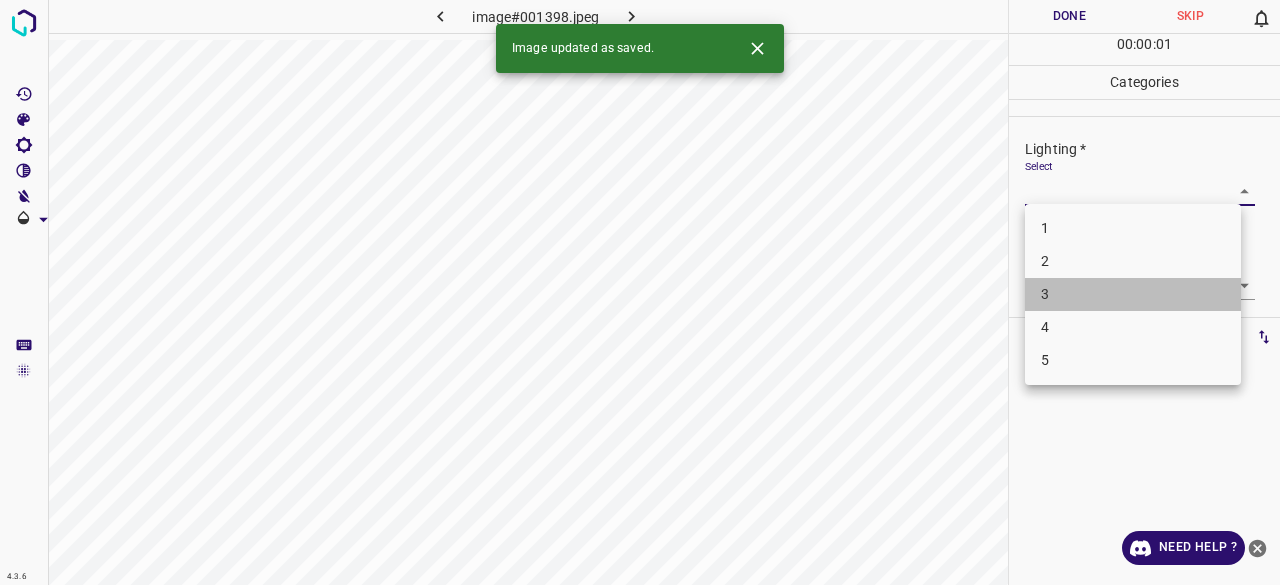 click on "3" at bounding box center (1133, 294) 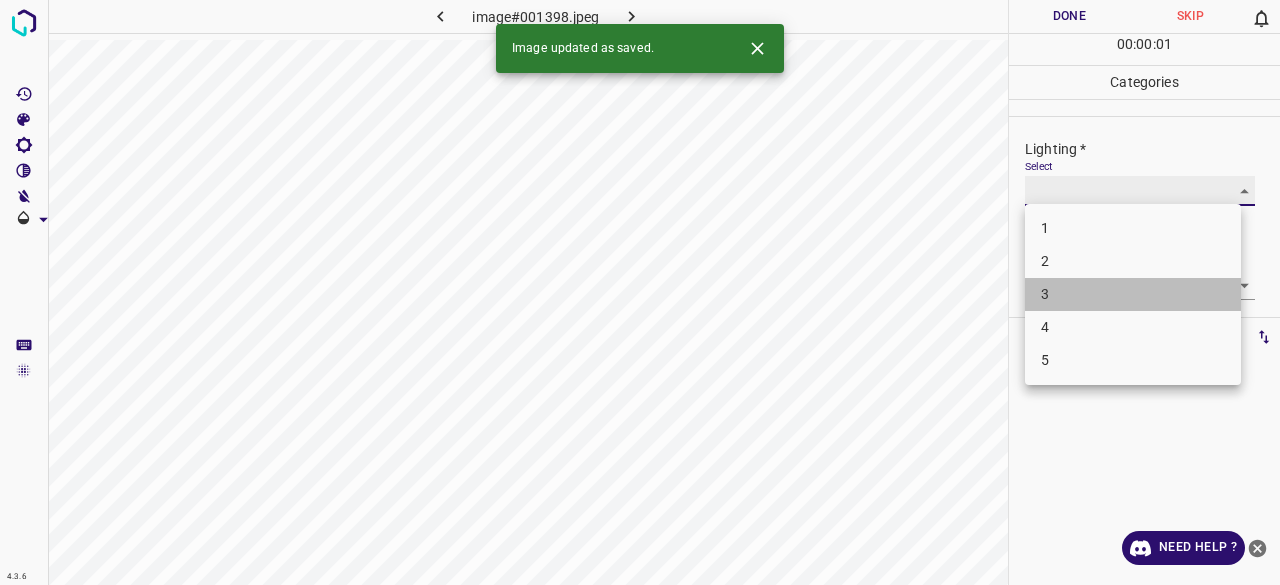 type on "3" 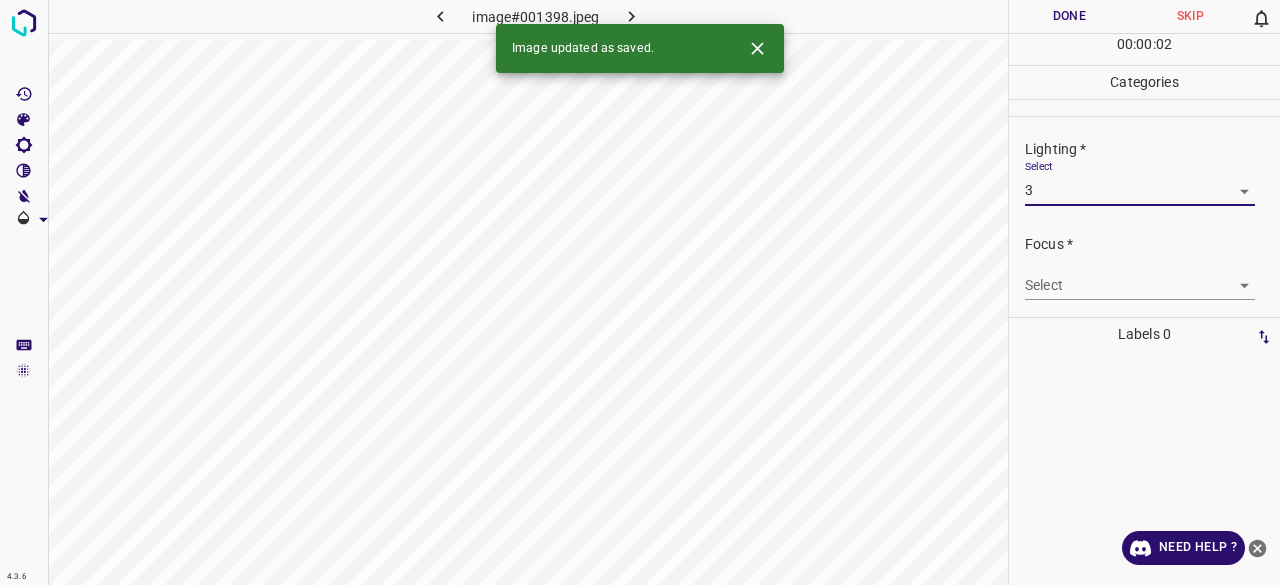 click on "4.3.6  image#001398.jpeg Done Skip 0 00   : 00   : 02   Categories Lighting *  Select 3 3 Focus *  Select ​ Overall *  Select ​ Labels   0 Categories 1 Lighting 2 Focus 3 Overall Tools Space Change between modes (Draw & Edit) I Auto labeling R Restore zoom M Zoom in N Zoom out Delete Delete selecte label Filters Z Restore filters X Saturation filter C Brightness filter V Contrast filter B Gray scale filter General O Download Image updated as saved. Need Help ? - Text - Hide - Delete" at bounding box center [640, 292] 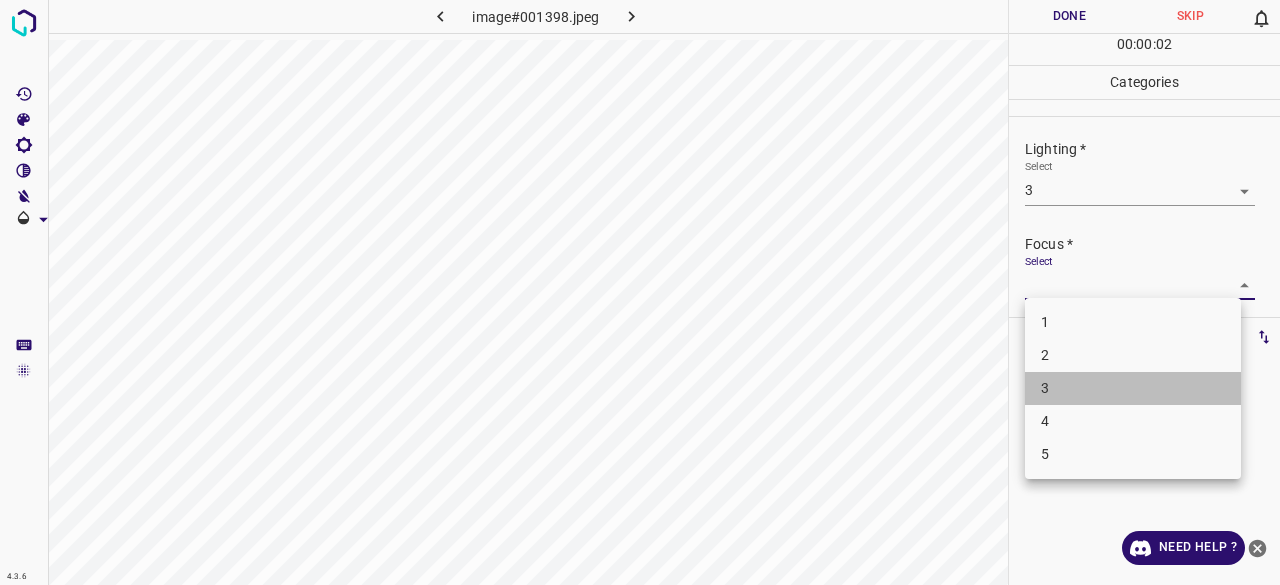 click on "3" at bounding box center (1133, 388) 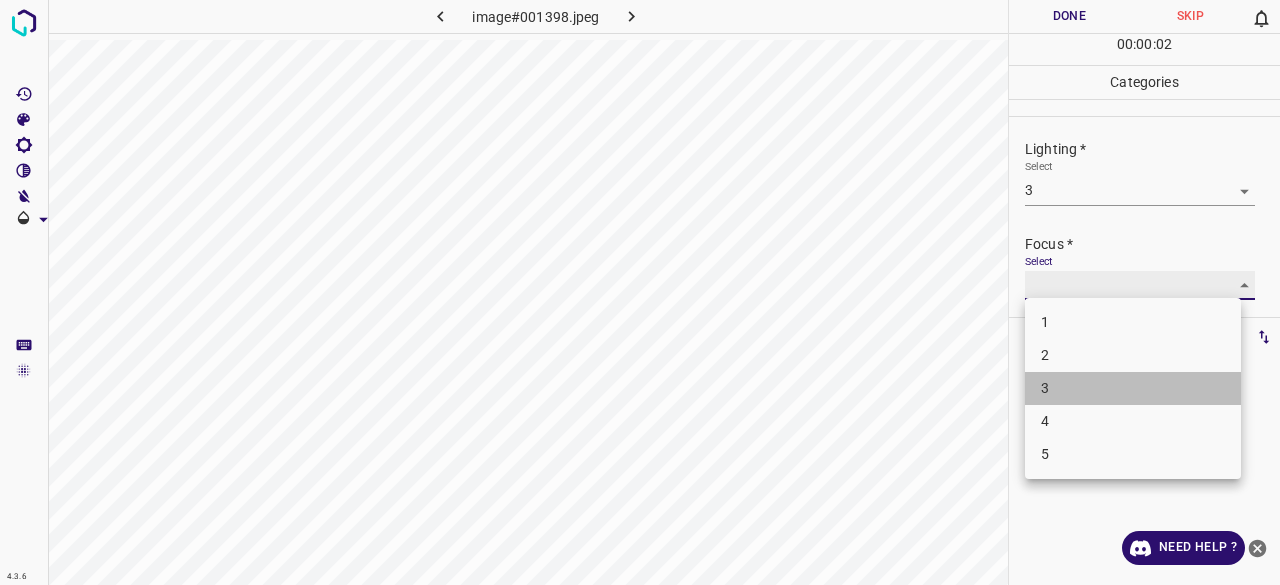 type on "3" 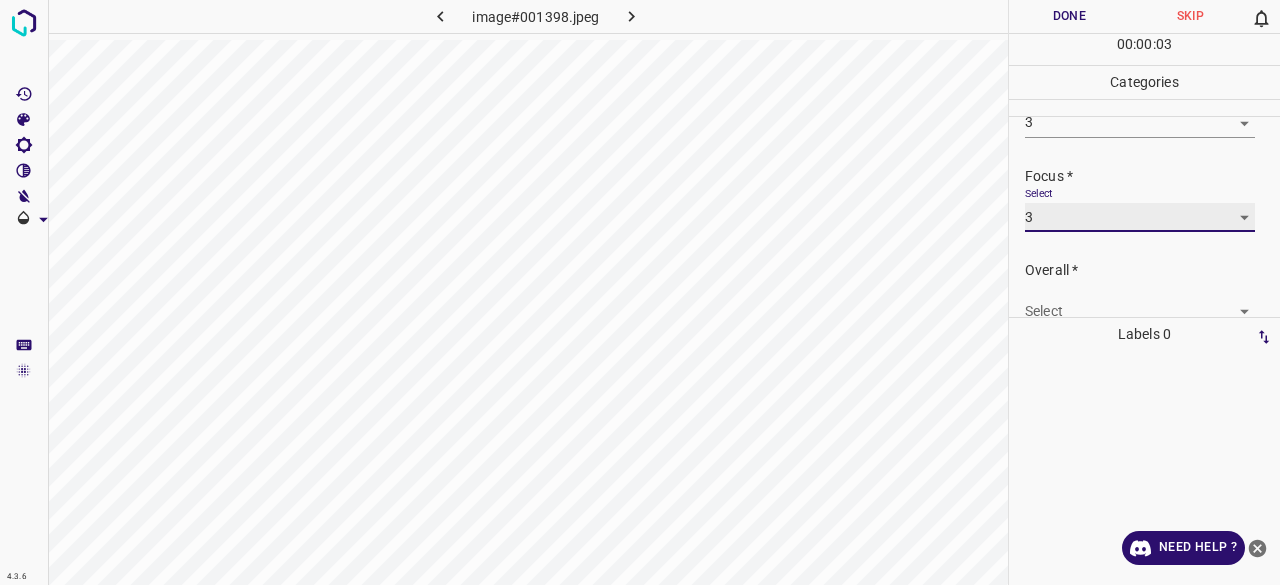 scroll, scrollTop: 98, scrollLeft: 0, axis: vertical 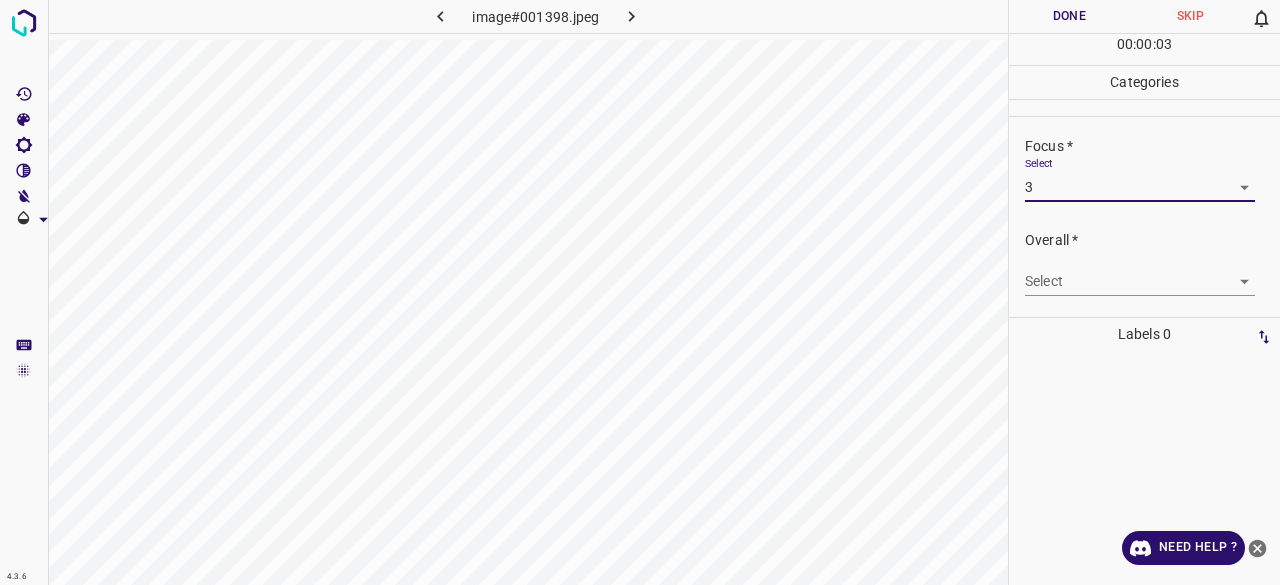 click on "4.3.6  image#001398.jpeg Done Skip 0 00   : 00   : 03   Categories Lighting *  Select 3 3 Focus *  Select 3 3 Overall *  Select ​ Labels   0 Categories 1 Lighting 2 Focus 3 Overall Tools Space Change between modes (Draw & Edit) I Auto labeling R Restore zoom M Zoom in N Zoom out Delete Delete selecte label Filters Z Restore filters X Saturation filter C Brightness filter V Contrast filter B Gray scale filter General O Download Need Help ? - Text - Hide - Delete" at bounding box center [640, 292] 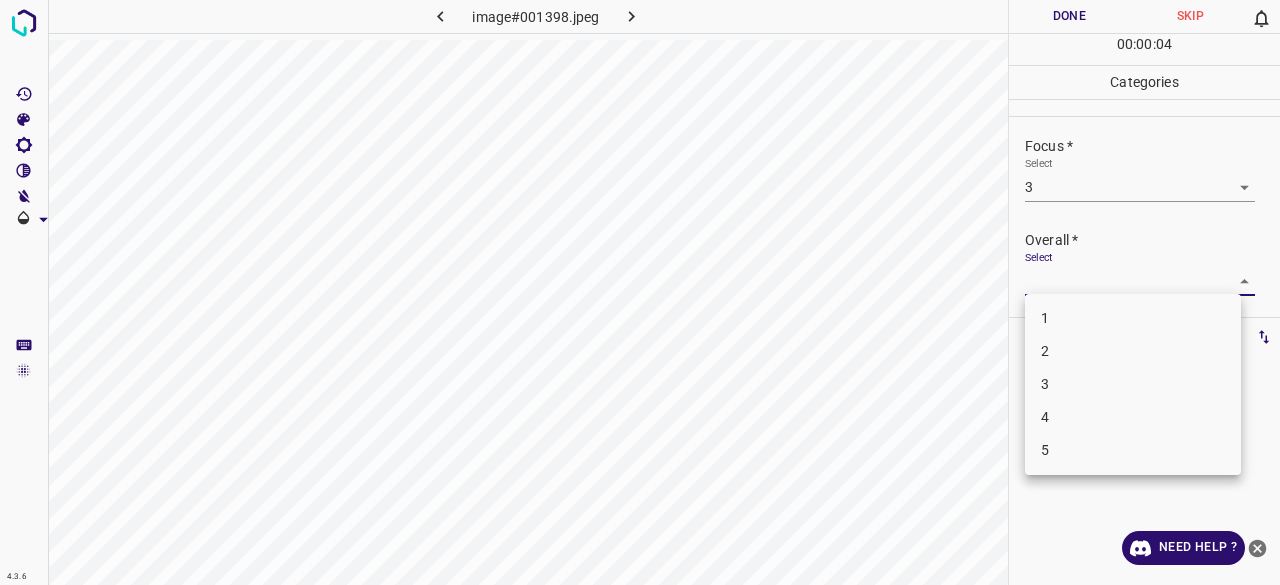 drag, startPoint x: 1062, startPoint y: 393, endPoint x: 1062, endPoint y: 365, distance: 28 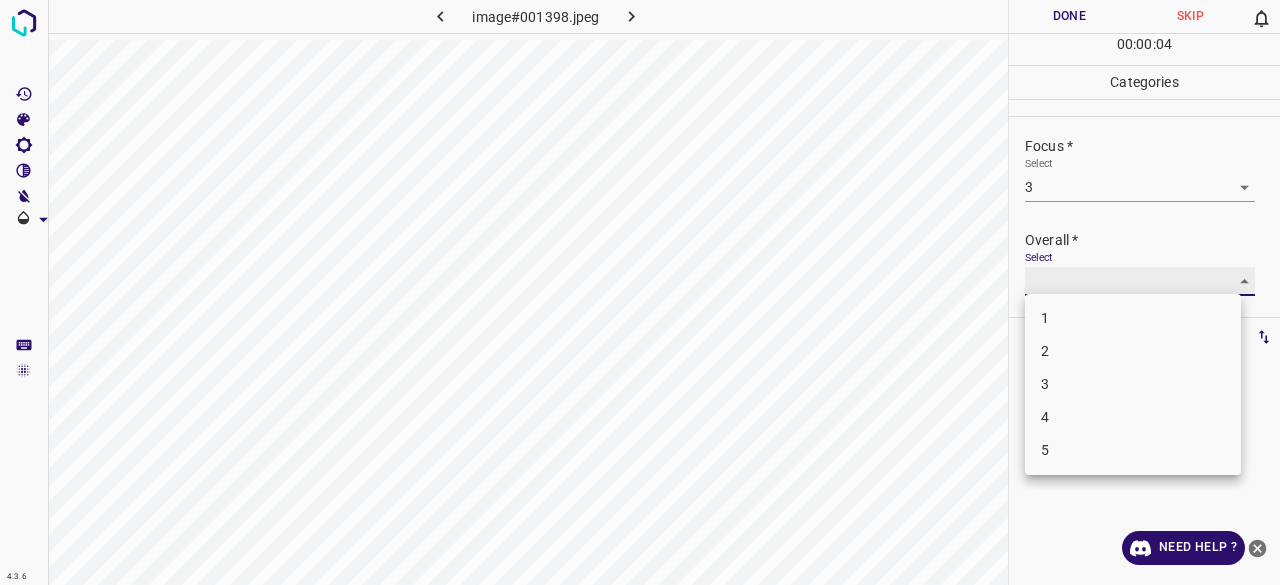 type on "3" 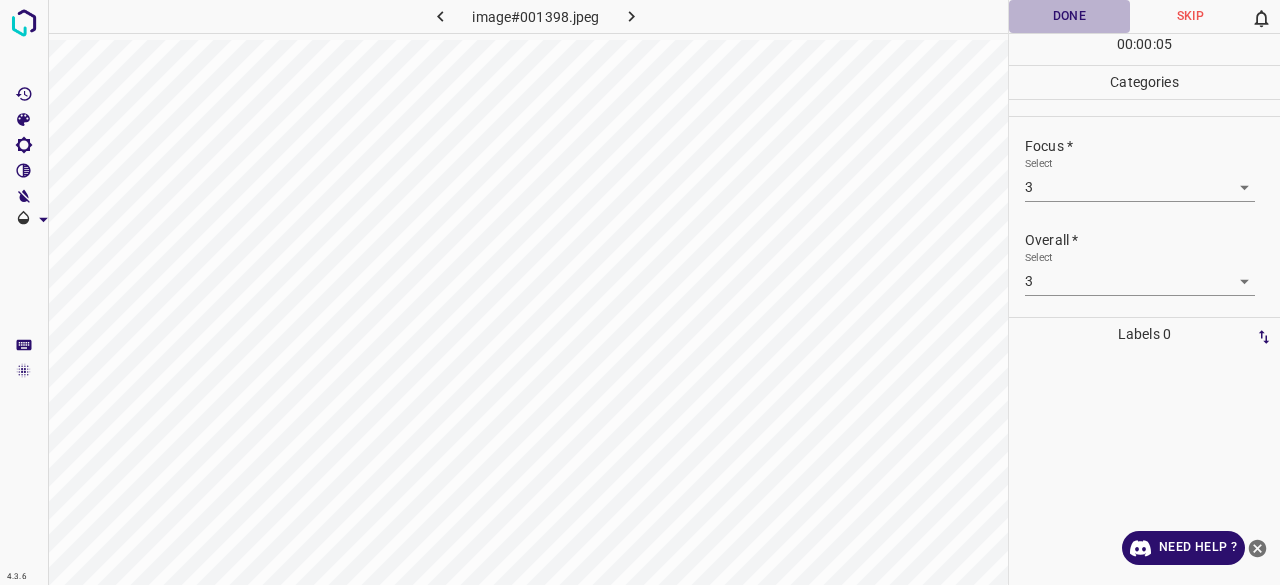 click on "Done" at bounding box center (1069, 16) 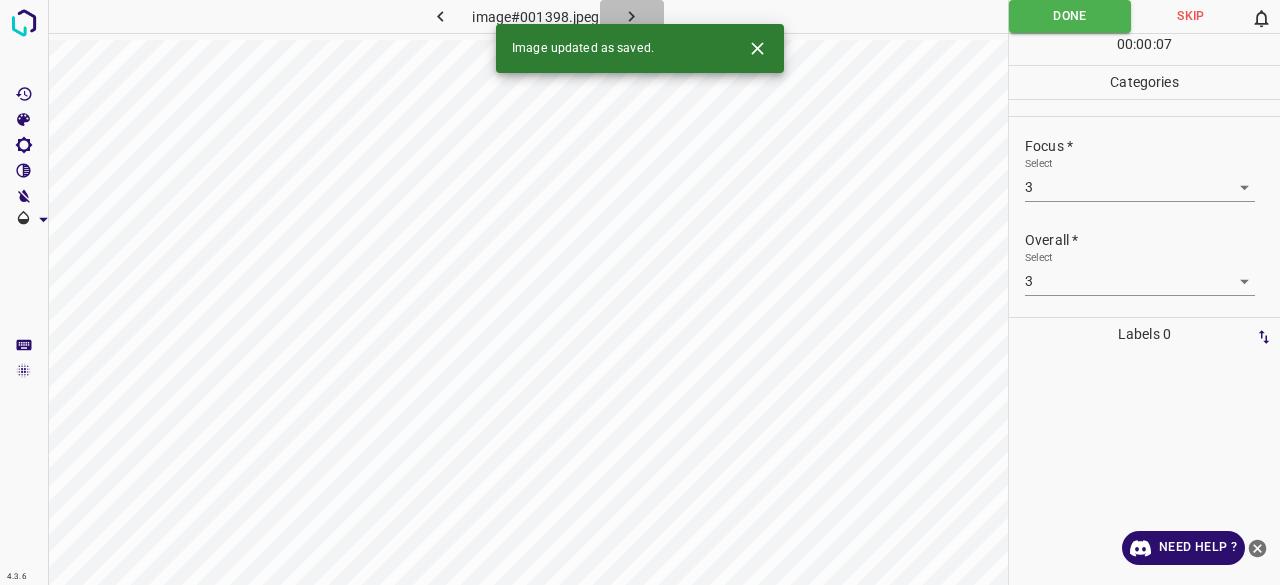 click at bounding box center (632, 16) 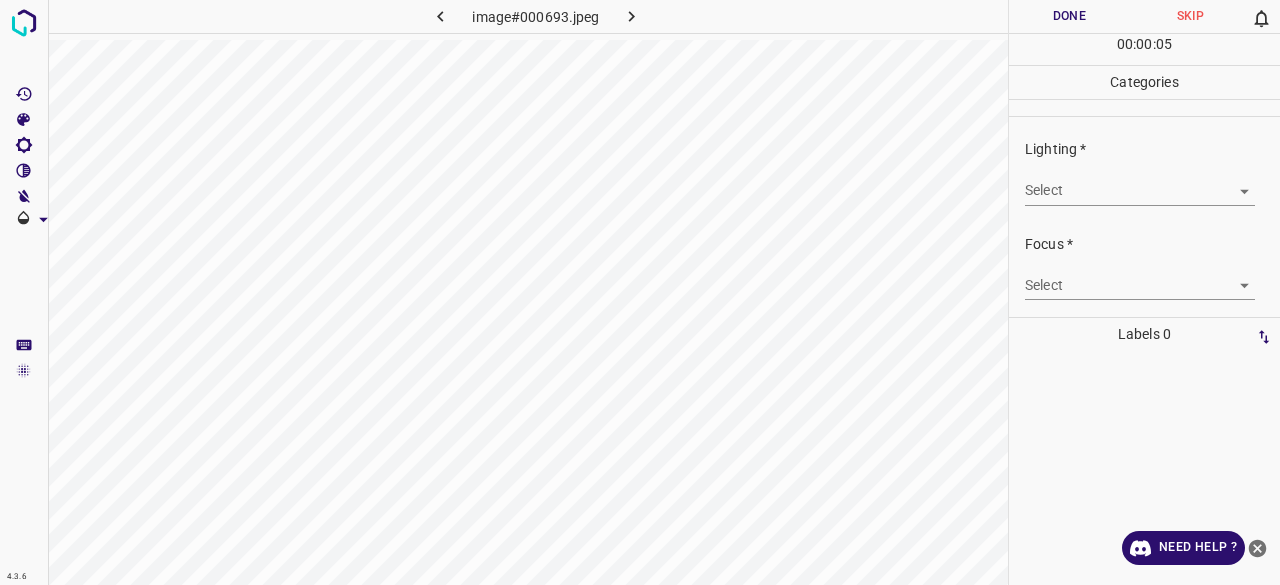 click on "4.3.6  image#000693.jpeg Done Skip 0 00   : 00   : 05   Categories Lighting *  Select ​ Focus *  Select ​ Overall *  Select ​ Labels   0 Categories 1 Lighting 2 Focus 3 Overall Tools Space Change between modes (Draw & Edit) I Auto labeling R Restore zoom M Zoom in N Zoom out Delete Delete selecte label Filters Z Restore filters X Saturation filter C Brightness filter V Contrast filter B Gray scale filter General O Download Need Help ? - Text - Hide - Delete" at bounding box center (640, 292) 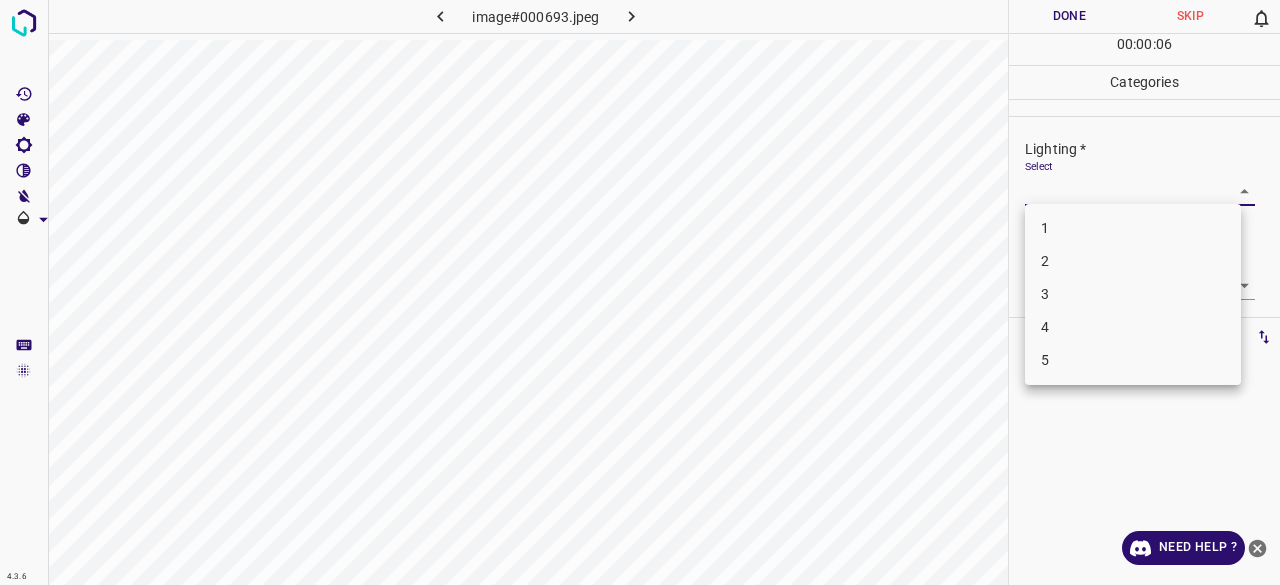 click on "3" at bounding box center [1133, 294] 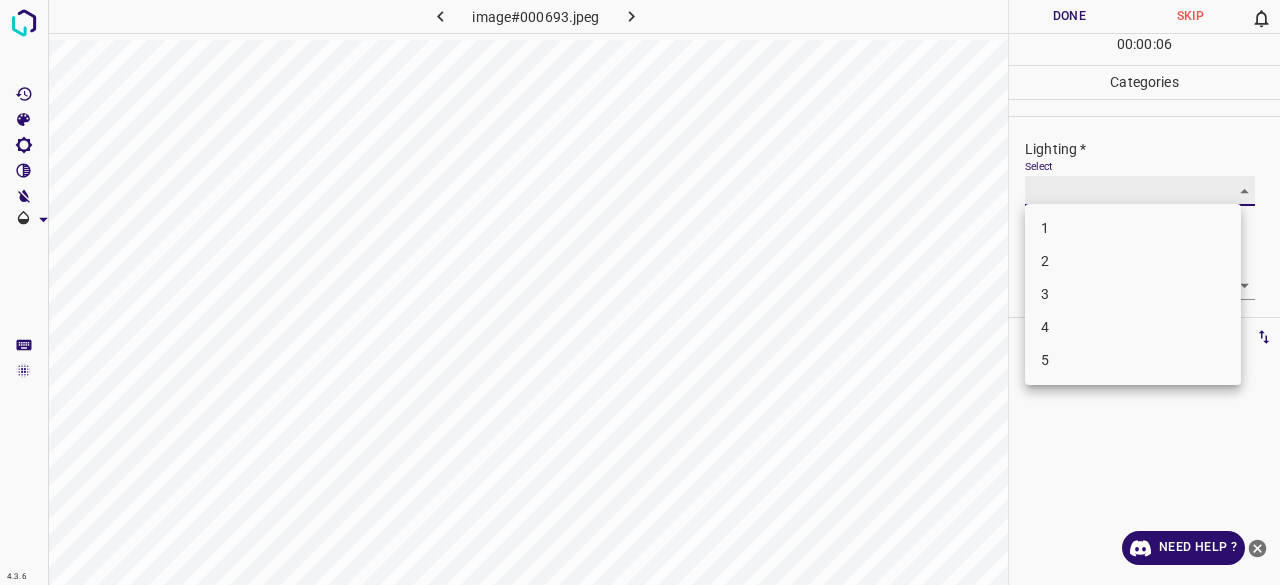 type on "3" 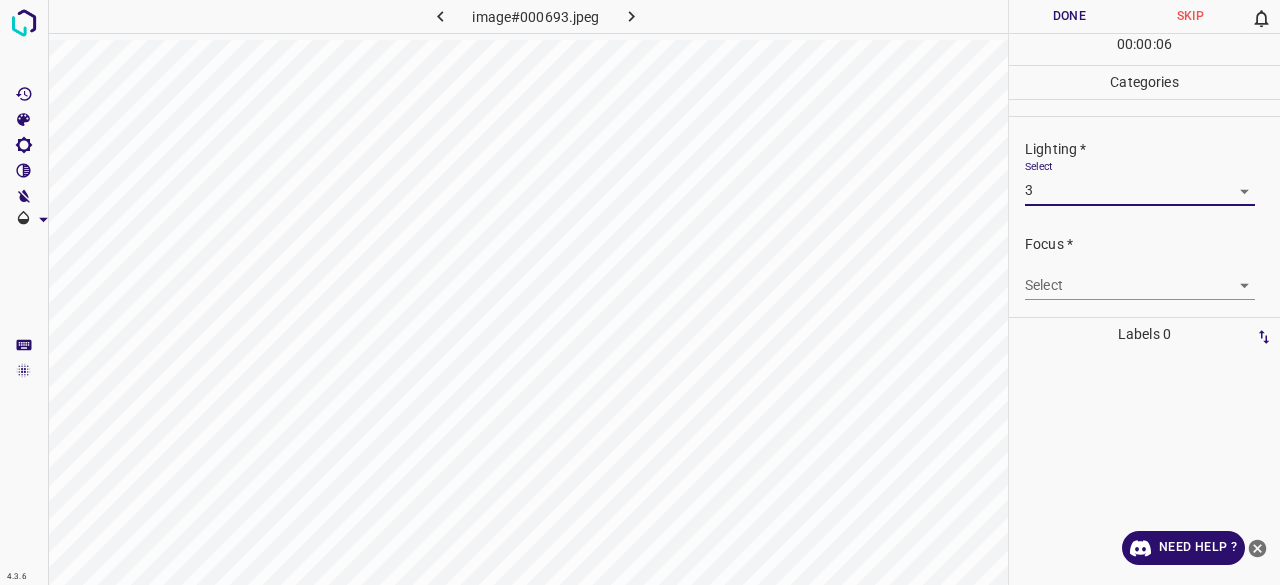 click on "4.3.6  image#000693.jpeg Done Skip 0 00   : 00   : 06   Categories Lighting *  Select 3 3 Focus *  Select ​ Overall *  Select ​ Labels   0 Categories 1 Lighting 2 Focus 3 Overall Tools Space Change between modes (Draw & Edit) I Auto labeling R Restore zoom M Zoom in N Zoom out Delete Delete selecte label Filters Z Restore filters X Saturation filter C Brightness filter V Contrast filter B Gray scale filter General O Download Need Help ? - Text - Hide - Delete 1 2 3 4 5" at bounding box center (640, 292) 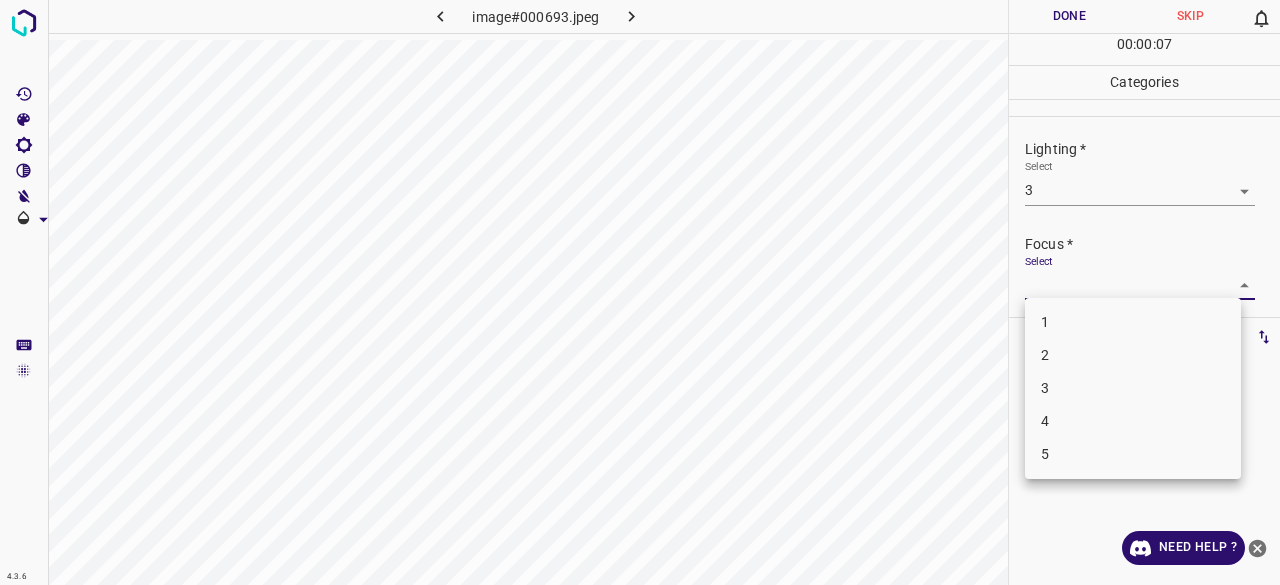 click on "3" at bounding box center (1133, 388) 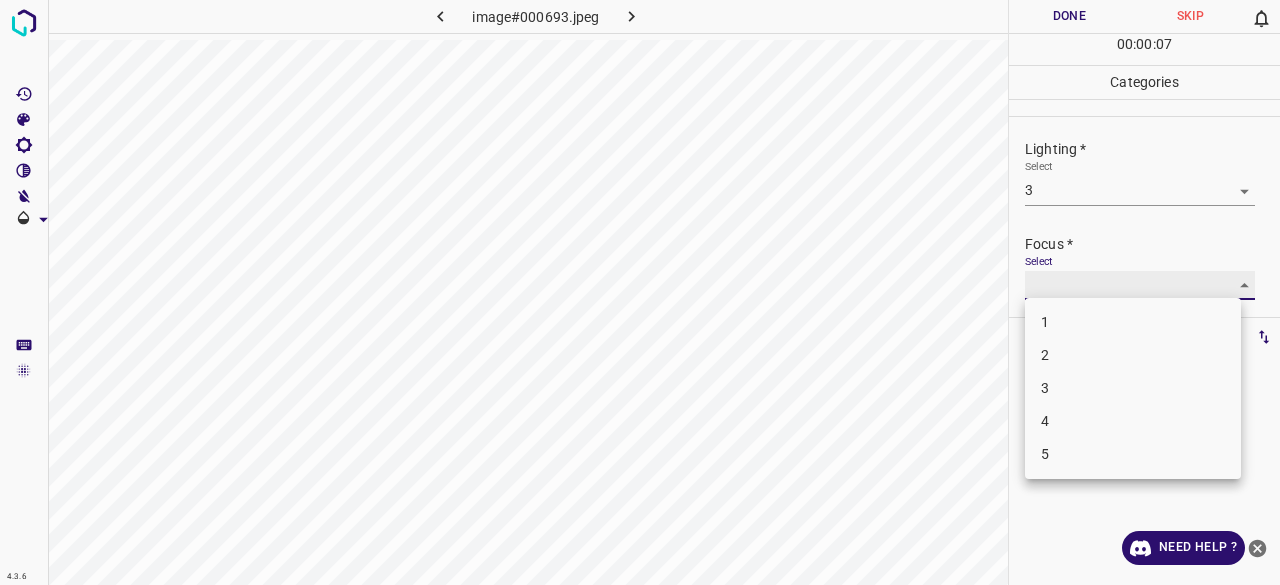 type on "3" 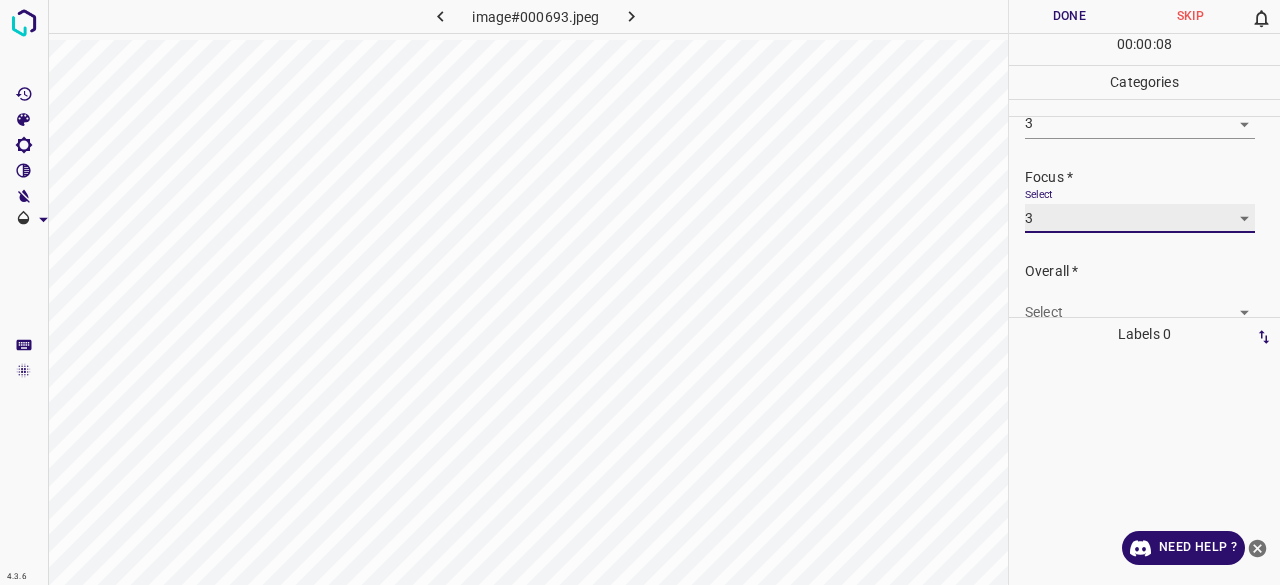 scroll, scrollTop: 98, scrollLeft: 0, axis: vertical 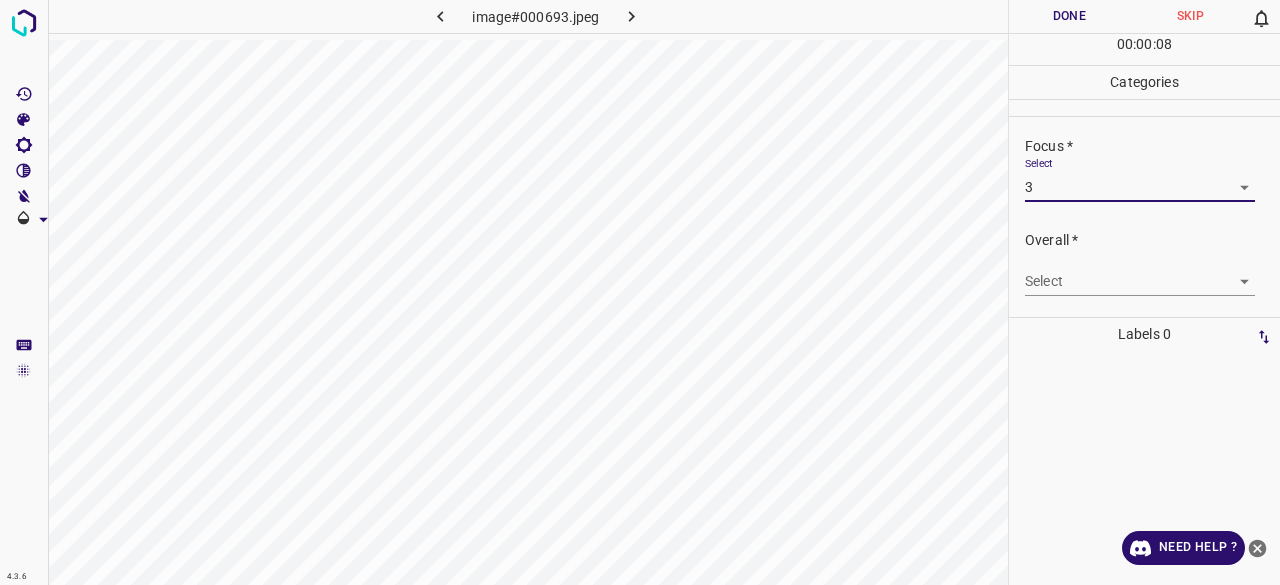 click on "4.3.6  image#000693.jpeg Done Skip 0 00   : 00   : 08   Categories Lighting *  Select 3 3 Focus *  Select 3 3 Overall *  Select ​ Labels   0 Categories 1 Lighting 2 Focus 3 Overall Tools Space Change between modes (Draw & Edit) I Auto labeling R Restore zoom M Zoom in N Zoom out Delete Delete selecte label Filters Z Restore filters X Saturation filter C Brightness filter V Contrast filter B Gray scale filter General O Download Need Help ? - Text - Hide - Delete" at bounding box center [640, 292] 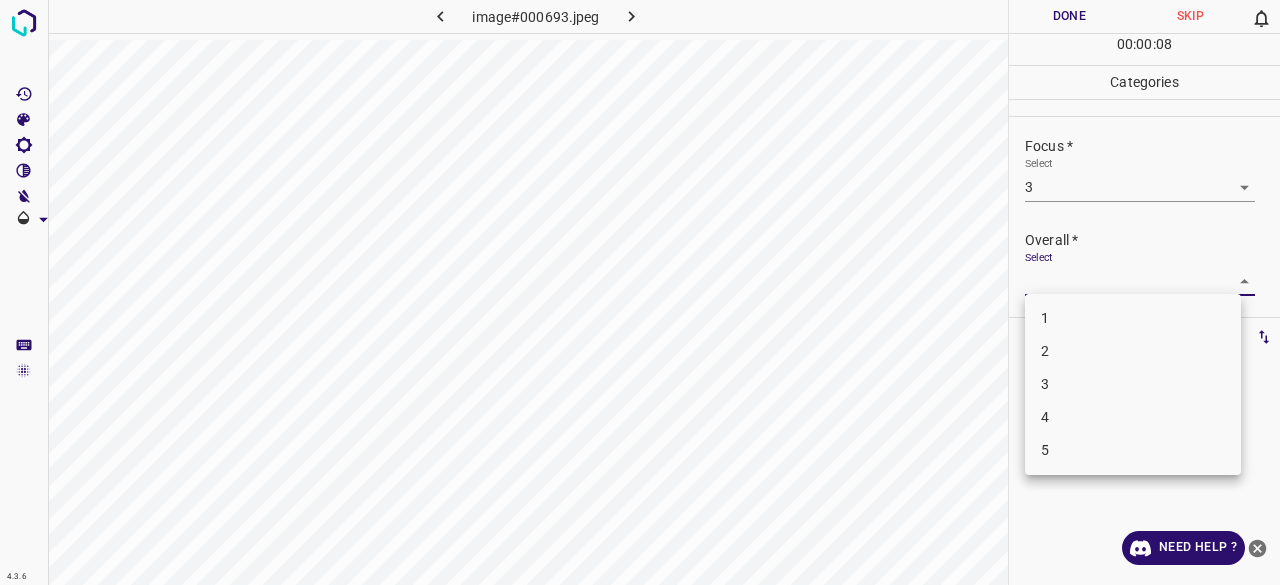 click on "3" at bounding box center (1133, 384) 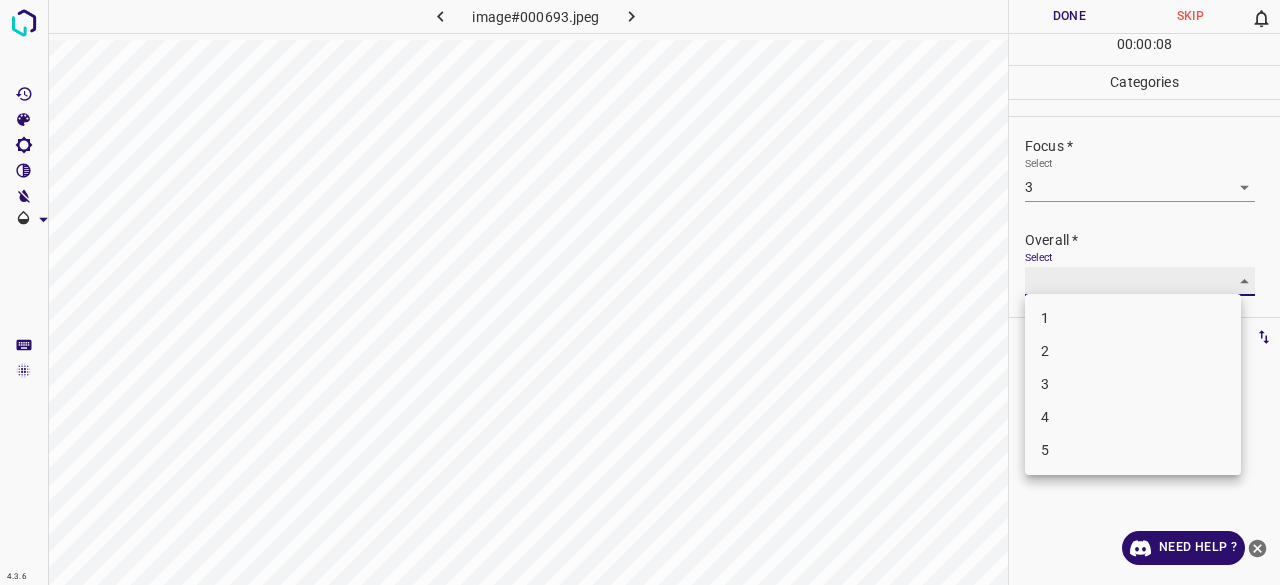 type on "3" 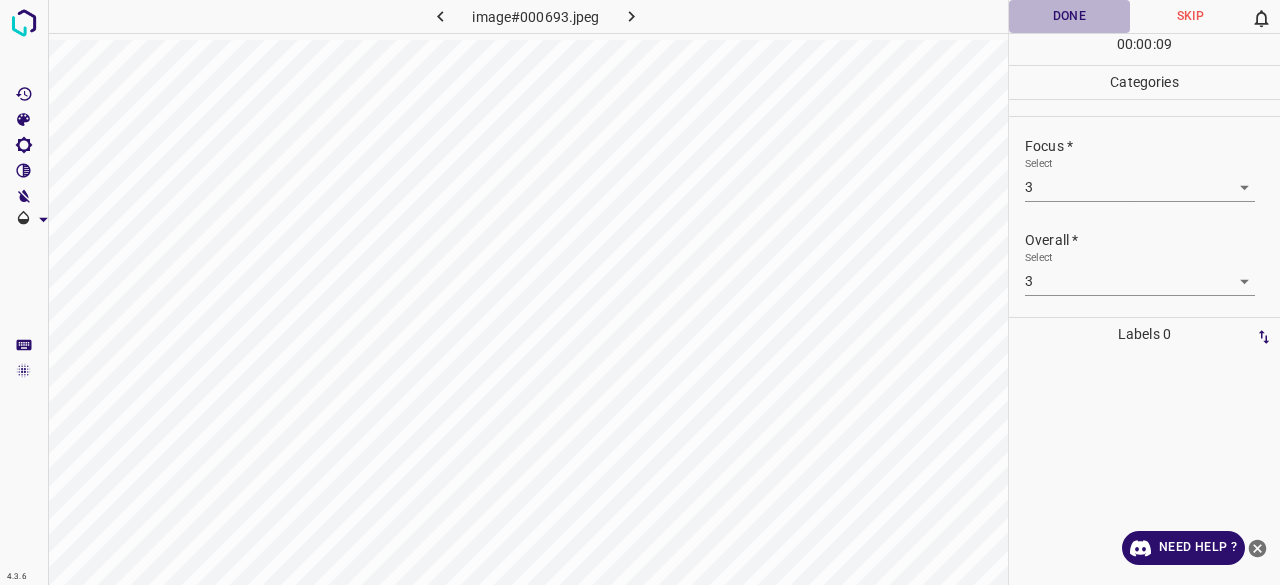 click on "Done" at bounding box center [1069, 16] 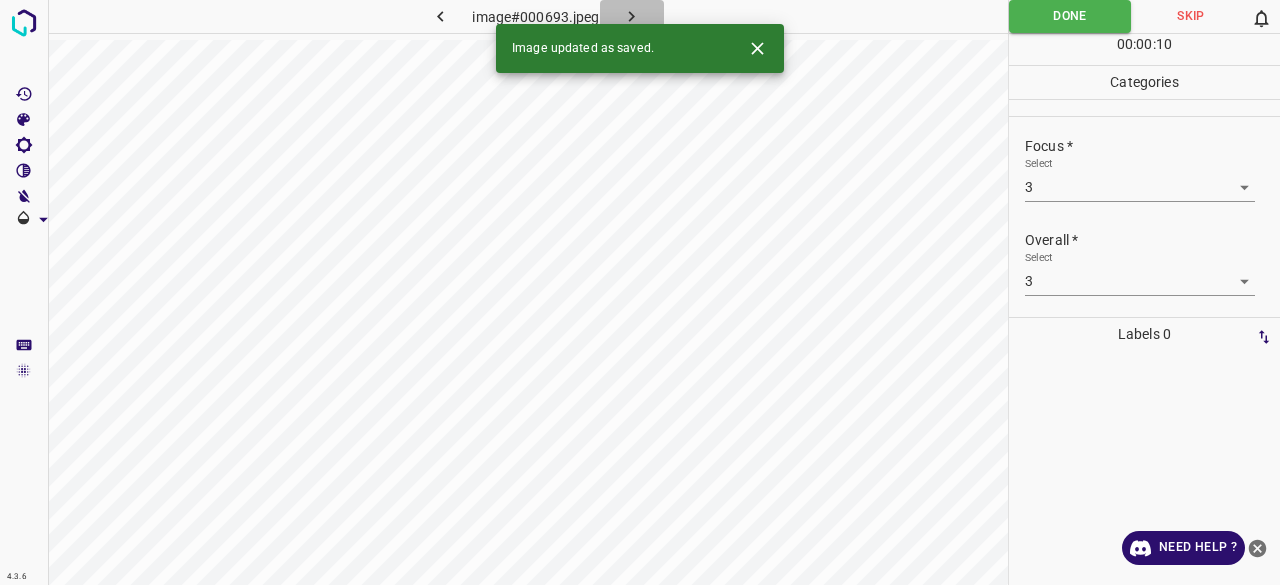 click 